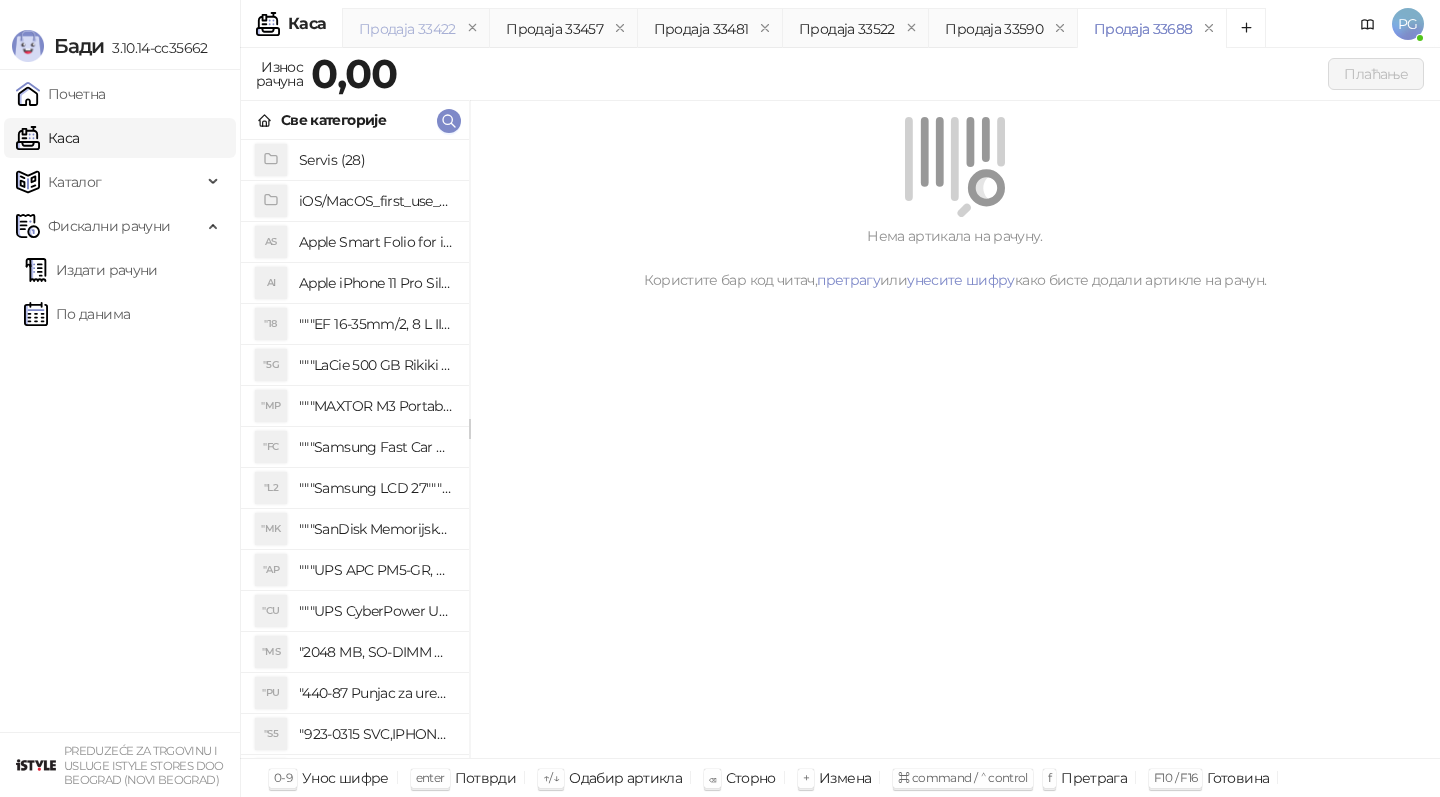 scroll, scrollTop: 0, scrollLeft: 0, axis: both 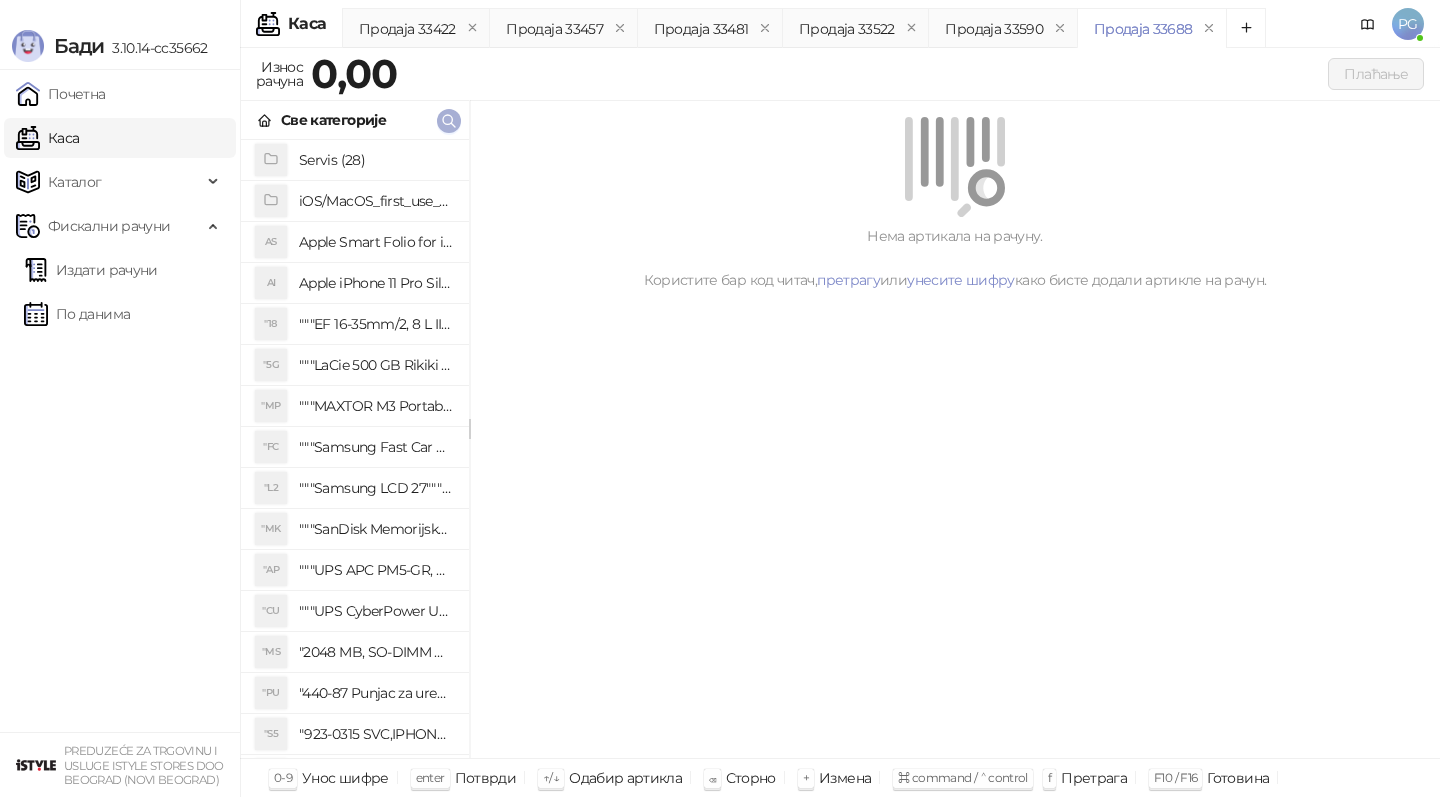 click 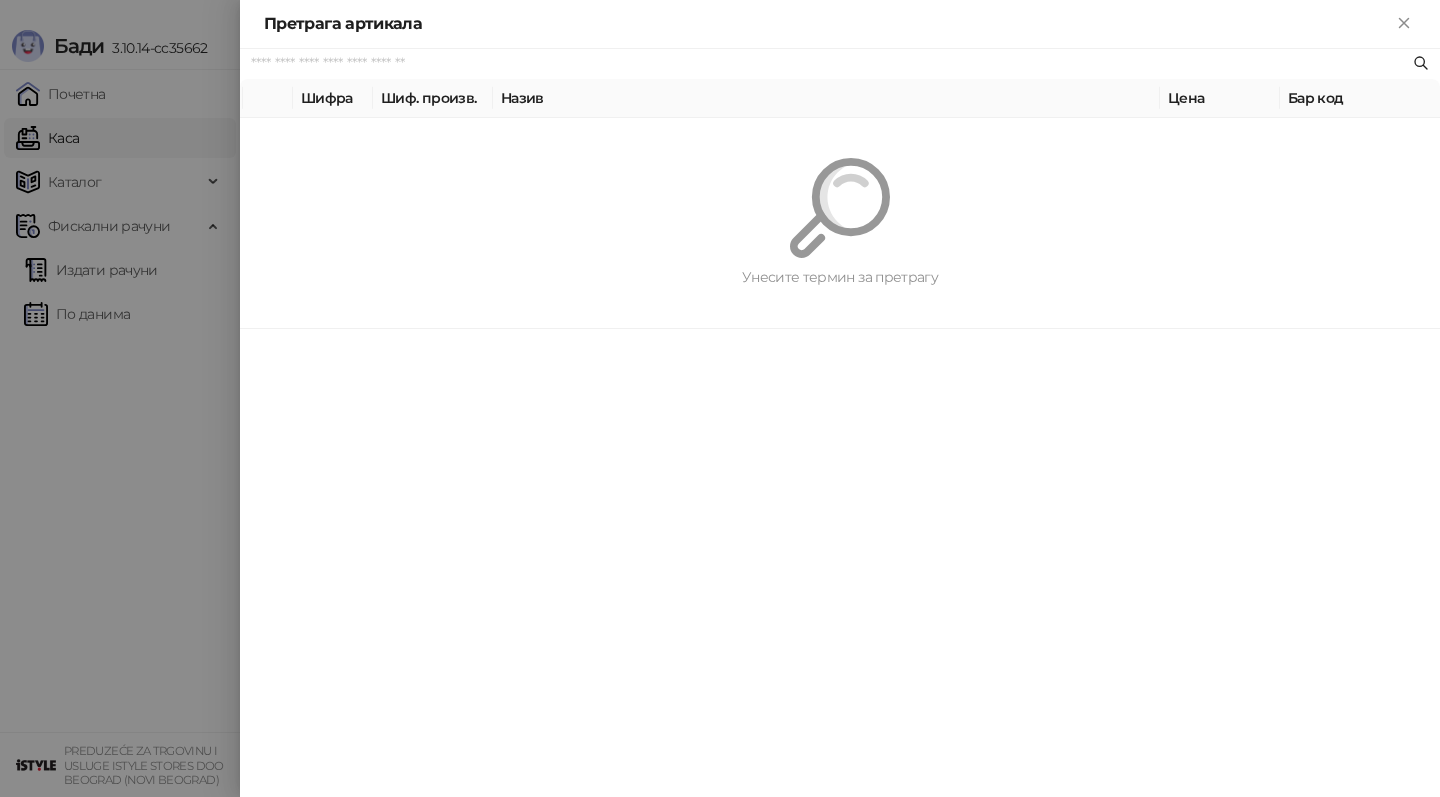 paste on "*********" 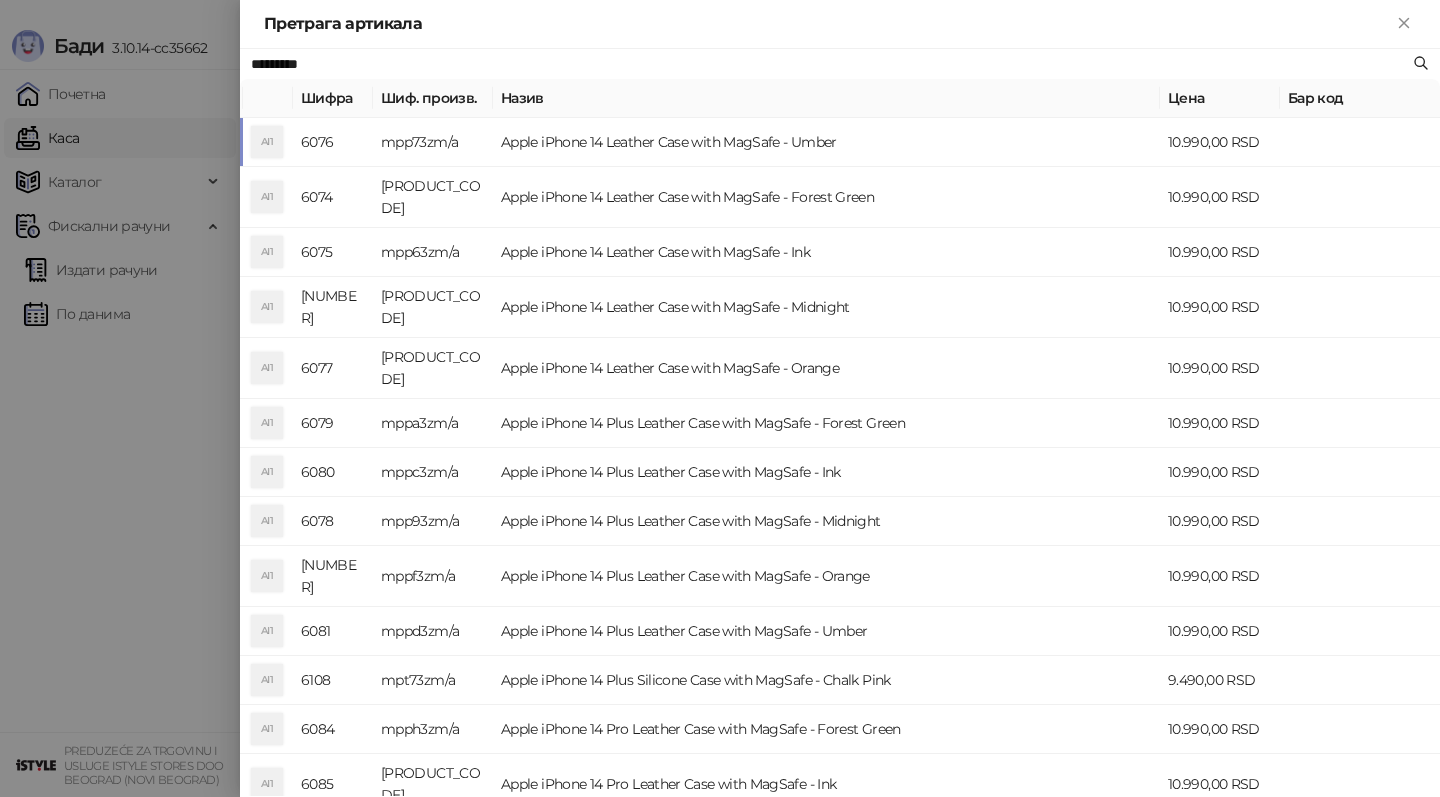type on "*********" 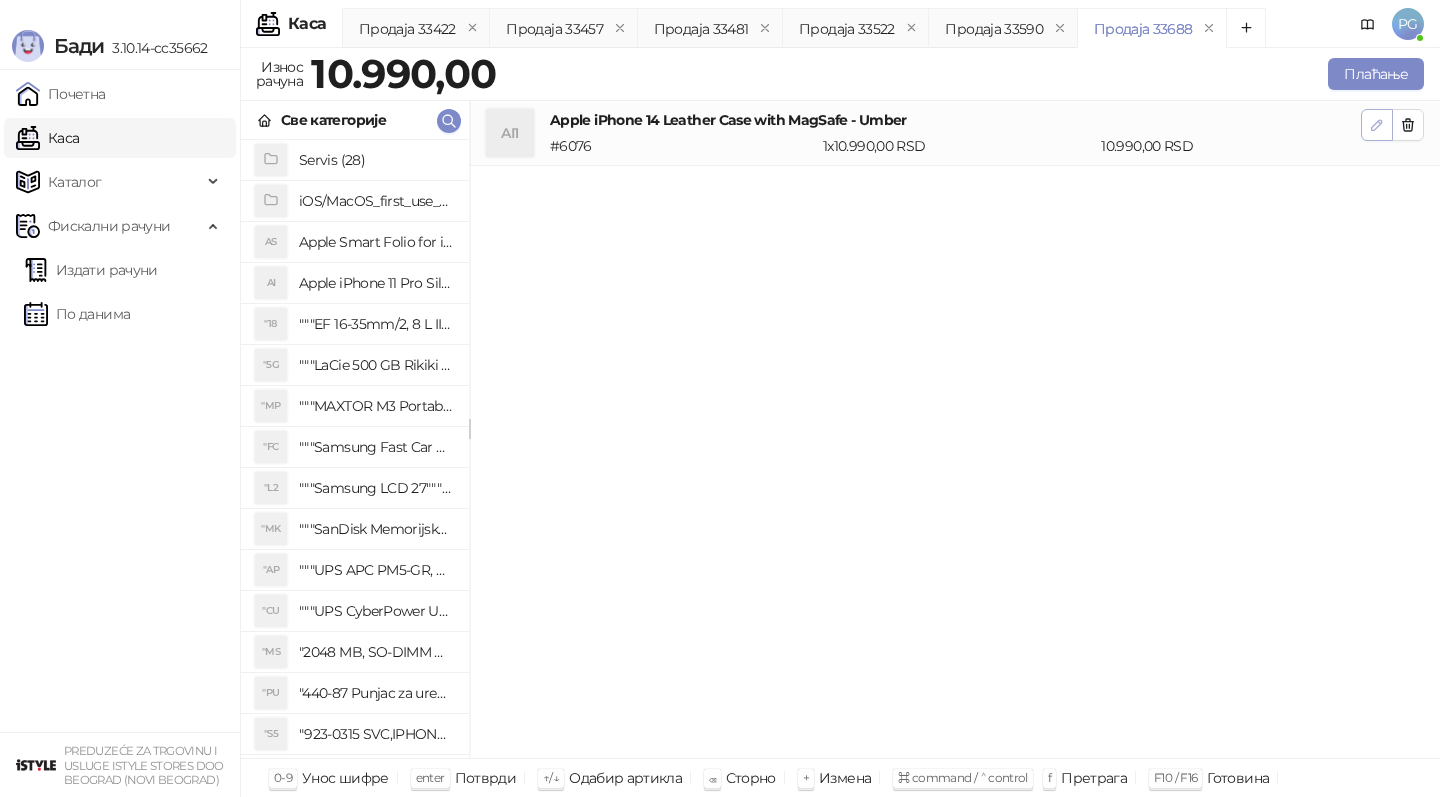 click 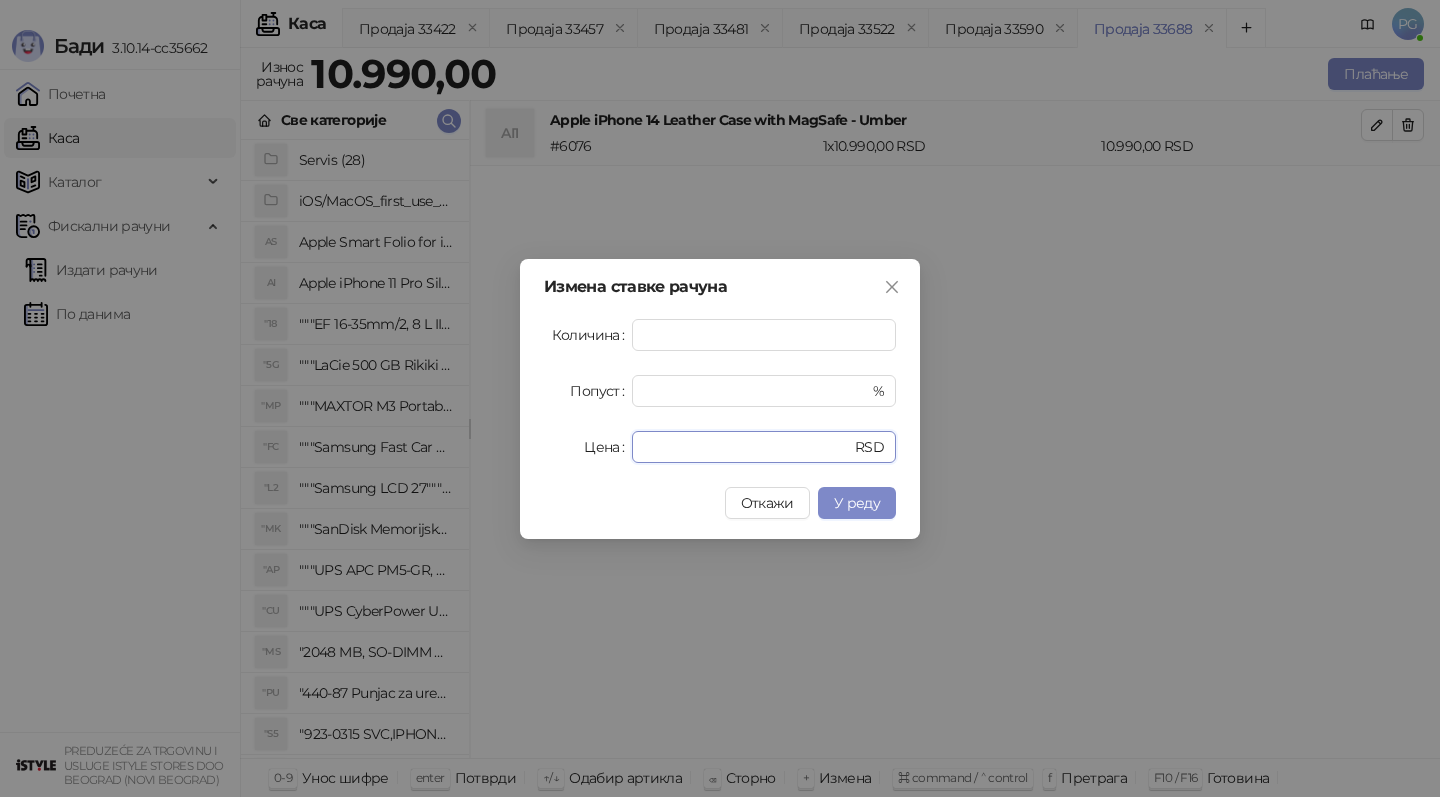 drag, startPoint x: 701, startPoint y: 445, endPoint x: 594, endPoint y: 445, distance: 107 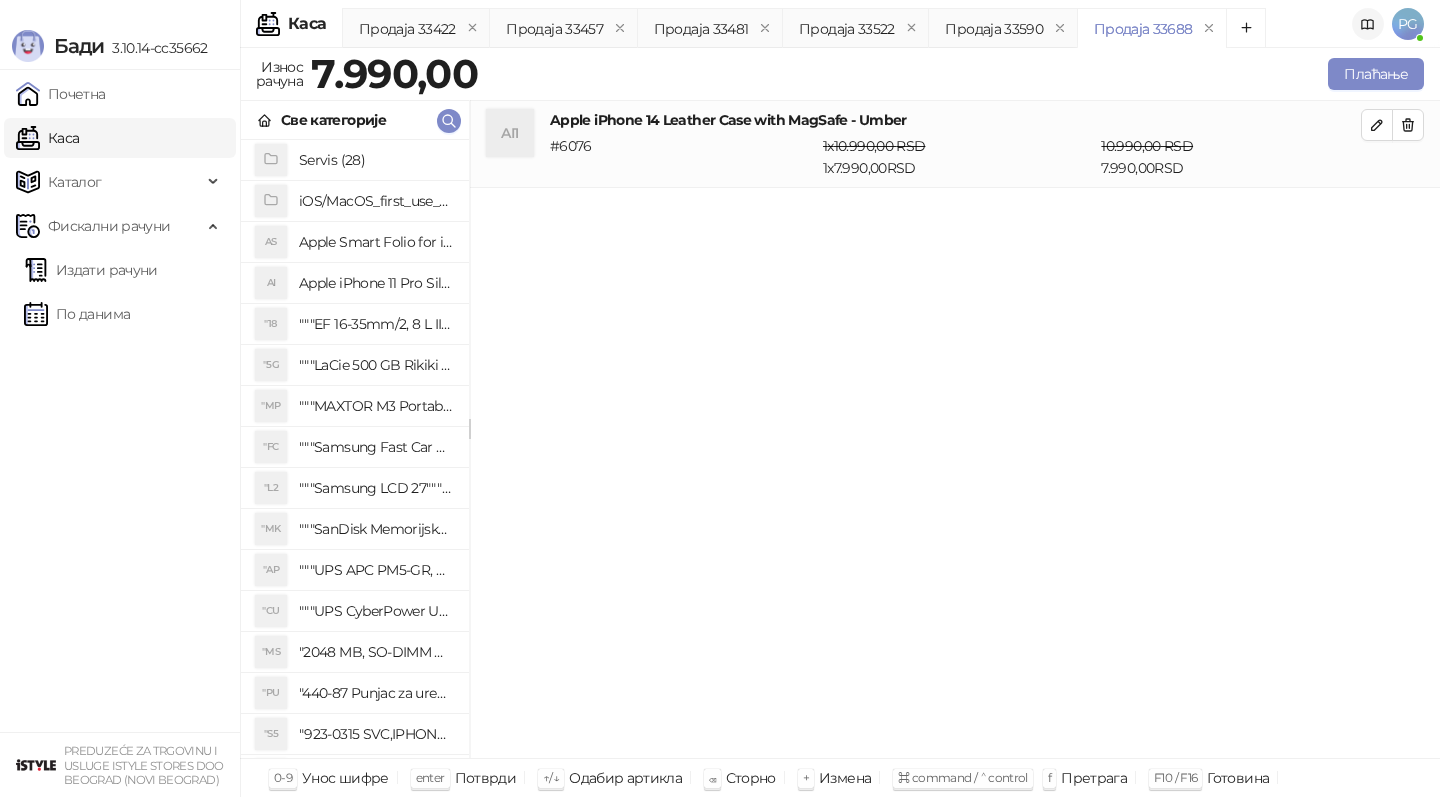 click at bounding box center [1368, 24] 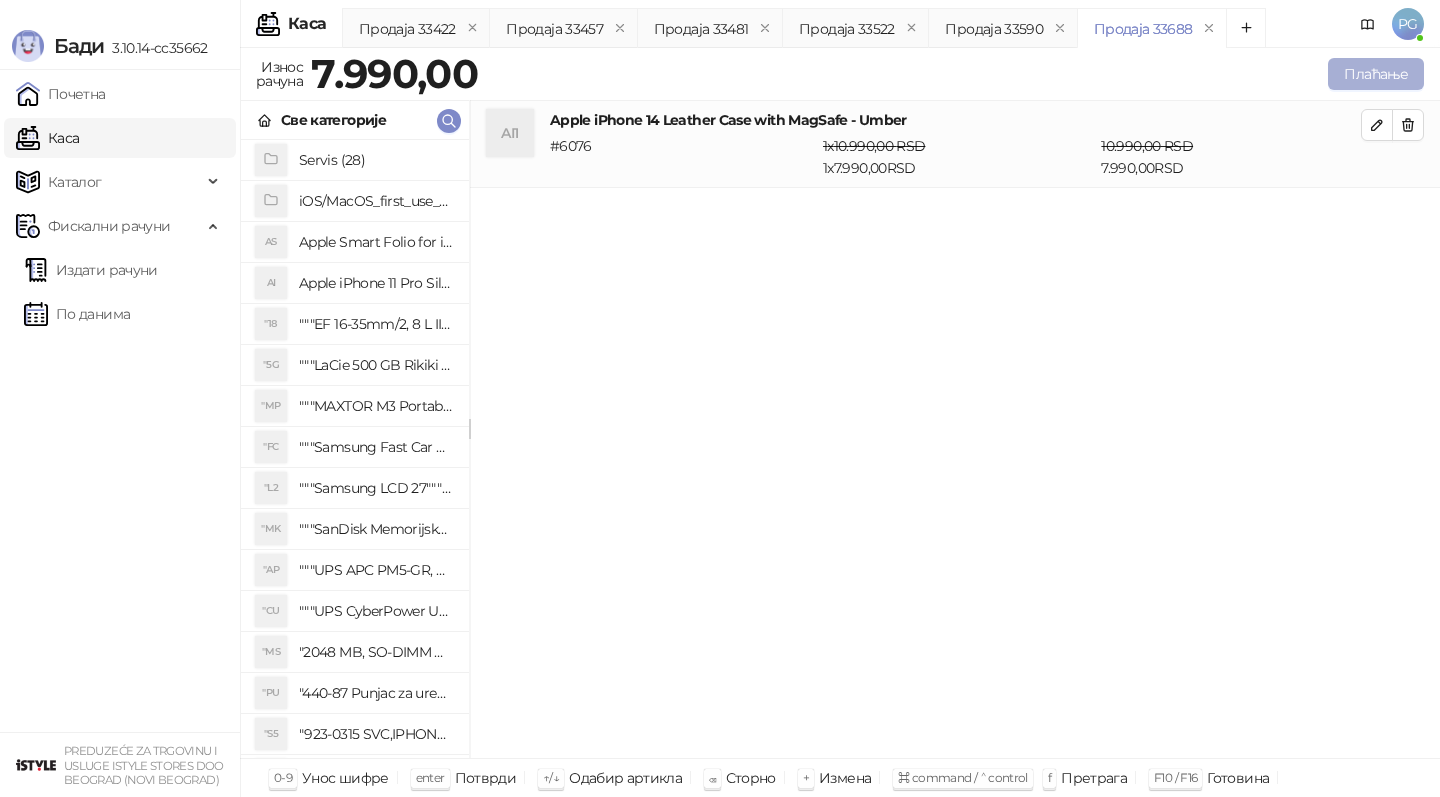 click on "Плаћање" at bounding box center [1376, 74] 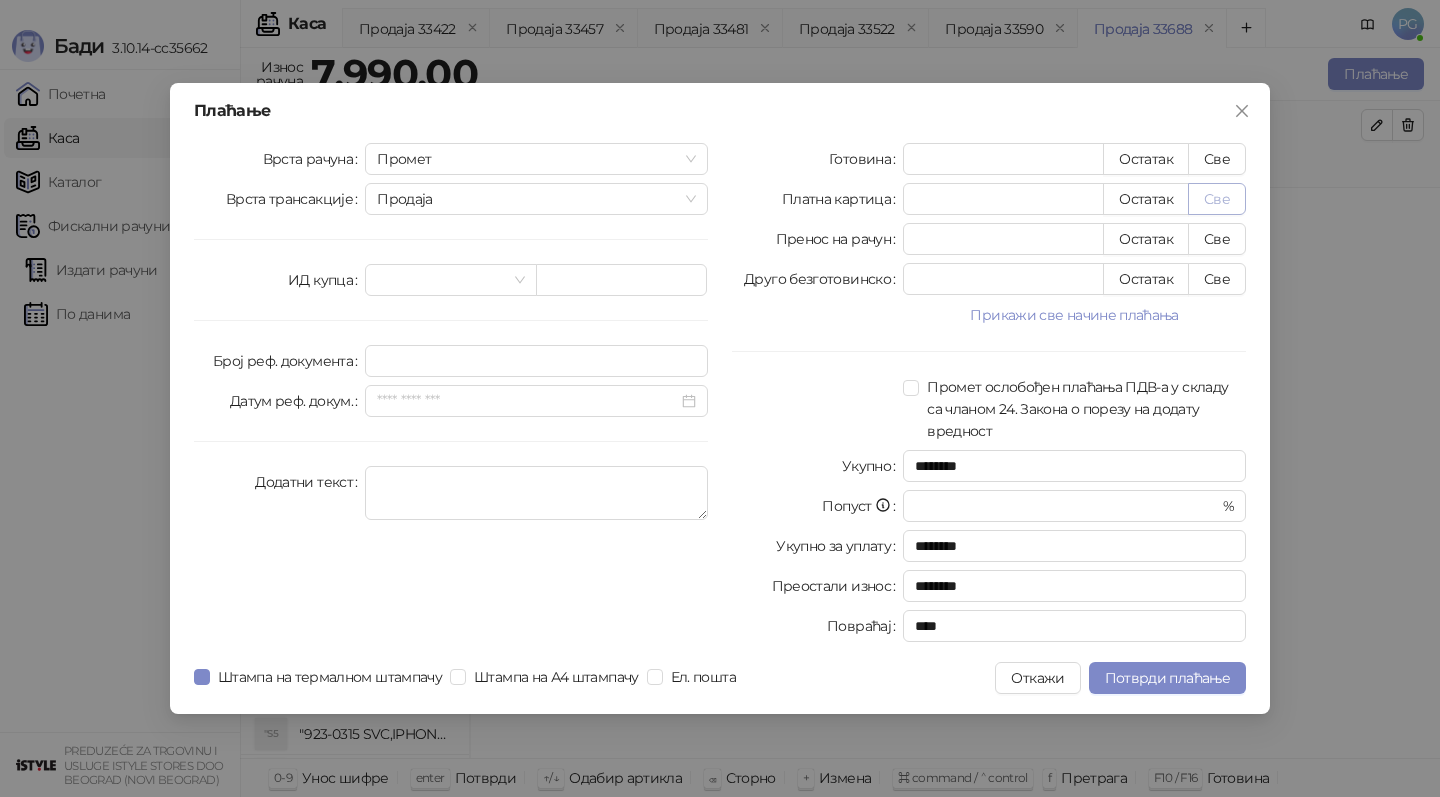 click on "Све" at bounding box center [1217, 199] 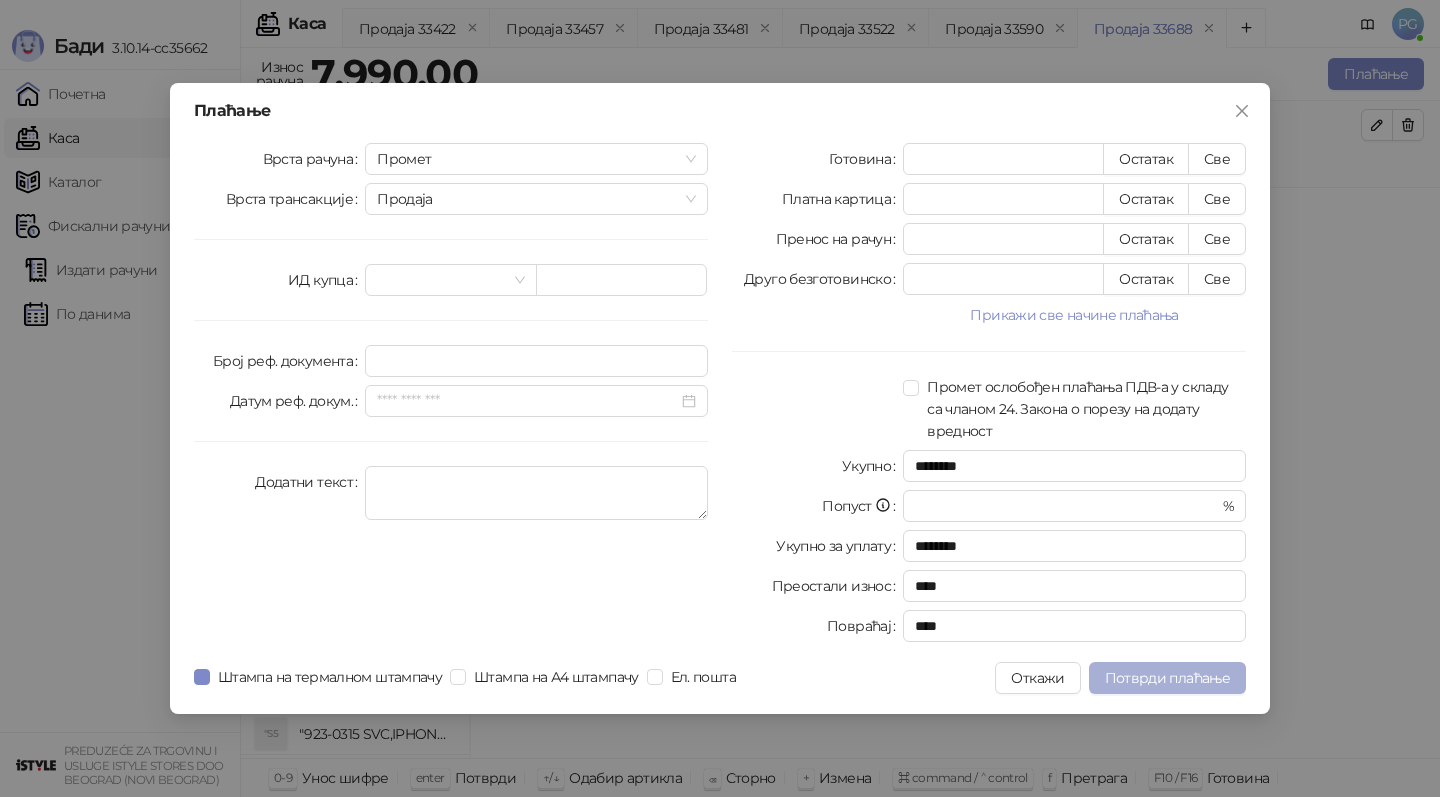click on "Потврди плаћање" at bounding box center [1167, 678] 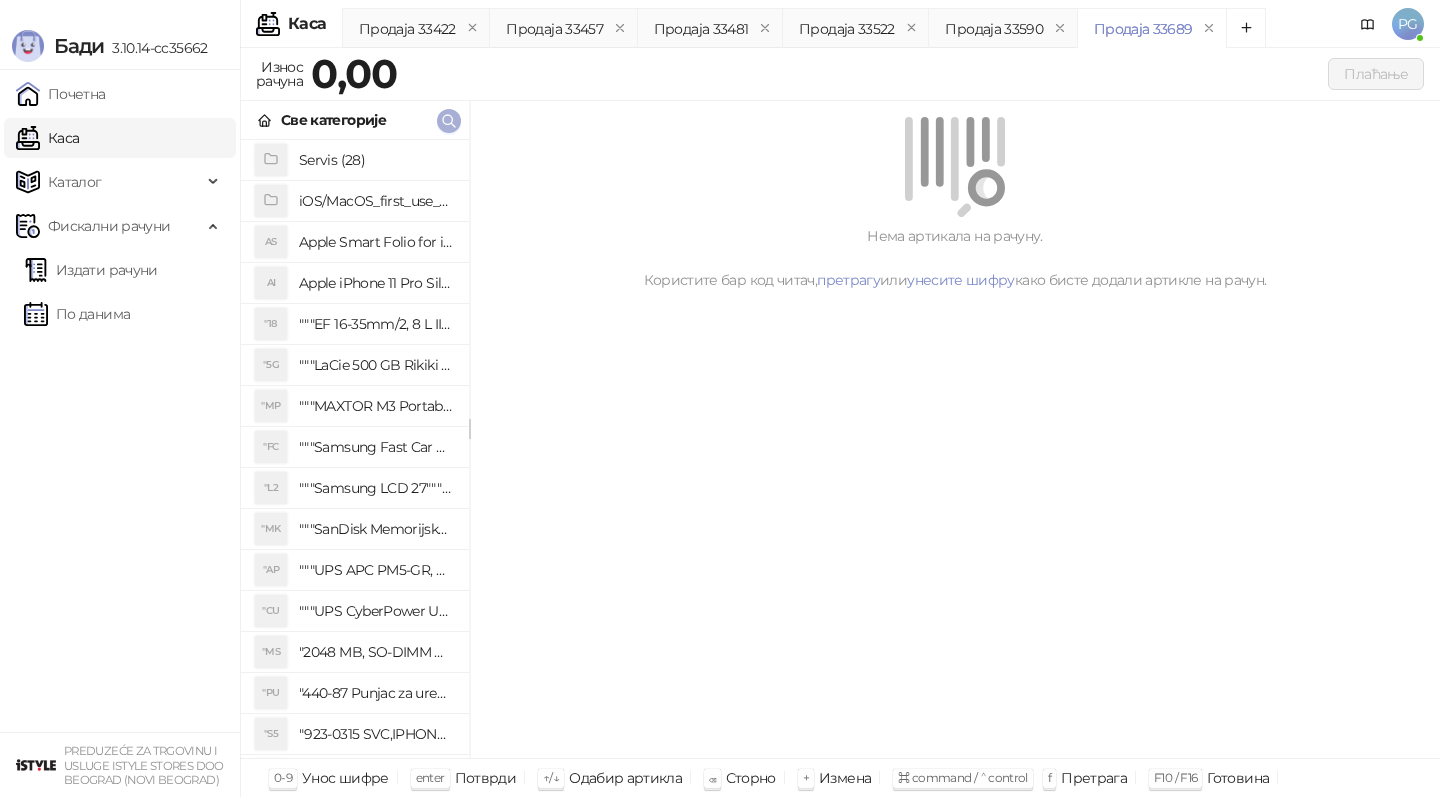 click 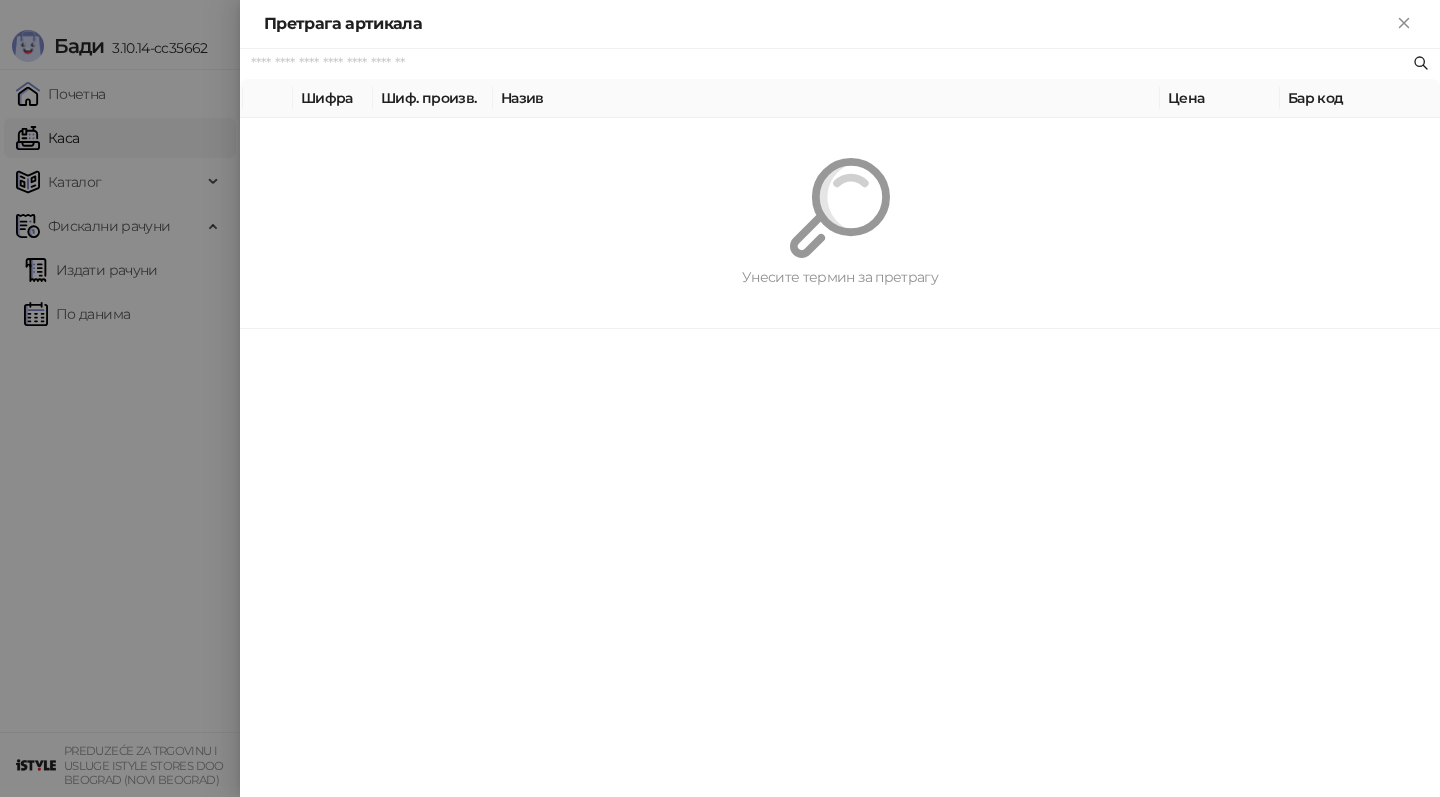 paste on "*********" 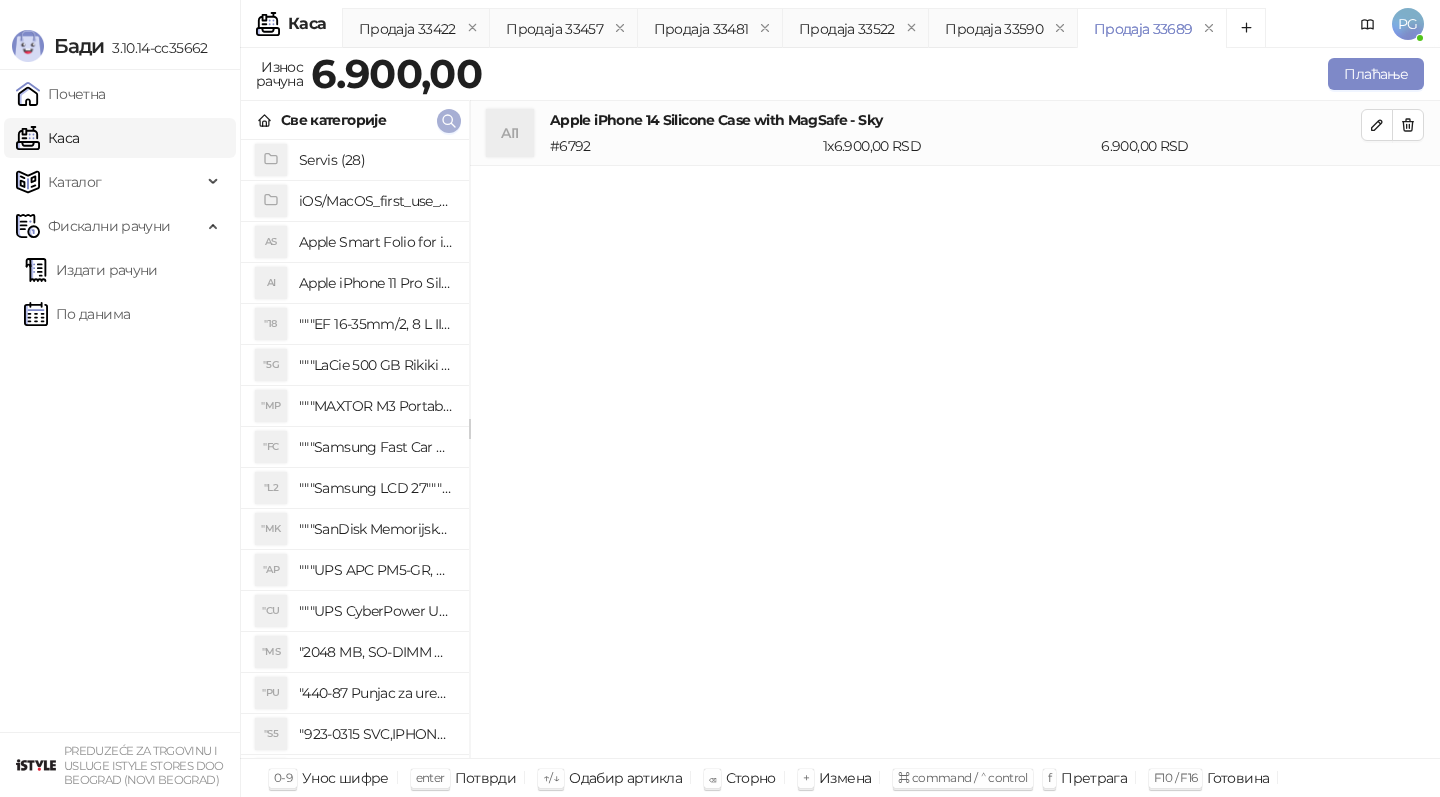 click 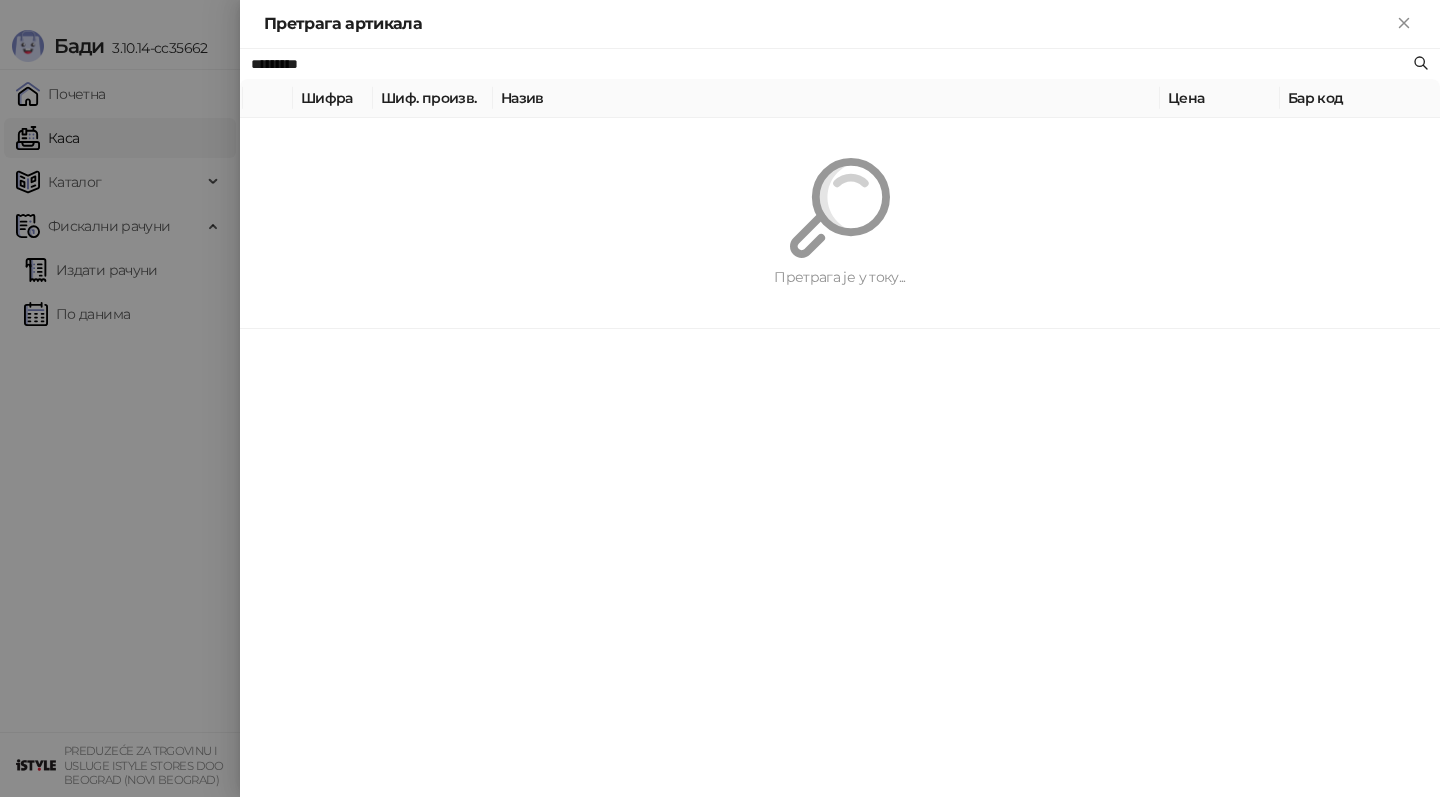 paste 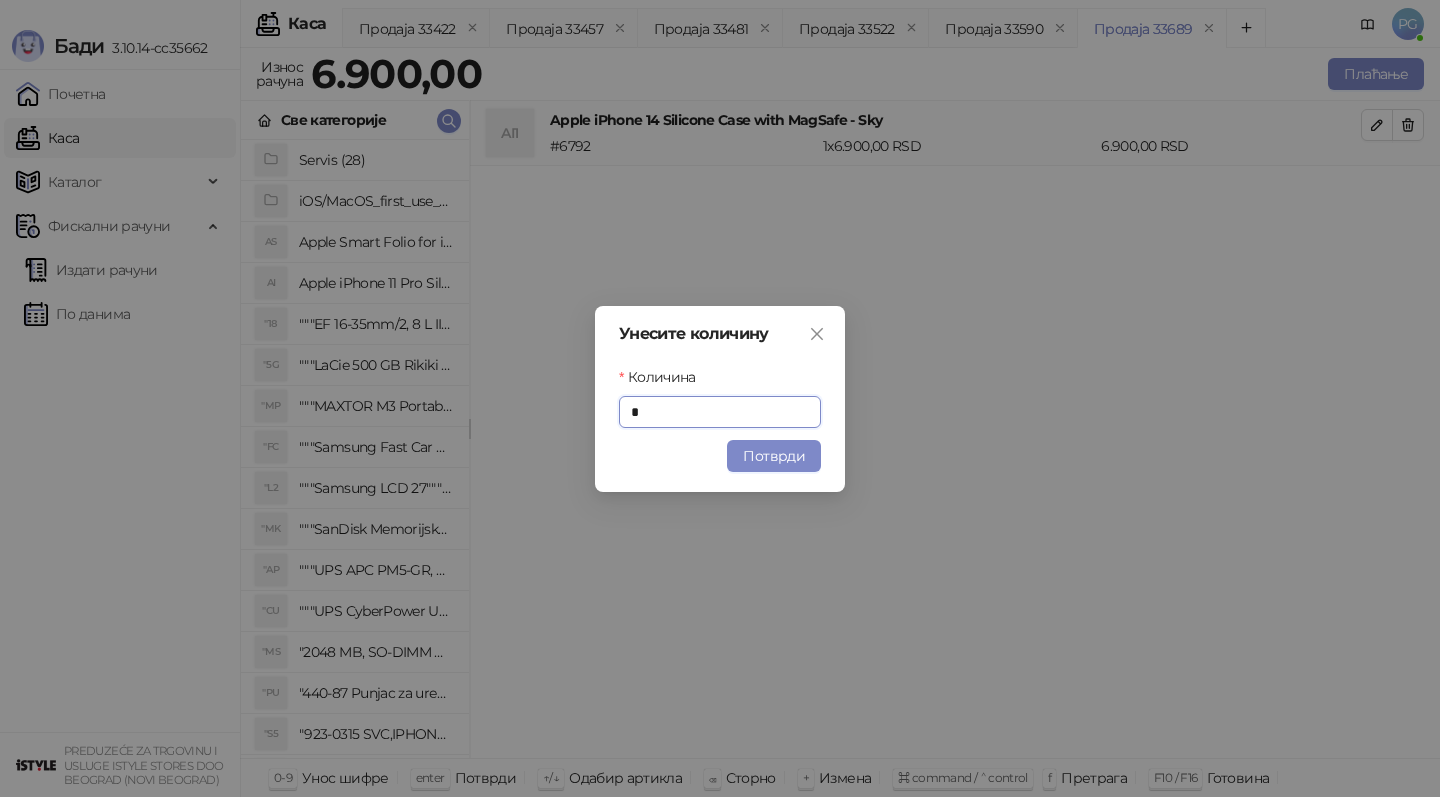 click on "Унесите количину Количина * Потврди" at bounding box center (720, 399) 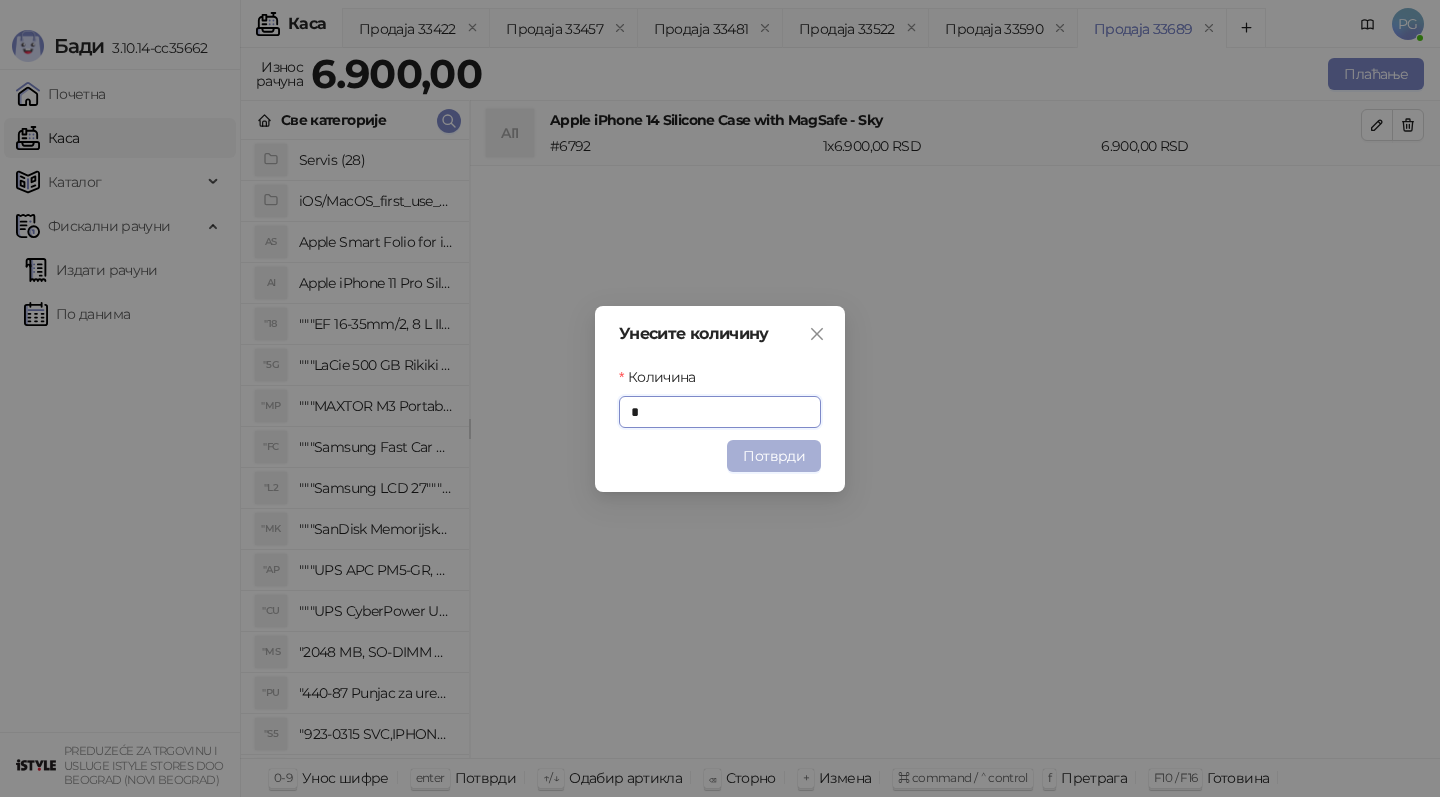 click on "Потврди" at bounding box center (774, 456) 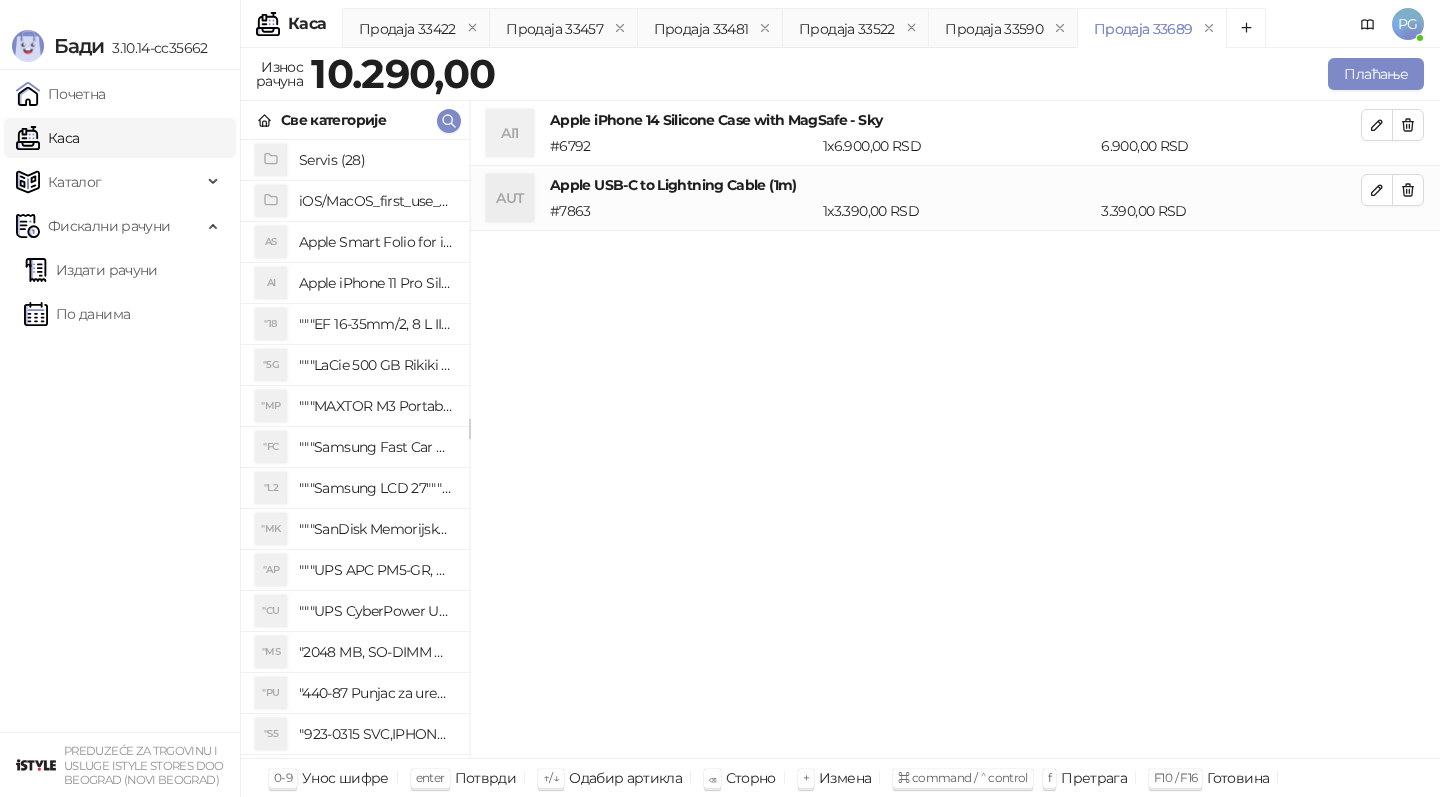 click on "AI1 Apple iPhone 14 Silicone Case with MagSafe - Sky    # [ITEM_CODE] [QUANTITY] x  [PRICE] RSD [PRICE] RSD" at bounding box center [955, 133] 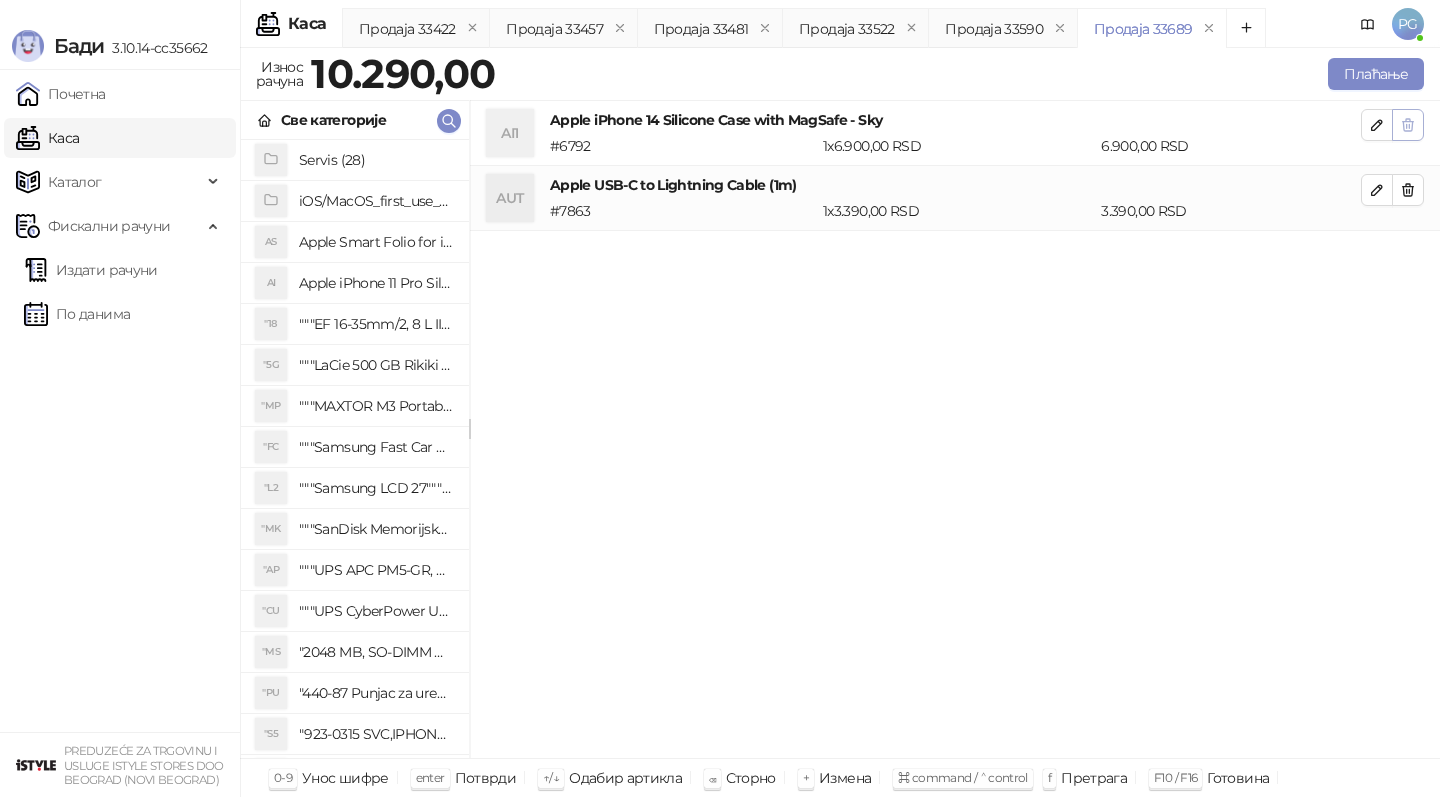 click 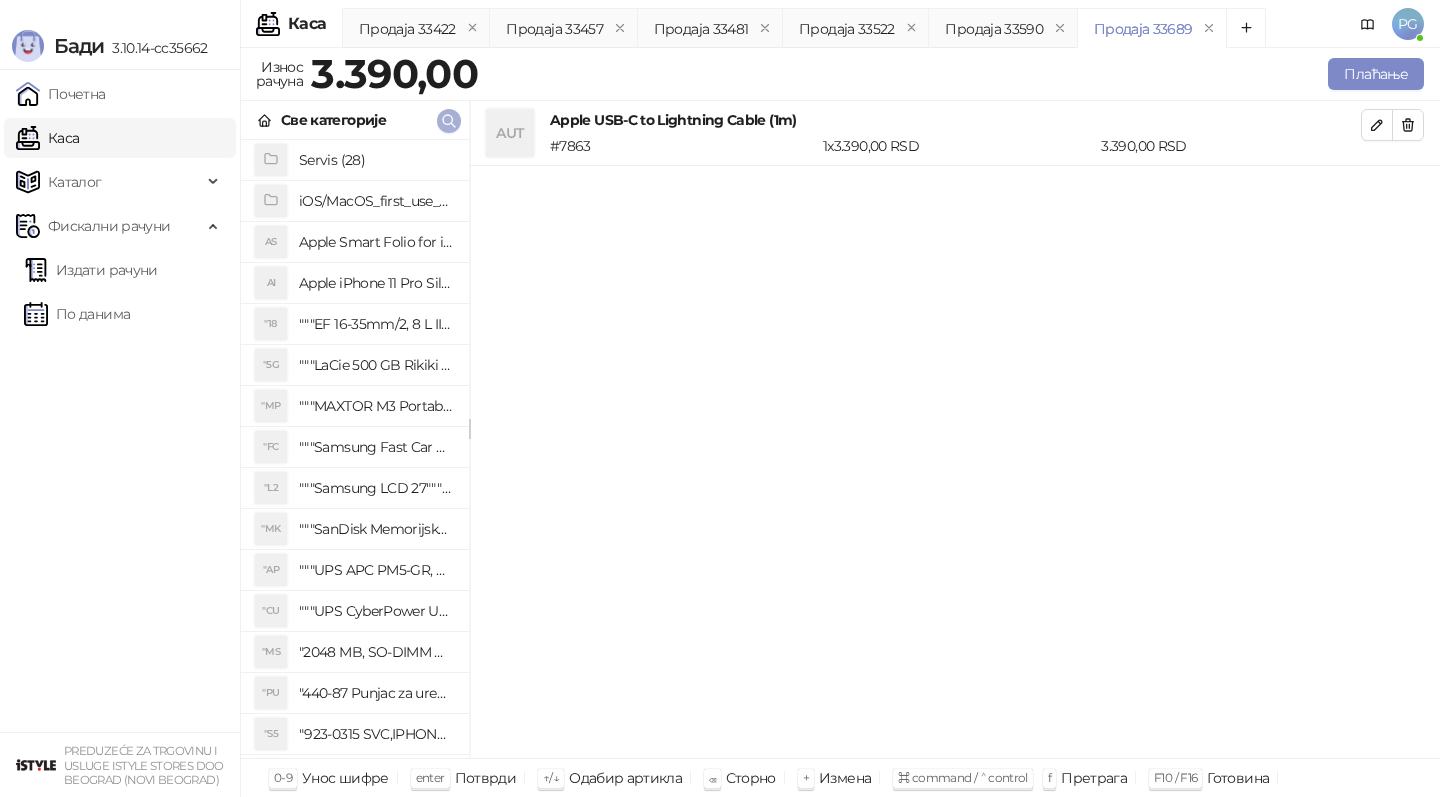 click 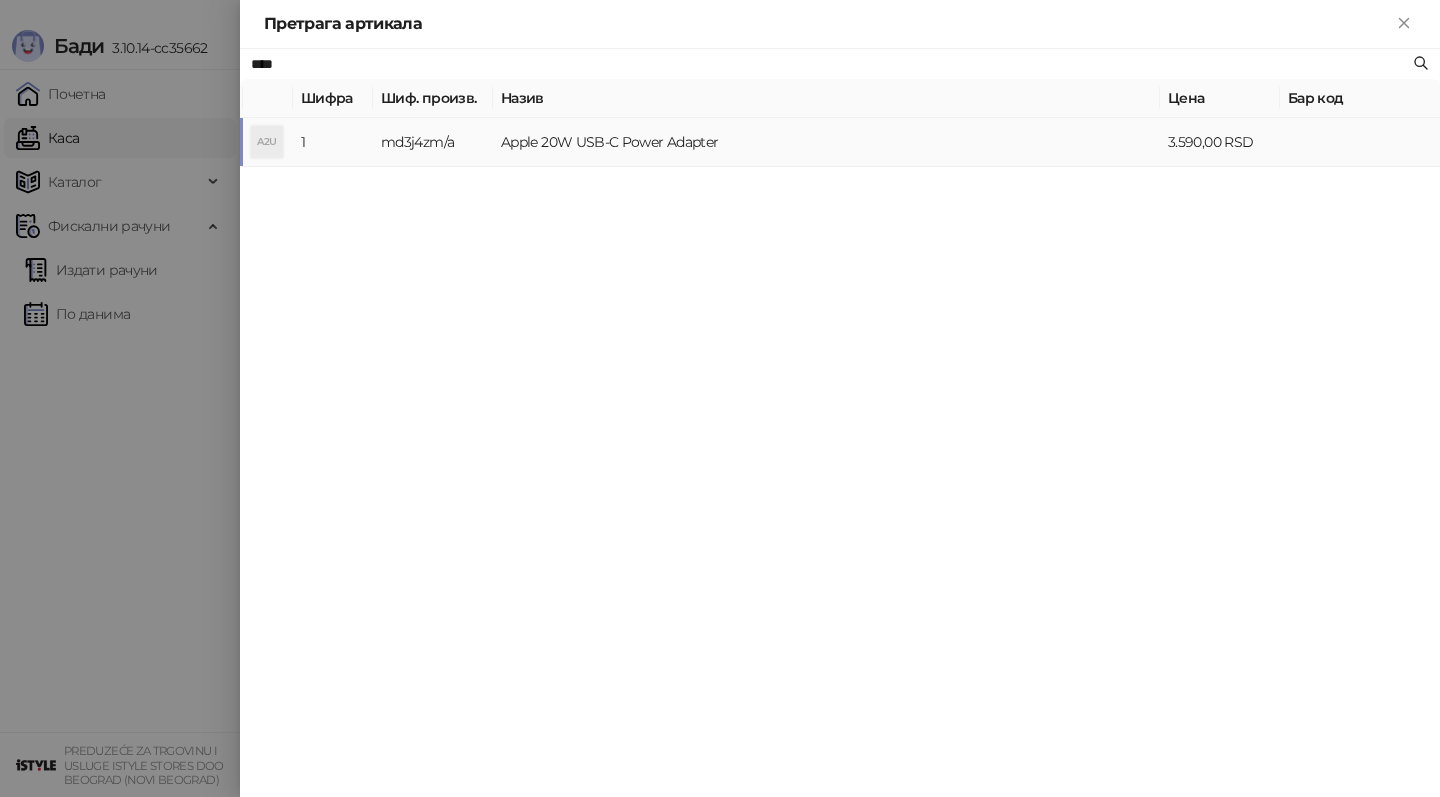 type on "****" 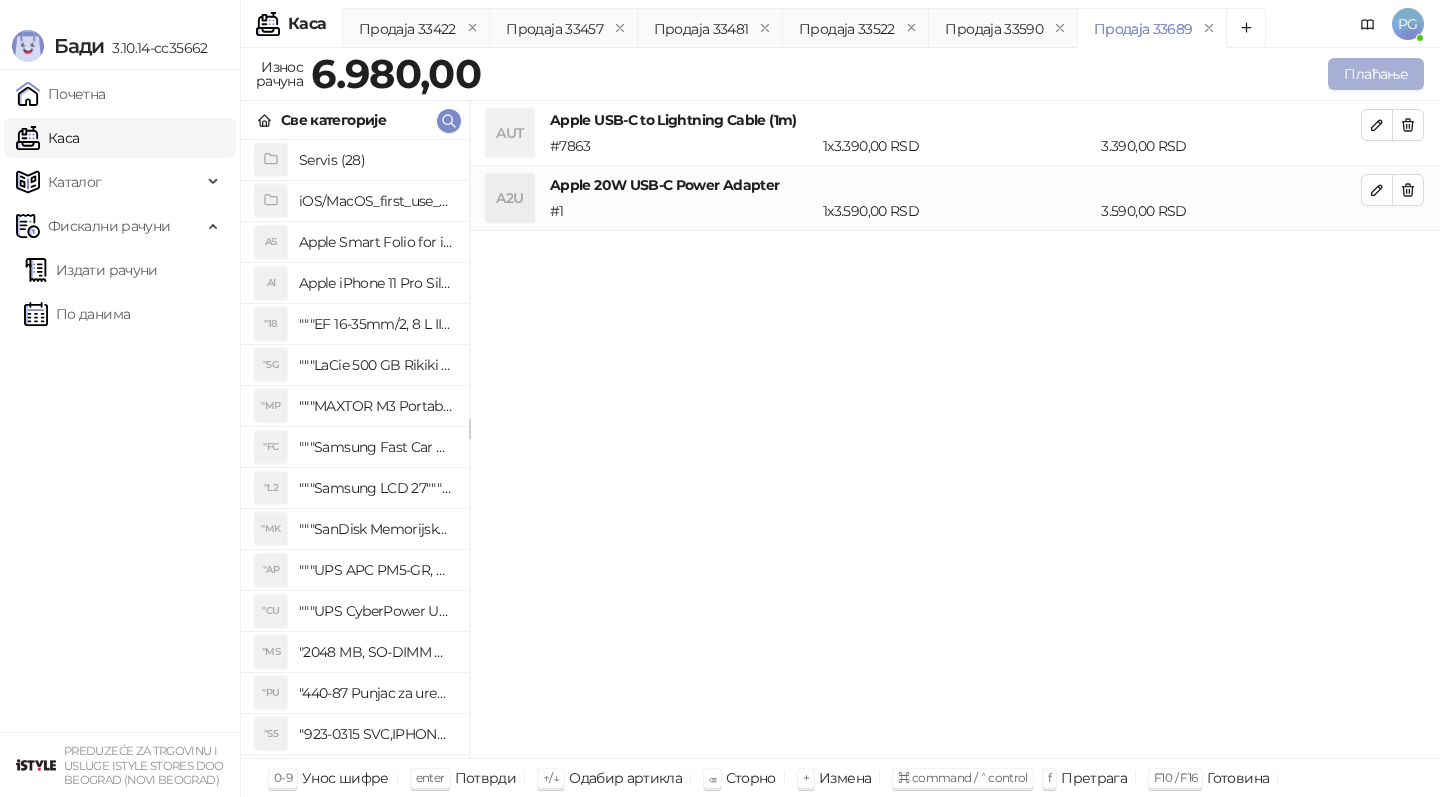 click on "Плаћање" at bounding box center (1376, 74) 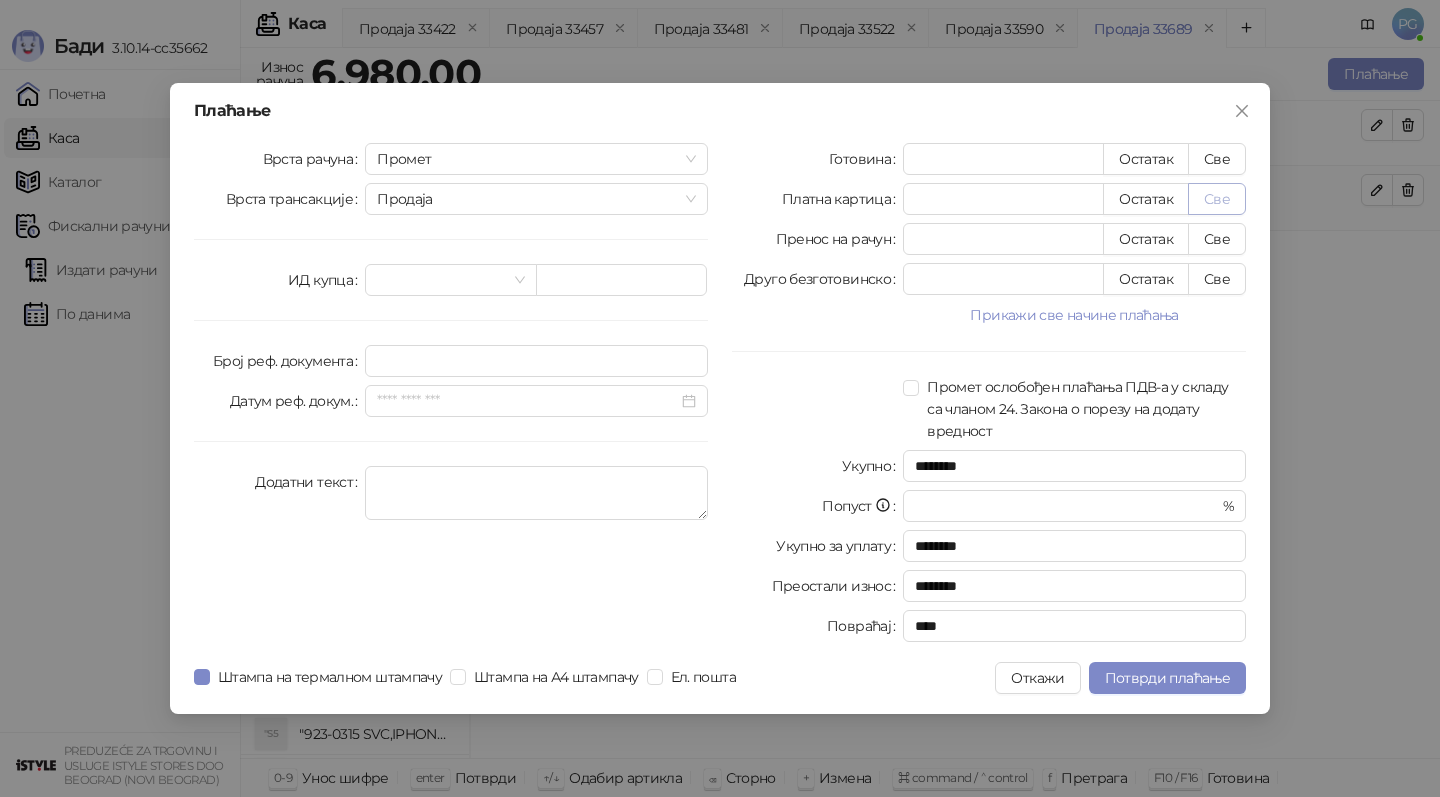 click on "Све" at bounding box center [1217, 199] 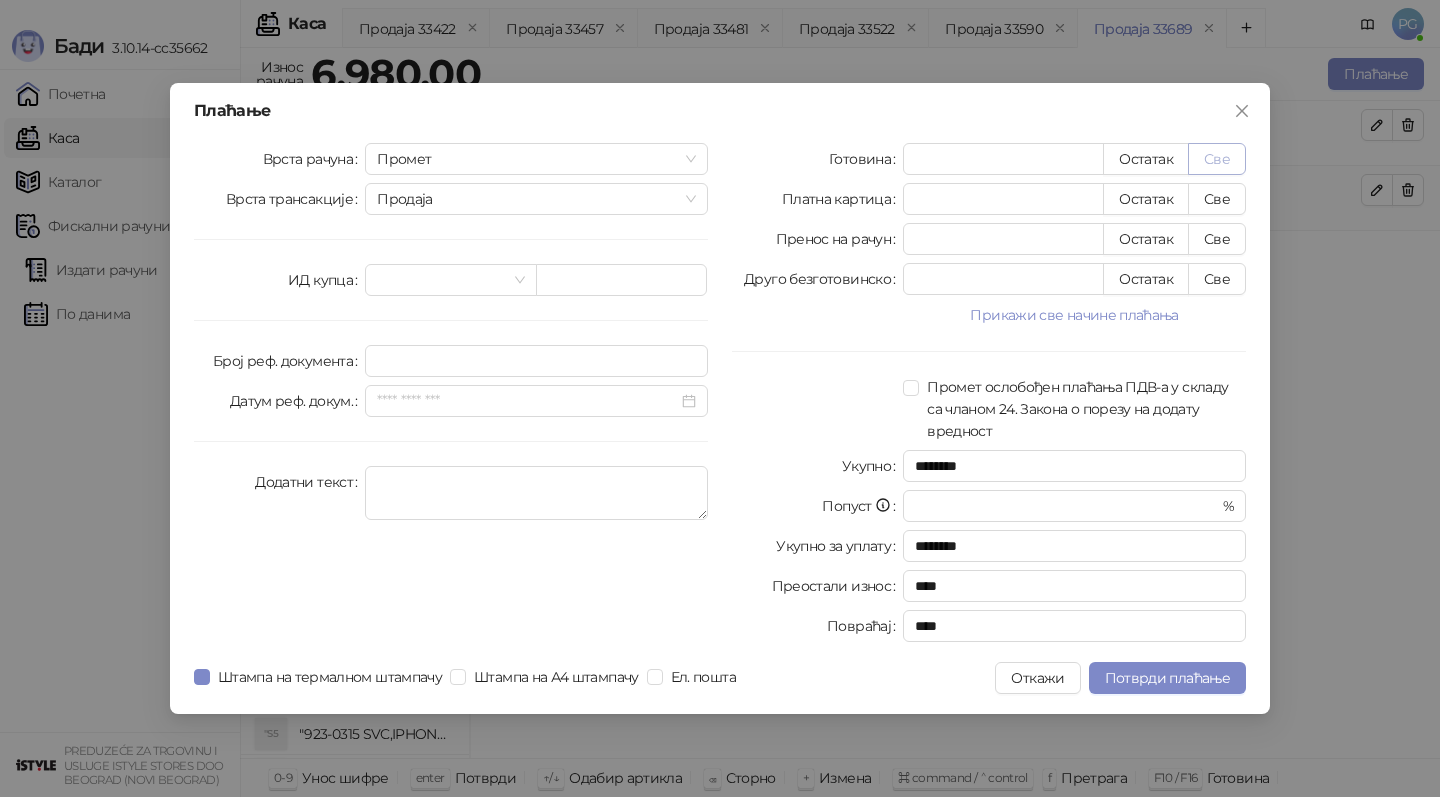 click on "Све" at bounding box center (1217, 159) 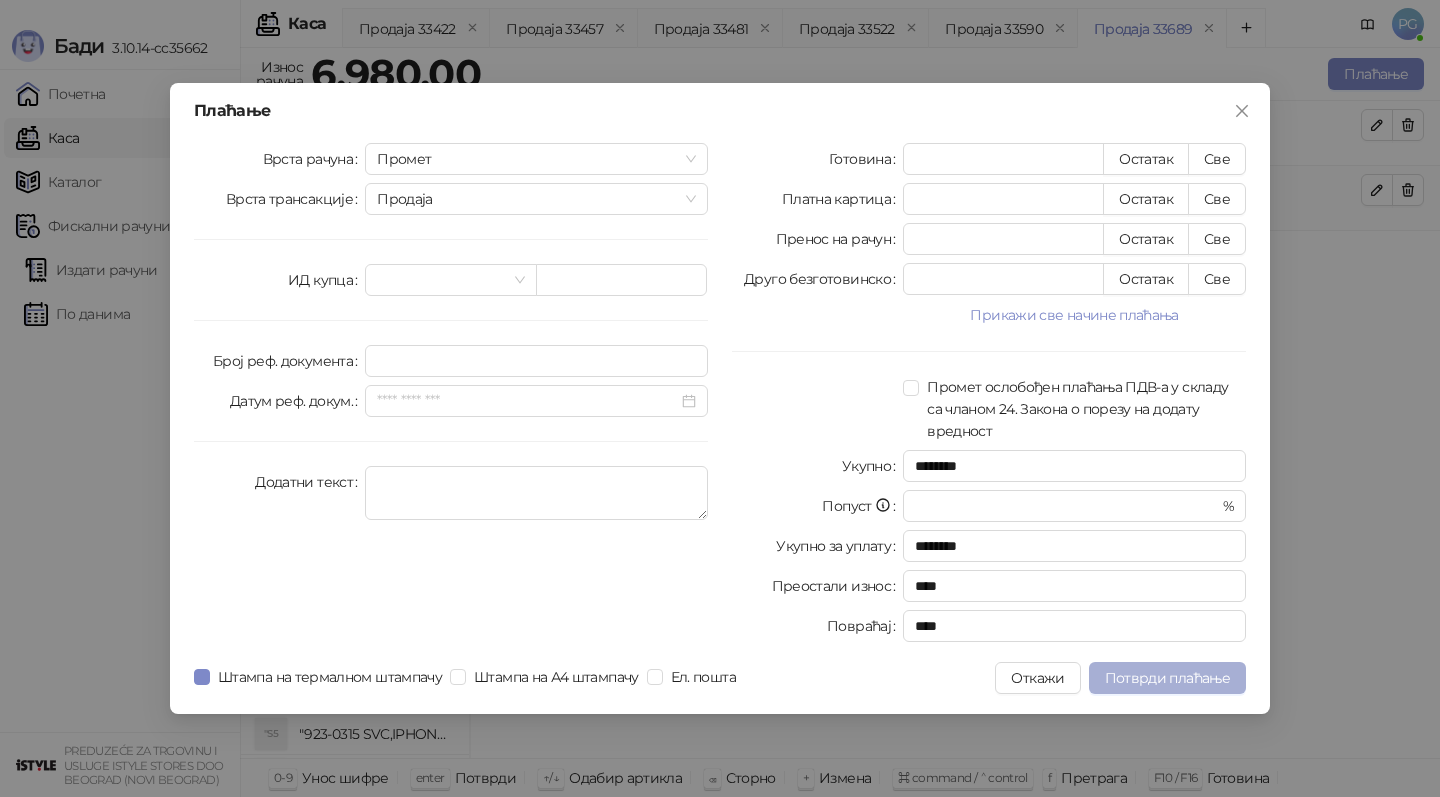 click on "Потврди плаћање" at bounding box center (1167, 678) 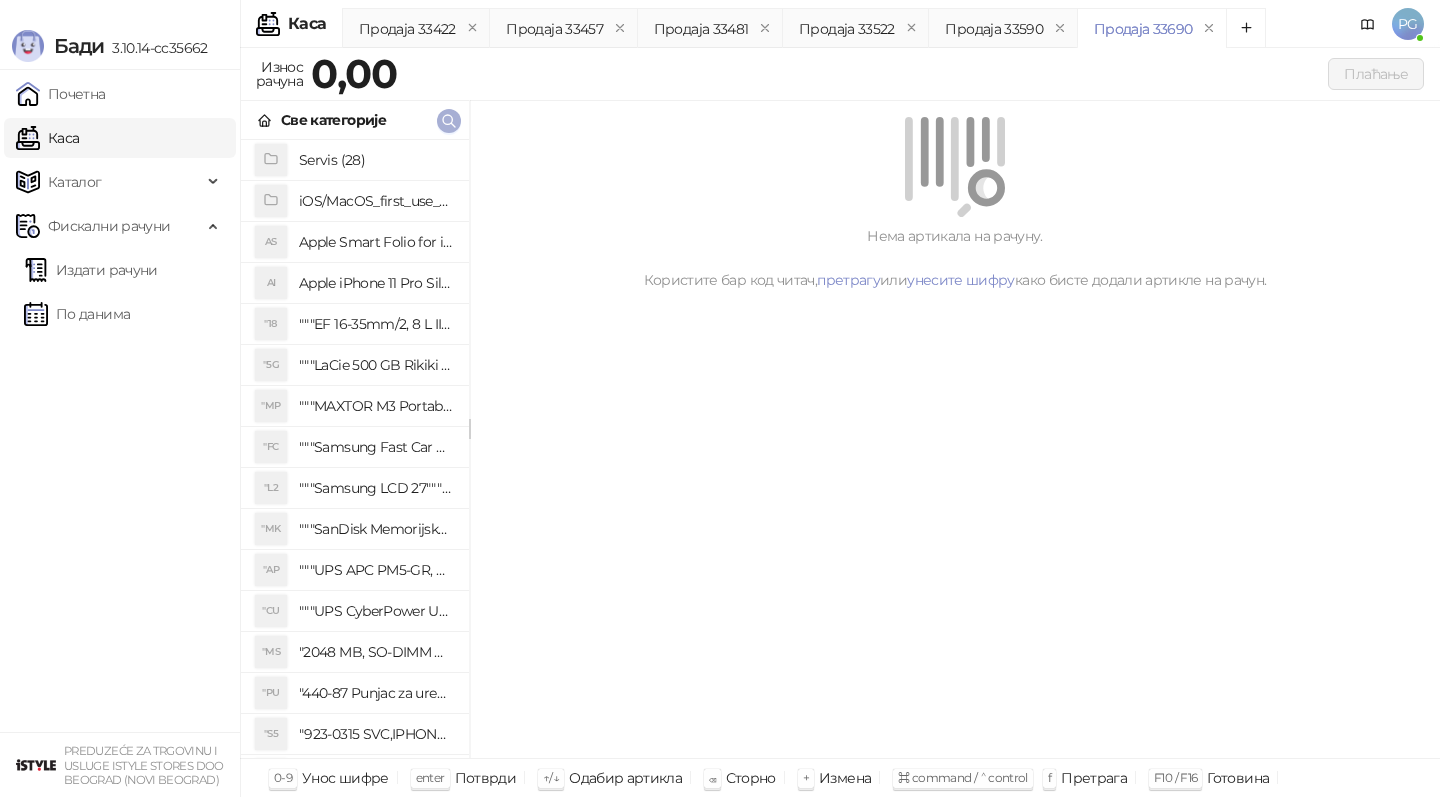 click 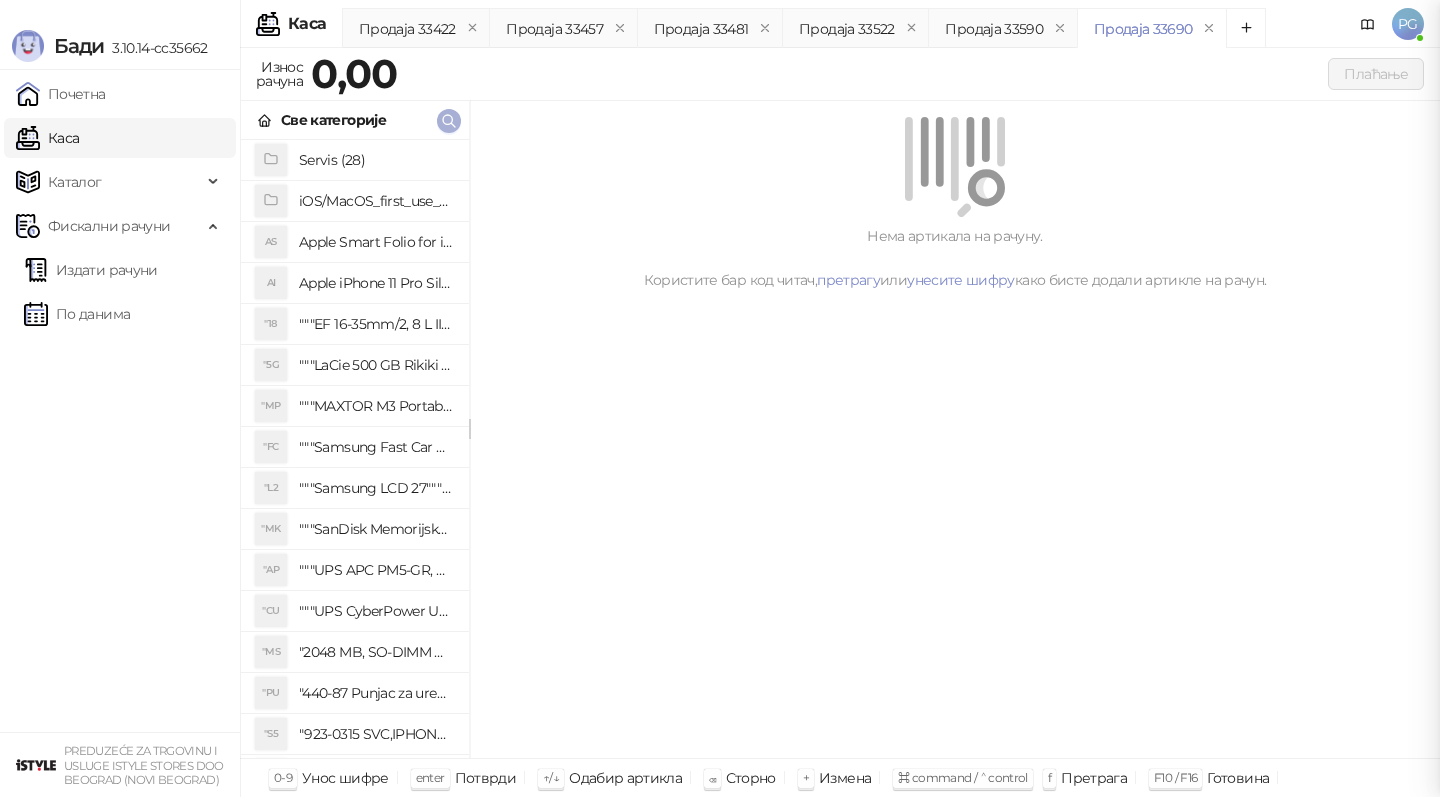 click at bounding box center (720, 398) 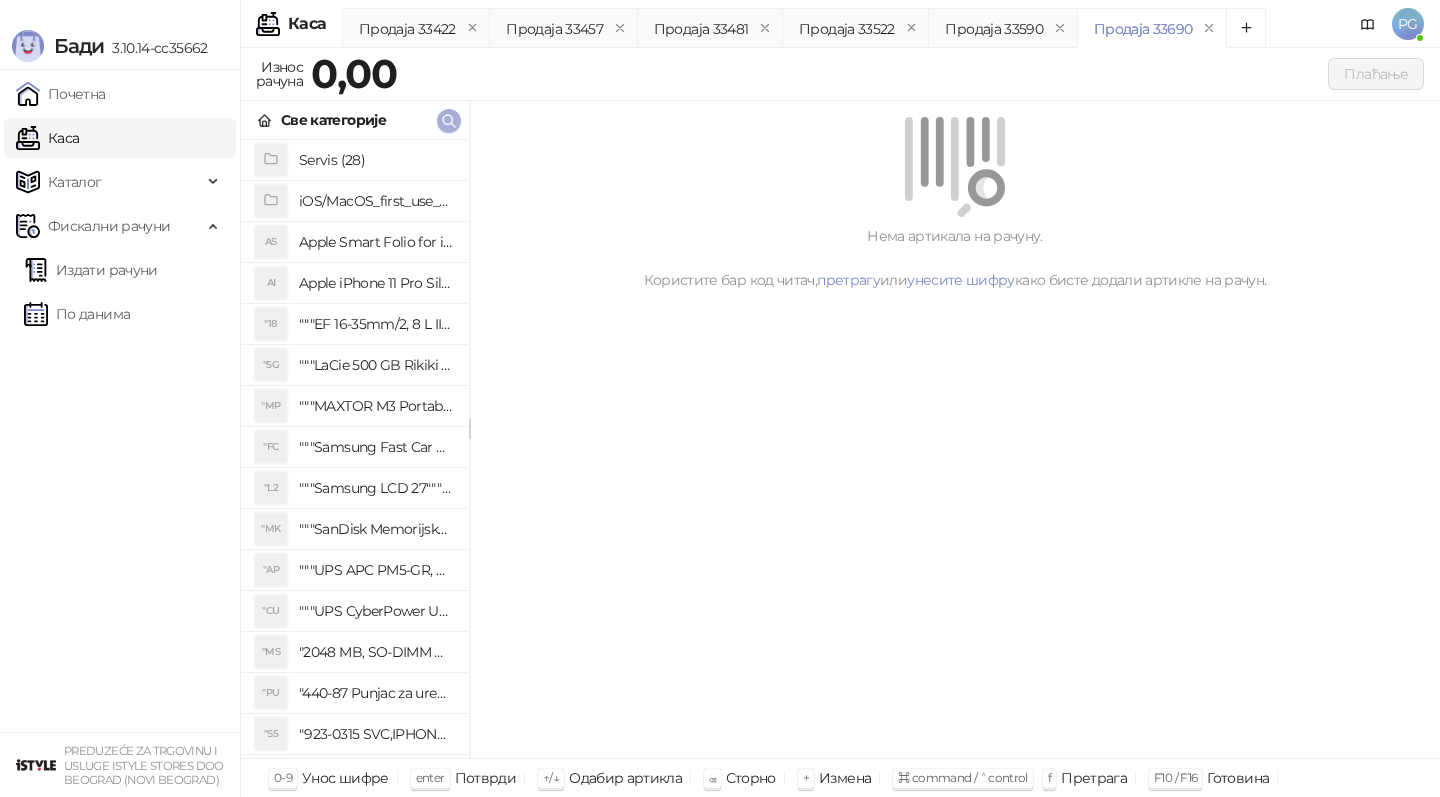 type 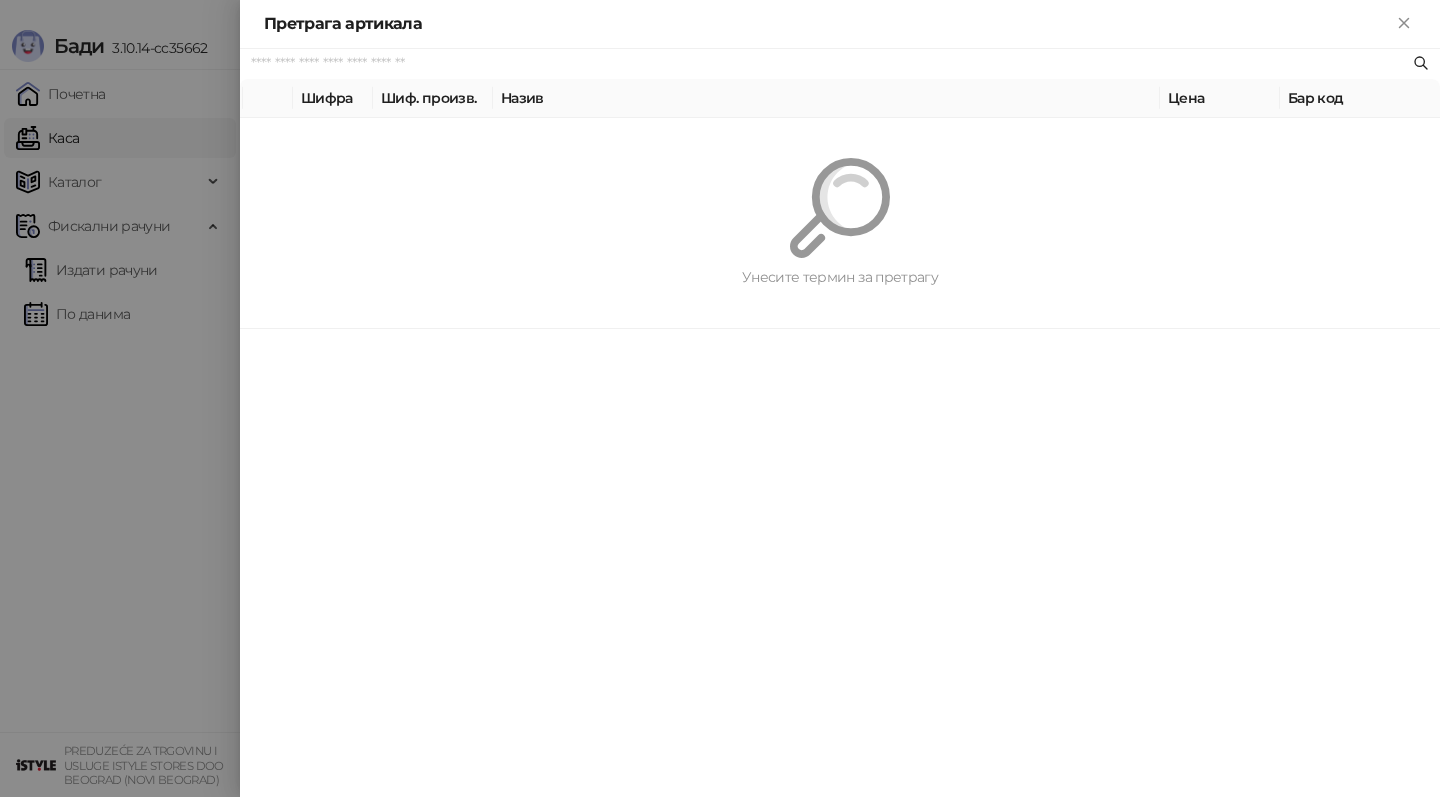 paste on "**********" 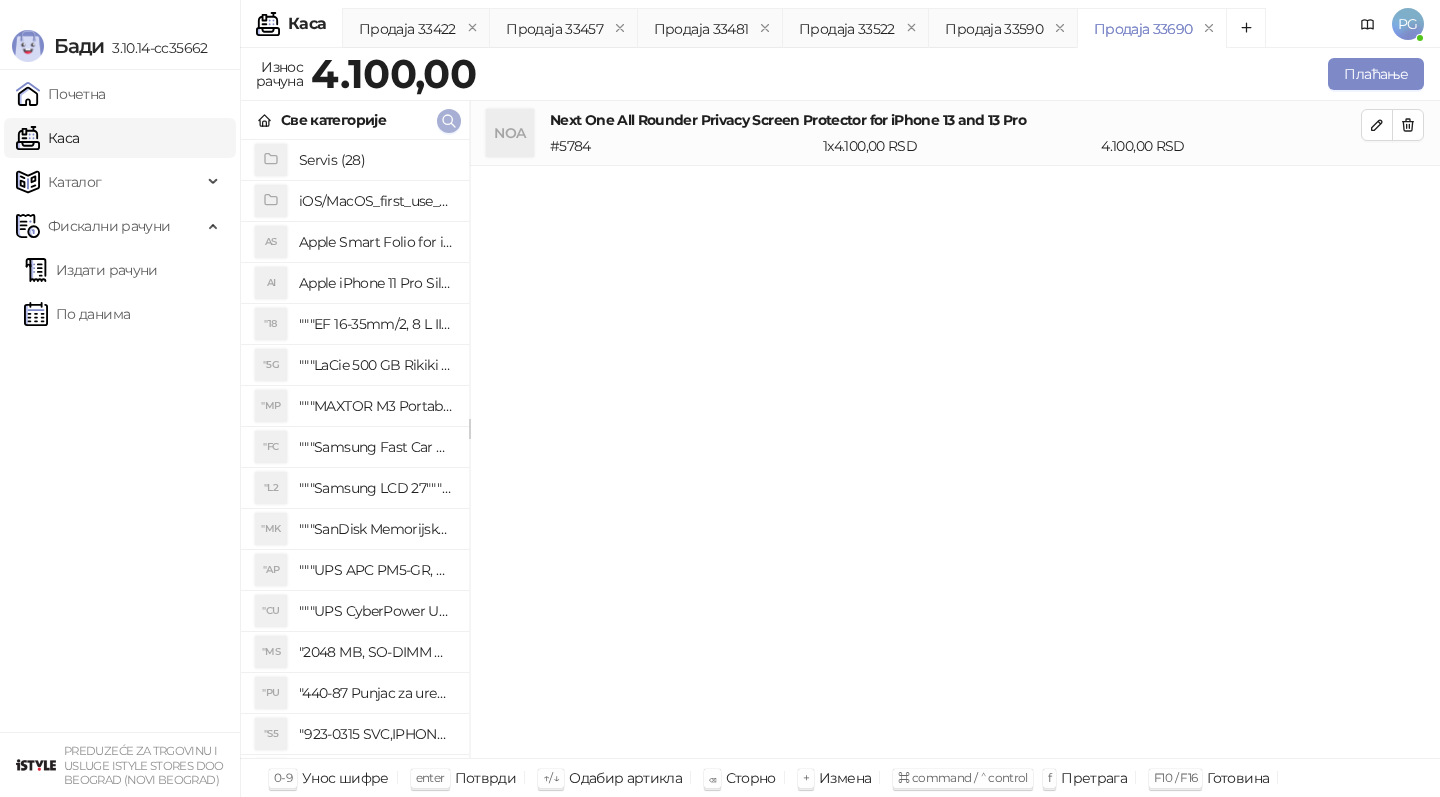 click 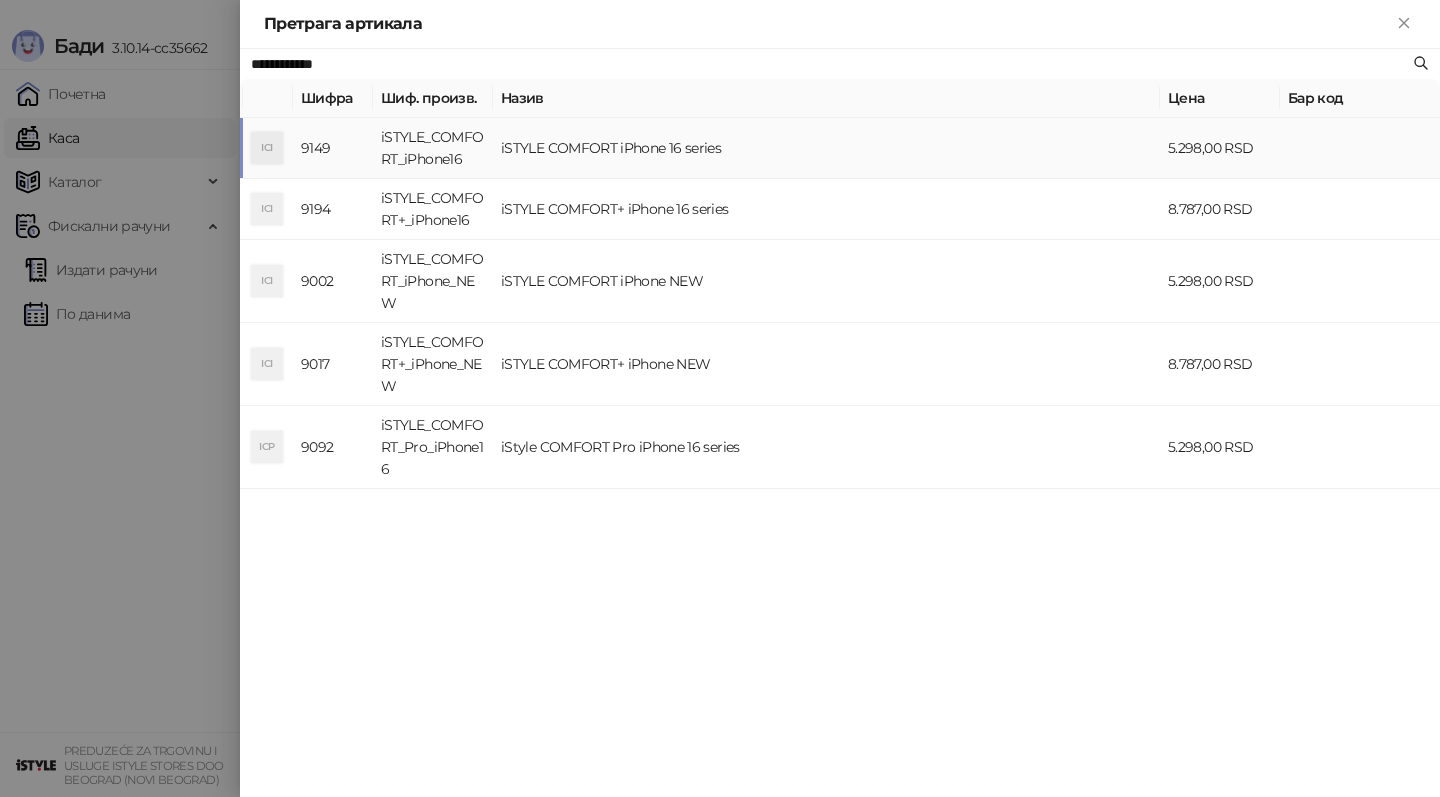 type on "**********" 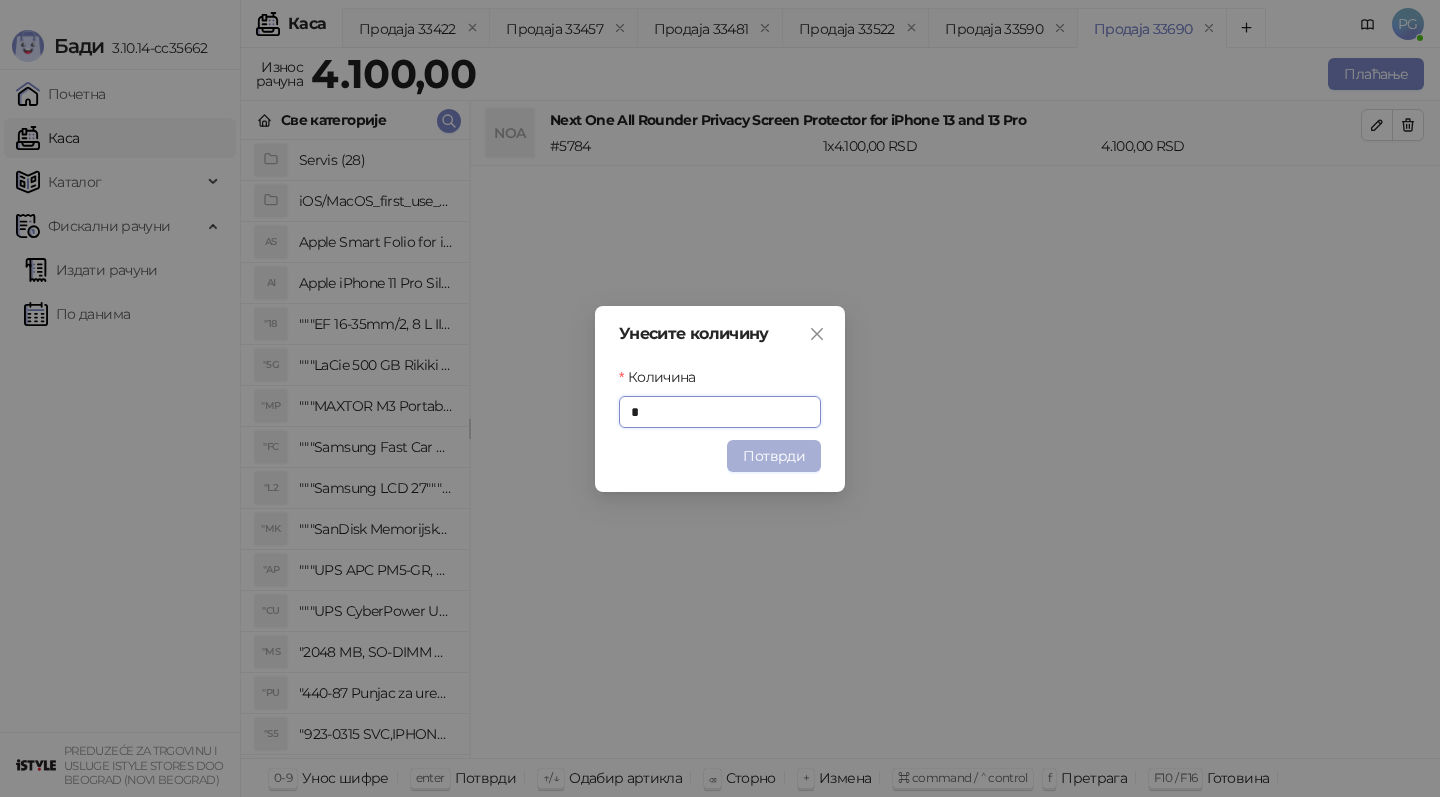 click on "Потврди" at bounding box center [774, 456] 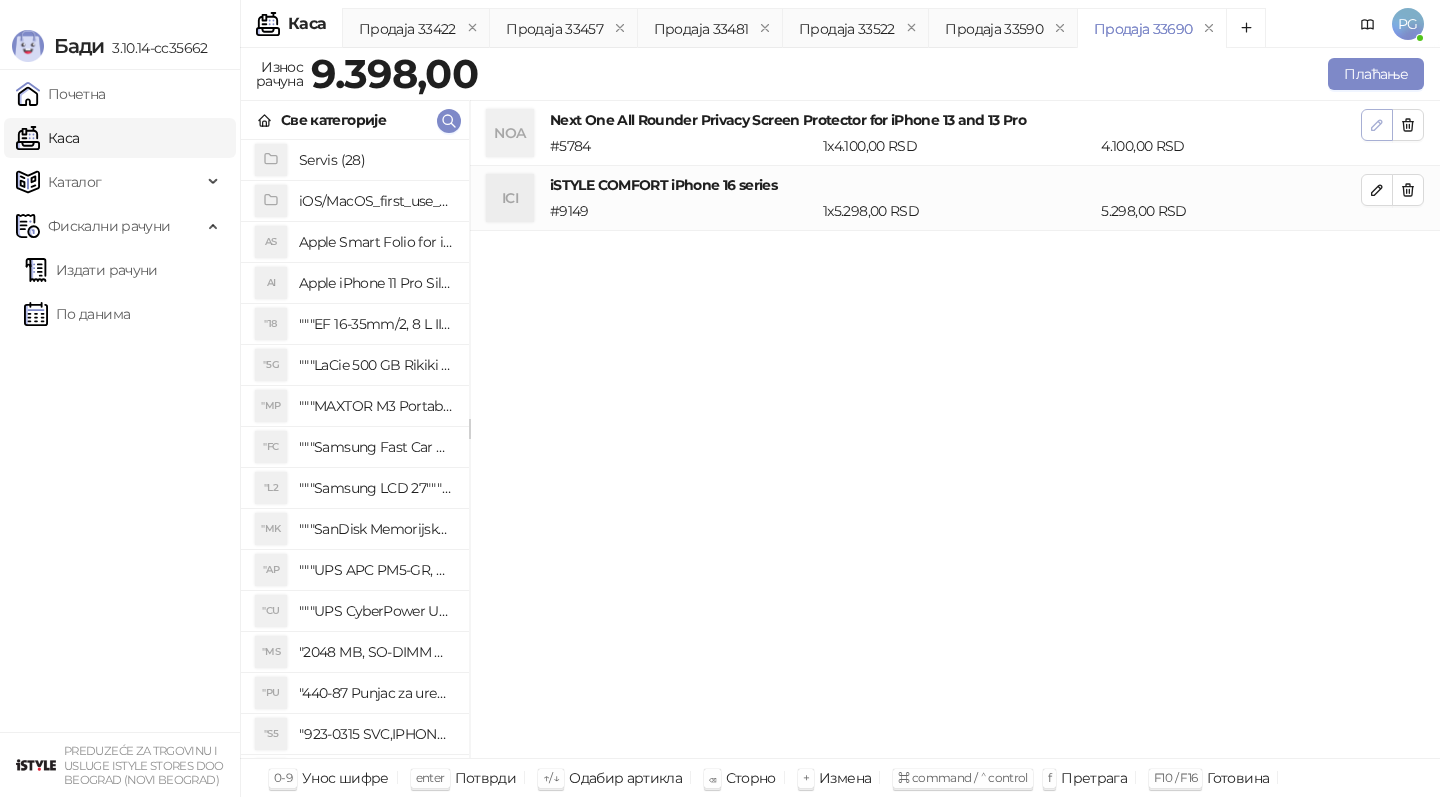 click at bounding box center (1377, 125) 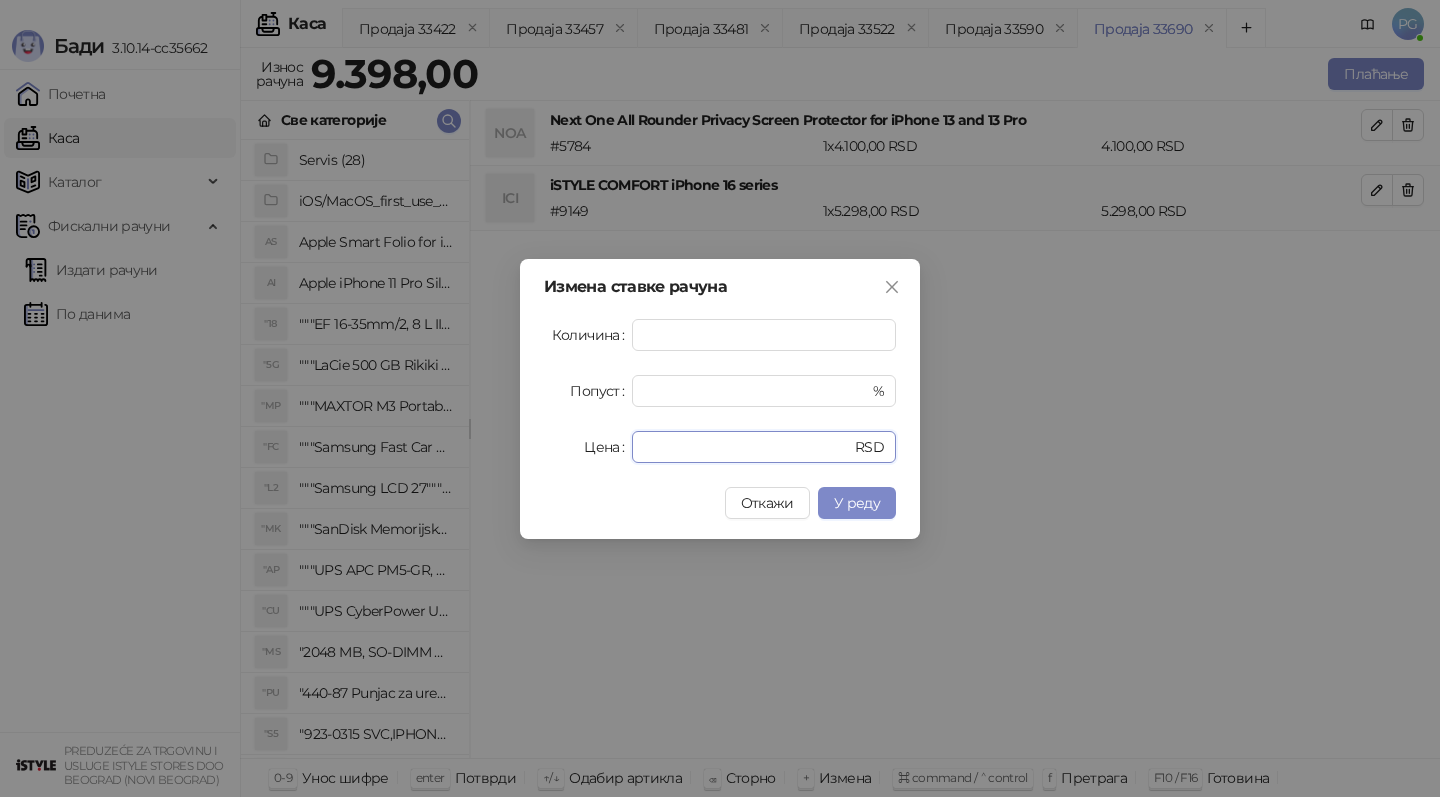 drag, startPoint x: 702, startPoint y: 435, endPoint x: 601, endPoint y: 441, distance: 101.17806 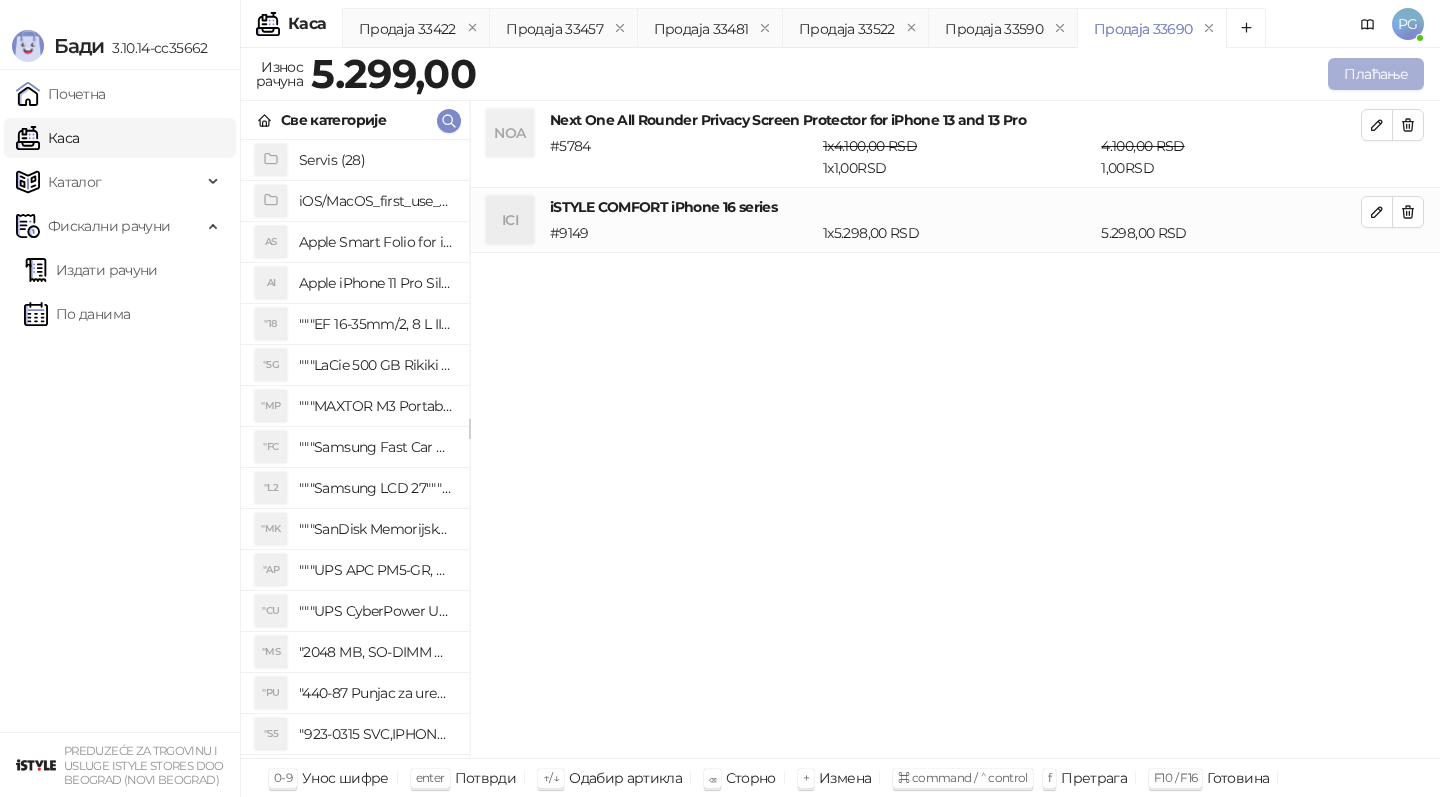 click on "Плаћање" at bounding box center (1376, 74) 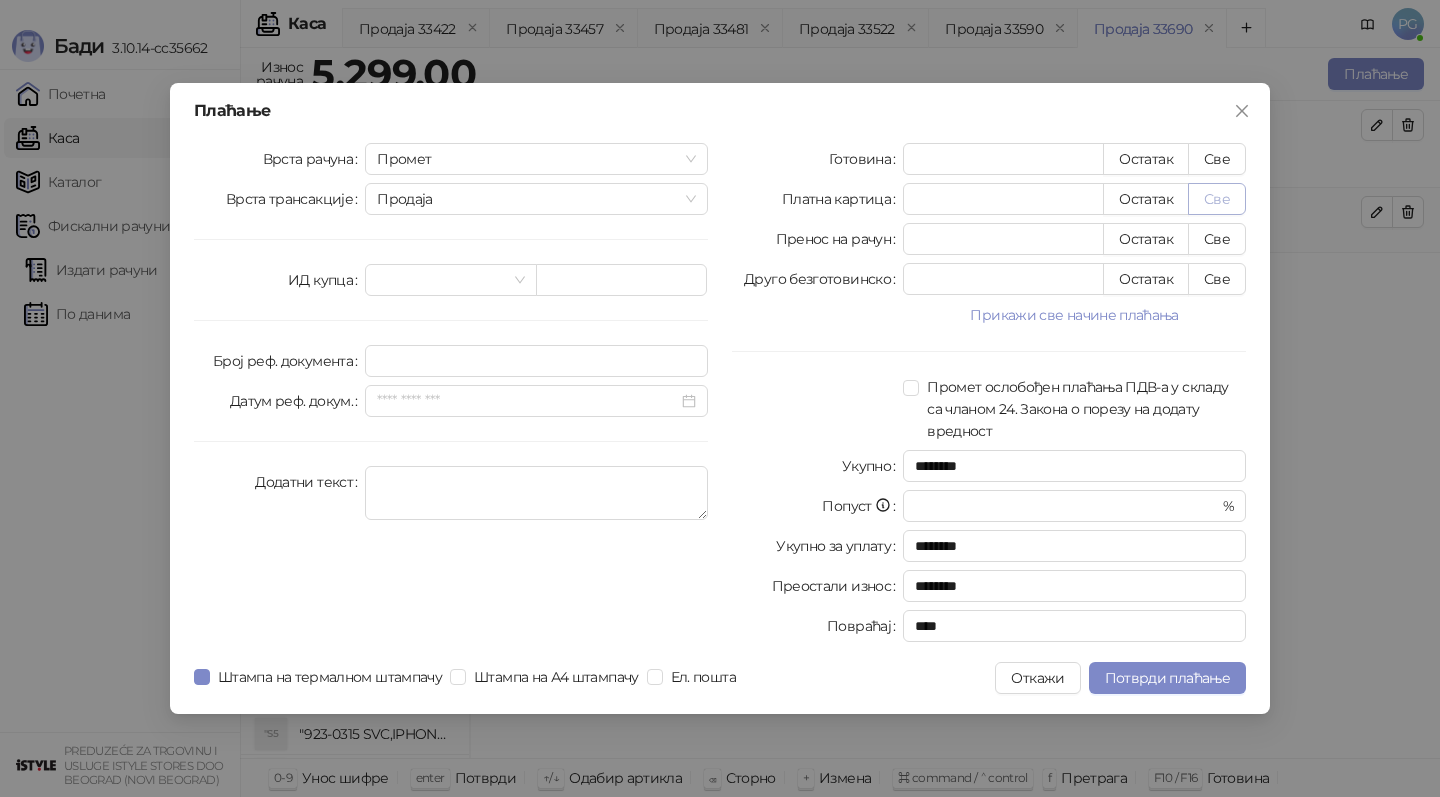click on "Све" at bounding box center [1217, 199] 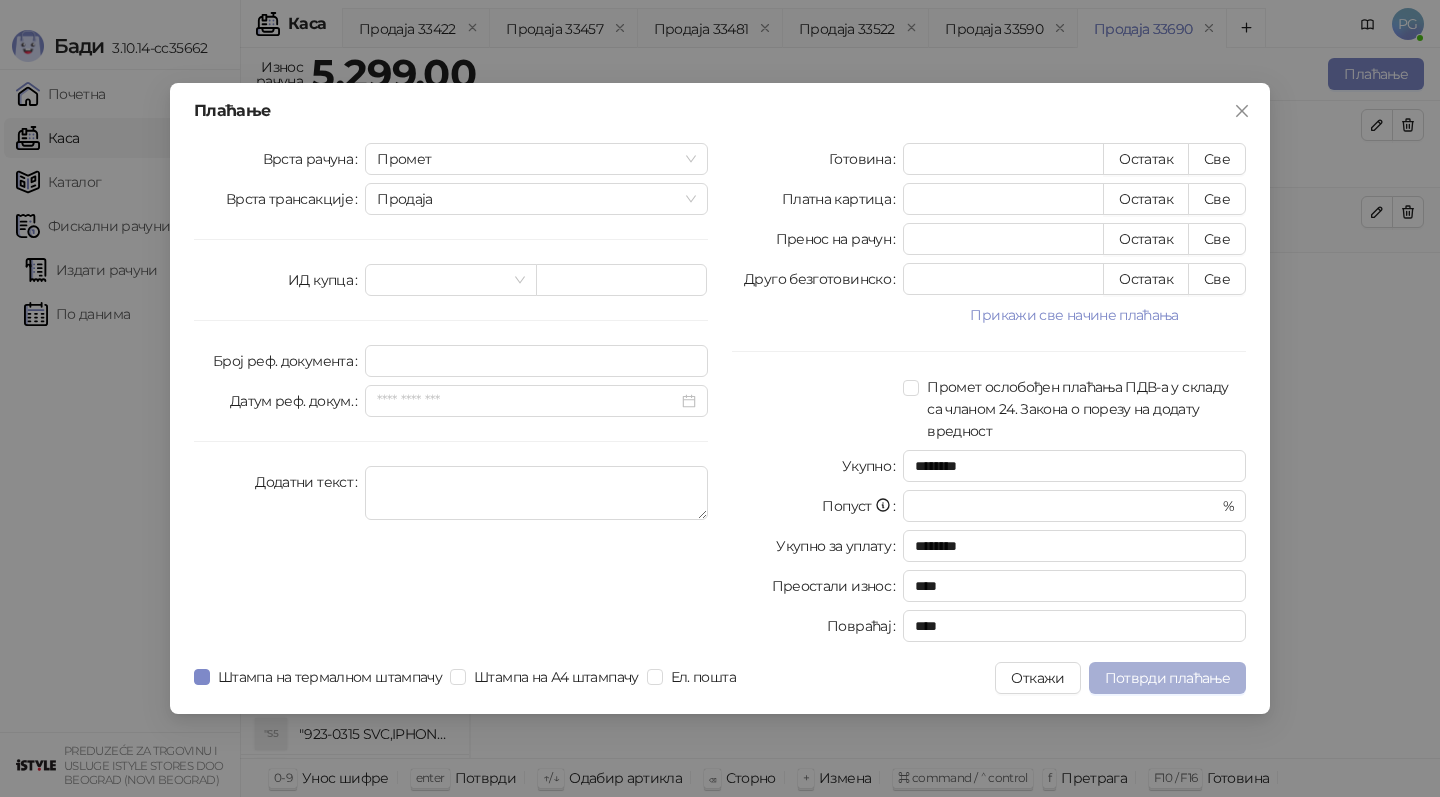 click on "Потврди плаћање" at bounding box center (1167, 678) 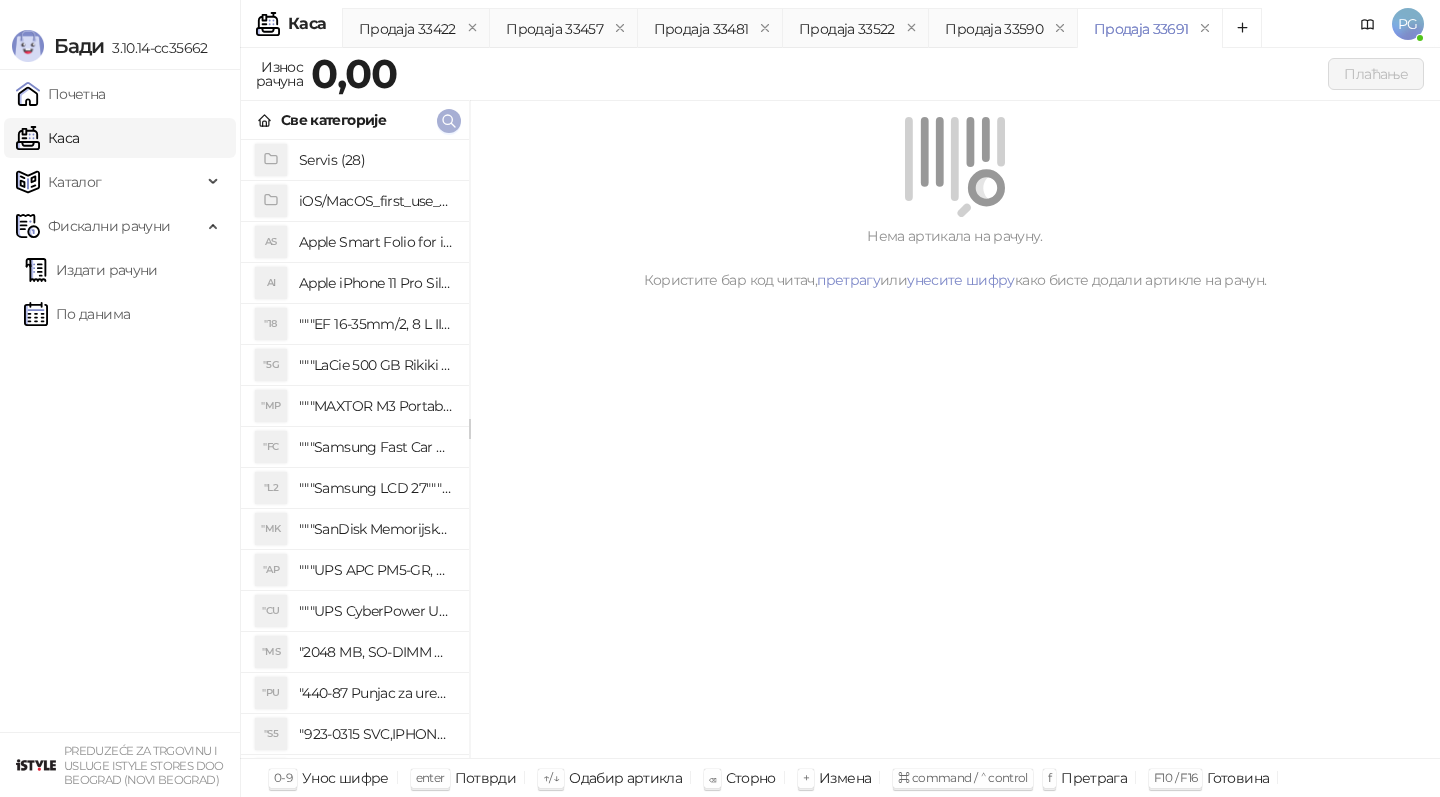 click at bounding box center (449, 121) 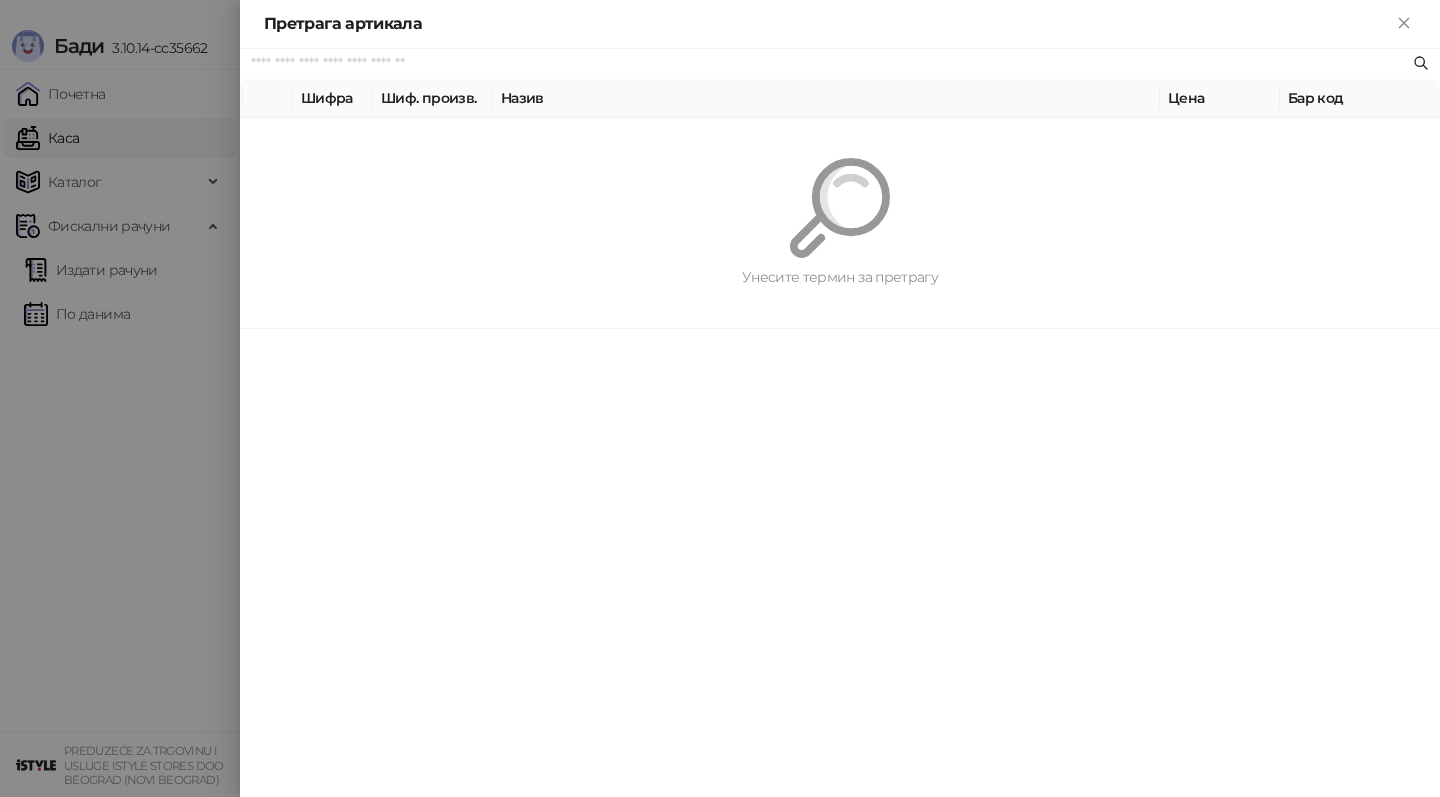 paste on "*********" 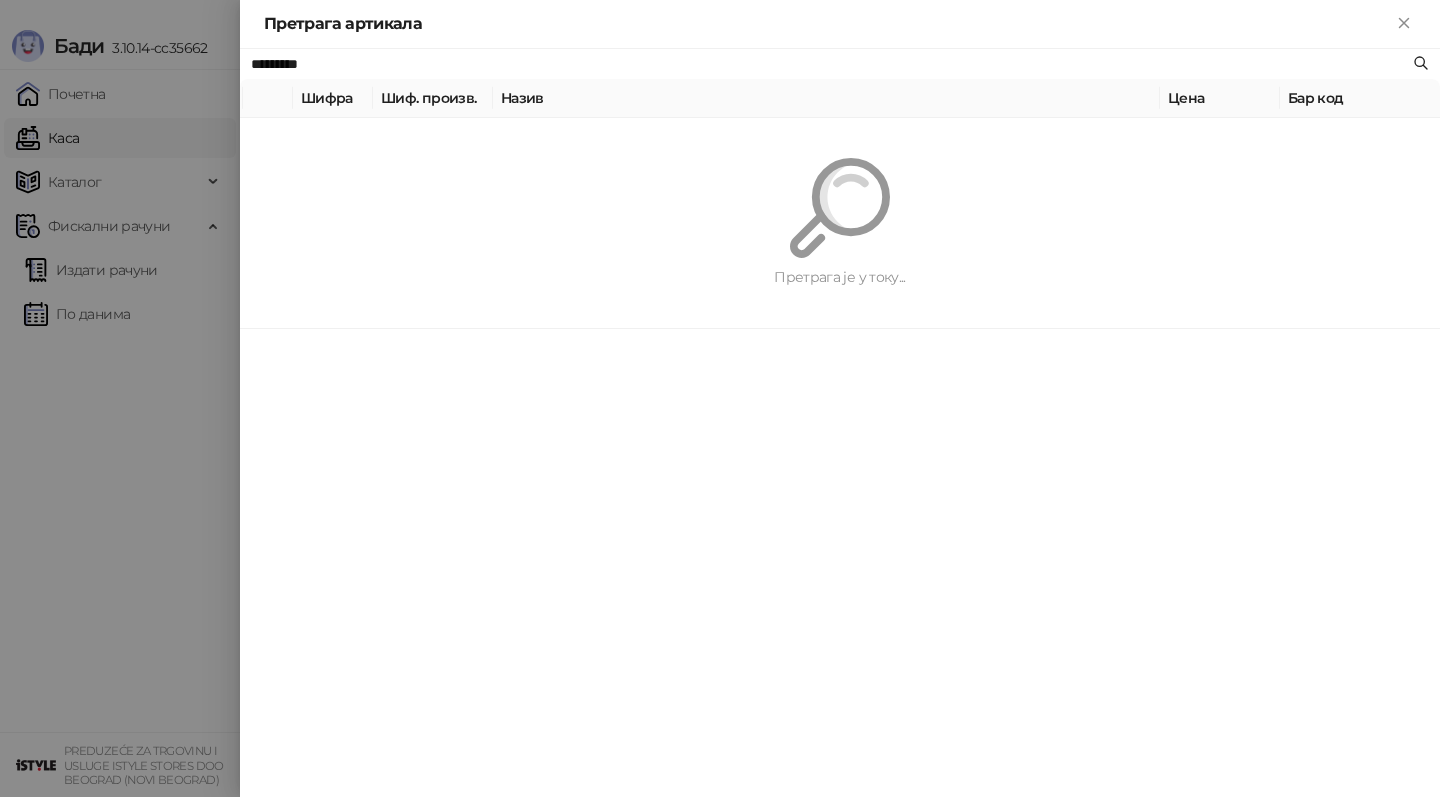 type on "*********" 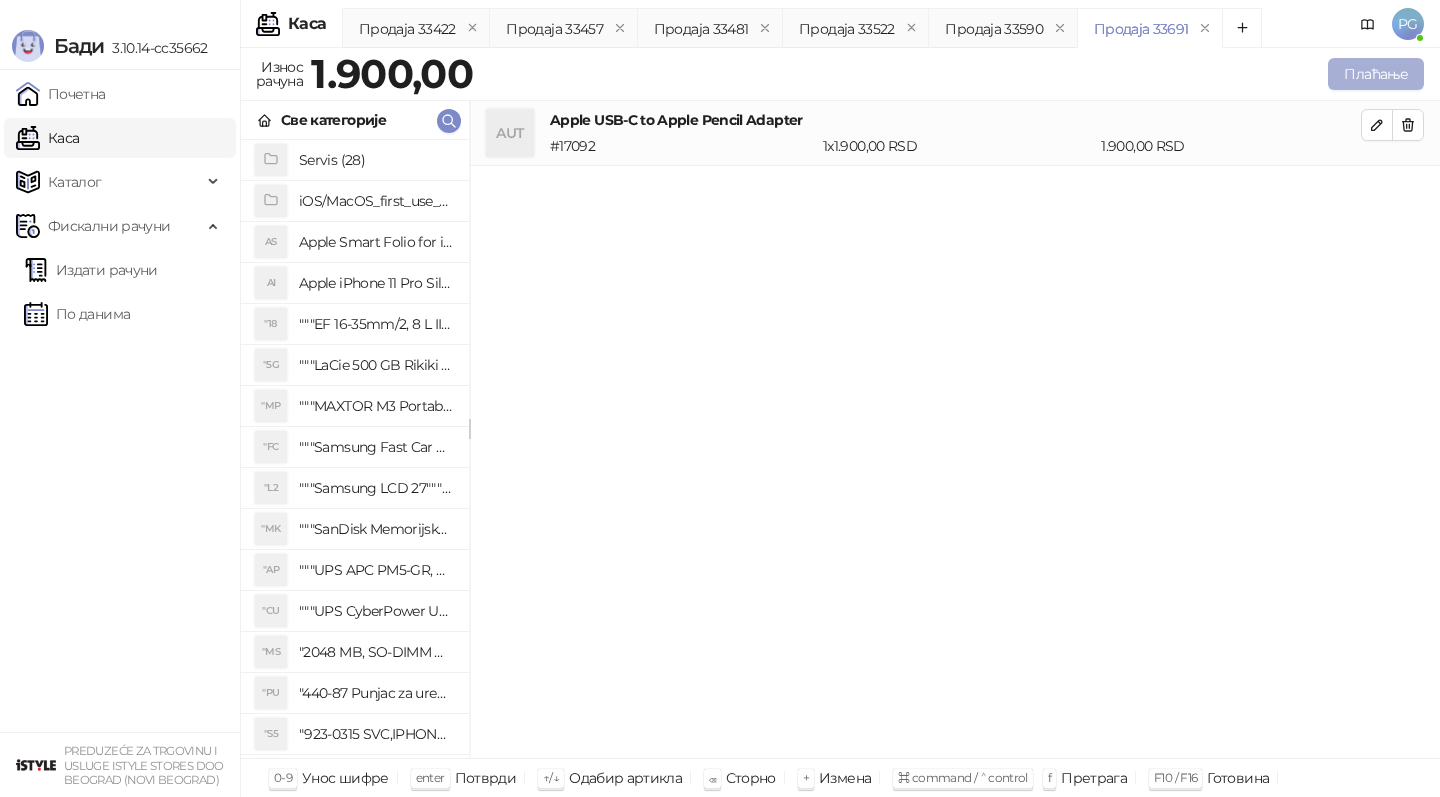 click on "Плаћање" at bounding box center [1376, 74] 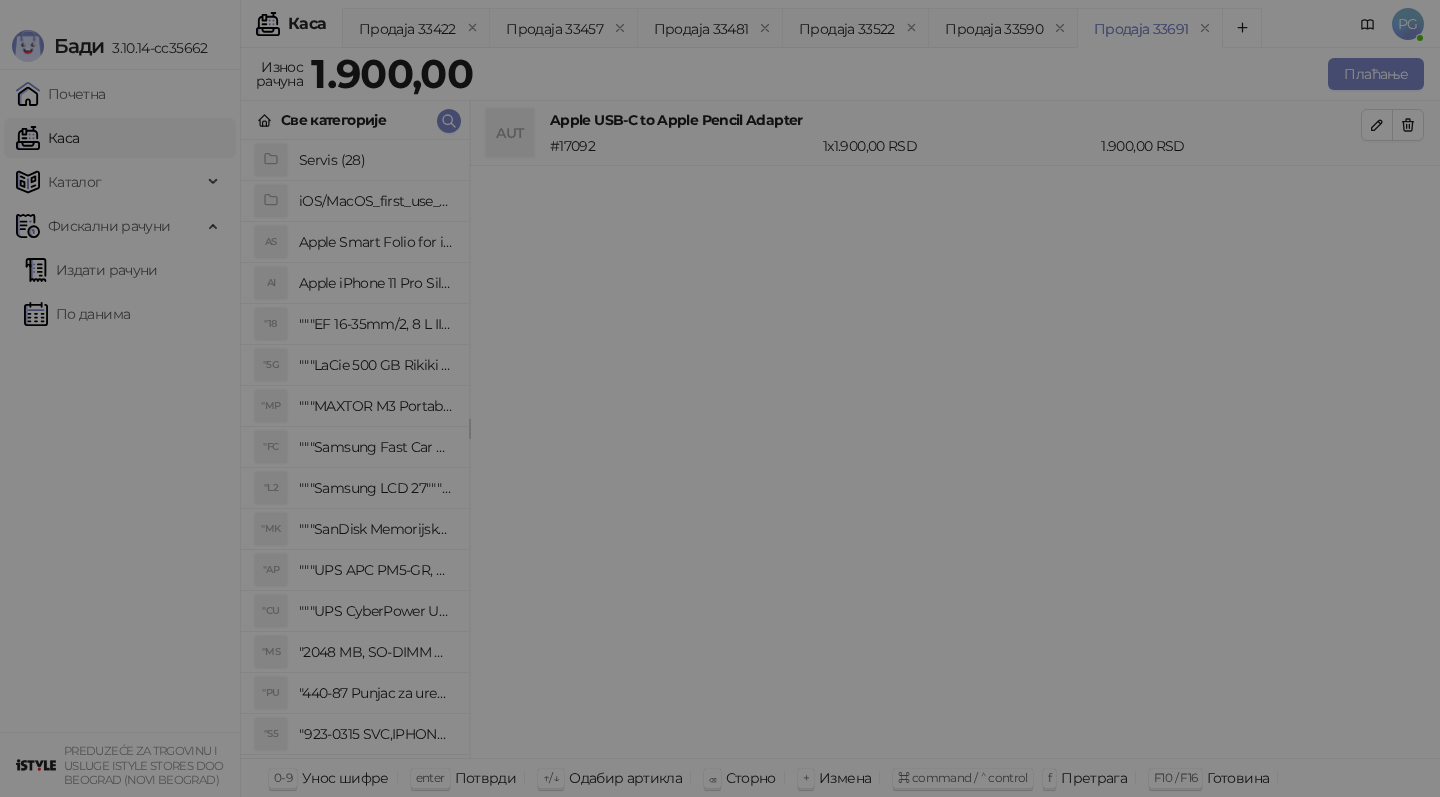 click on "Плаћање Врста рачуна Промет Врста трансакције Продаја ИД купца Број реф. документа Датум реф. докум. Додатни текст Готовина * Остатак Све Платна картица * Остатак Све Пренос на рачун * Остатак Све Друго безготовинско * Остатак Све Прикажи све начине плаћања Чек * Остатак Све Ваучер * Остатак Све Инстант плаћање * Остатак Све   Промет ослобођен плаћања ПДВ-а у складу са чланом 24. Закона о порезу на додату вредност Укупно ******** Попуст   * % Укупно за уплату ******** Преостали износ ******** Повраћај **** Штампа на термалном штампачу Штампа на А4 штампачу Ел. пошта Откажи" at bounding box center (720, 398) 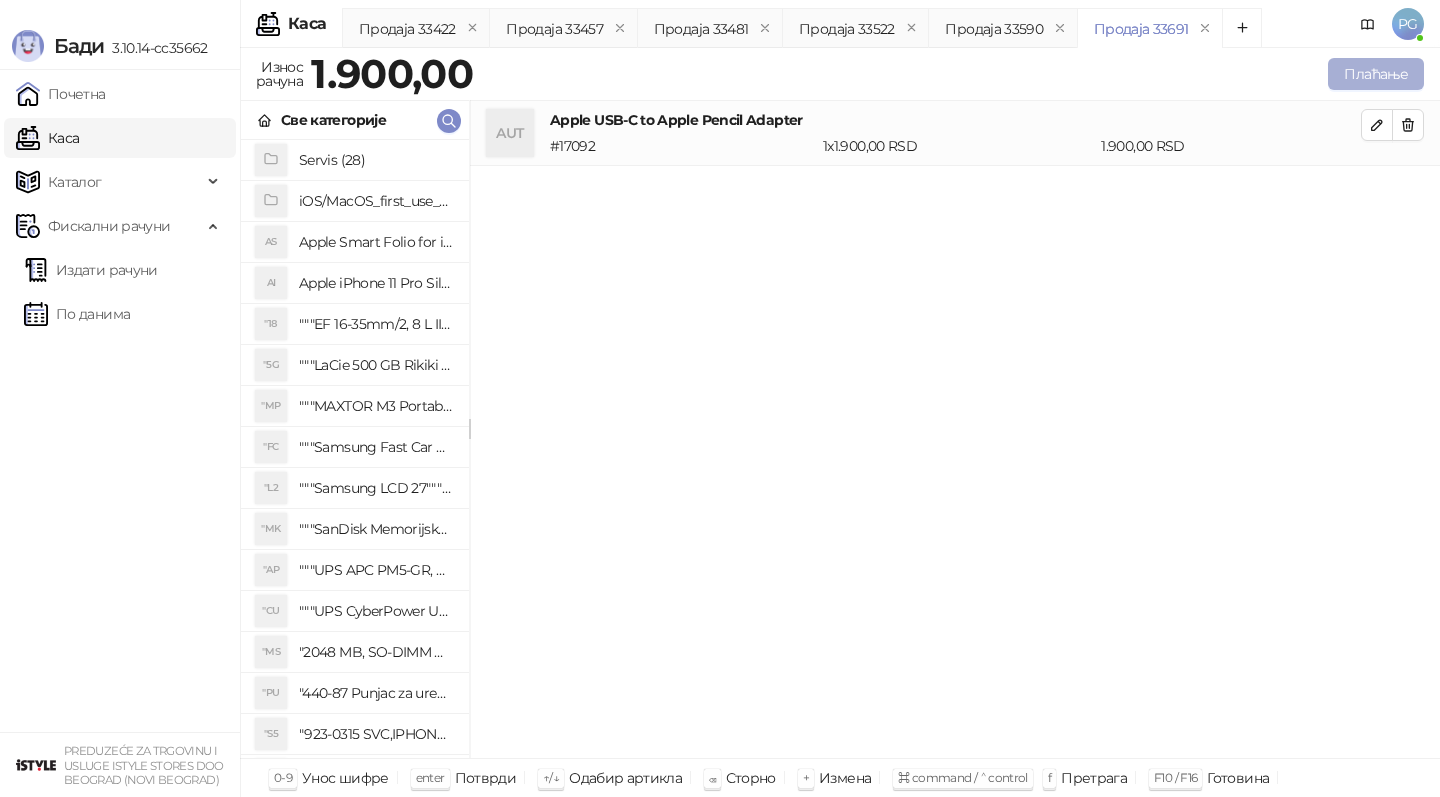 click on "Плаћање" at bounding box center (1376, 74) 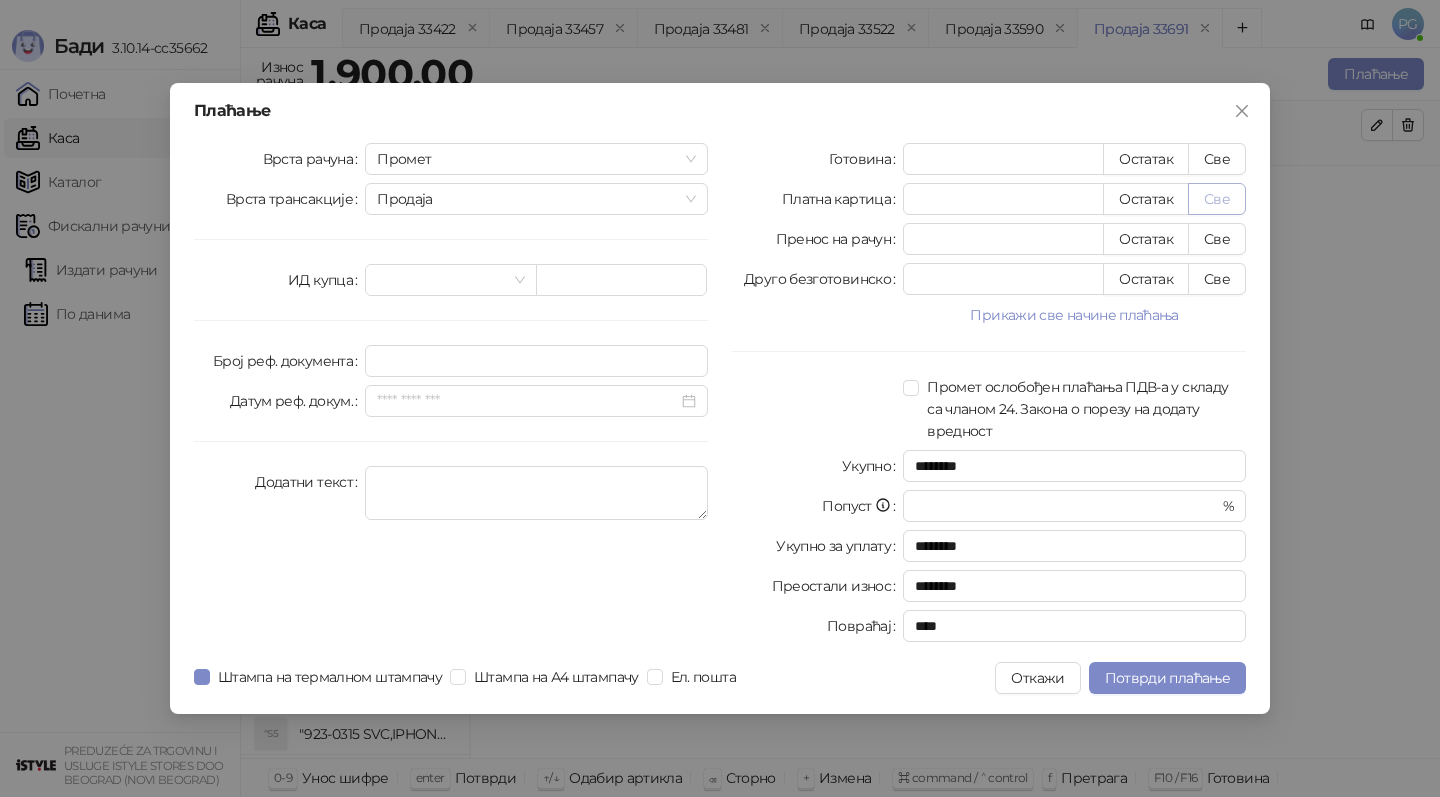 click on "Све" at bounding box center [1217, 199] 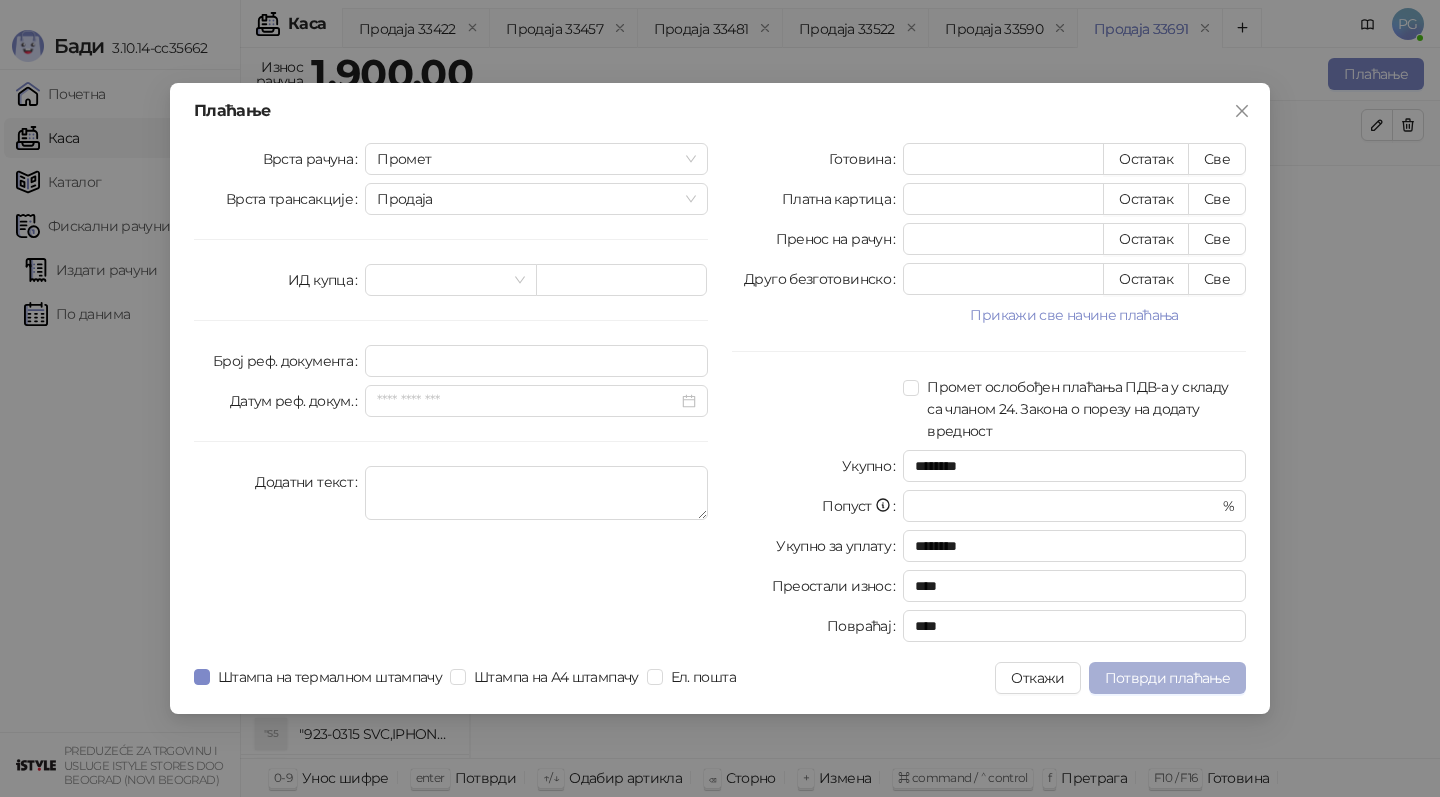 click on "Потврди плаћање" at bounding box center (1167, 678) 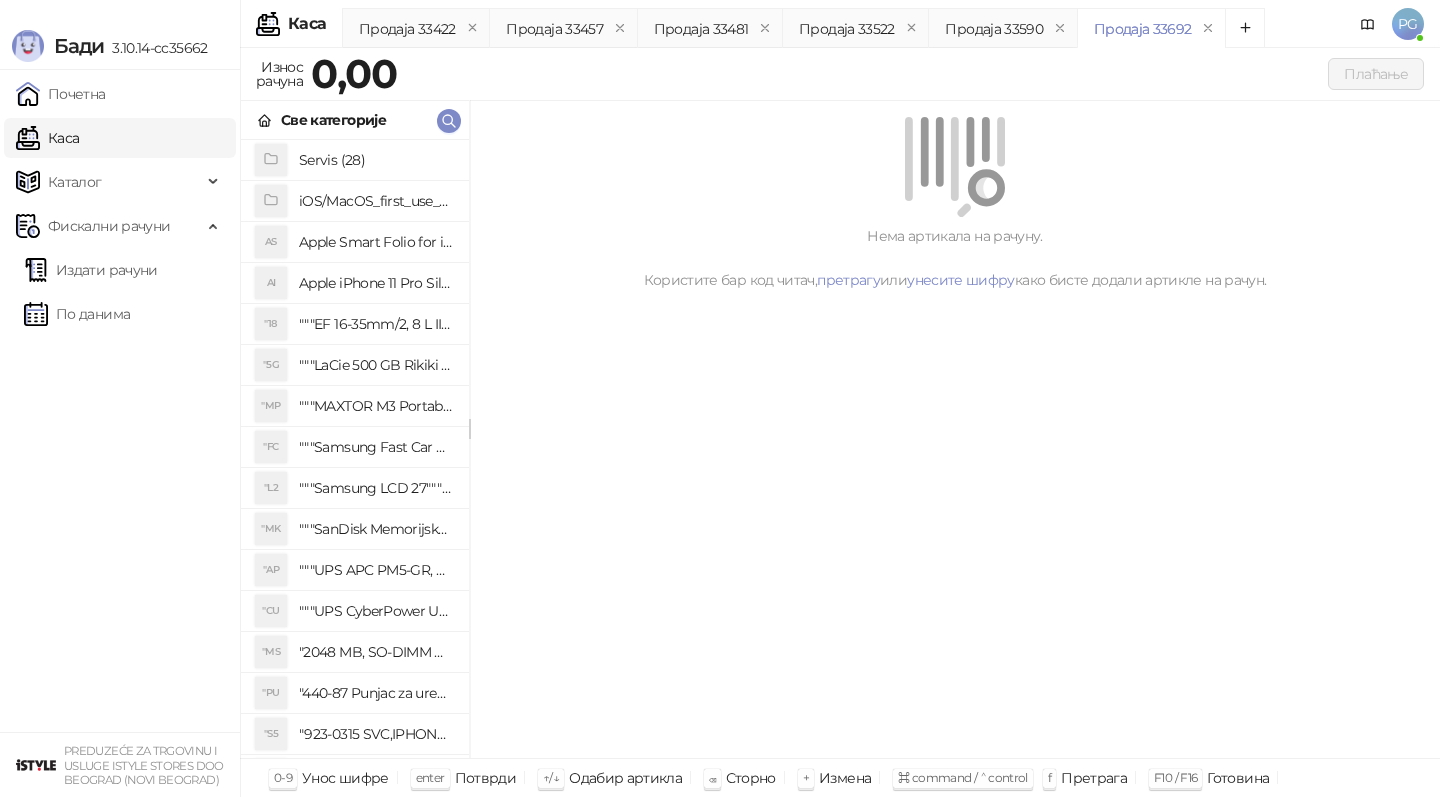 click on "Све категорије" at bounding box center [355, 120] 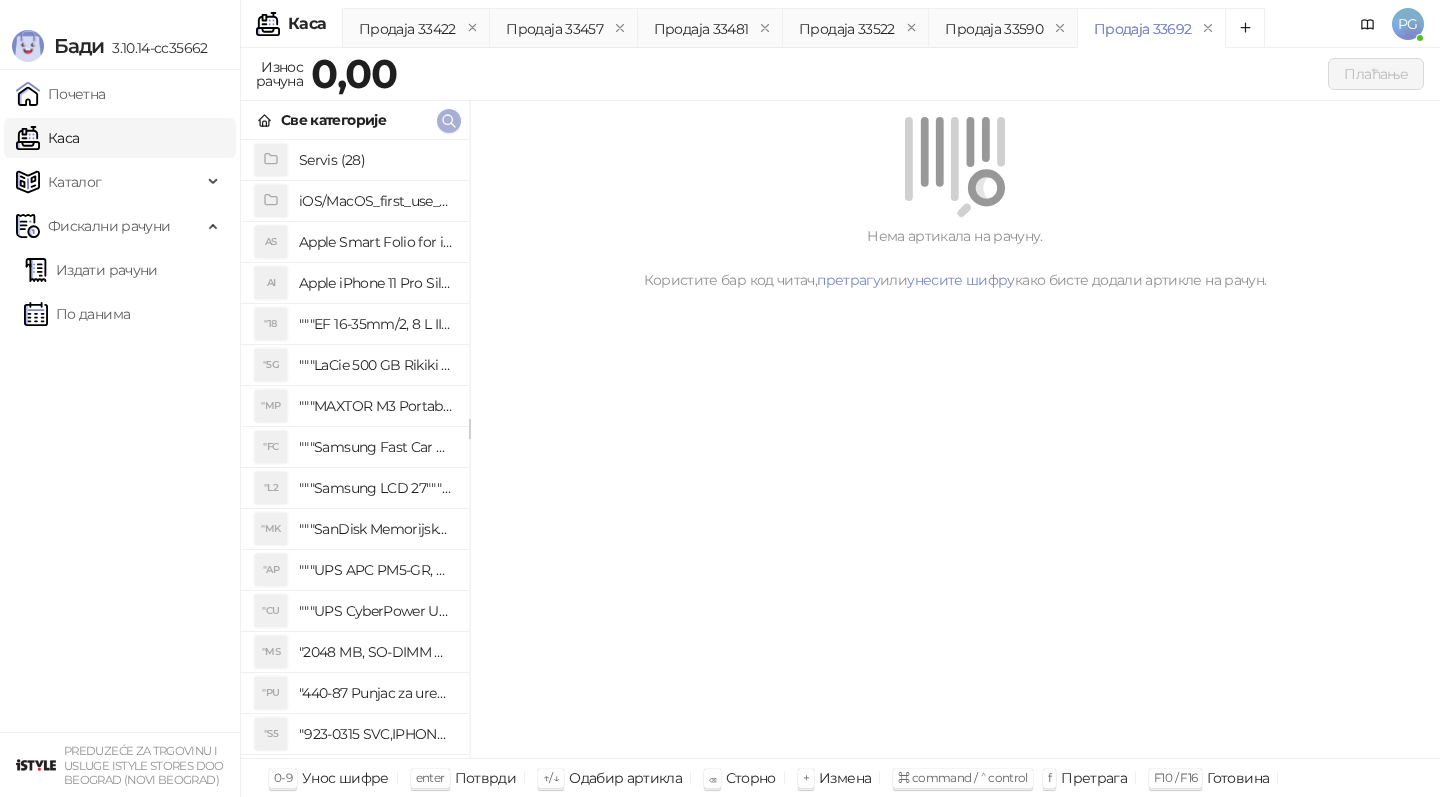 click 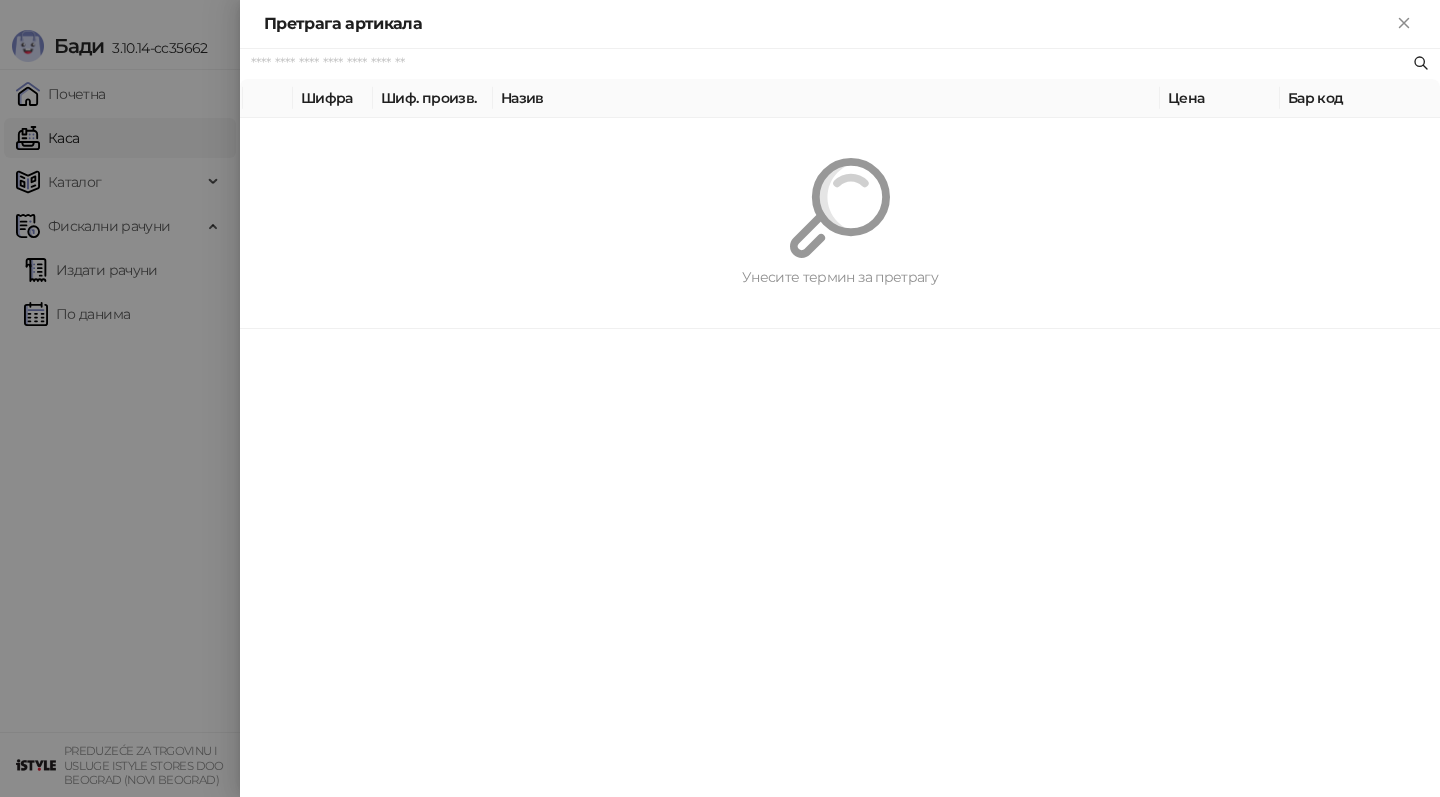 paste on "*********" 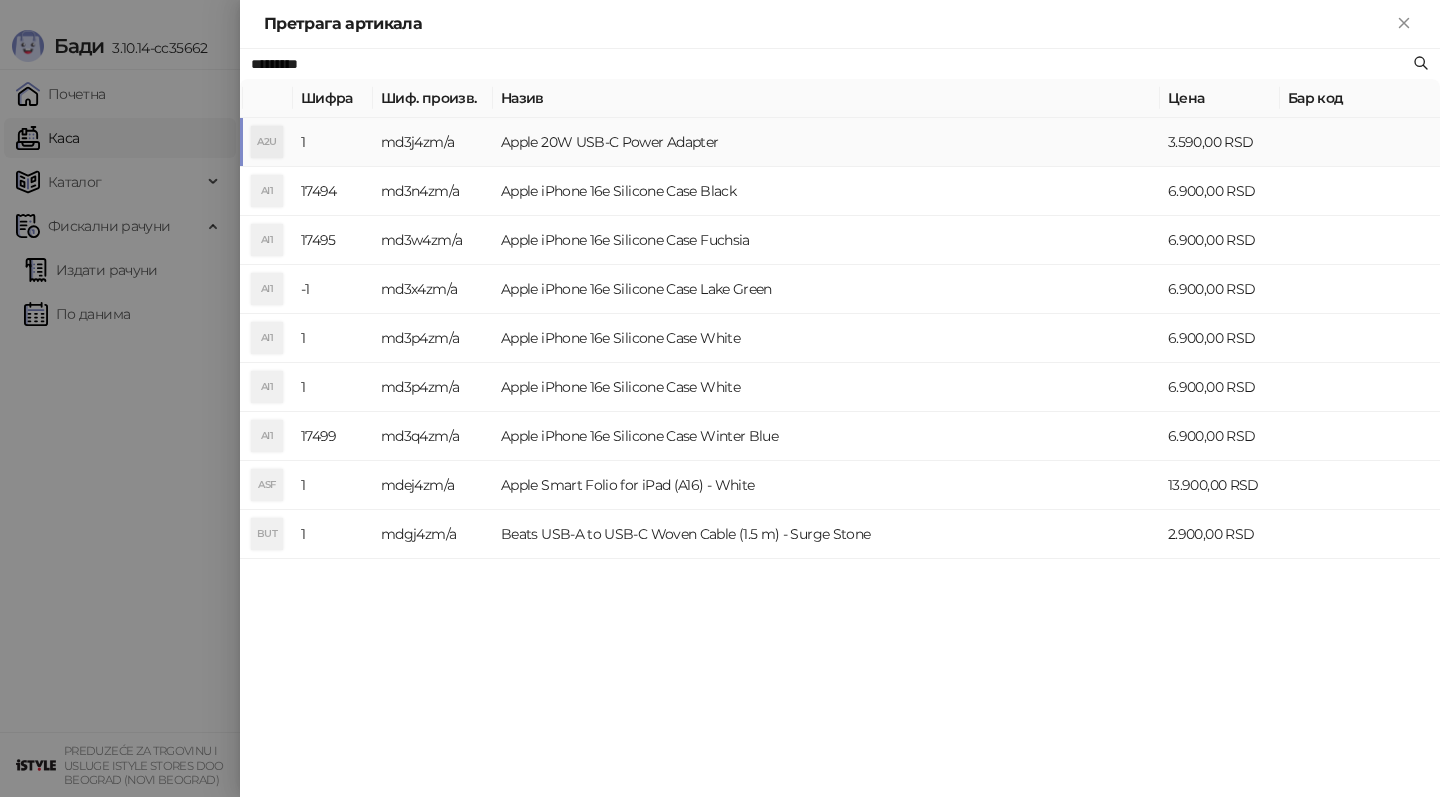 type on "*********" 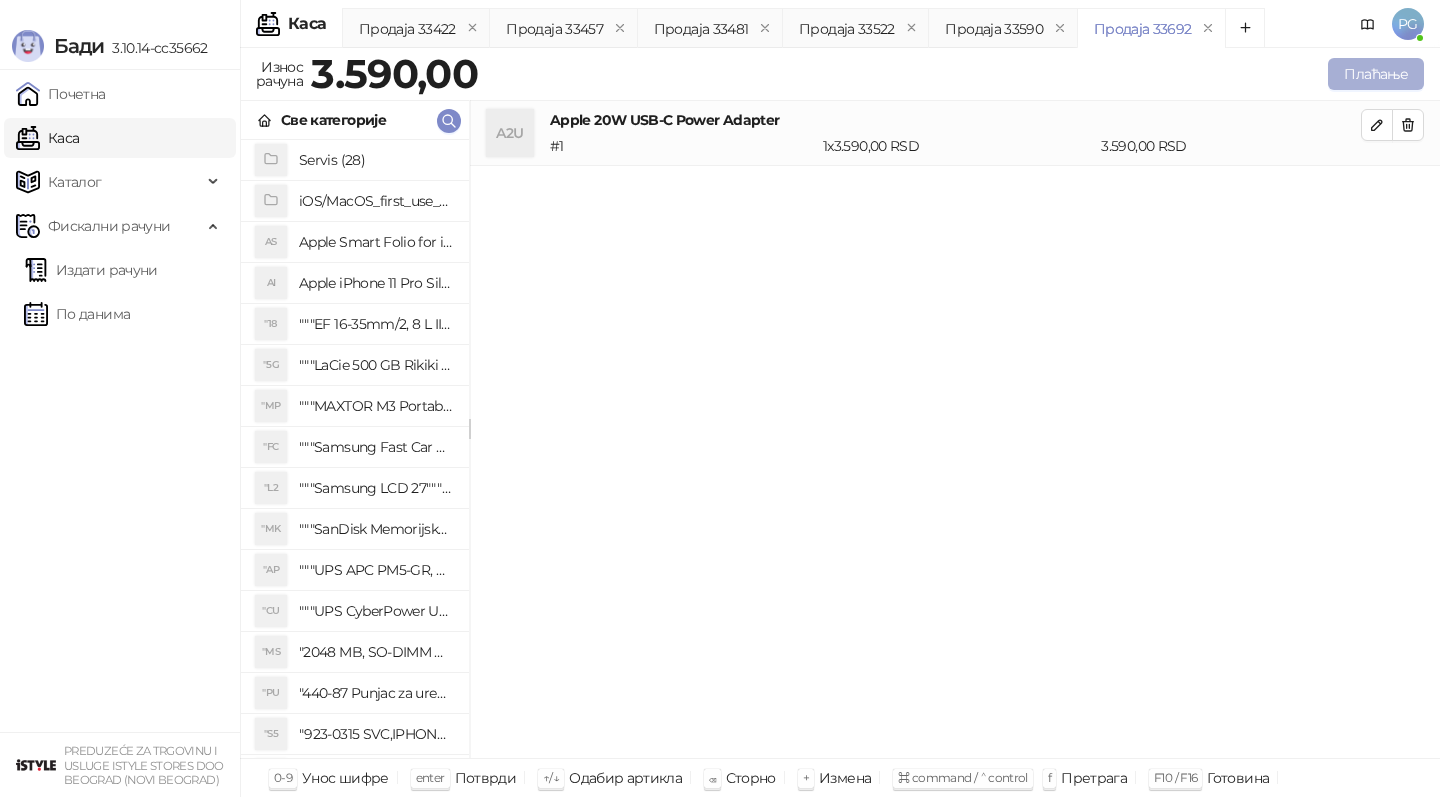 click on "Плаћање" at bounding box center [1376, 74] 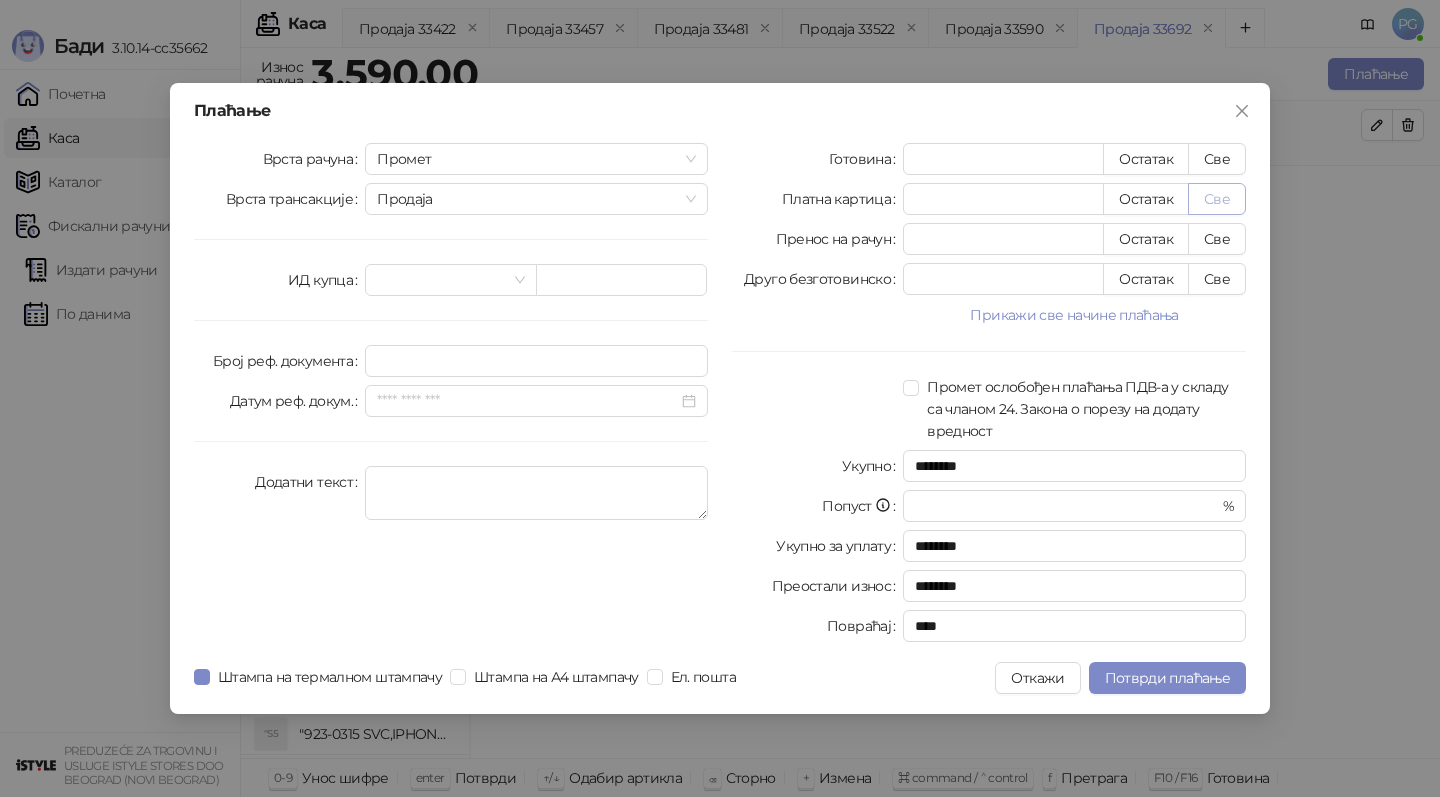 click on "Све" at bounding box center [1217, 199] 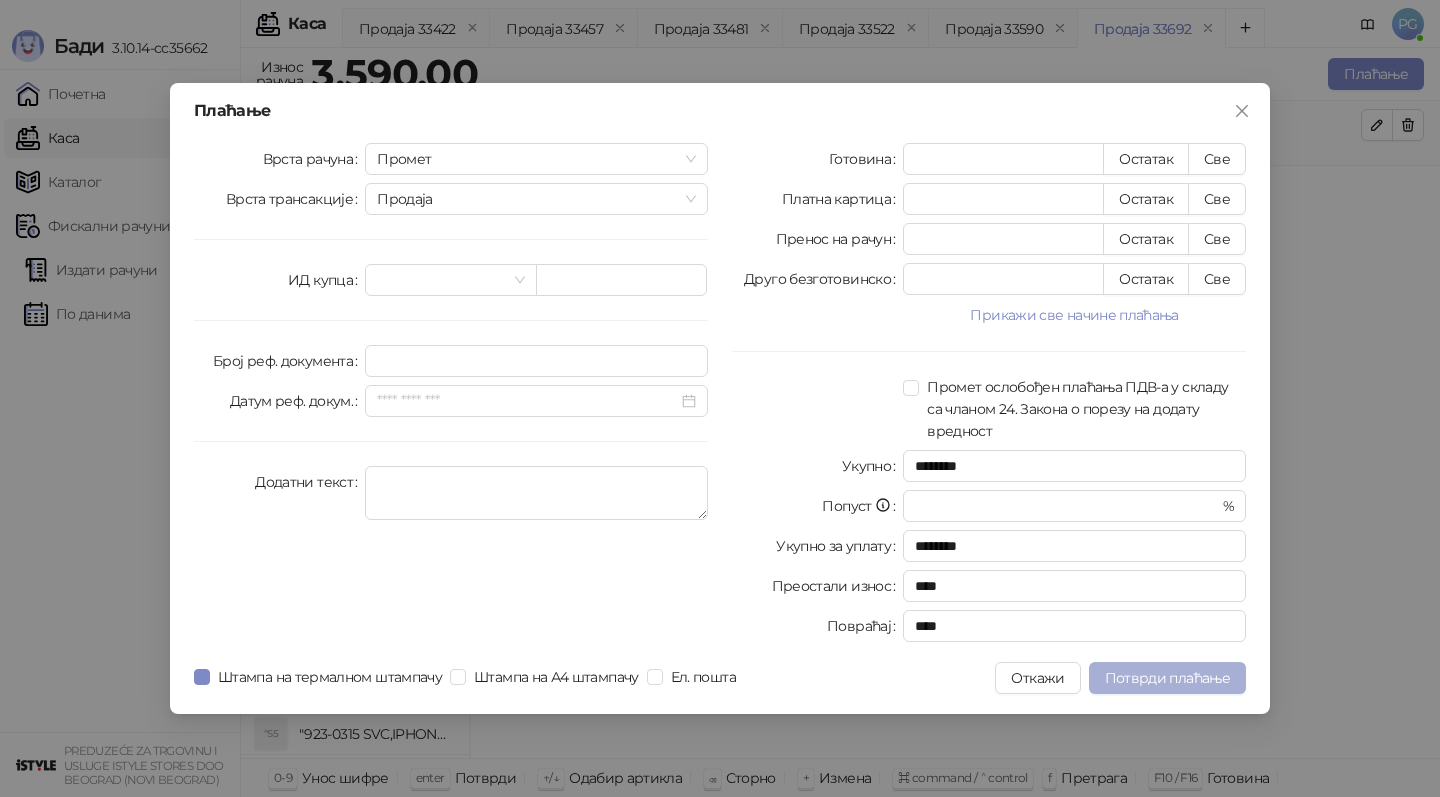 click on "Потврди плаћање" at bounding box center (1167, 678) 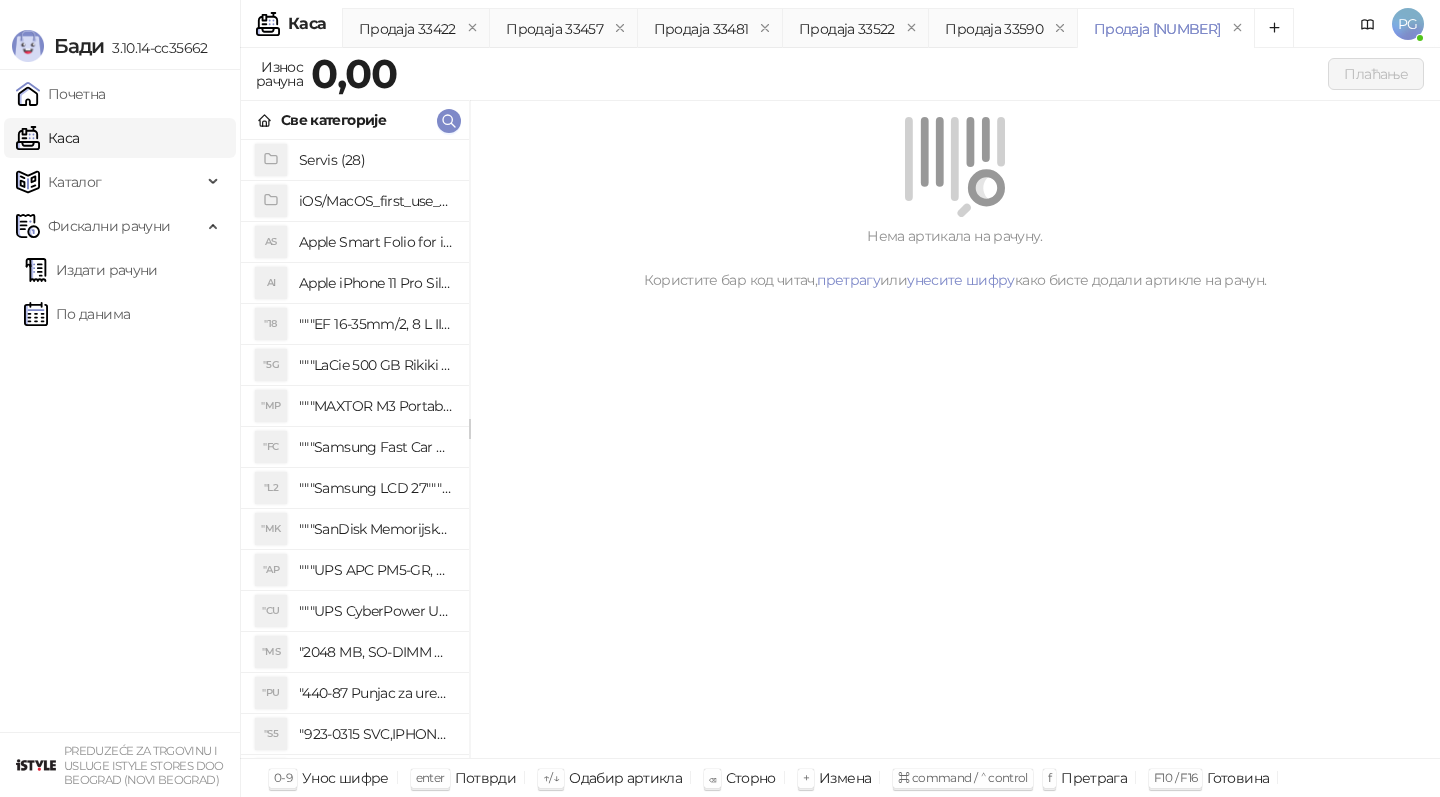 click on "Све категорије" at bounding box center [355, 120] 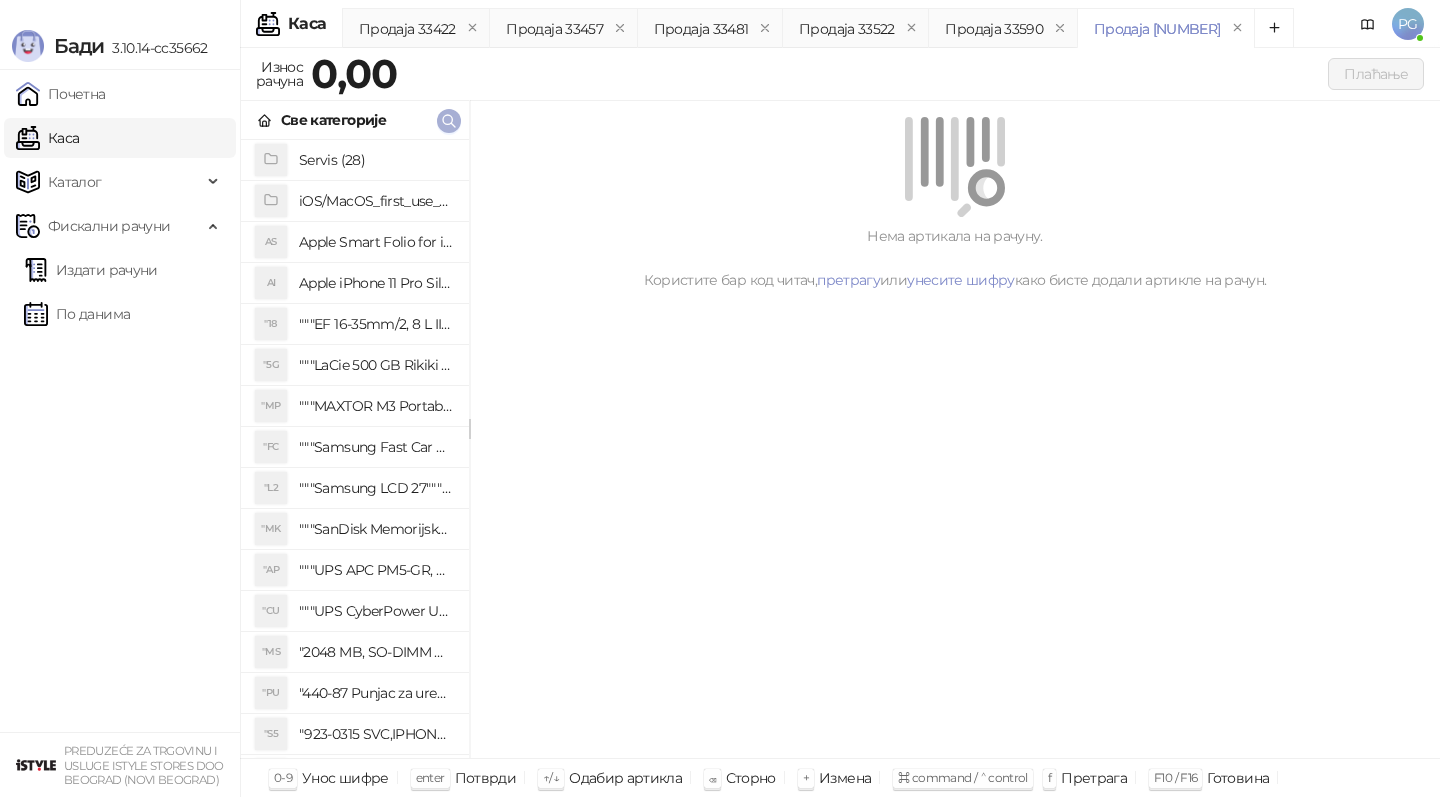 click 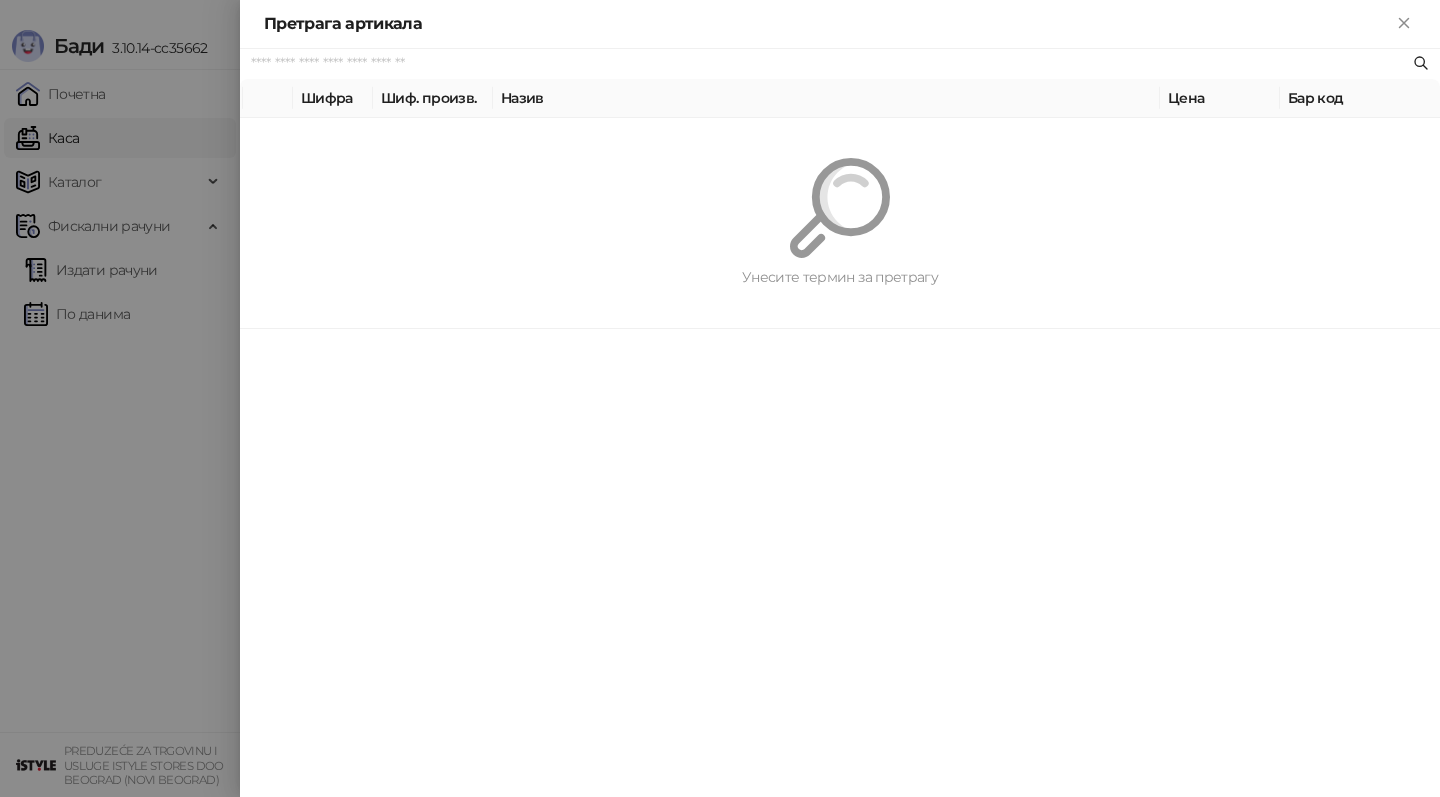 paste on "***" 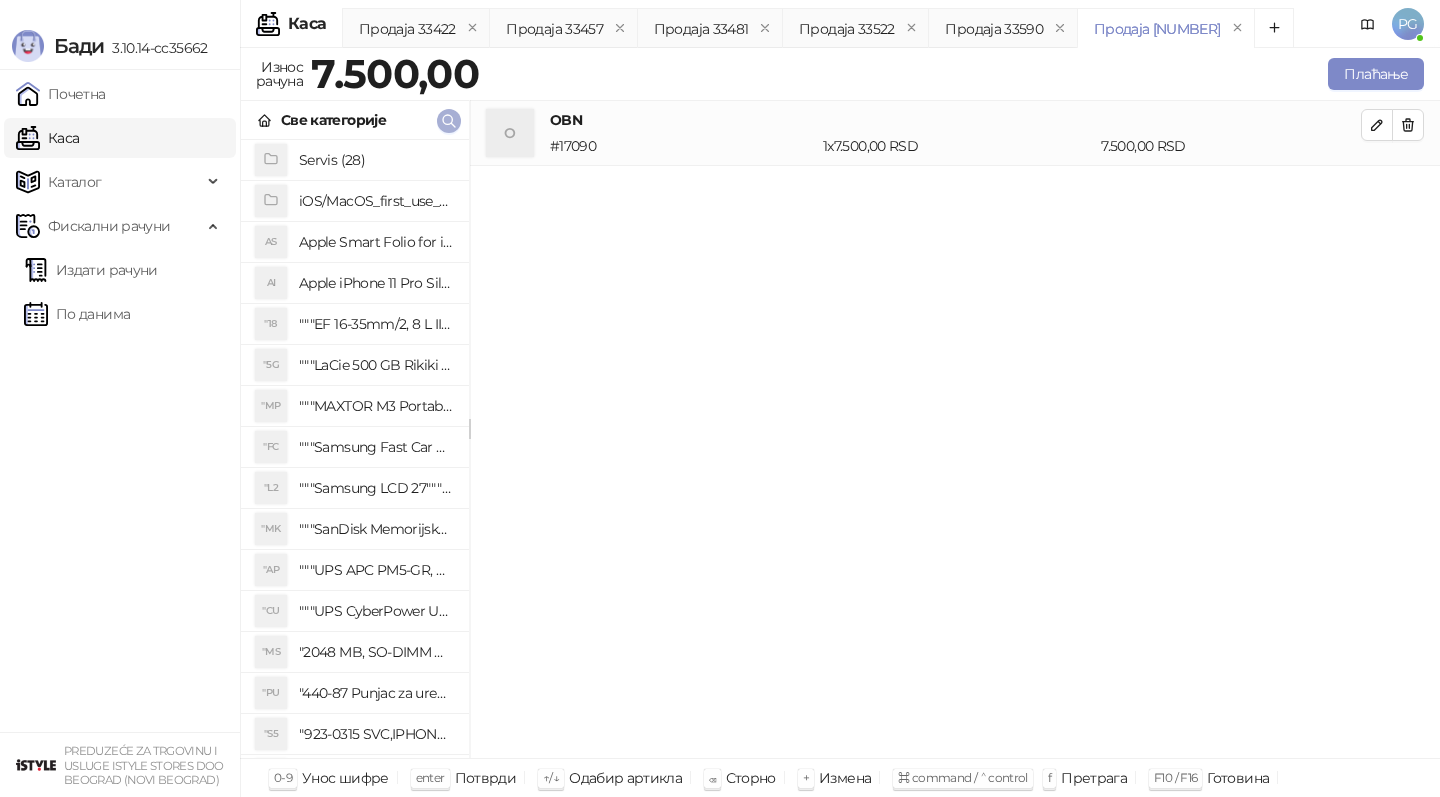 click 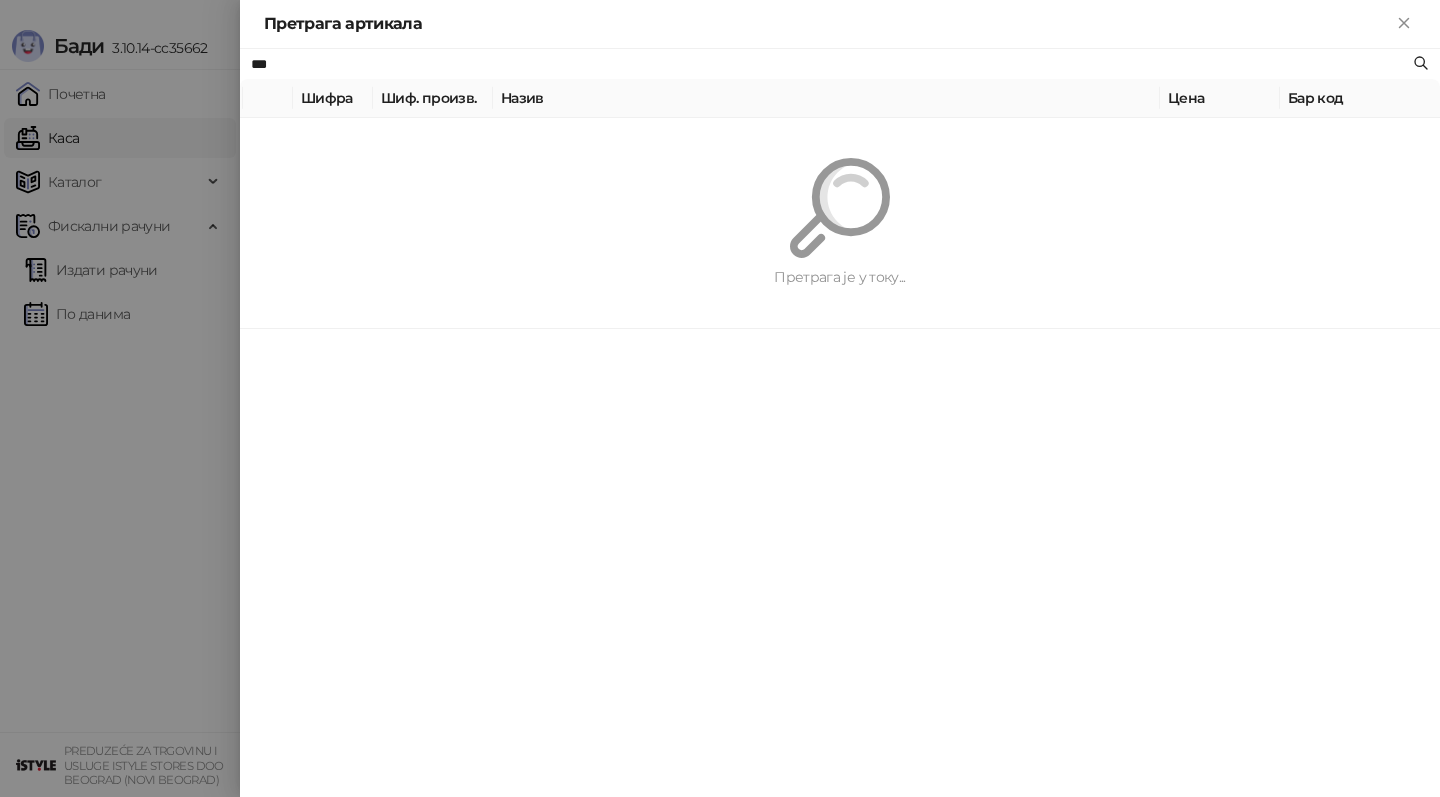 paste on "******" 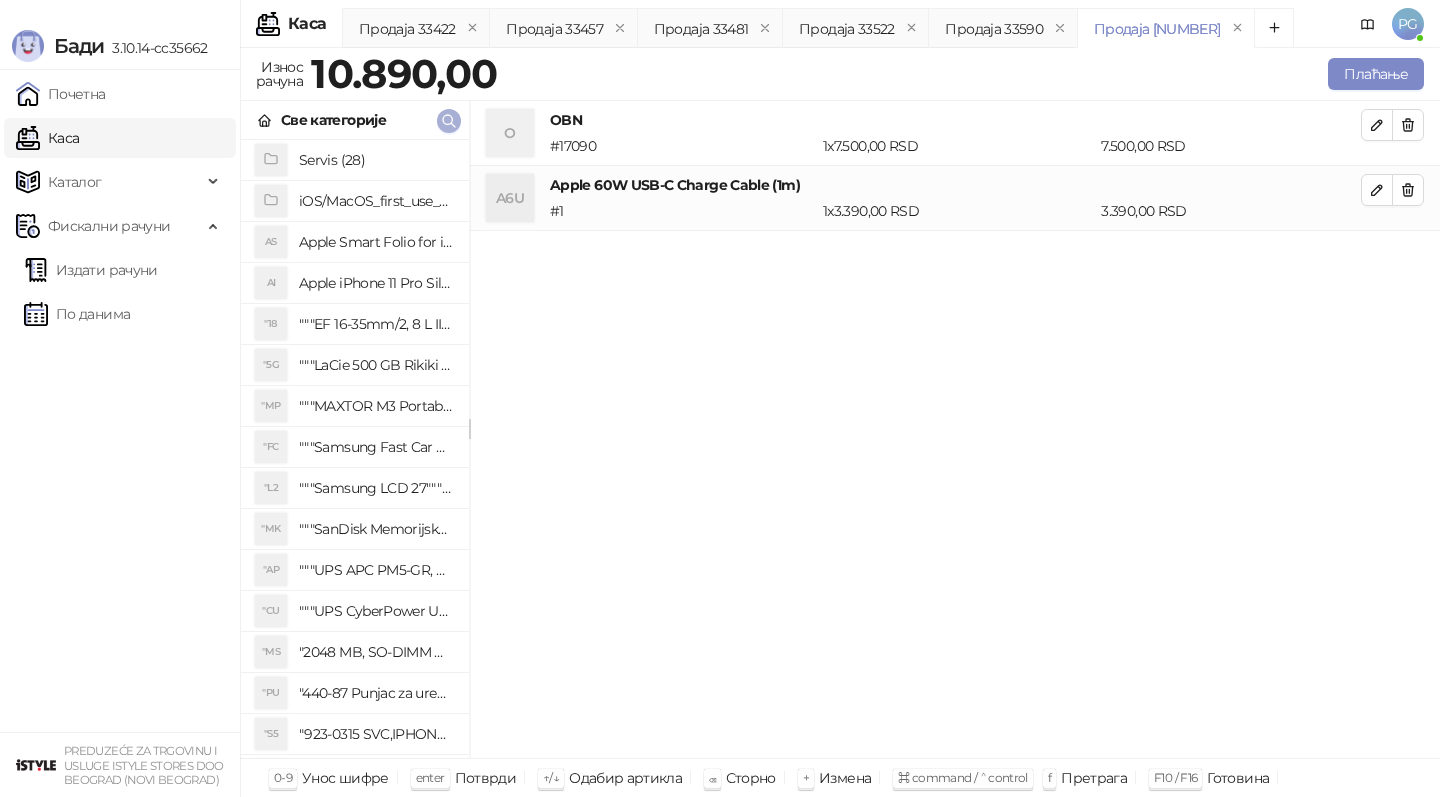 click 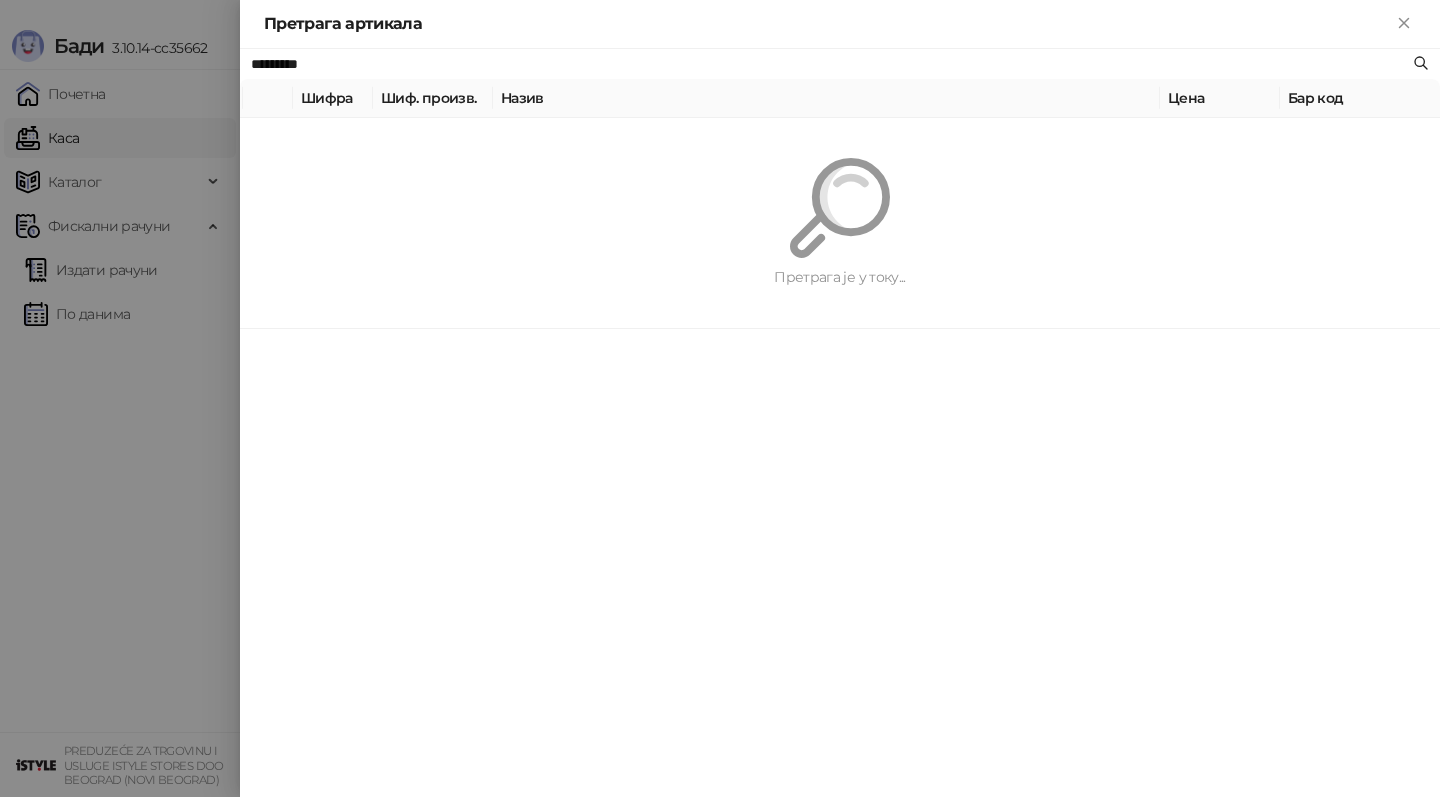 paste 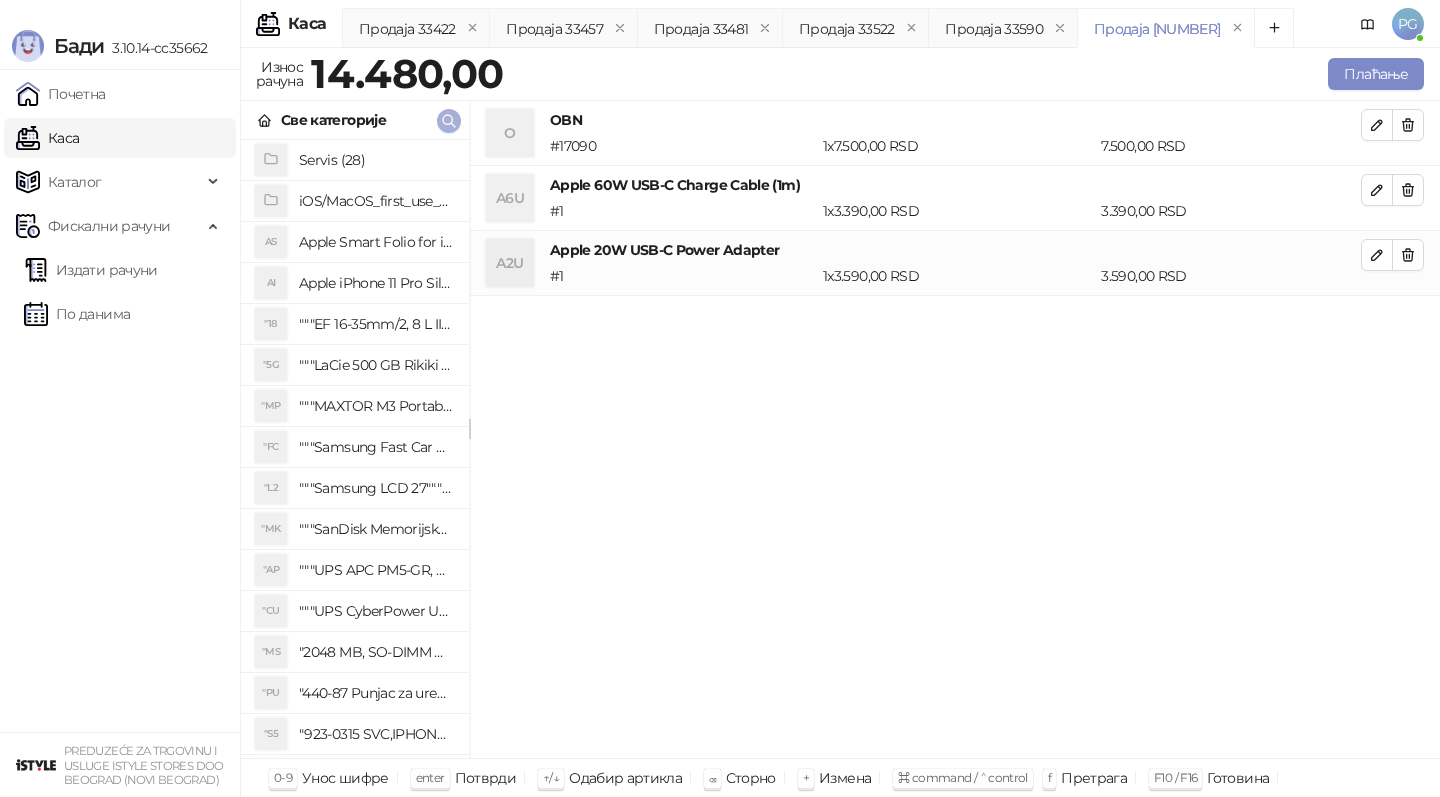 click 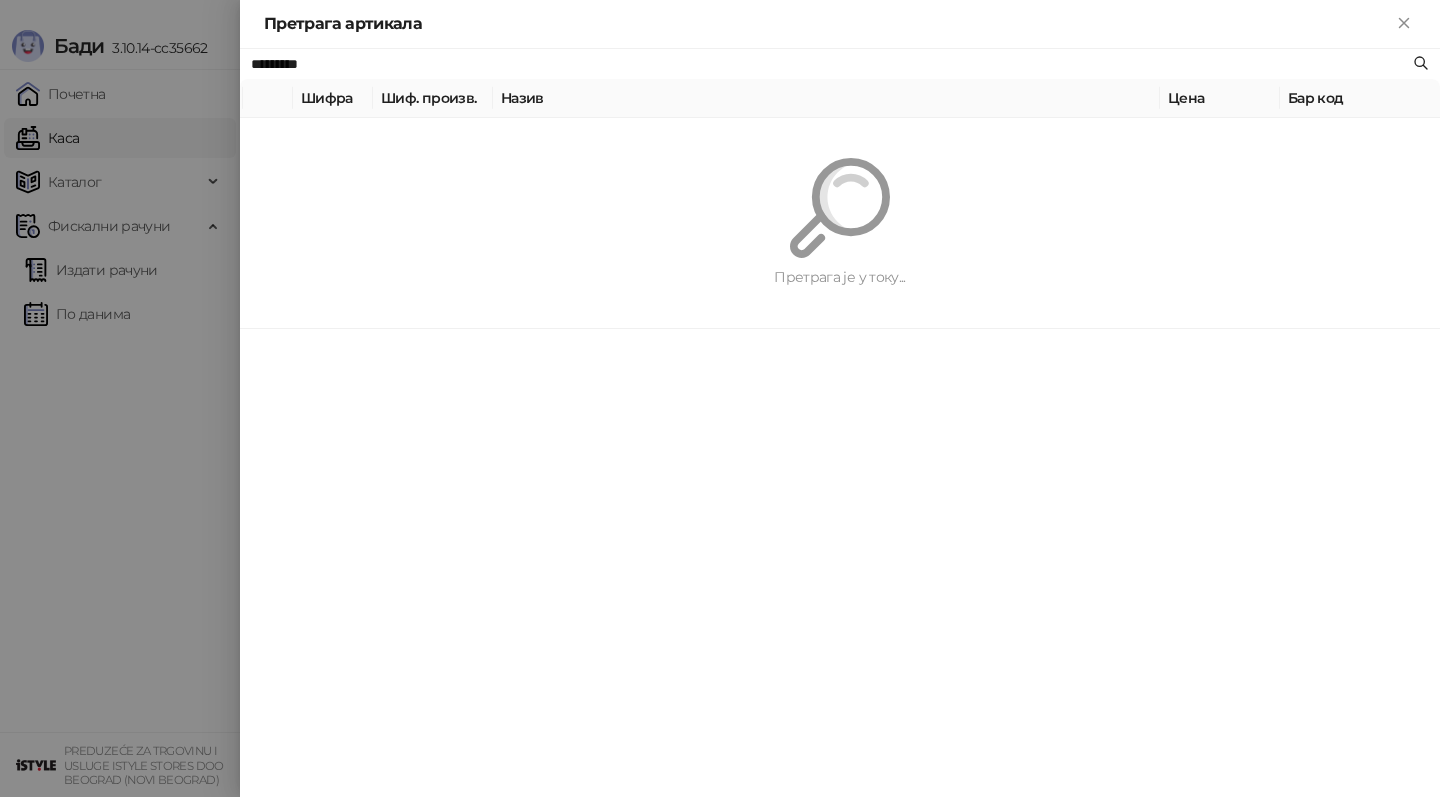 paste 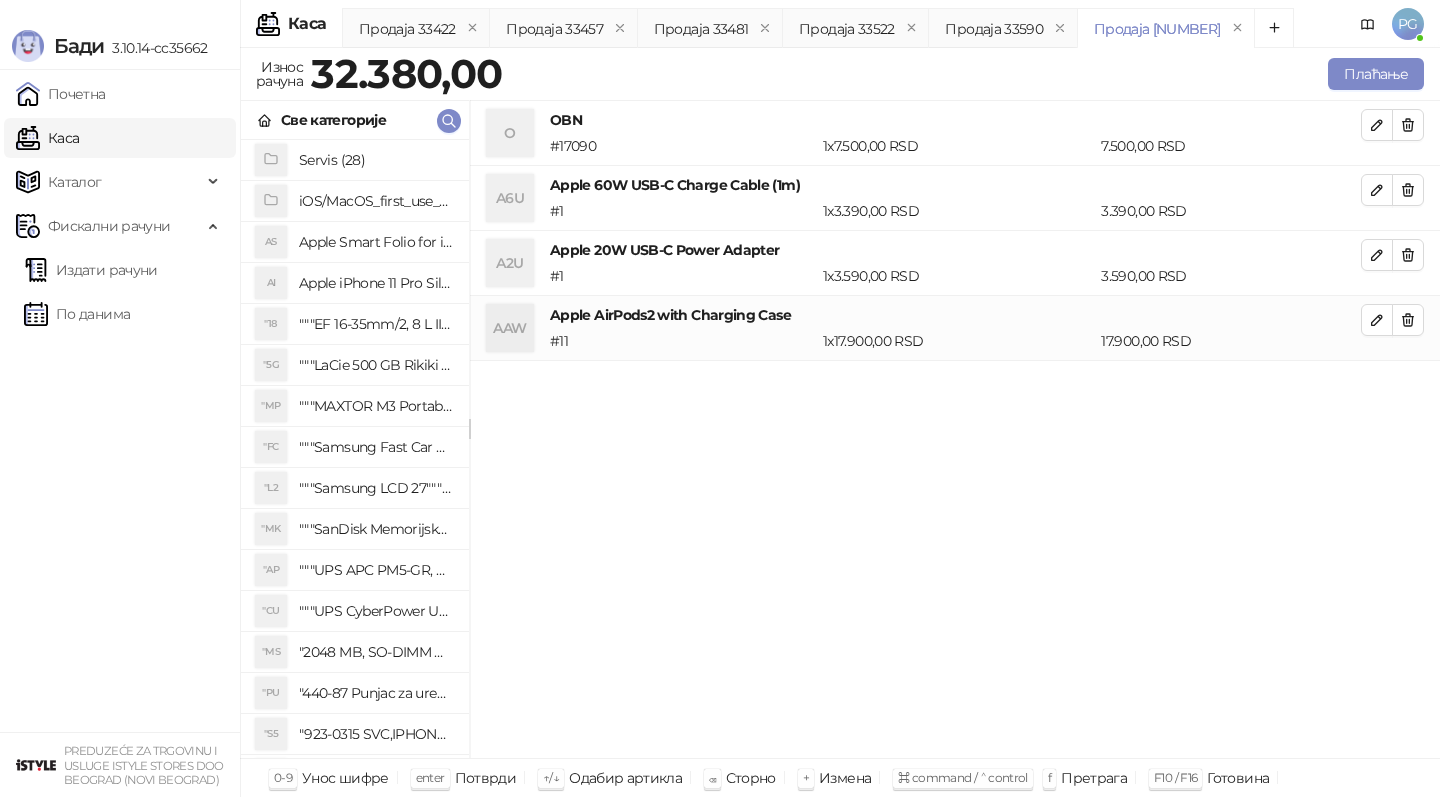 click on "Све категорије" at bounding box center (355, 120) 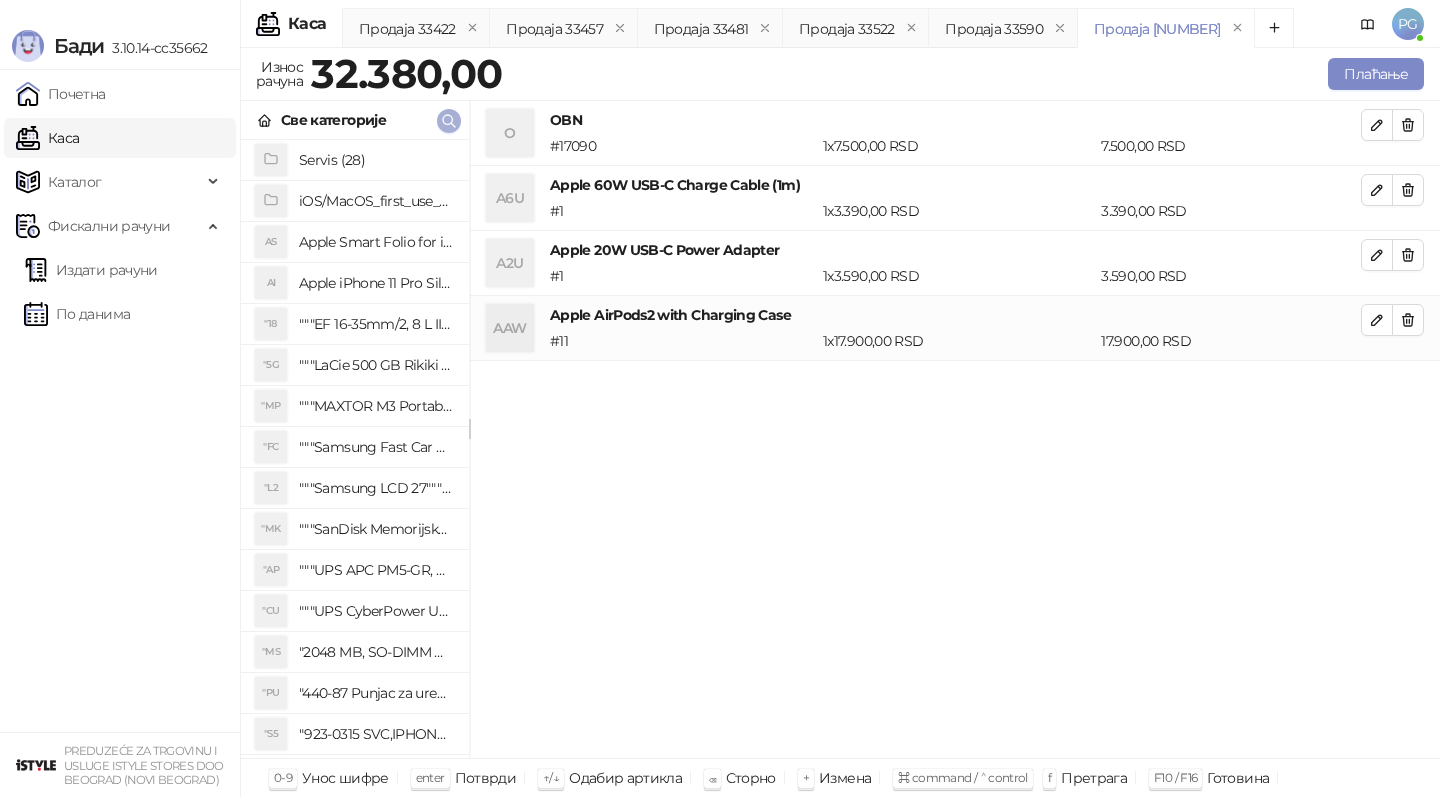 click 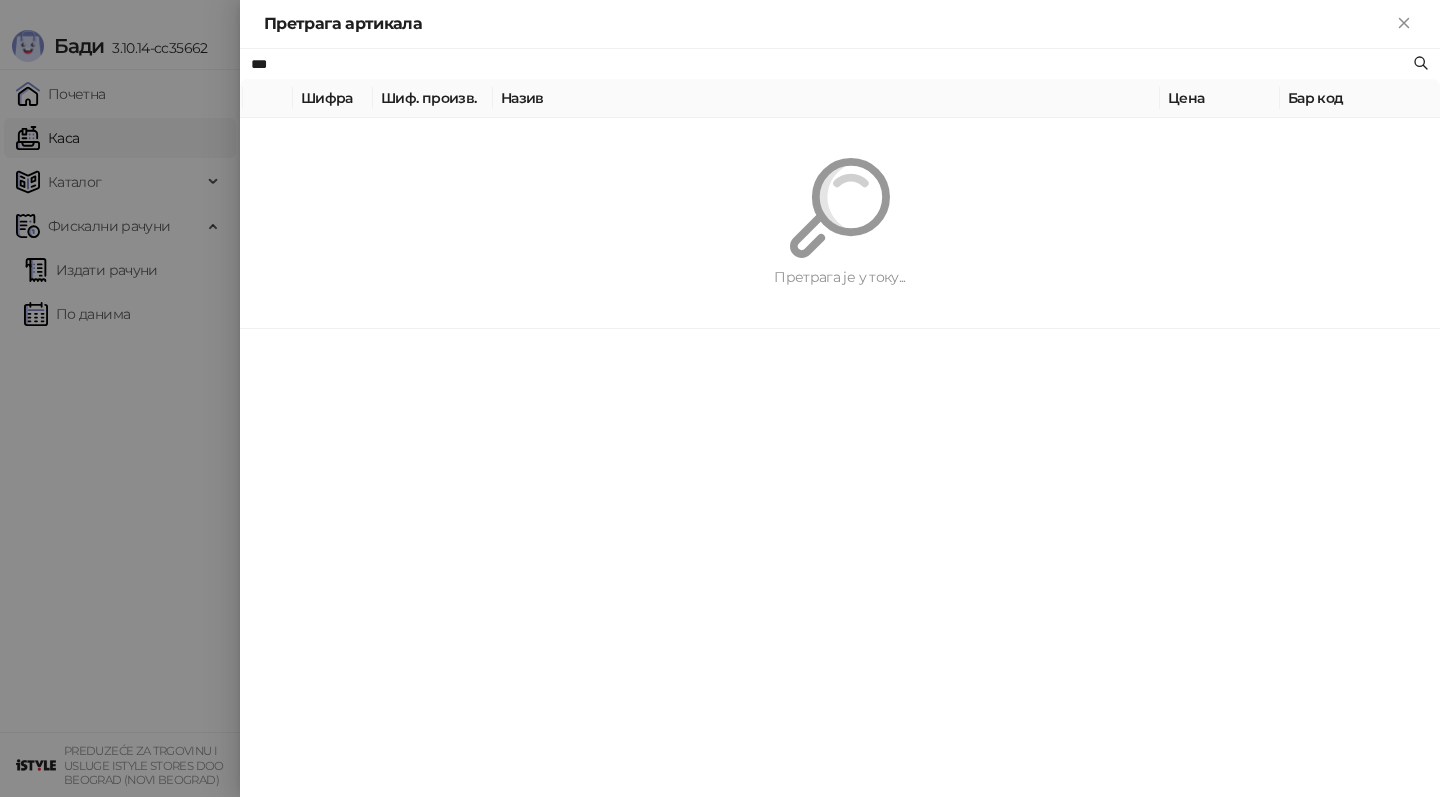 type on "***" 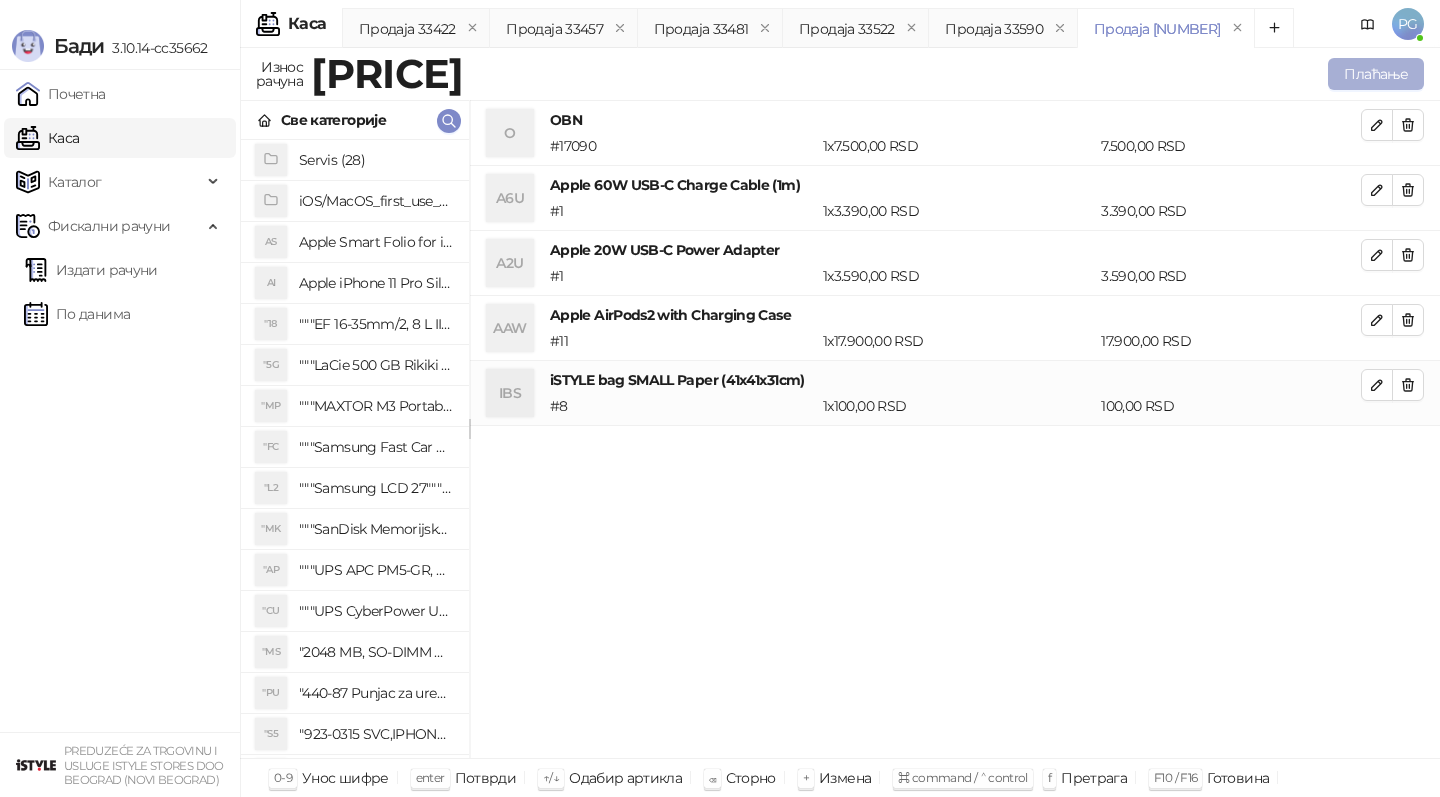 click on "Плаћање" at bounding box center (1376, 74) 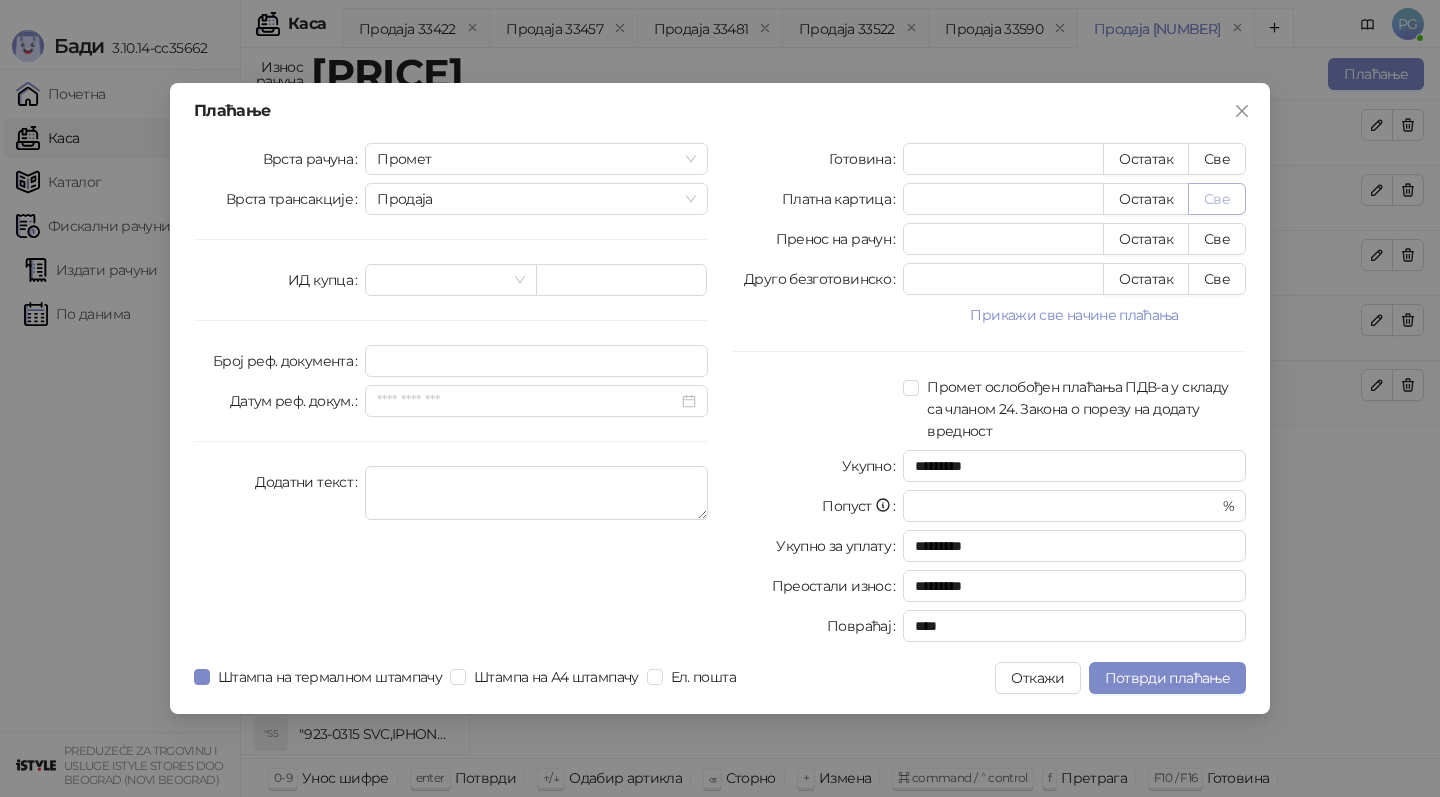 click on "Све" at bounding box center (1217, 199) 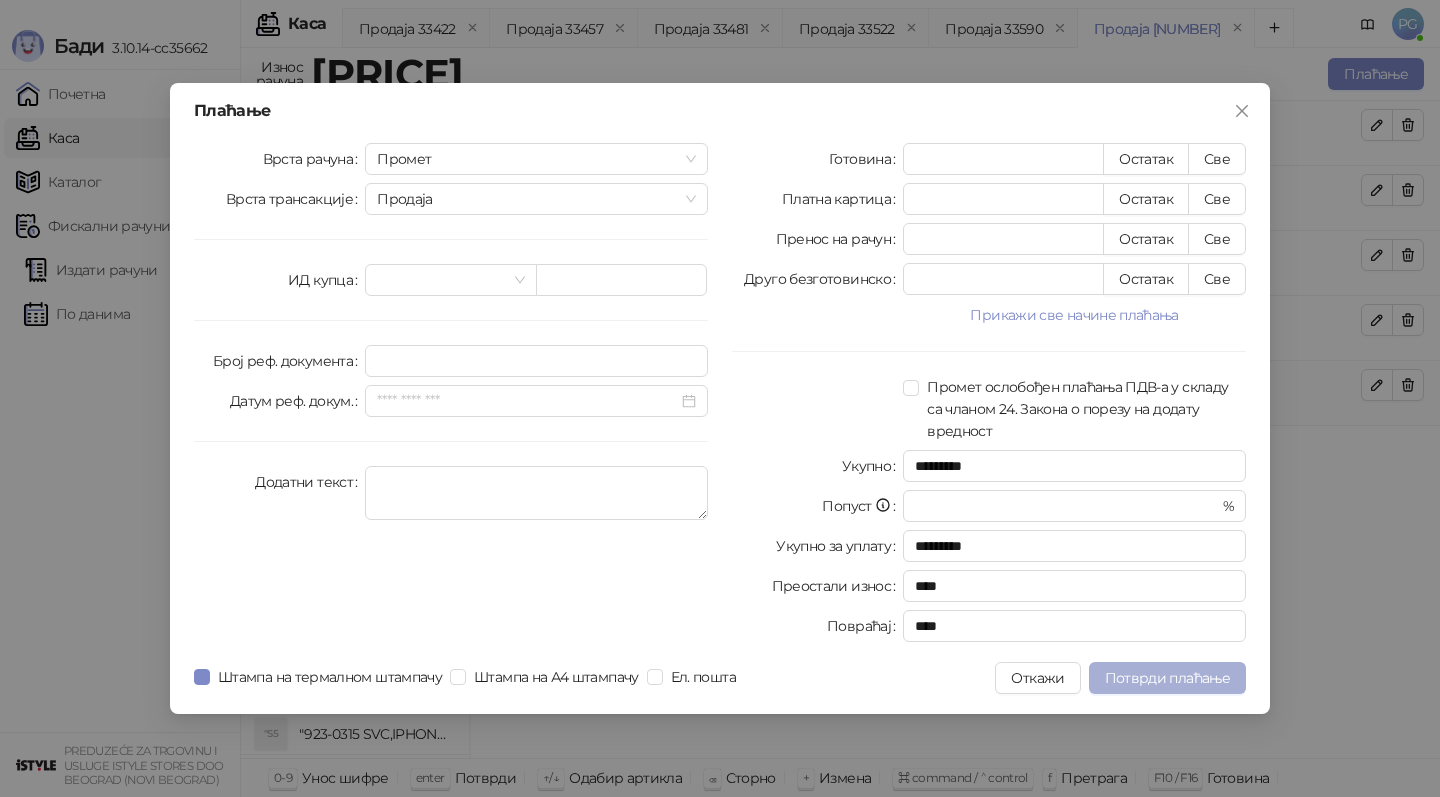click on "Потврди плаћање" at bounding box center [1167, 678] 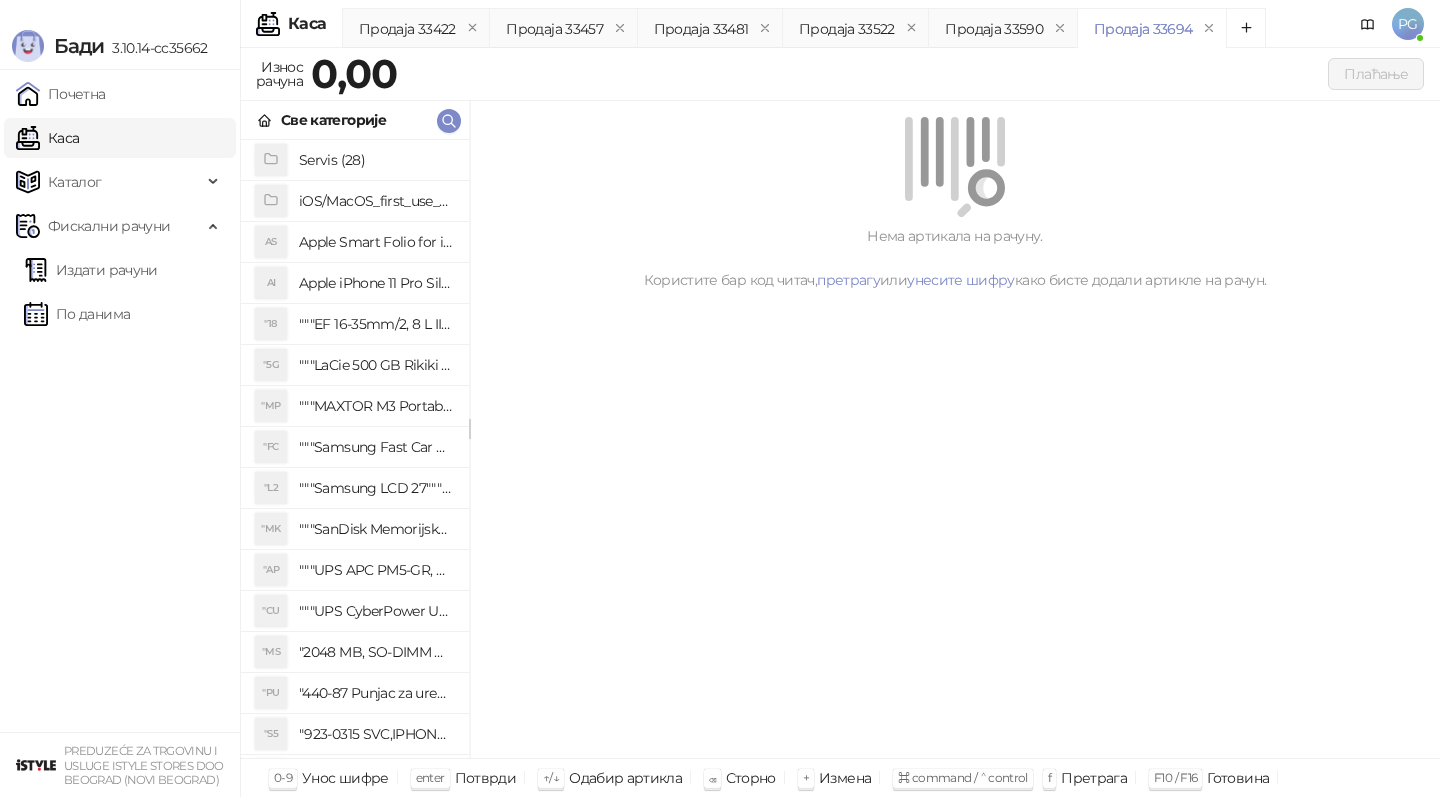 click on "Све категорије" at bounding box center [355, 120] 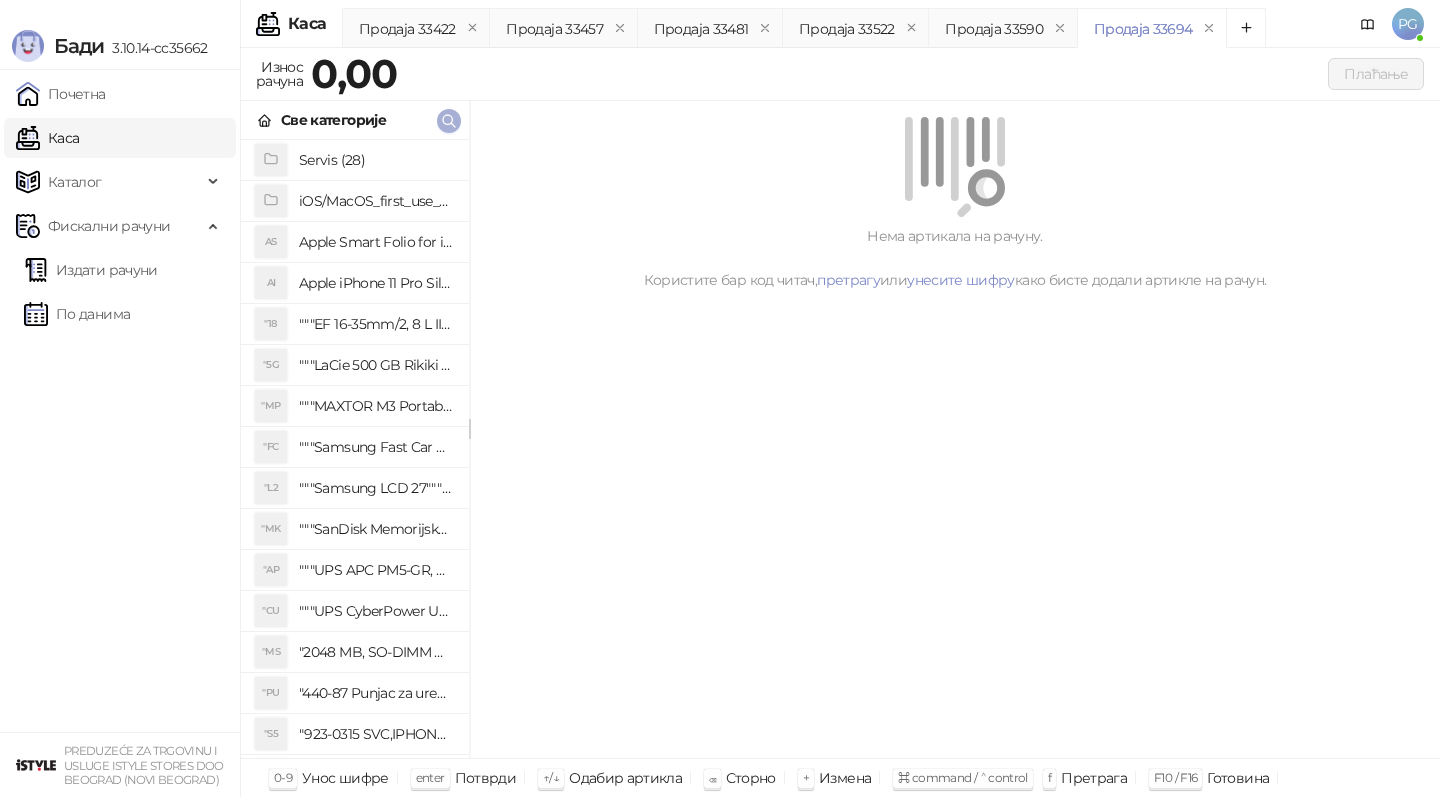 click 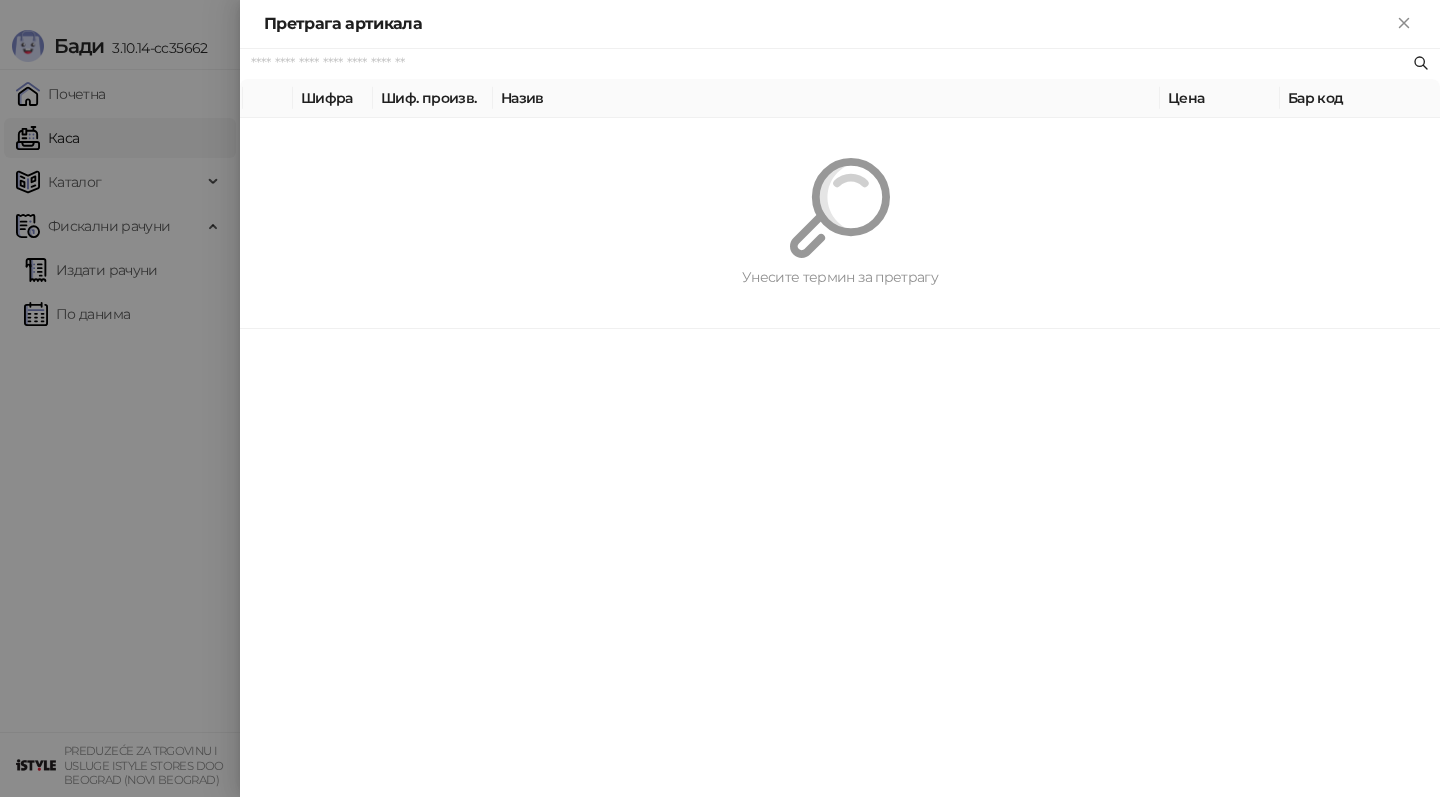 paste on "*********" 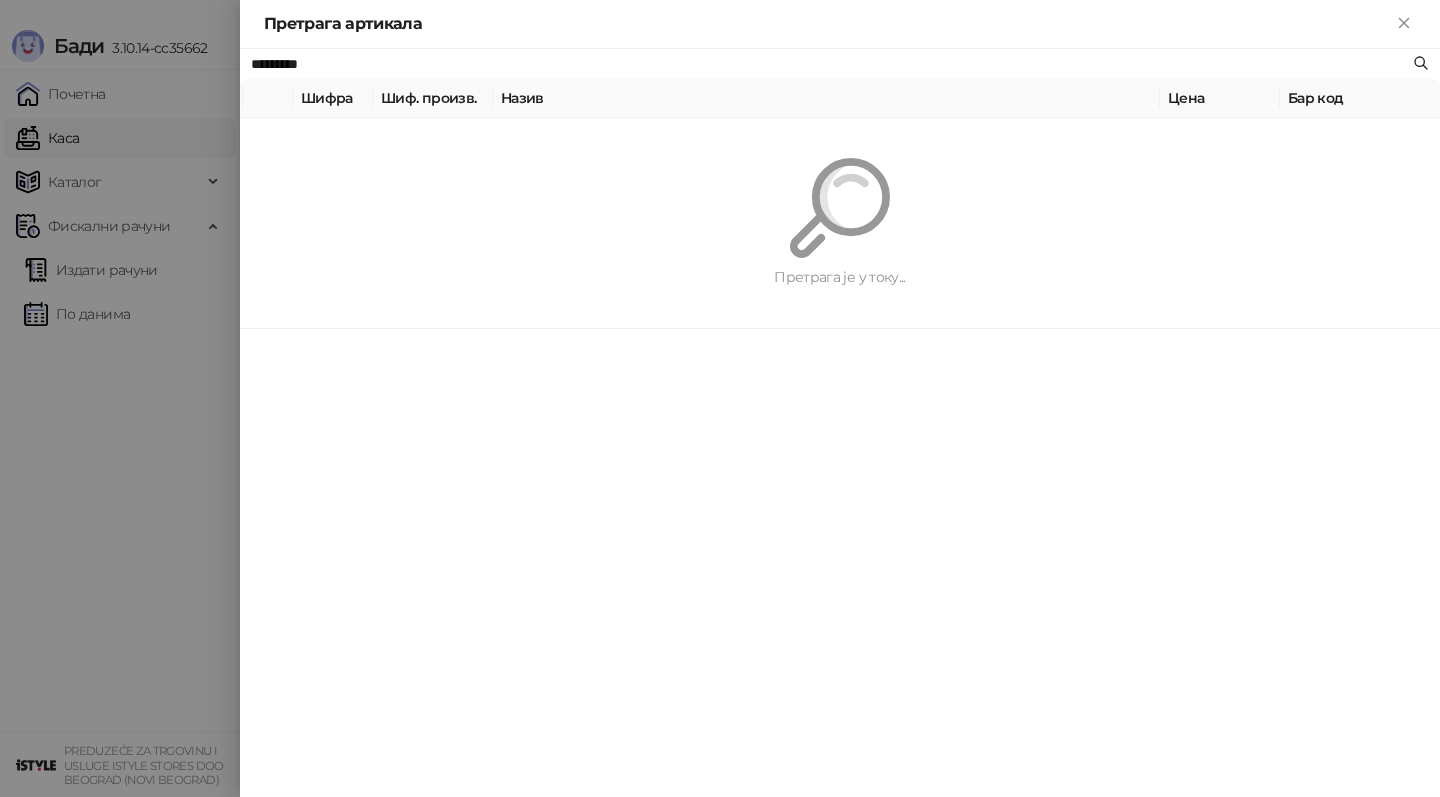 type on "*********" 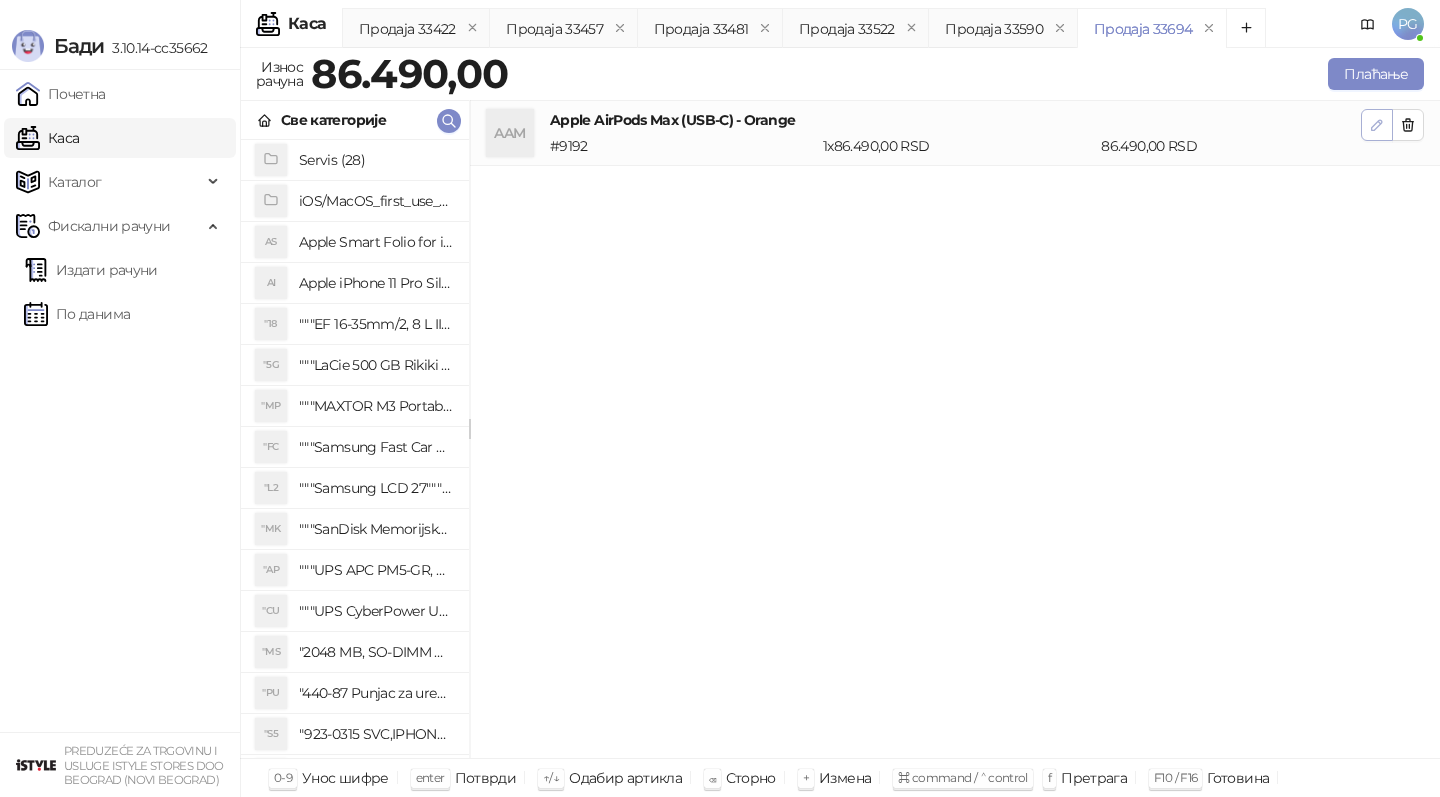 click at bounding box center [1377, 125] 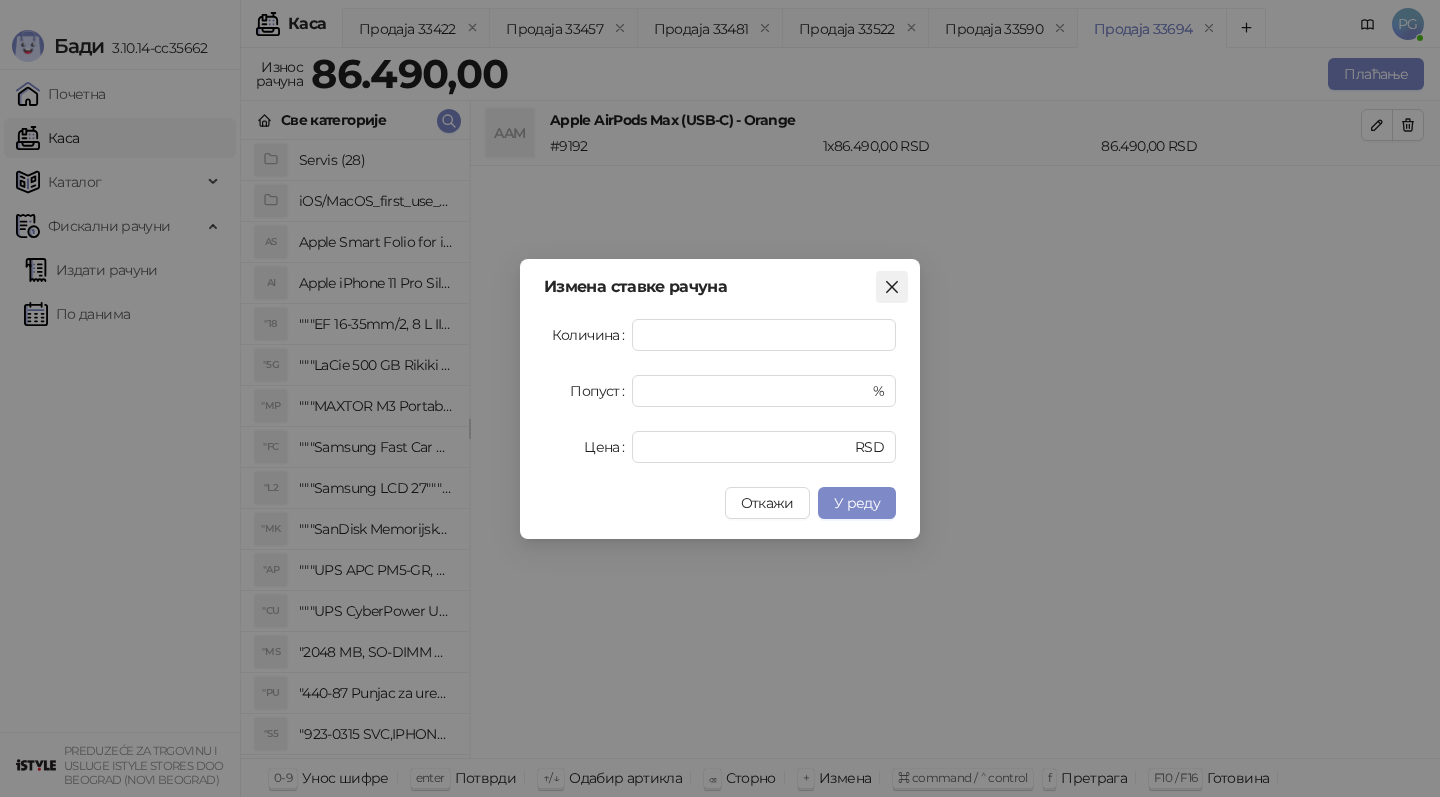 click 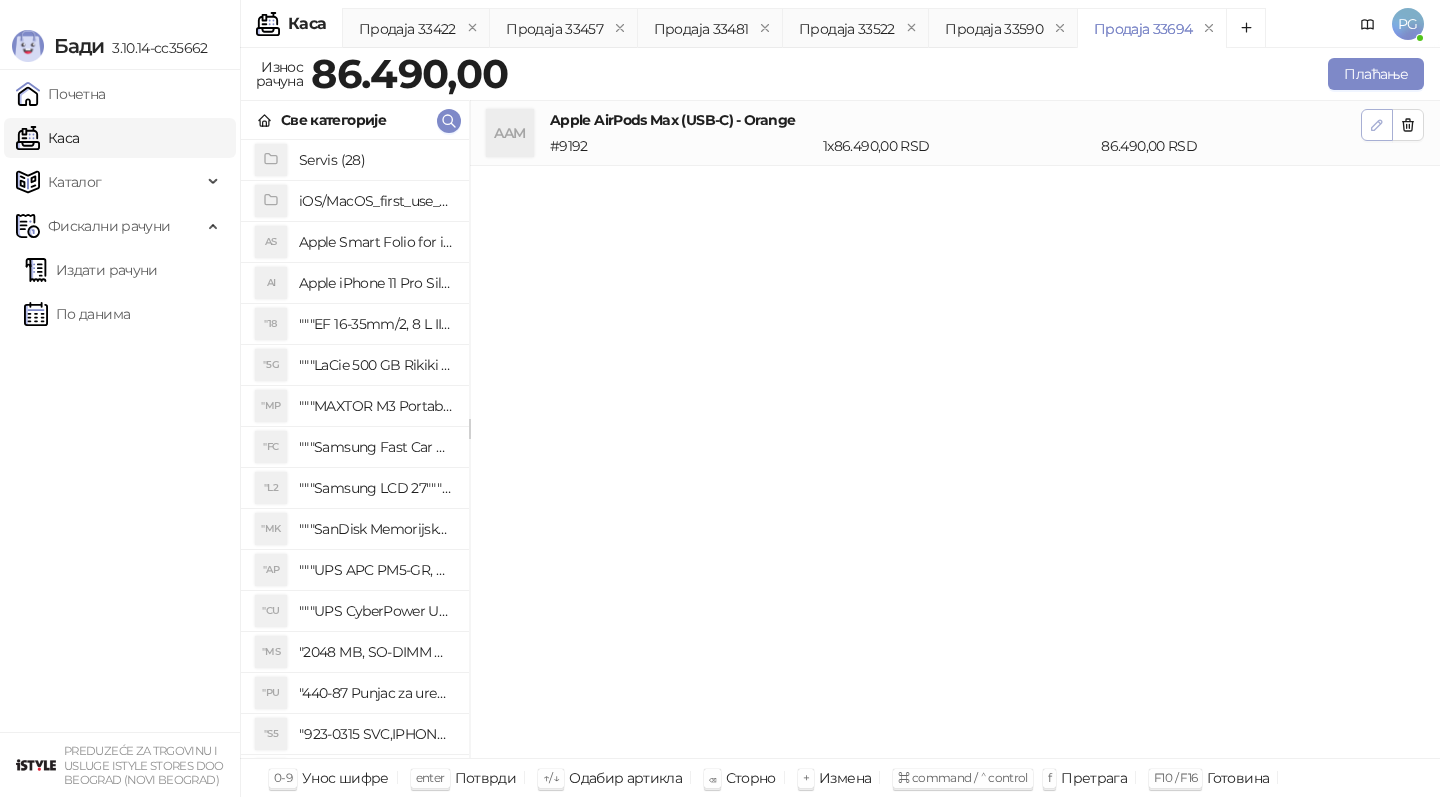 click at bounding box center [1377, 125] 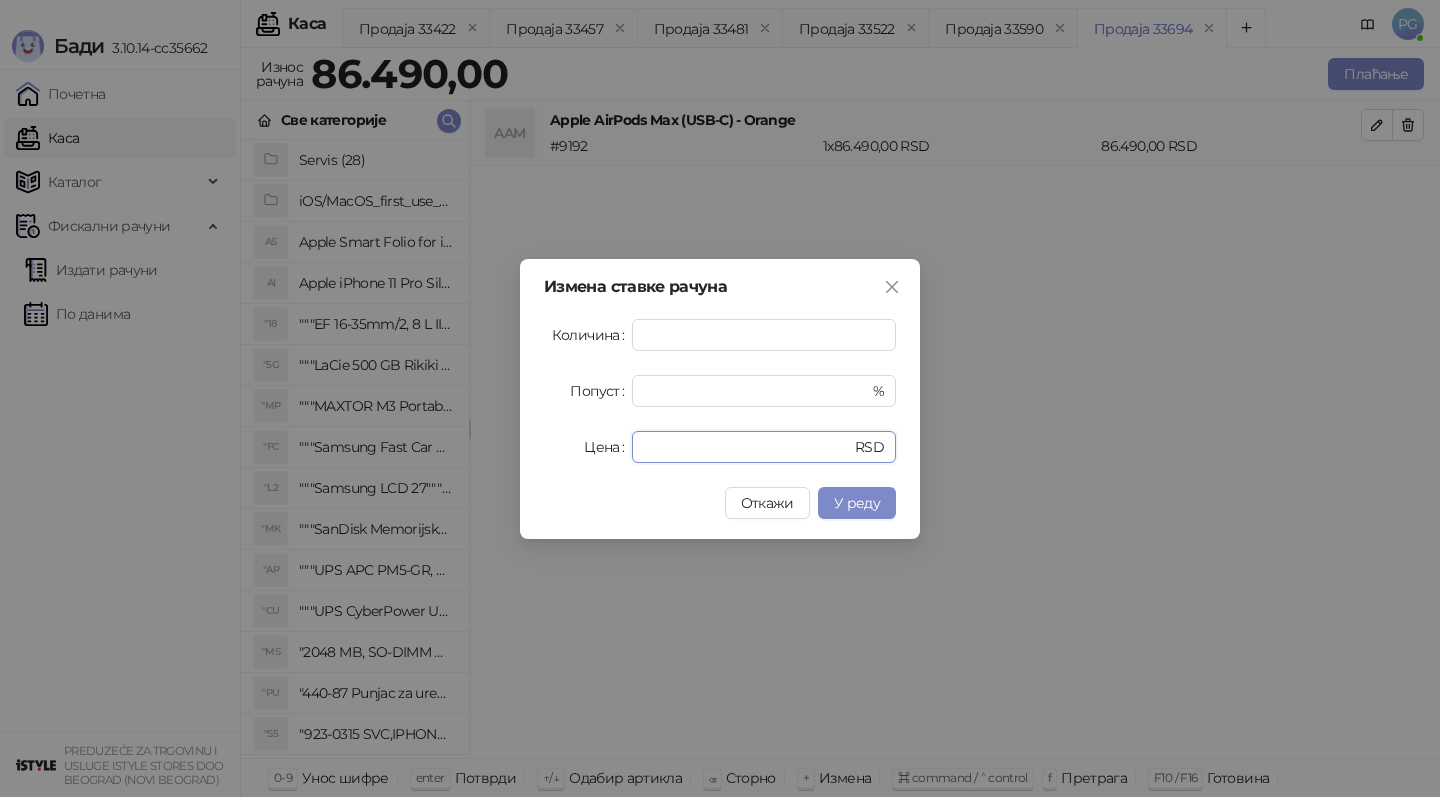 drag, startPoint x: 709, startPoint y: 451, endPoint x: 545, endPoint y: 438, distance: 164.51443 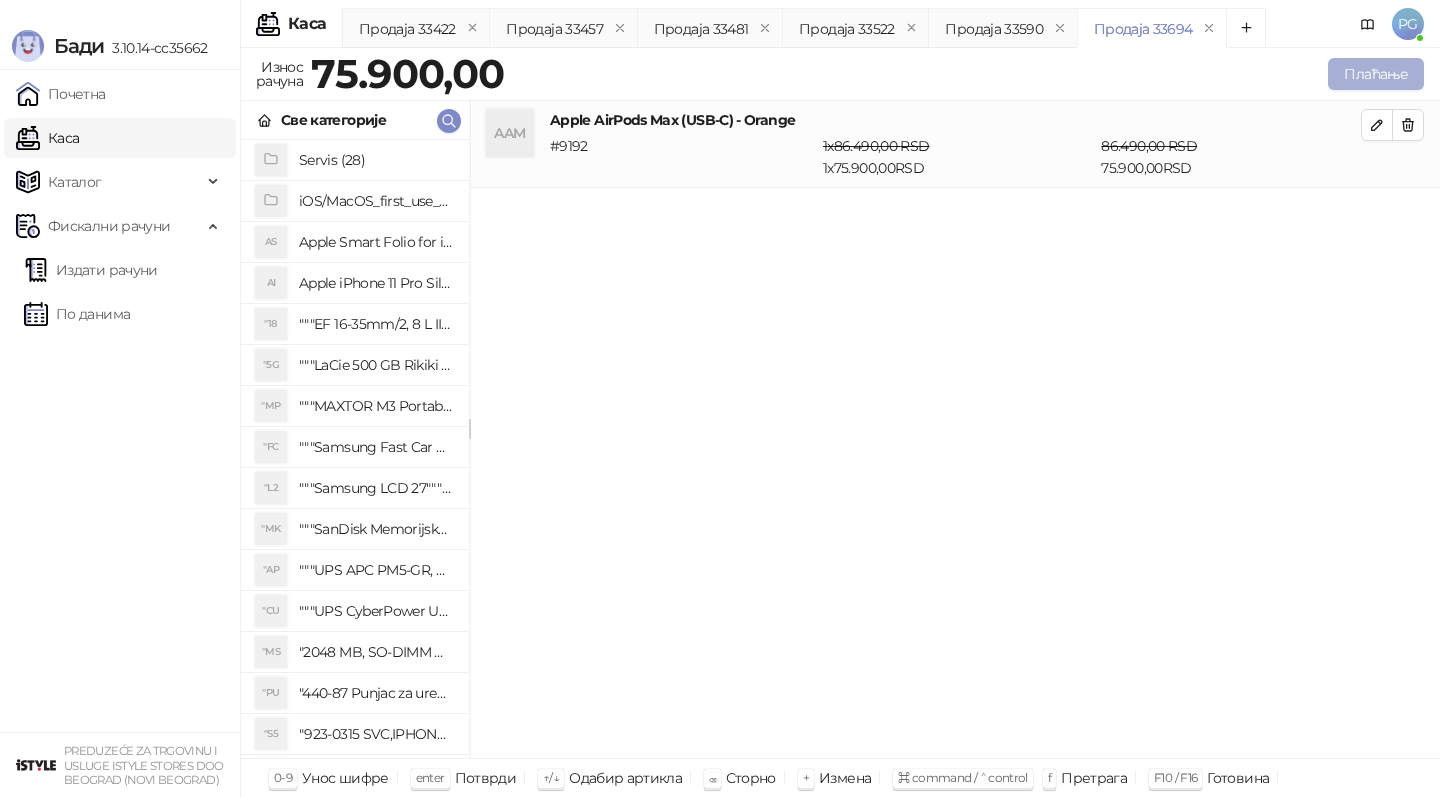 click on "Плаћање" at bounding box center [1376, 74] 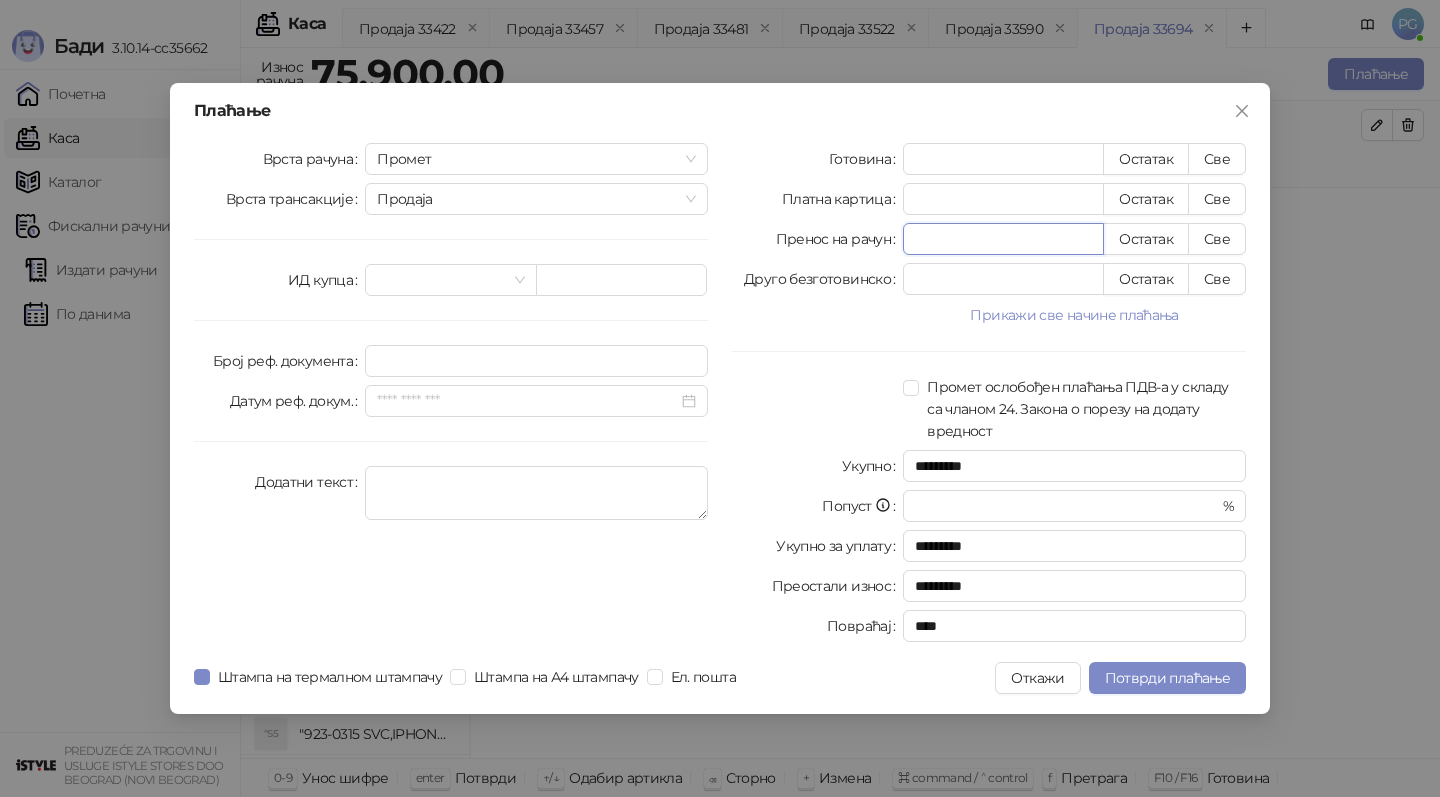 click on "*" at bounding box center (1003, 239) 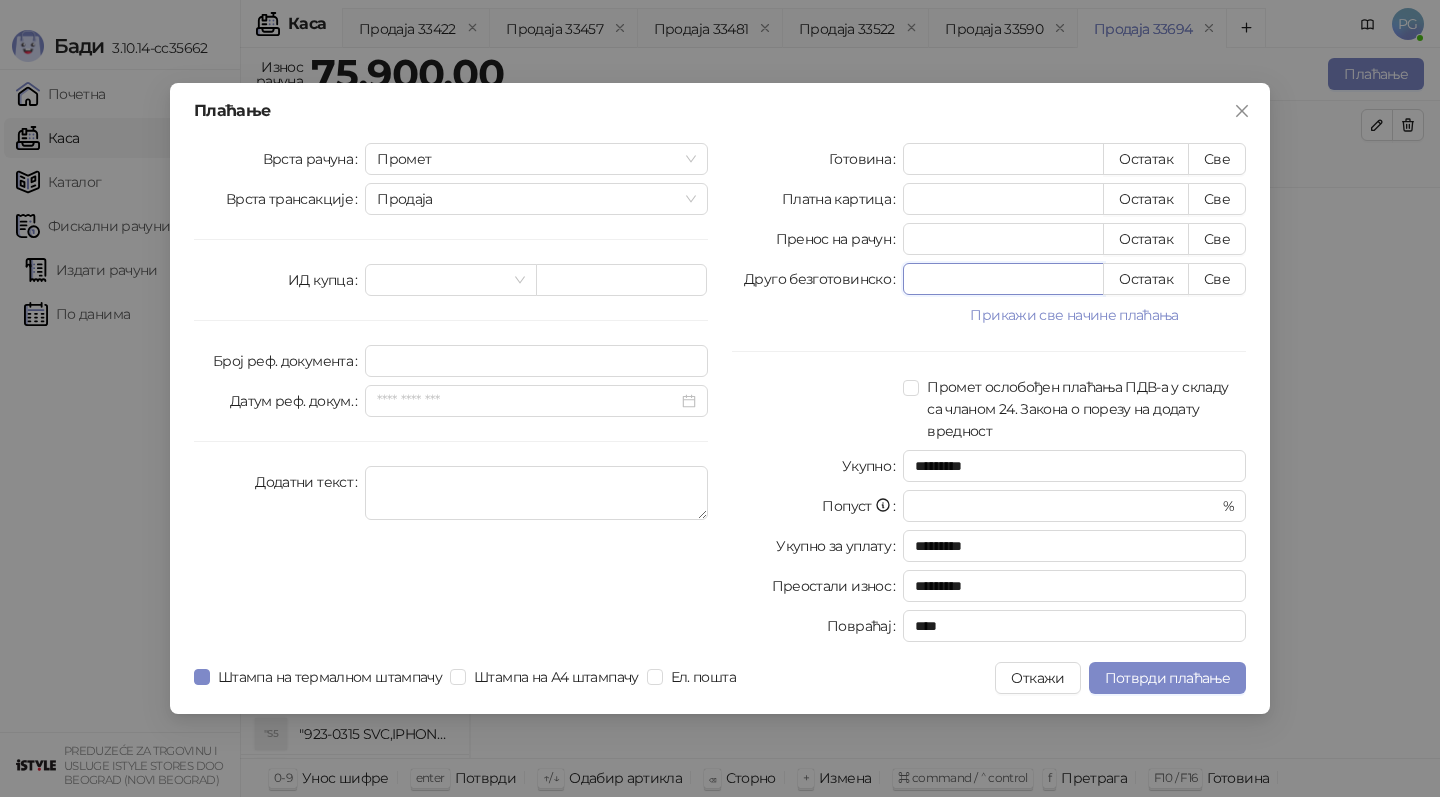 drag, startPoint x: 971, startPoint y: 275, endPoint x: 819, endPoint y: 275, distance: 152 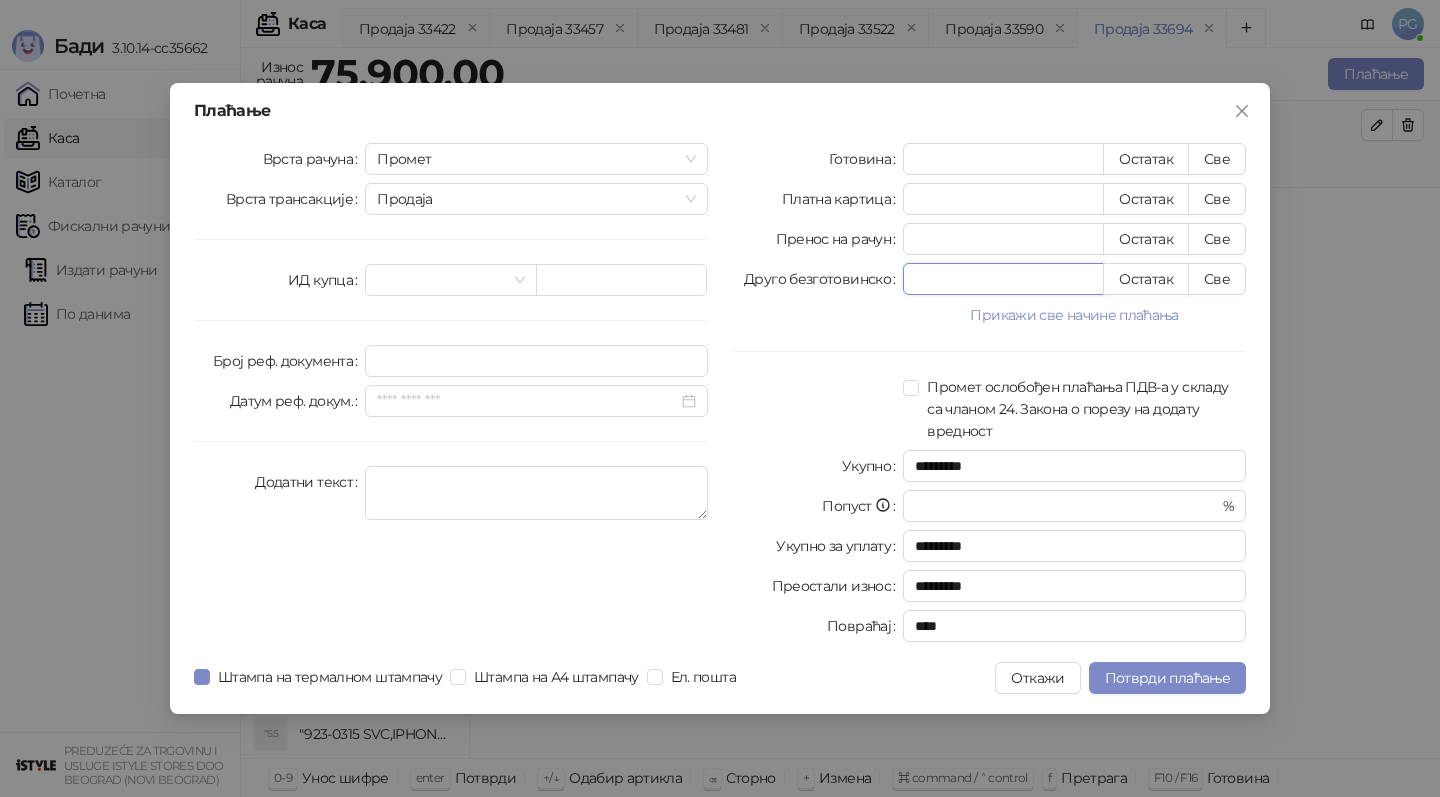 type on "*" 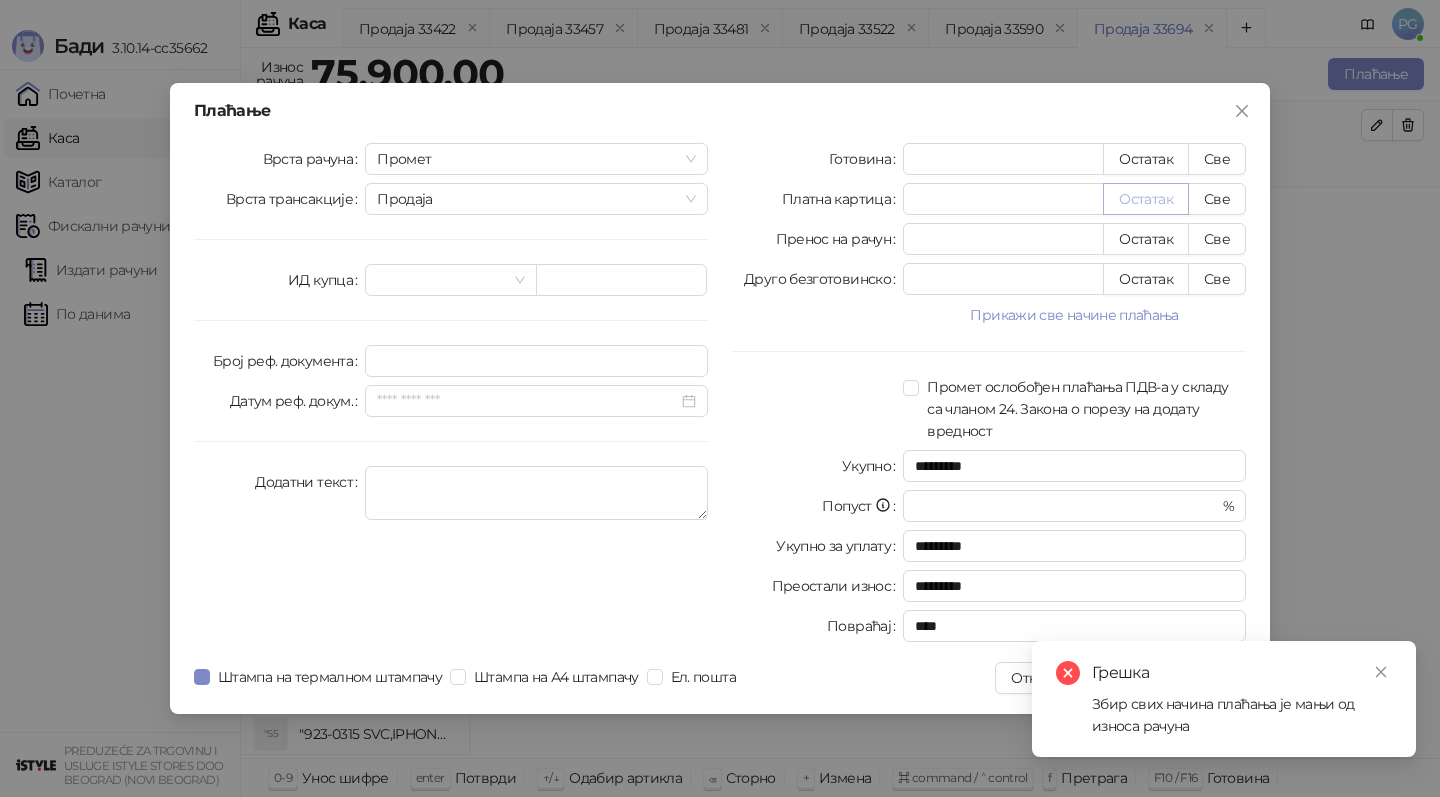 click on "Остатак" at bounding box center (1146, 199) 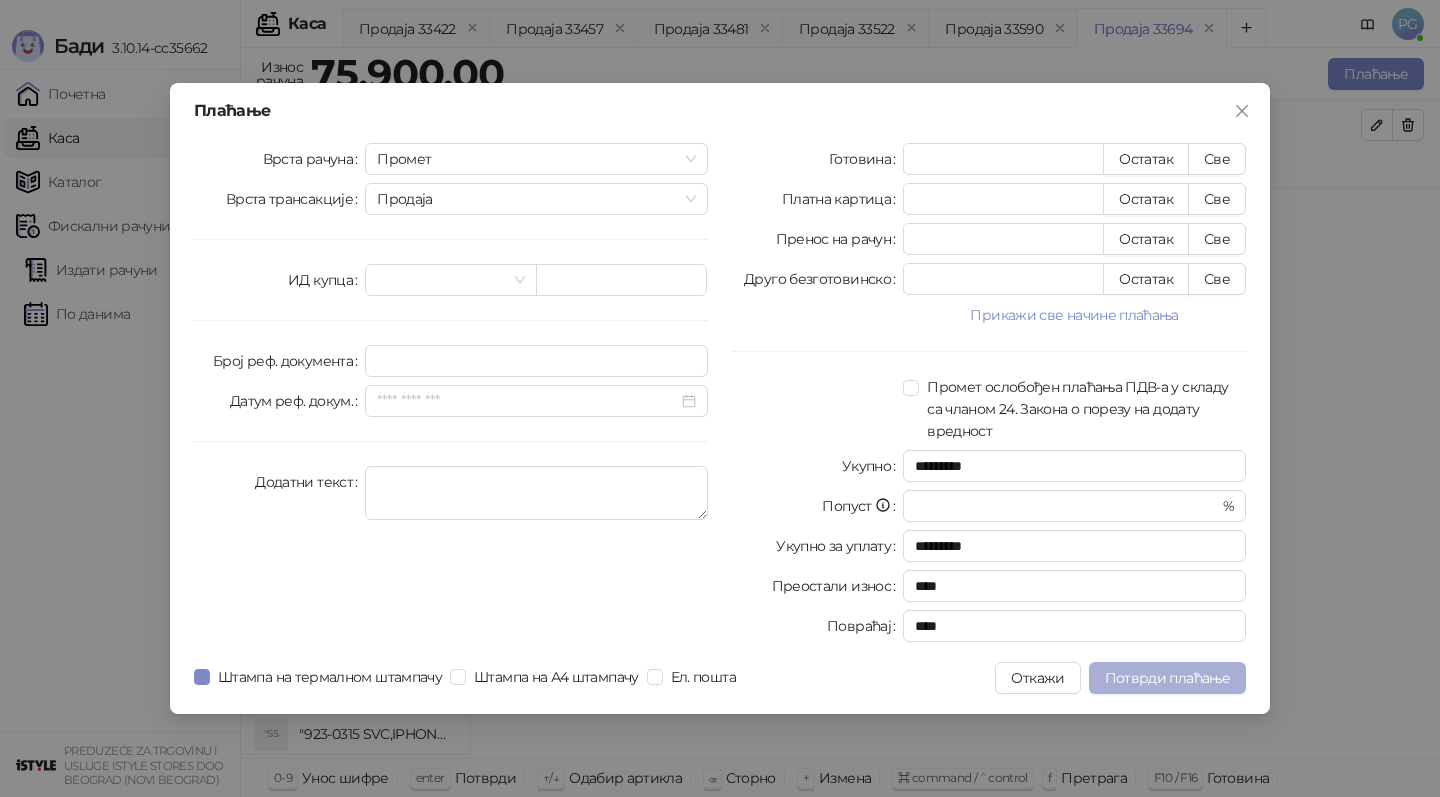 click on "Потврди плаћање" at bounding box center [1167, 678] 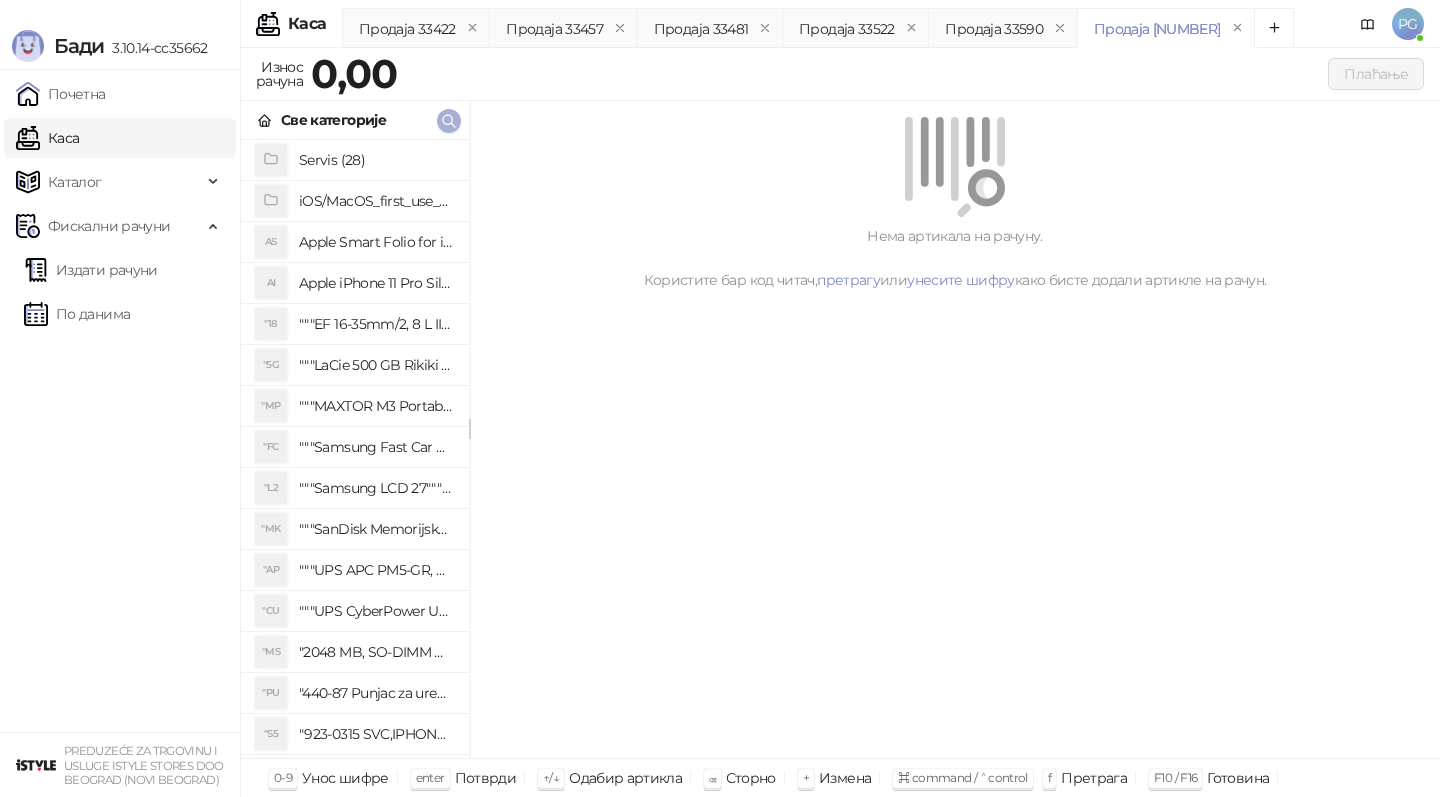 click 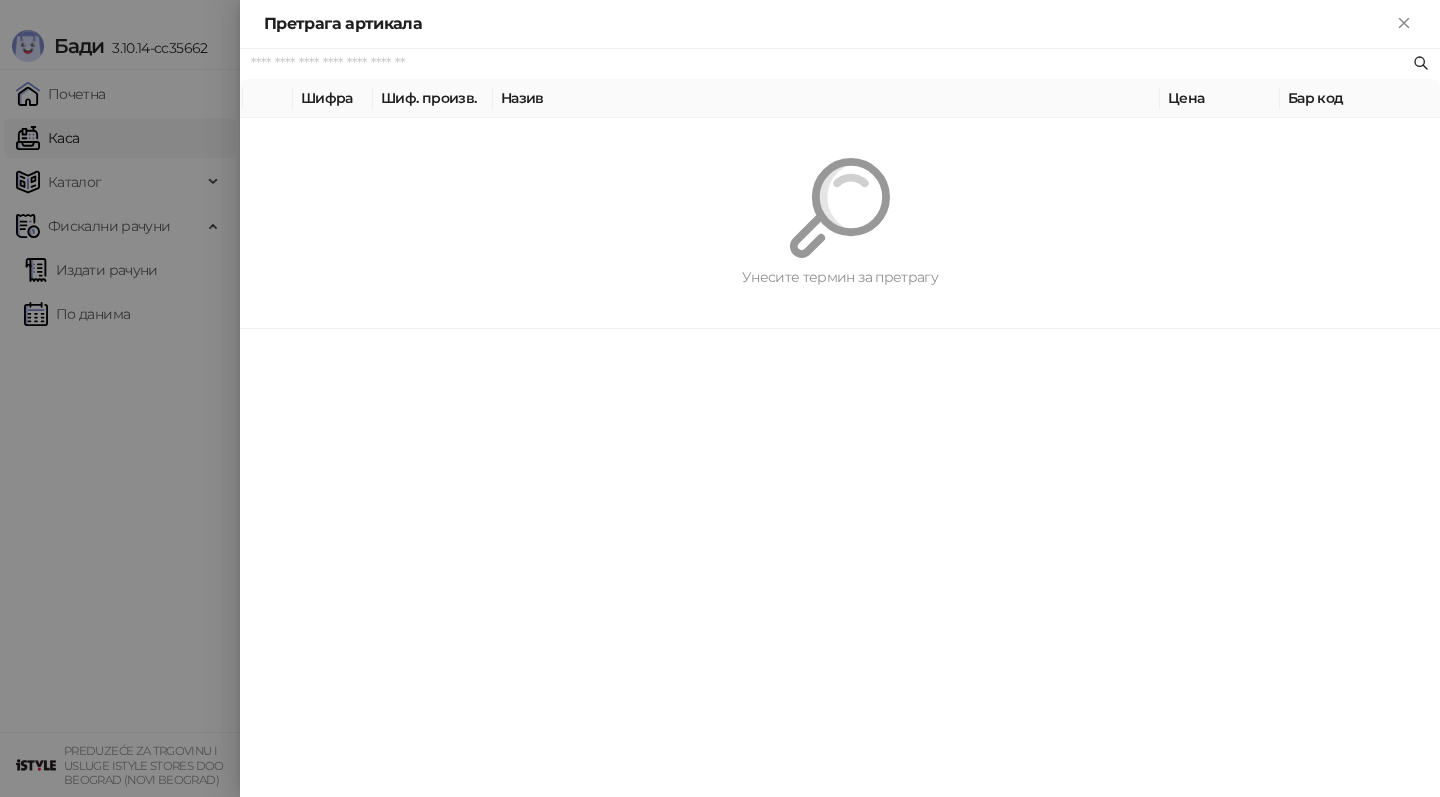 paste on "**********" 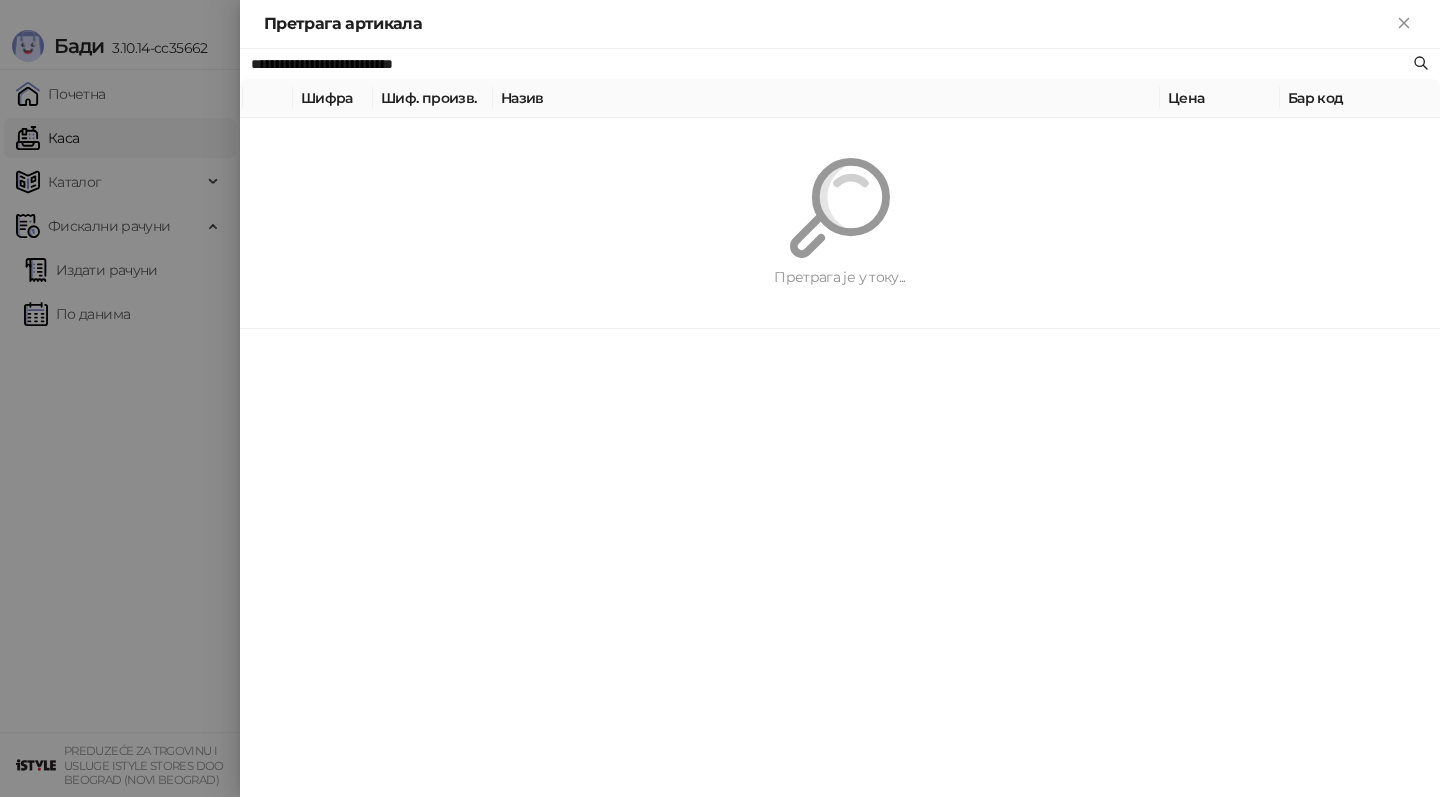 type on "**********" 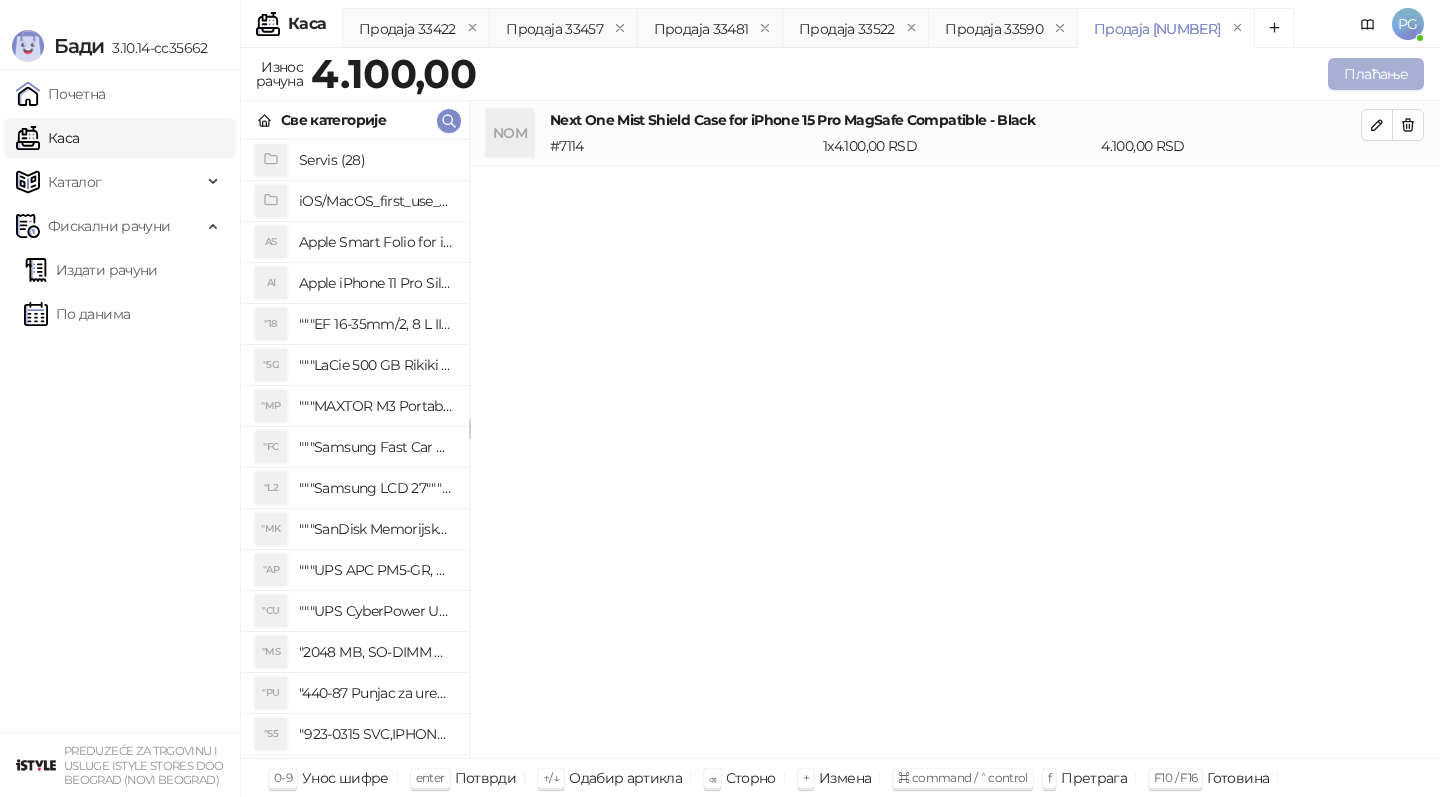 click on "Плаћање" at bounding box center [1376, 74] 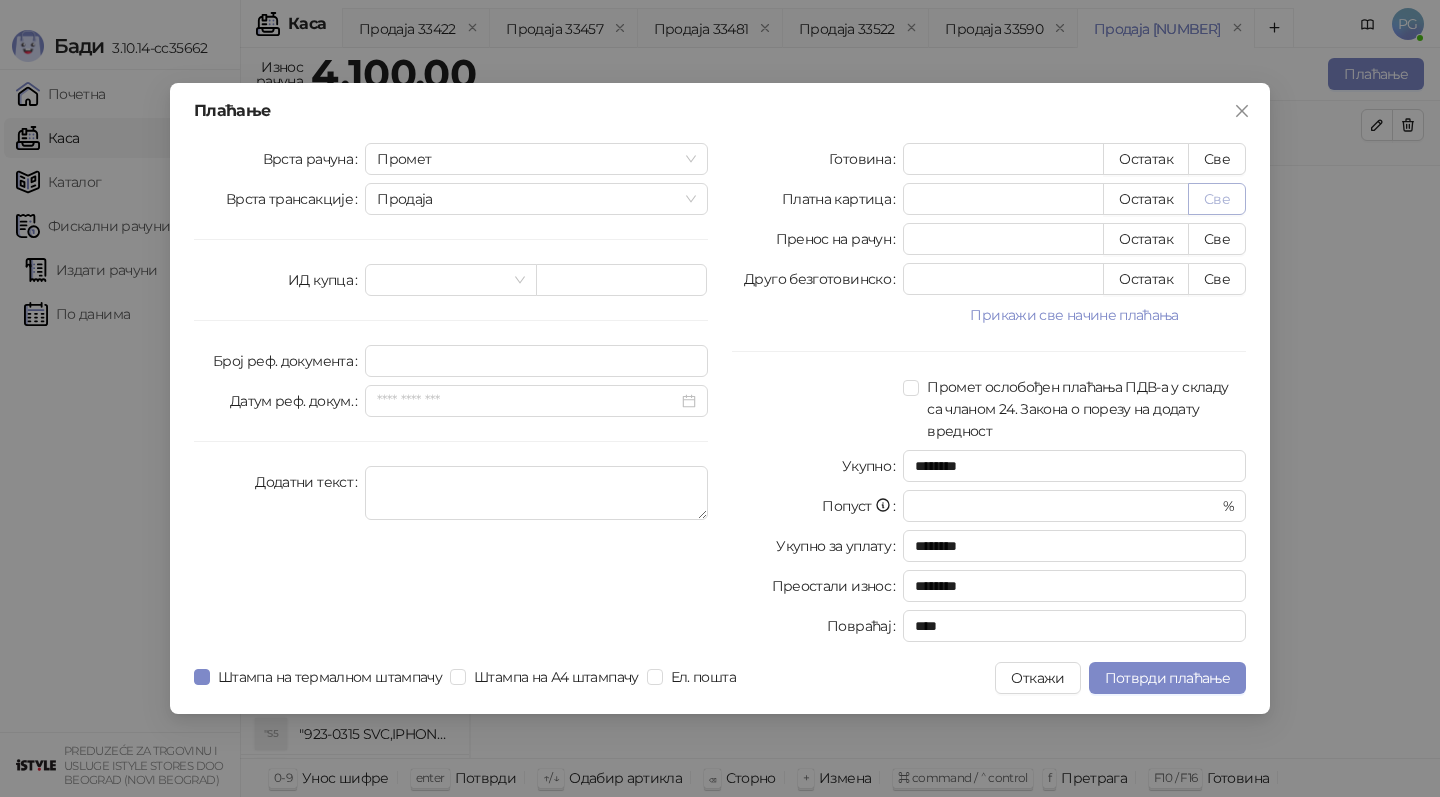 click on "Све" at bounding box center (1217, 199) 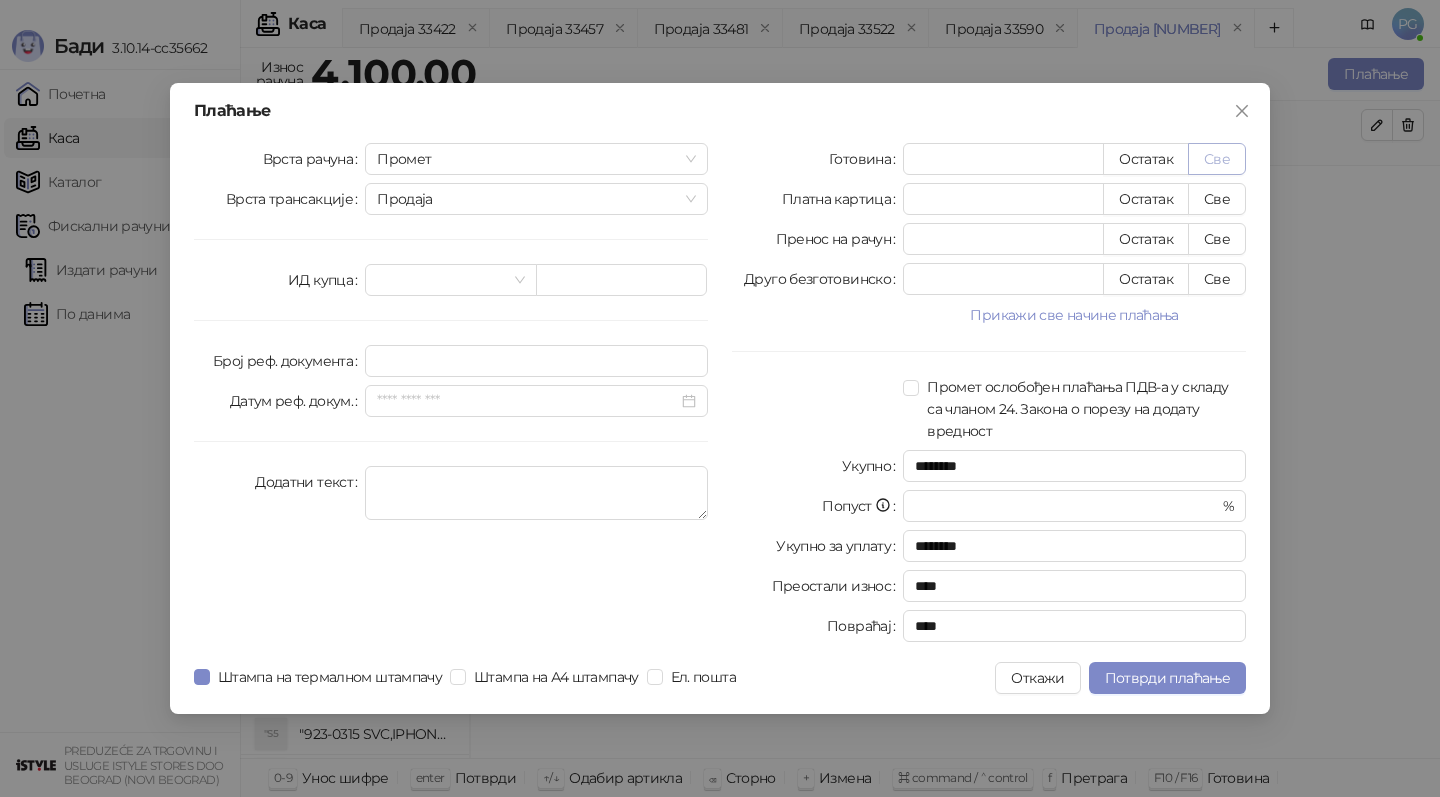 click on "Све" at bounding box center (1217, 159) 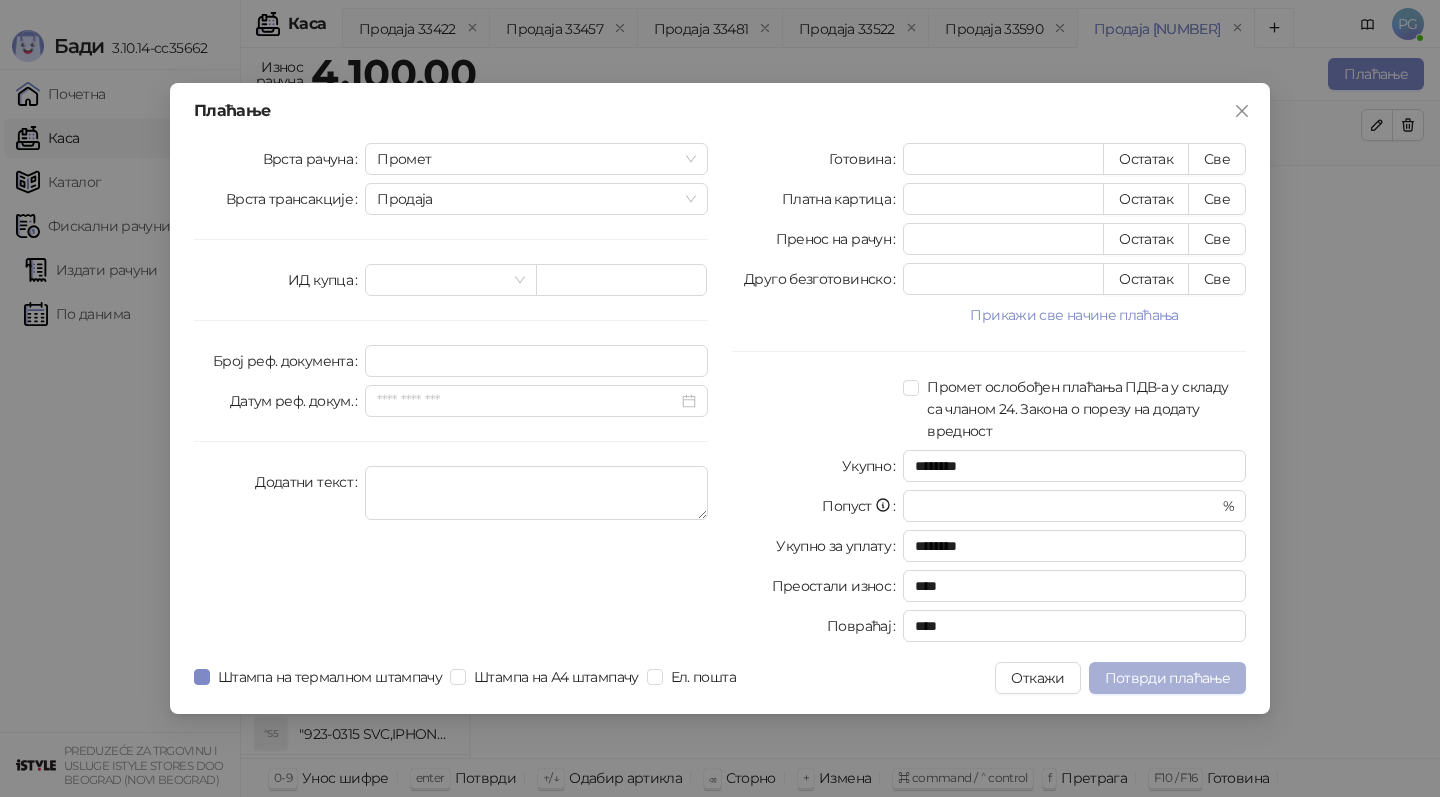 click on "Потврди плаћање" at bounding box center (1167, 678) 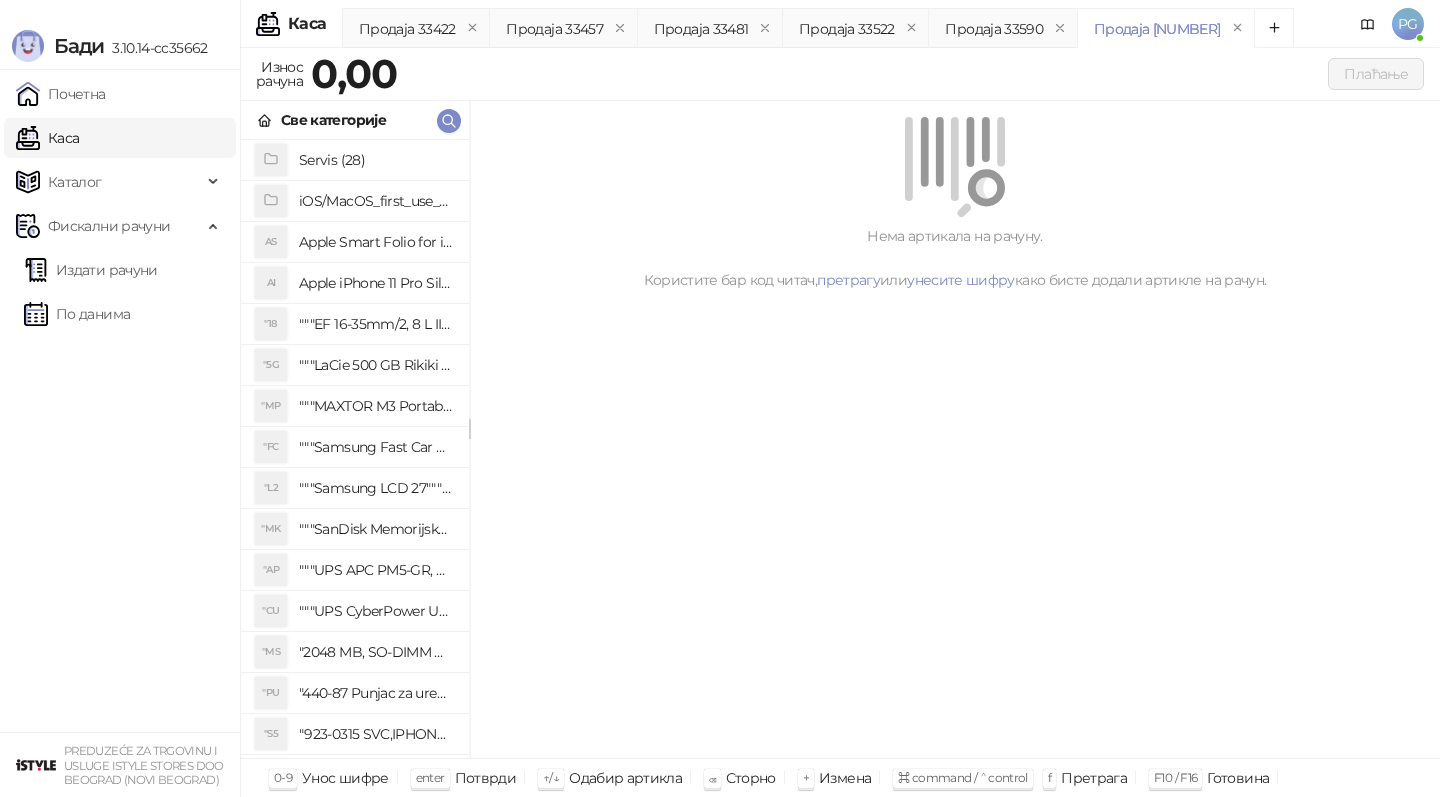 click on "Издати рачуни По данима" at bounding box center [120, 292] 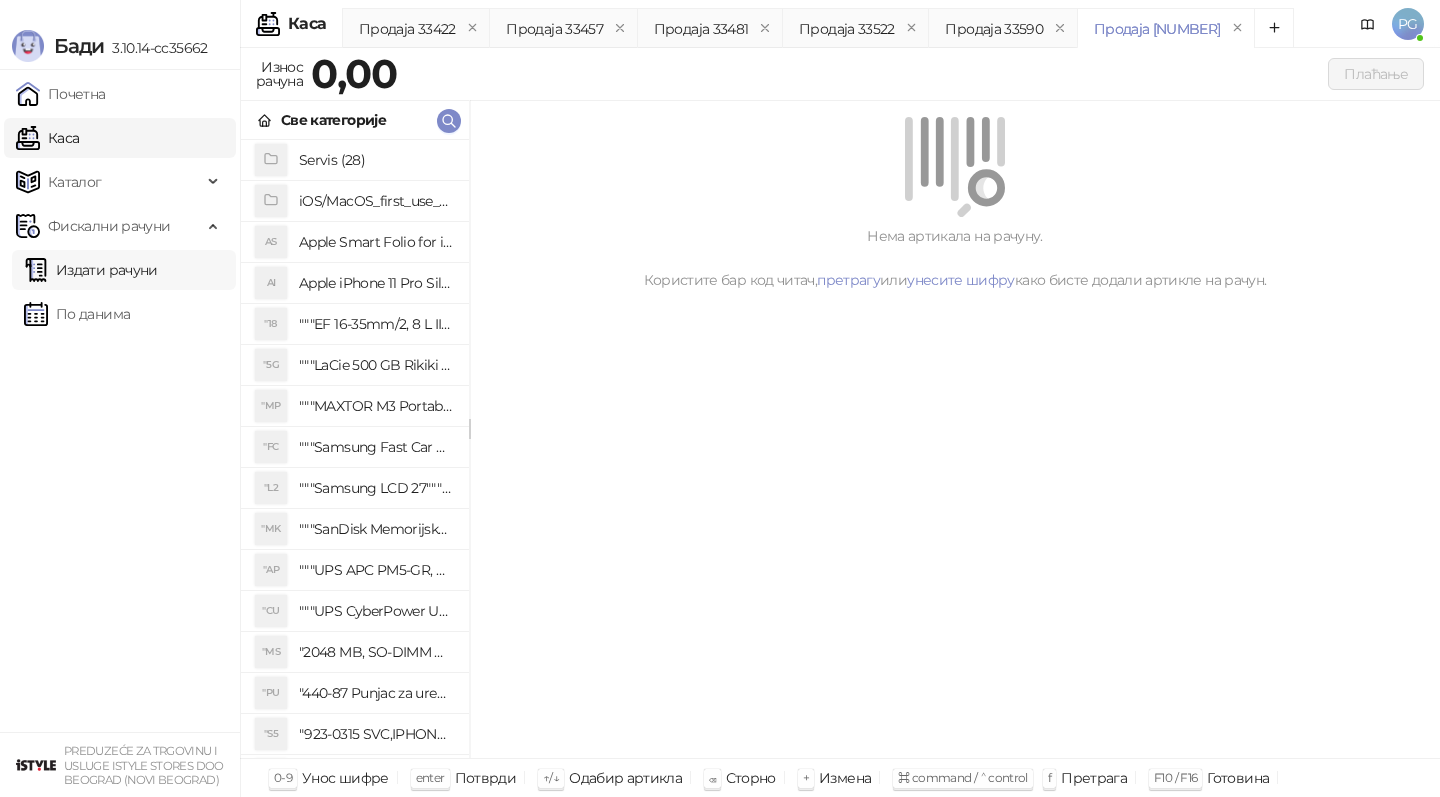 click on "Издати рачуни" at bounding box center (91, 270) 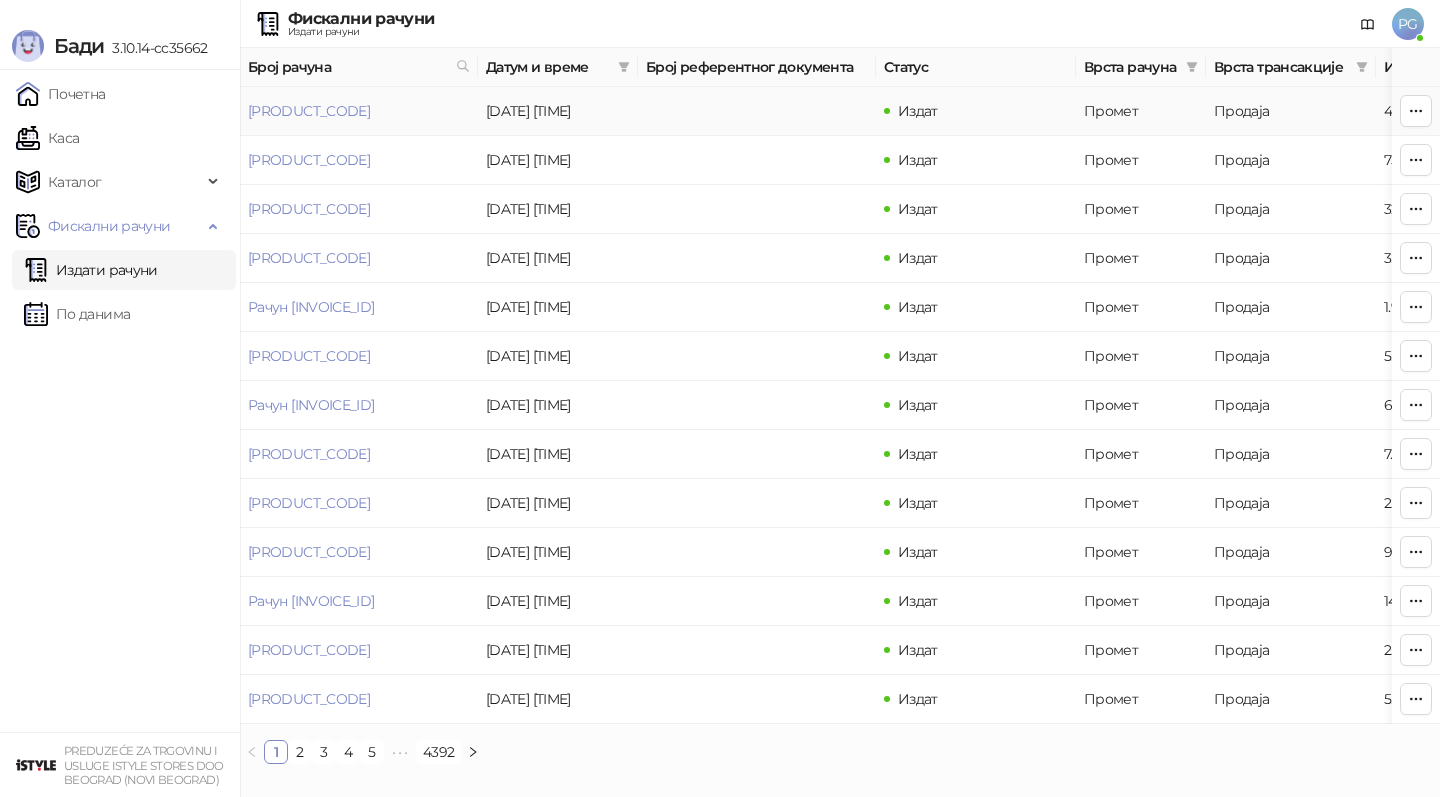 click on "[PRODUCT_CODE]" at bounding box center [309, 111] 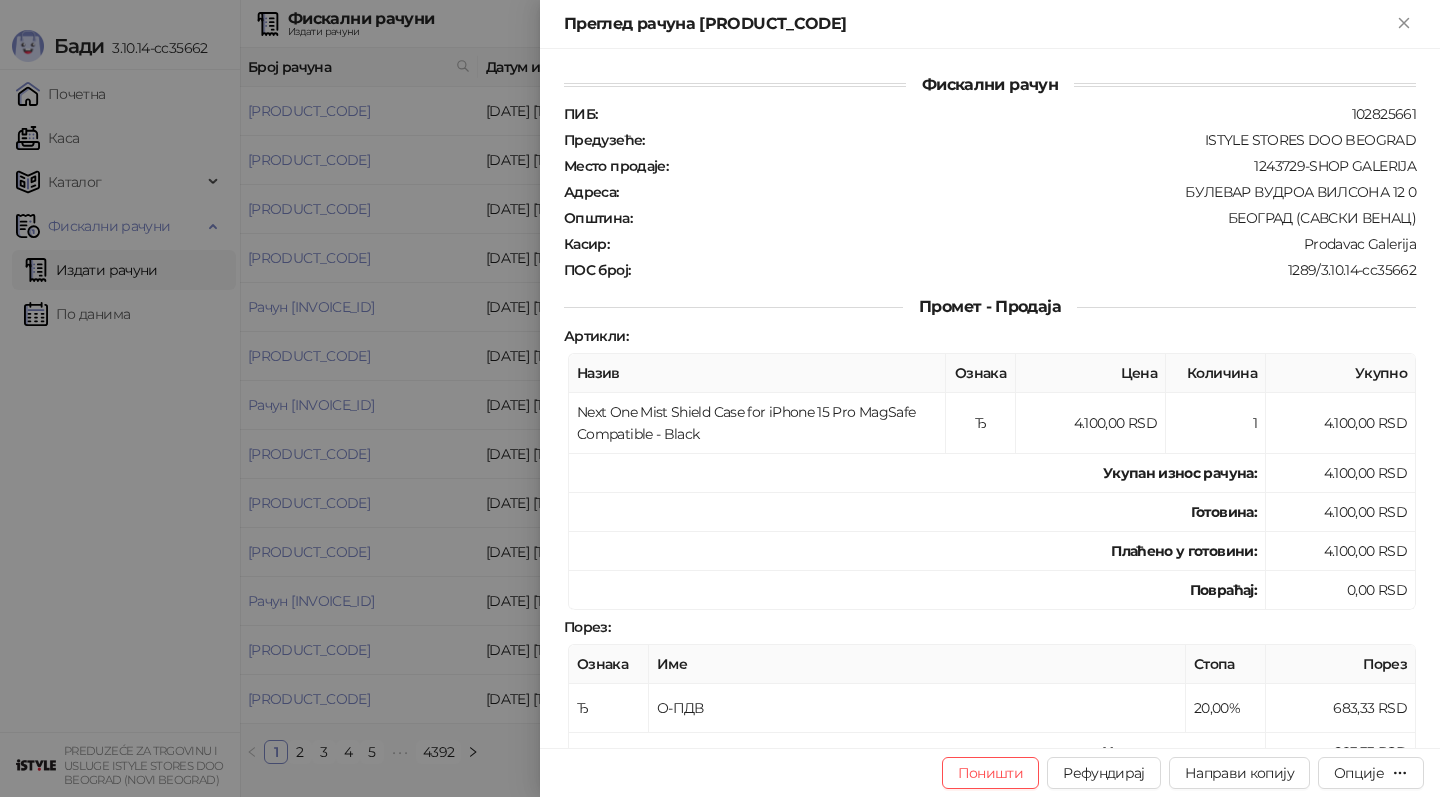 click at bounding box center (720, 398) 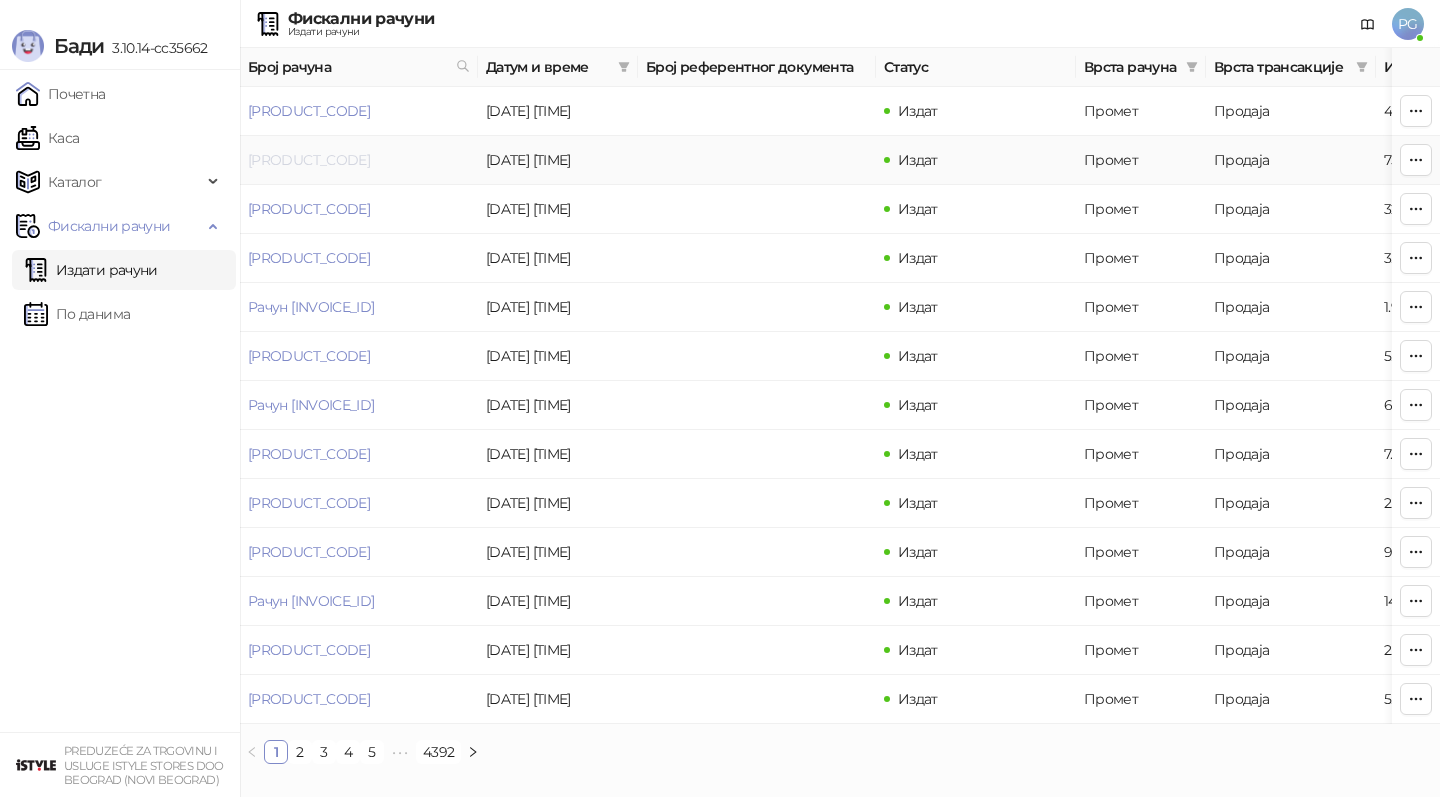 click on "[PRODUCT_CODE]" at bounding box center (309, 160) 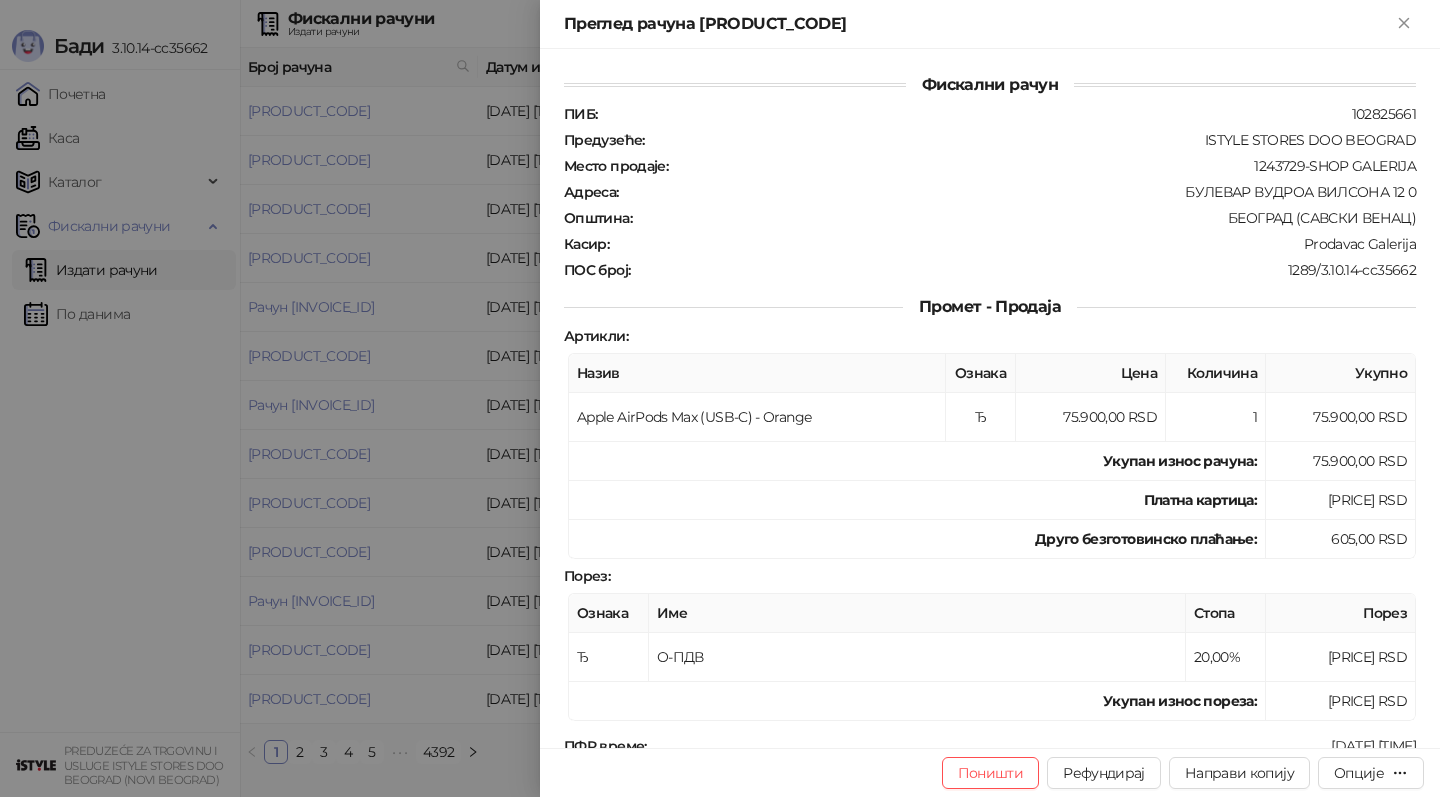 click at bounding box center [720, 398] 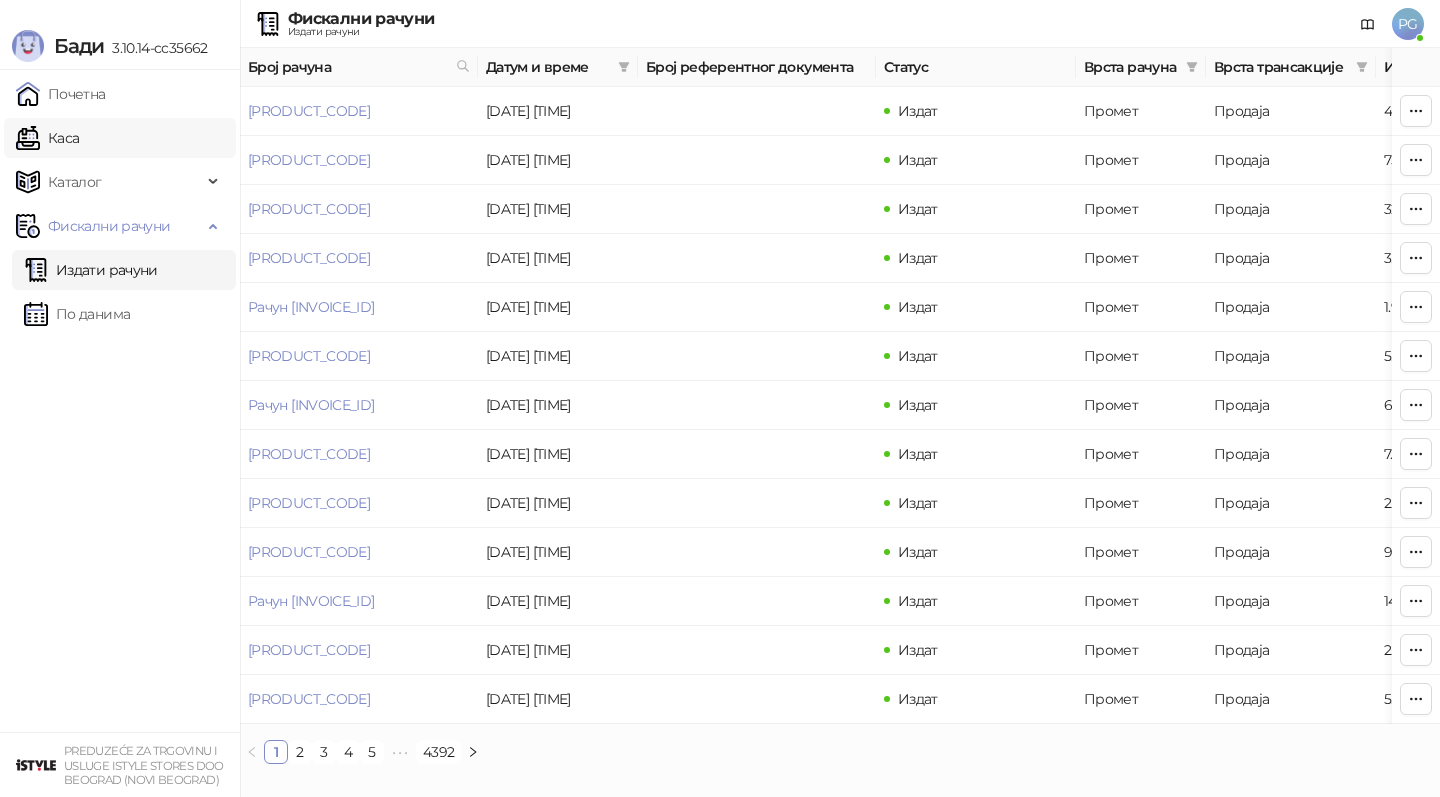 click on "Каса" at bounding box center (47, 138) 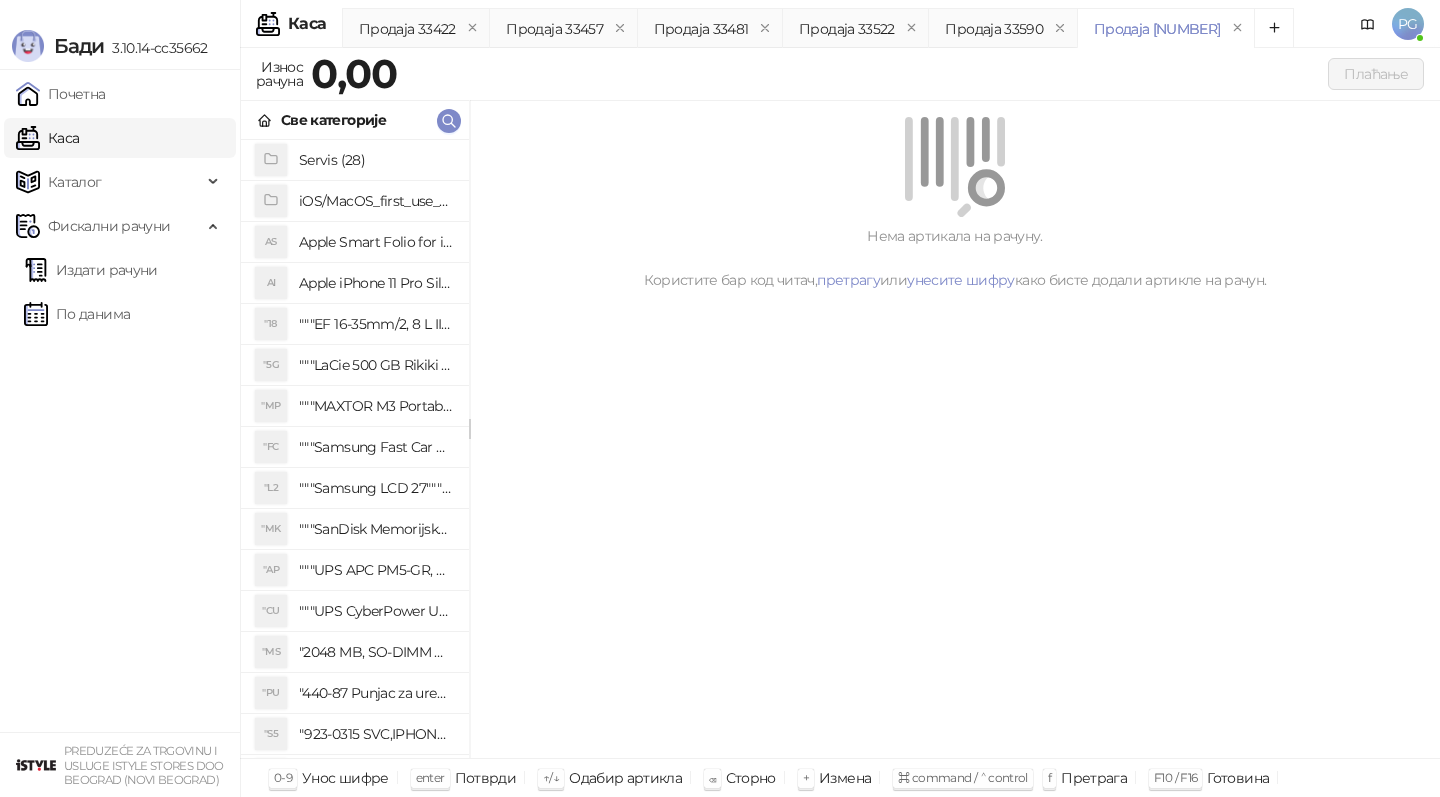 click on "Све категорије" at bounding box center [355, 120] 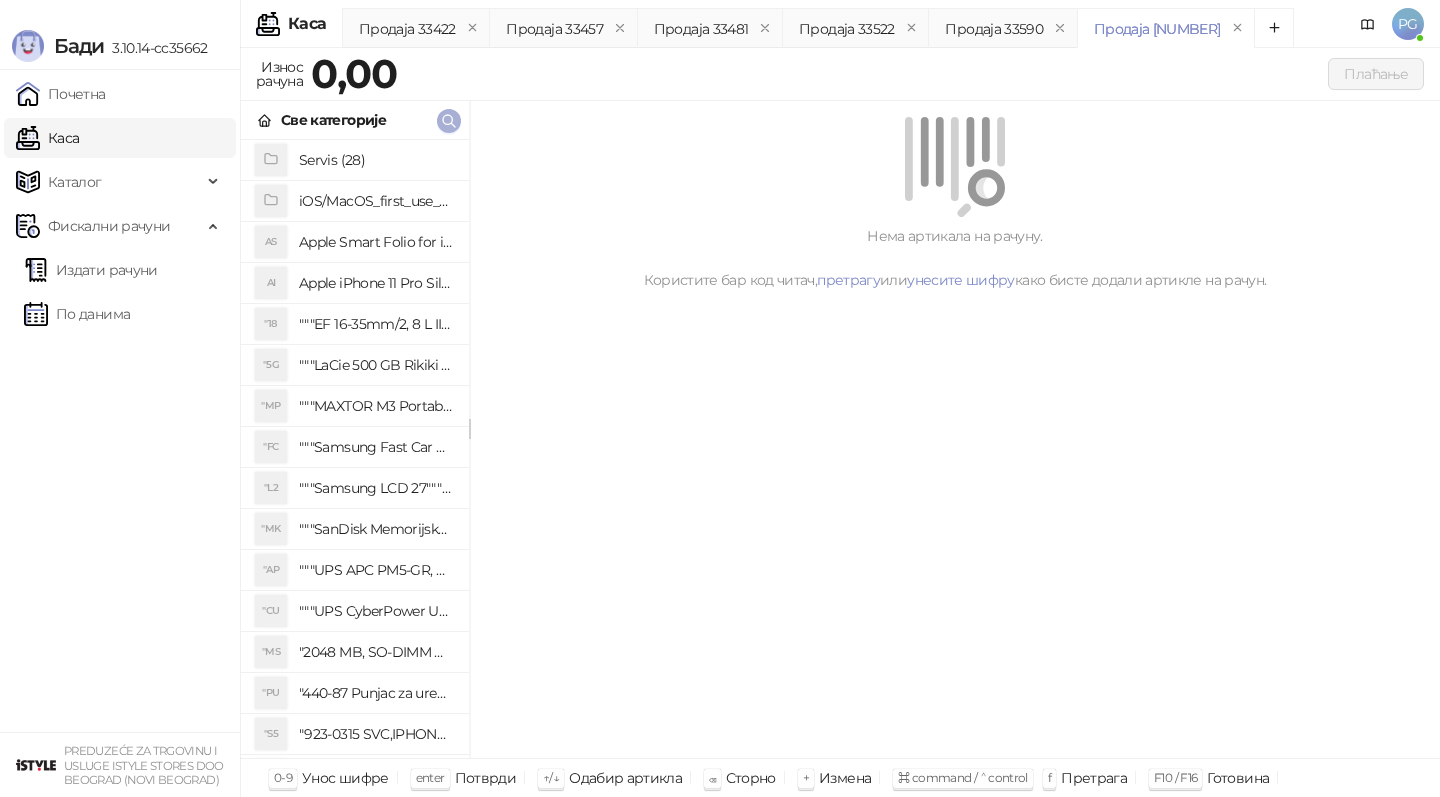 click 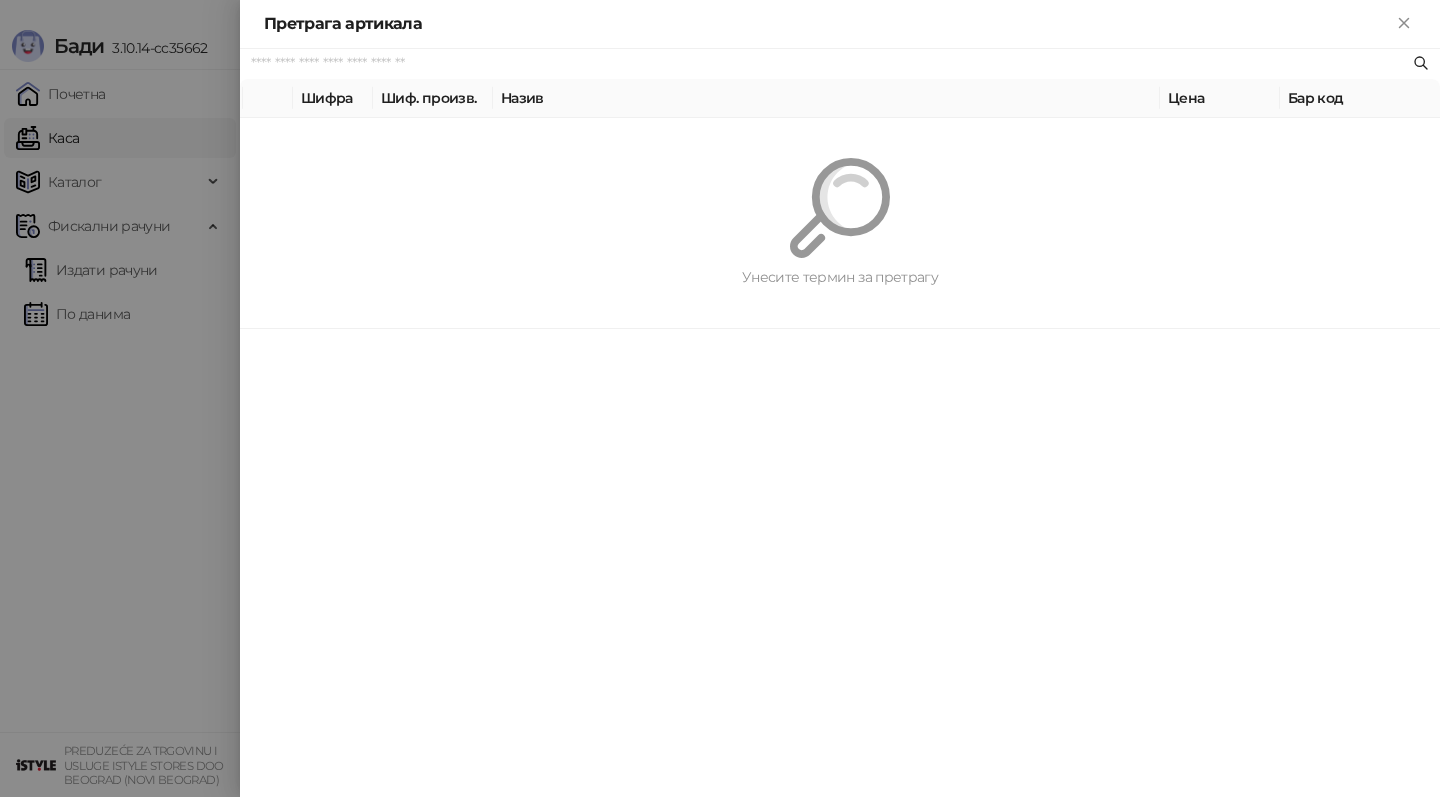 paste on "*********" 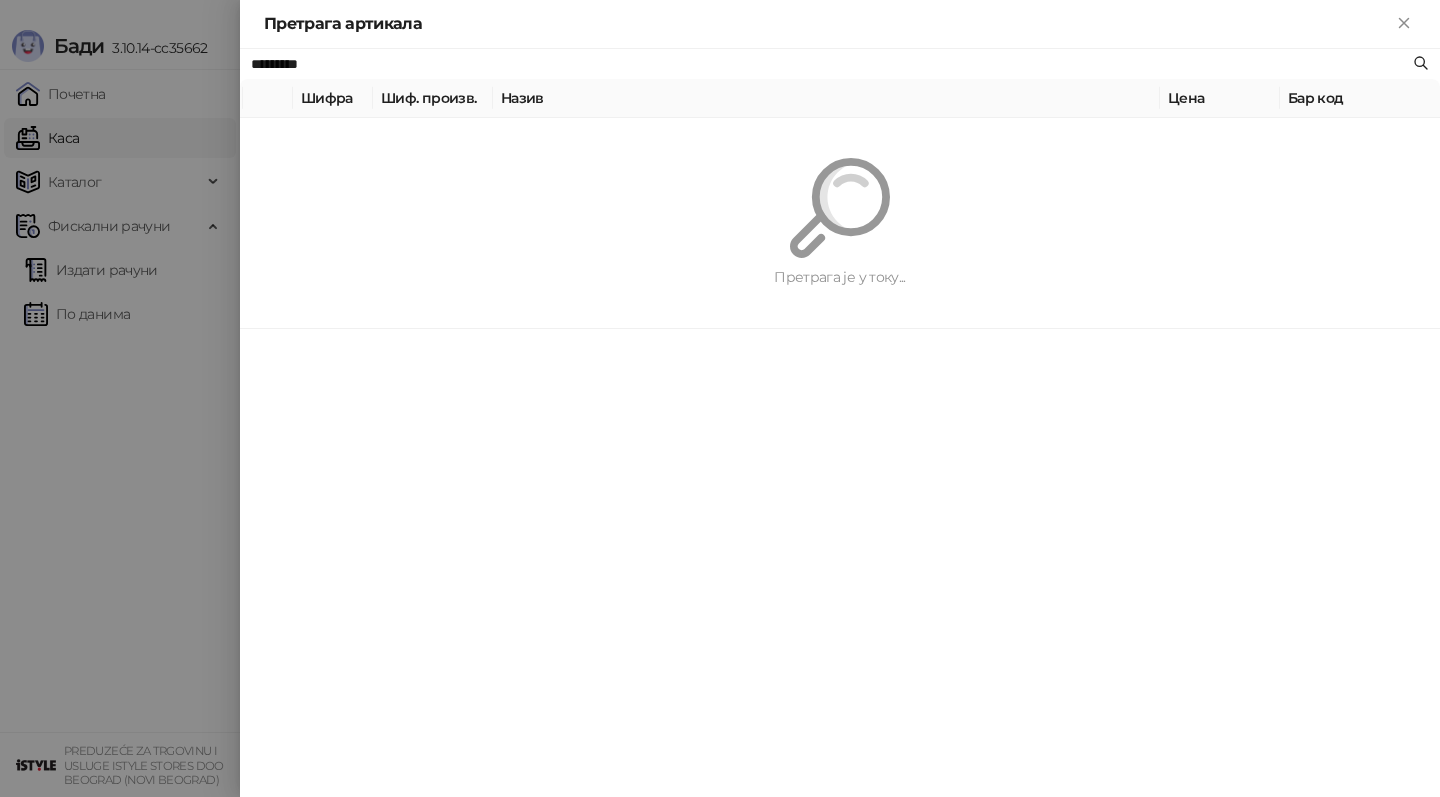 type on "*********" 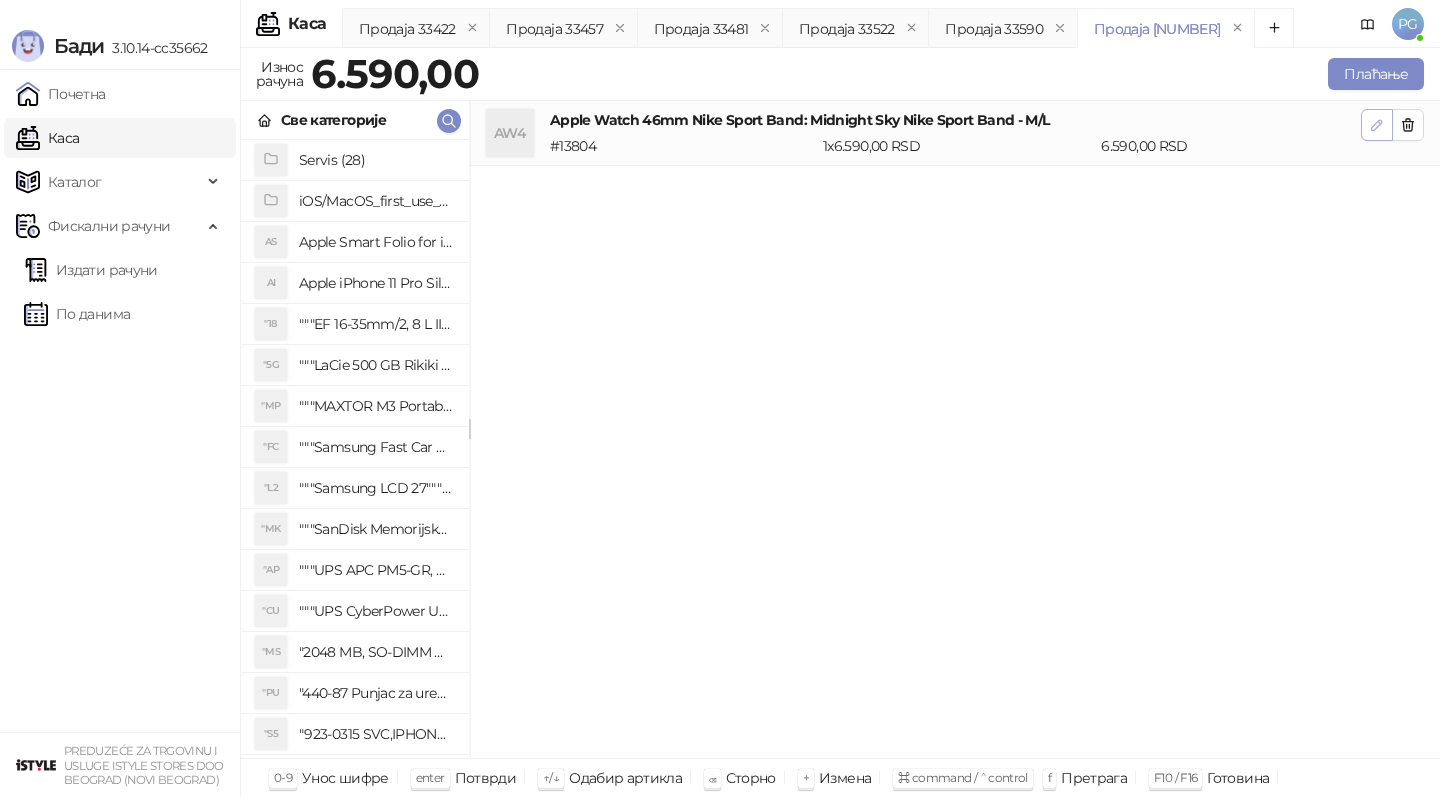 click at bounding box center [1377, 125] 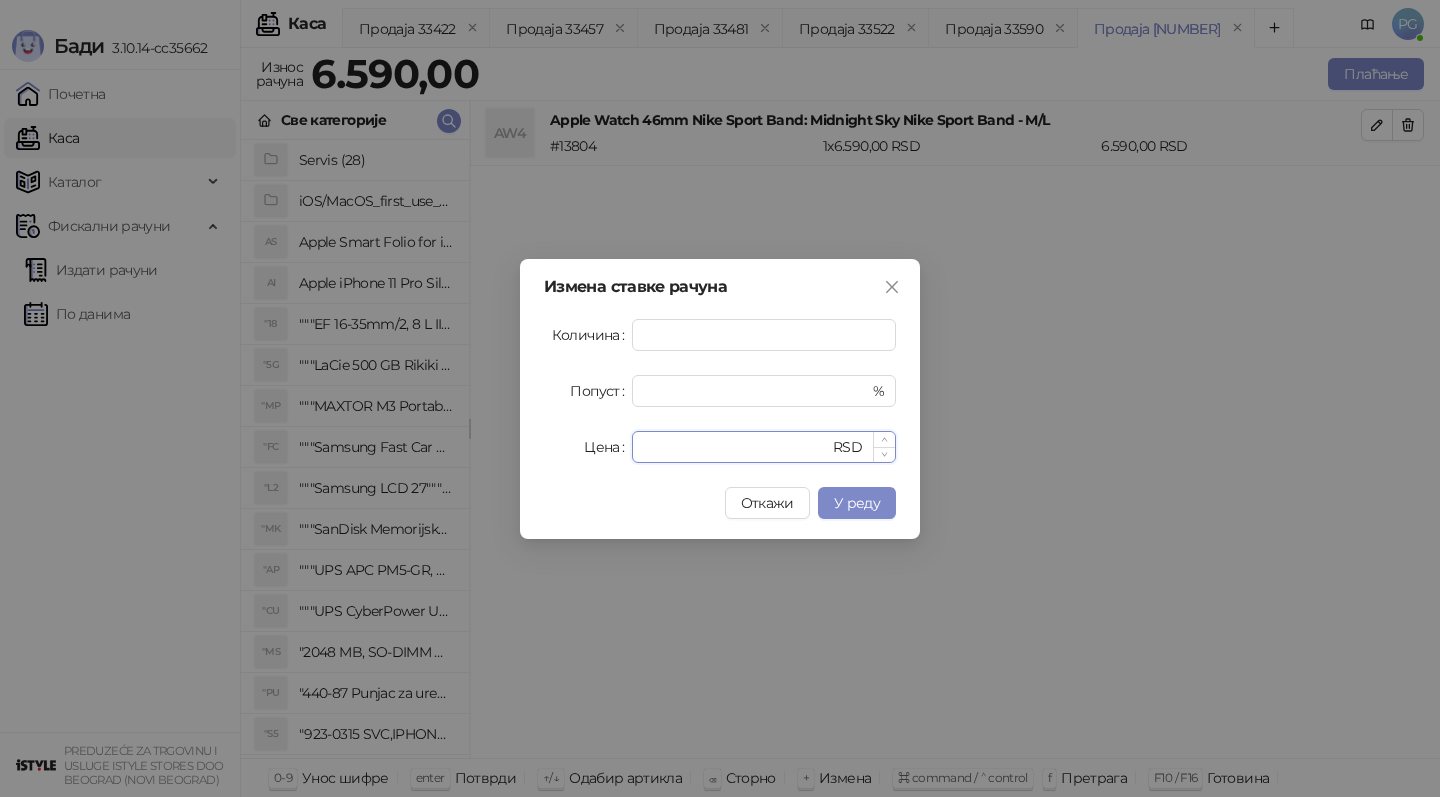 click on "****" at bounding box center (736, 447) 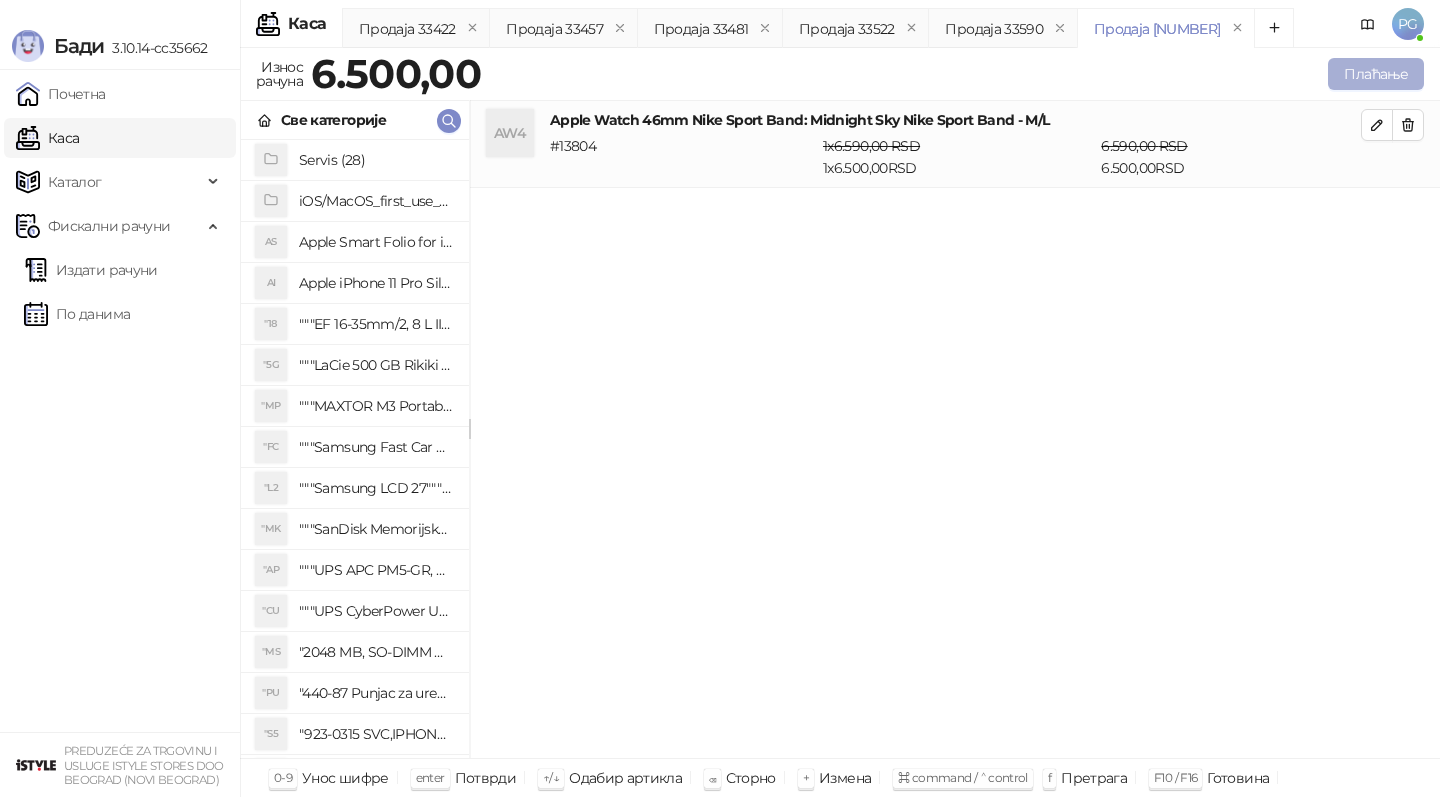 click on "Плаћање" at bounding box center (1376, 74) 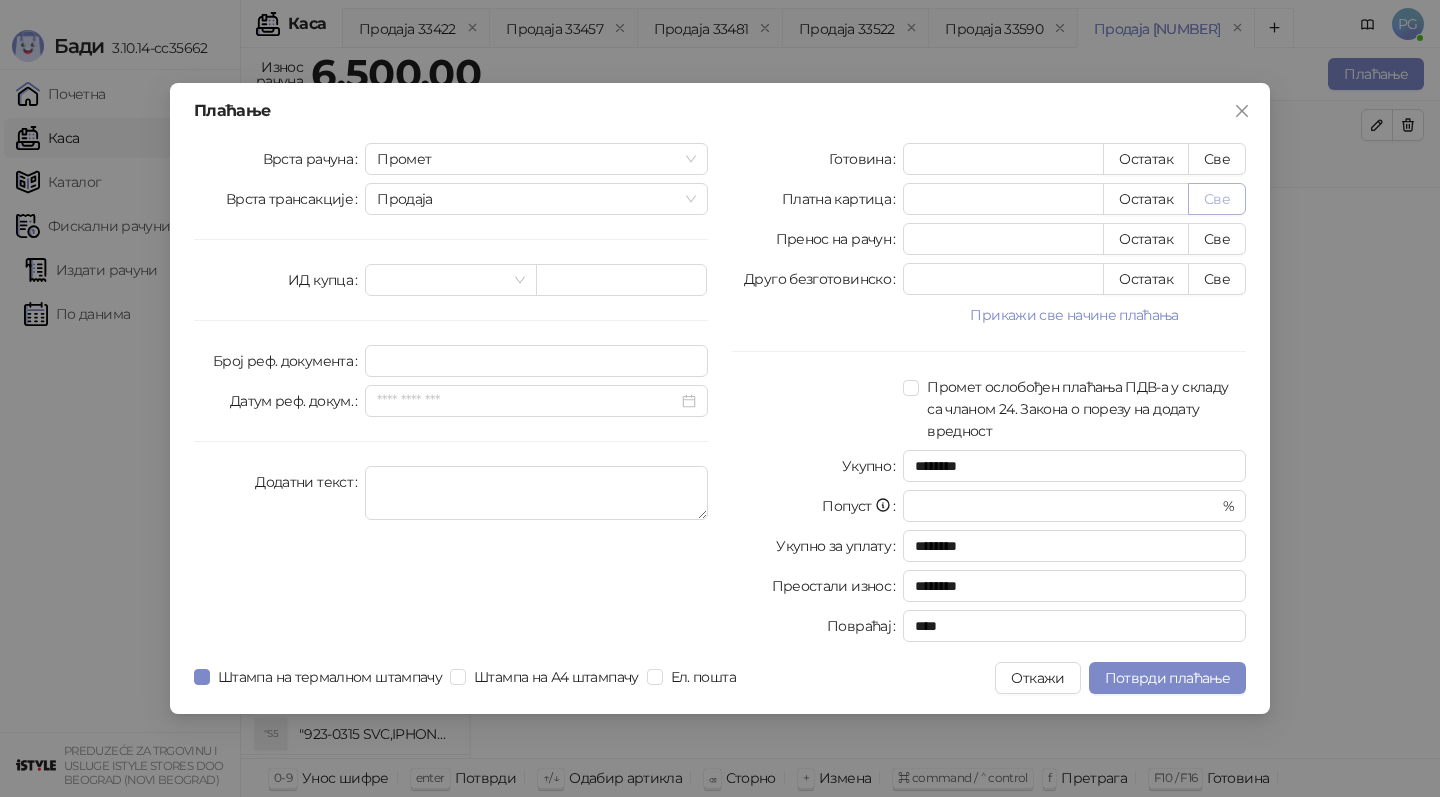 click on "Све" at bounding box center (1217, 199) 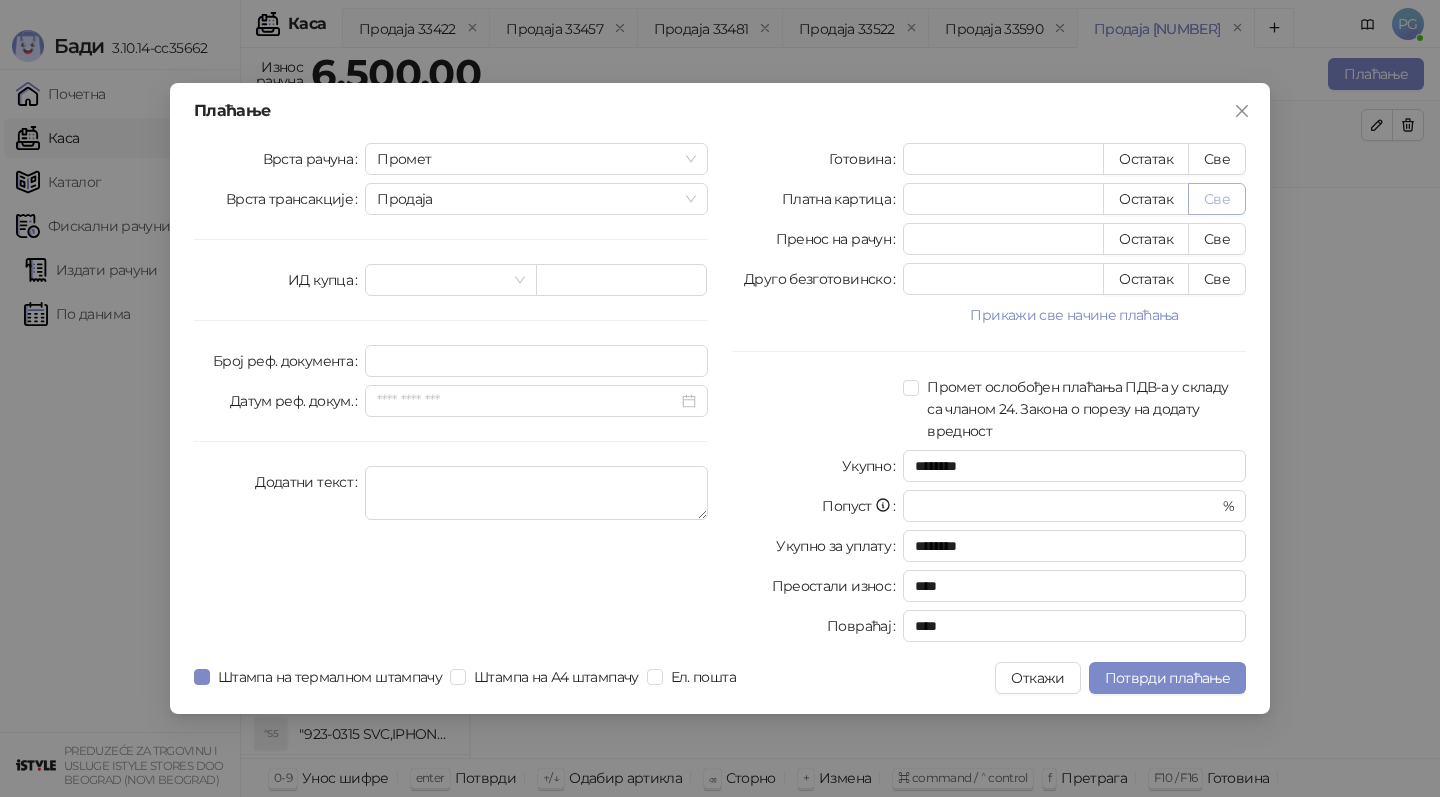 type on "****" 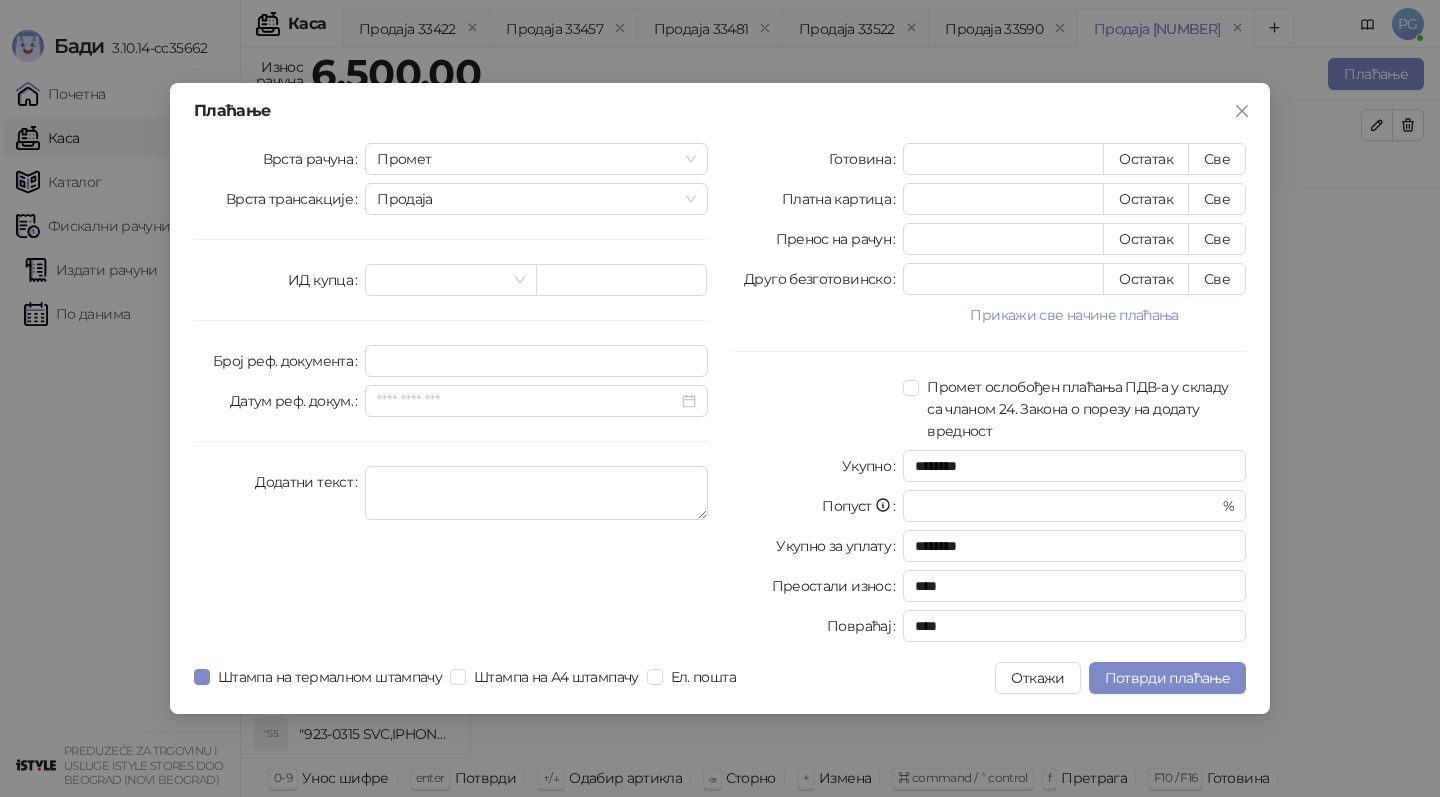 click on "Плаћање Врста рачуна Промет Врста трансакције Продаја ИД купца Број реф. документа Датум реф. докум. Додатни текст Готовина * Остатак Све Платна картица **** Остатак Све Пренос на рачун * Остатак Све Друго безготовинско * Остатак Све Прикажи све начине плаћања Чек * Остатак Све Ваучер * Остатак Све Инстант плаћање * Остатак Све   Промет ослобођен плаћања ПДВ-а у складу са чланом 24. Закона о порезу на додату вредност Укупно ******** Попуст   * % Укупно за уплату ******** Преостали износ **** Повраћај **** Штампа на термалном штампачу Штампа на А4 штампачу Ел. пошта Откажи" at bounding box center (720, 398) 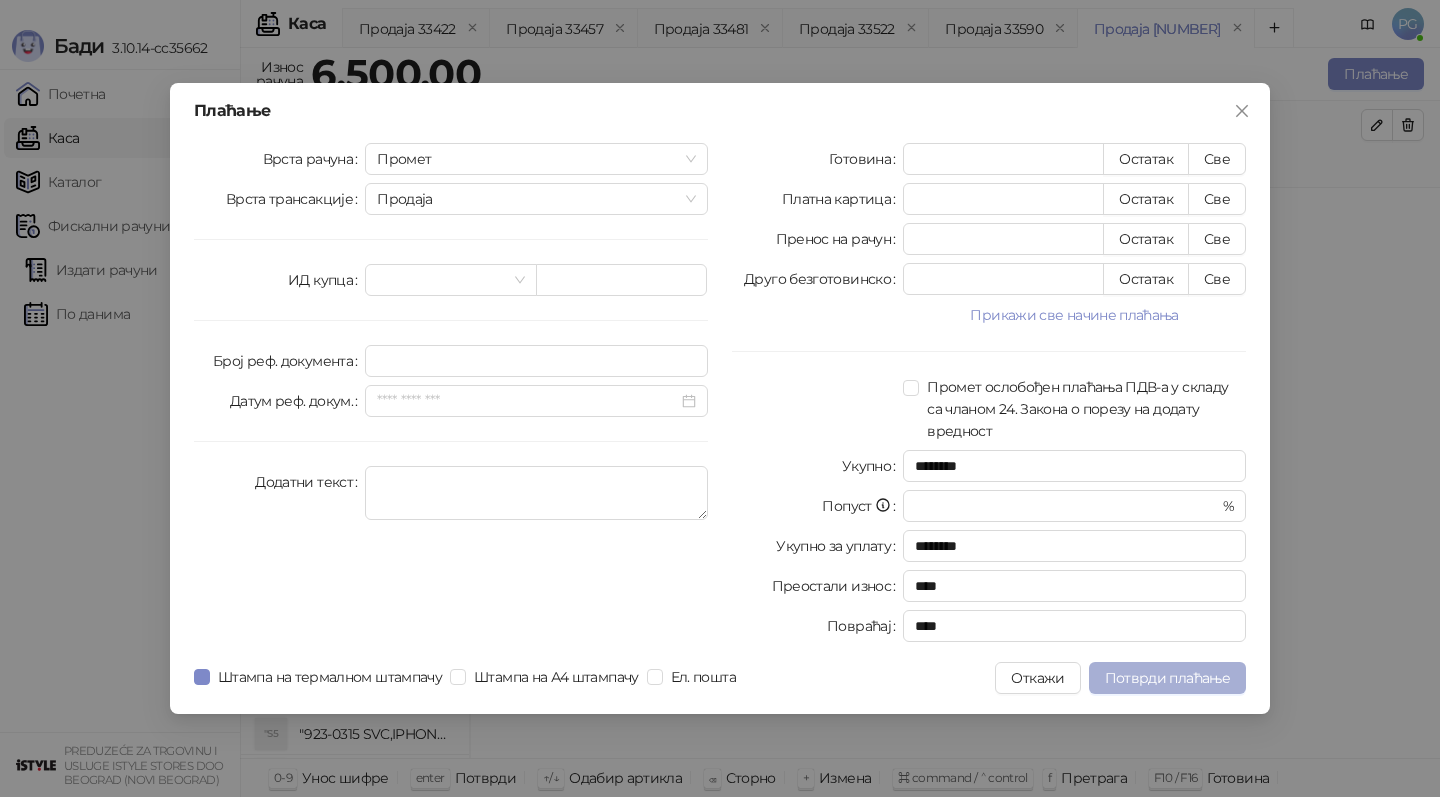 click on "Потврди плаћање" at bounding box center [1167, 678] 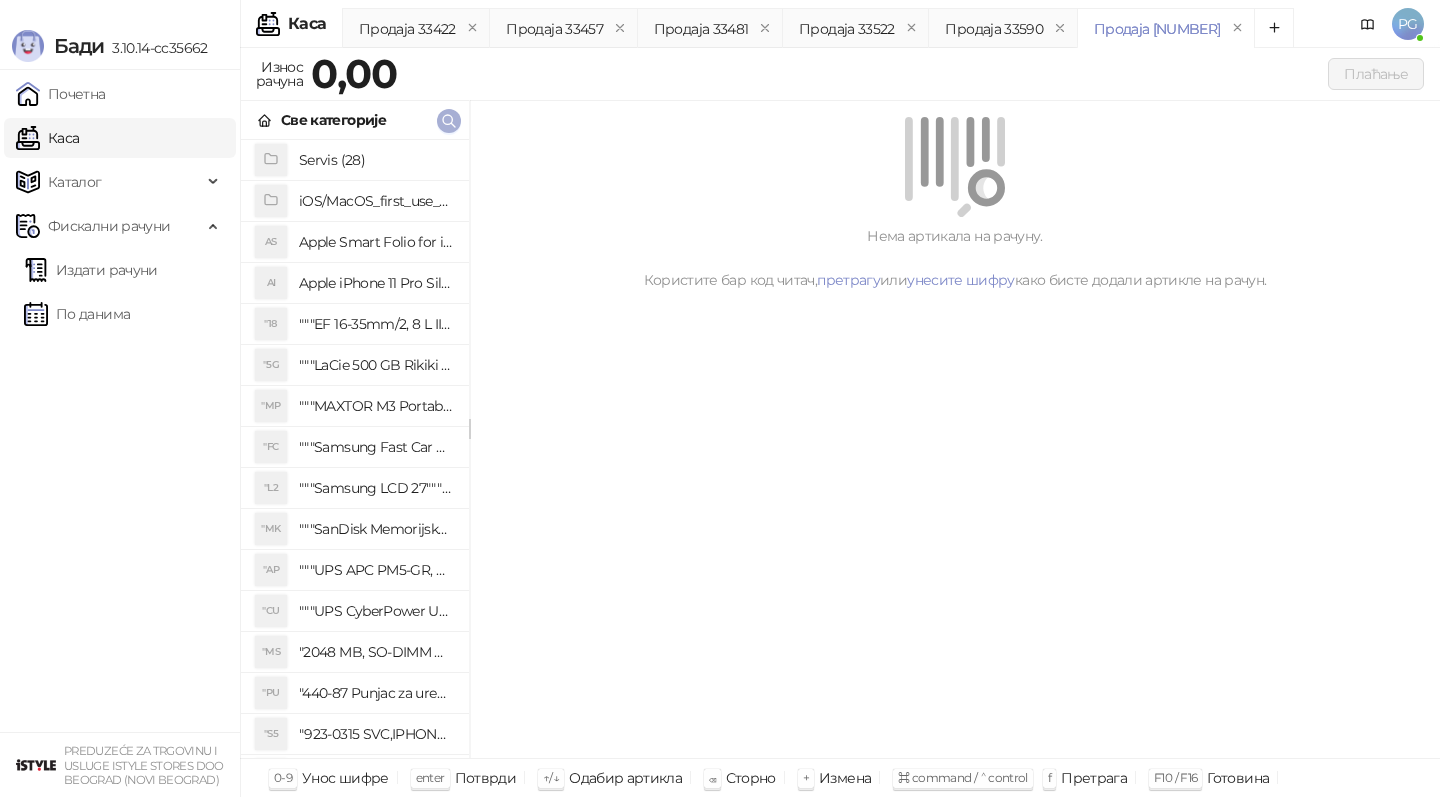 click at bounding box center (449, 121) 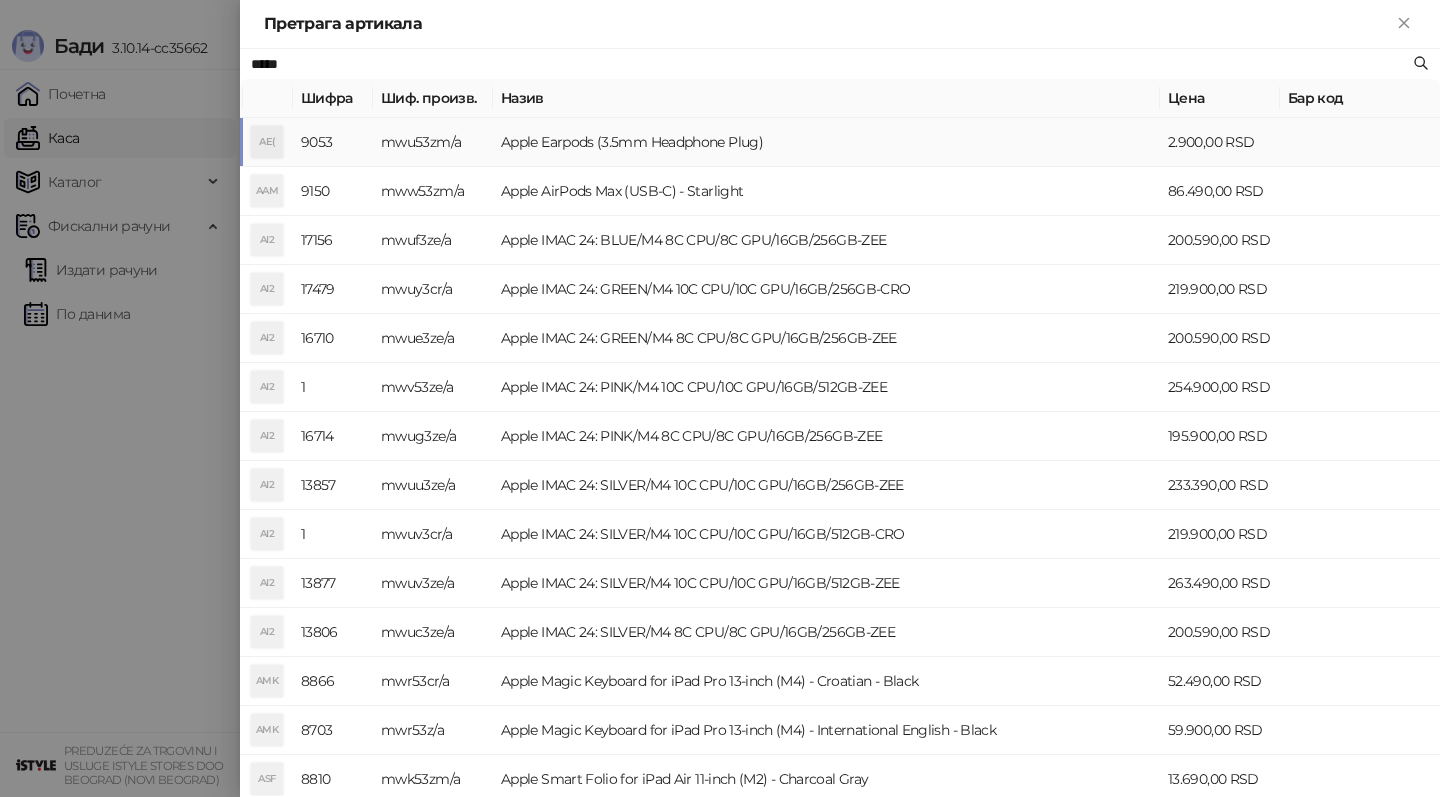 type on "*****" 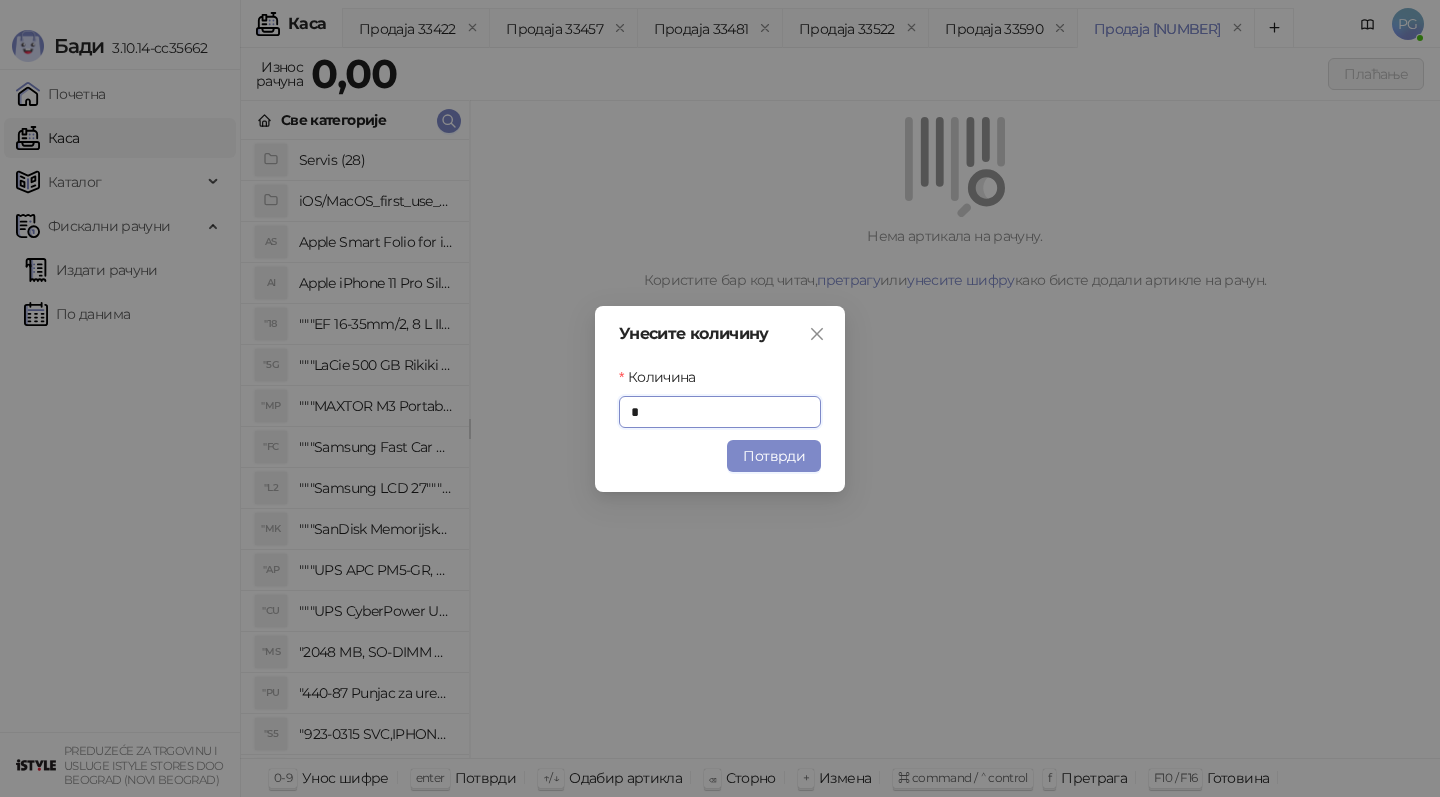click on "Потврди" at bounding box center [774, 456] 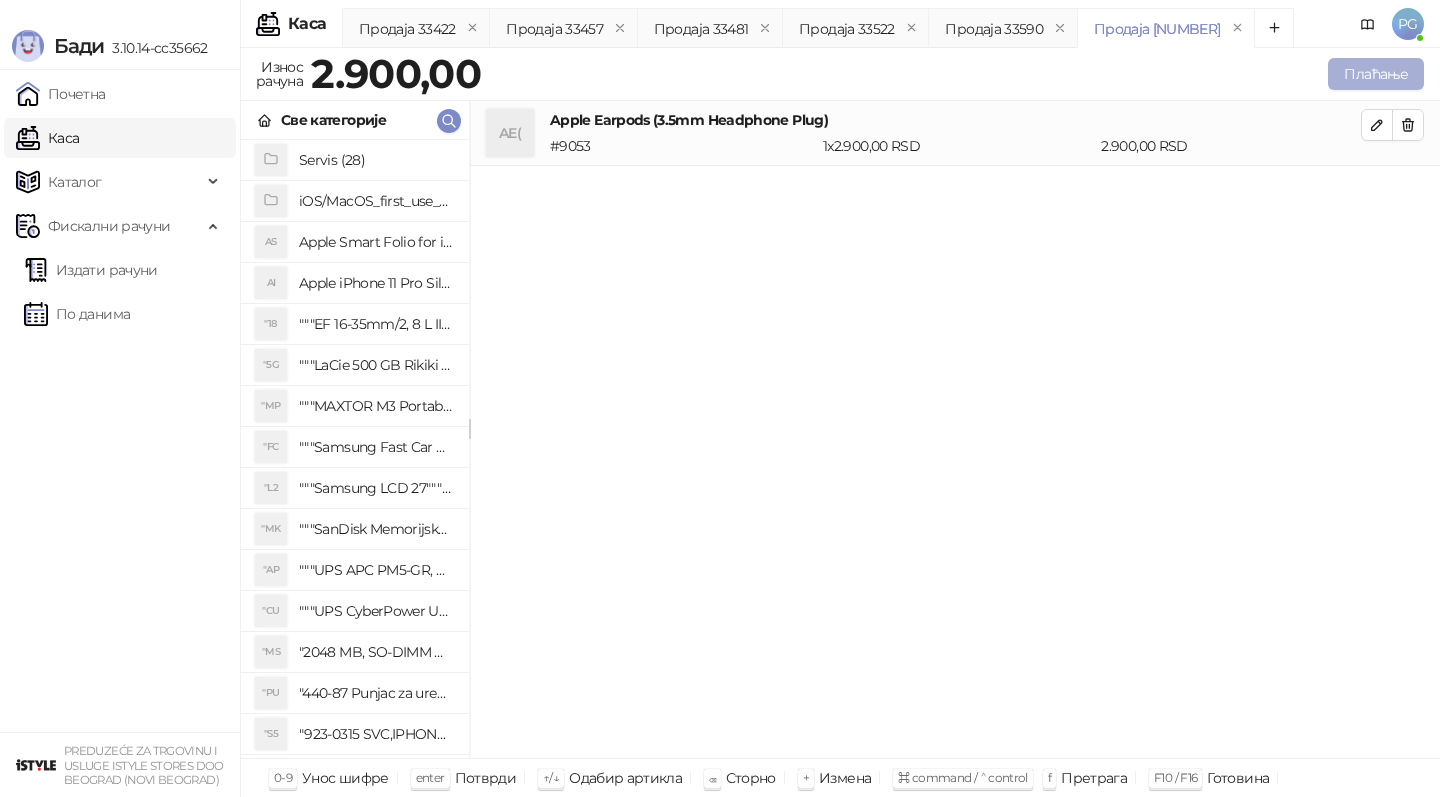 click on "Плаћање" at bounding box center [1376, 74] 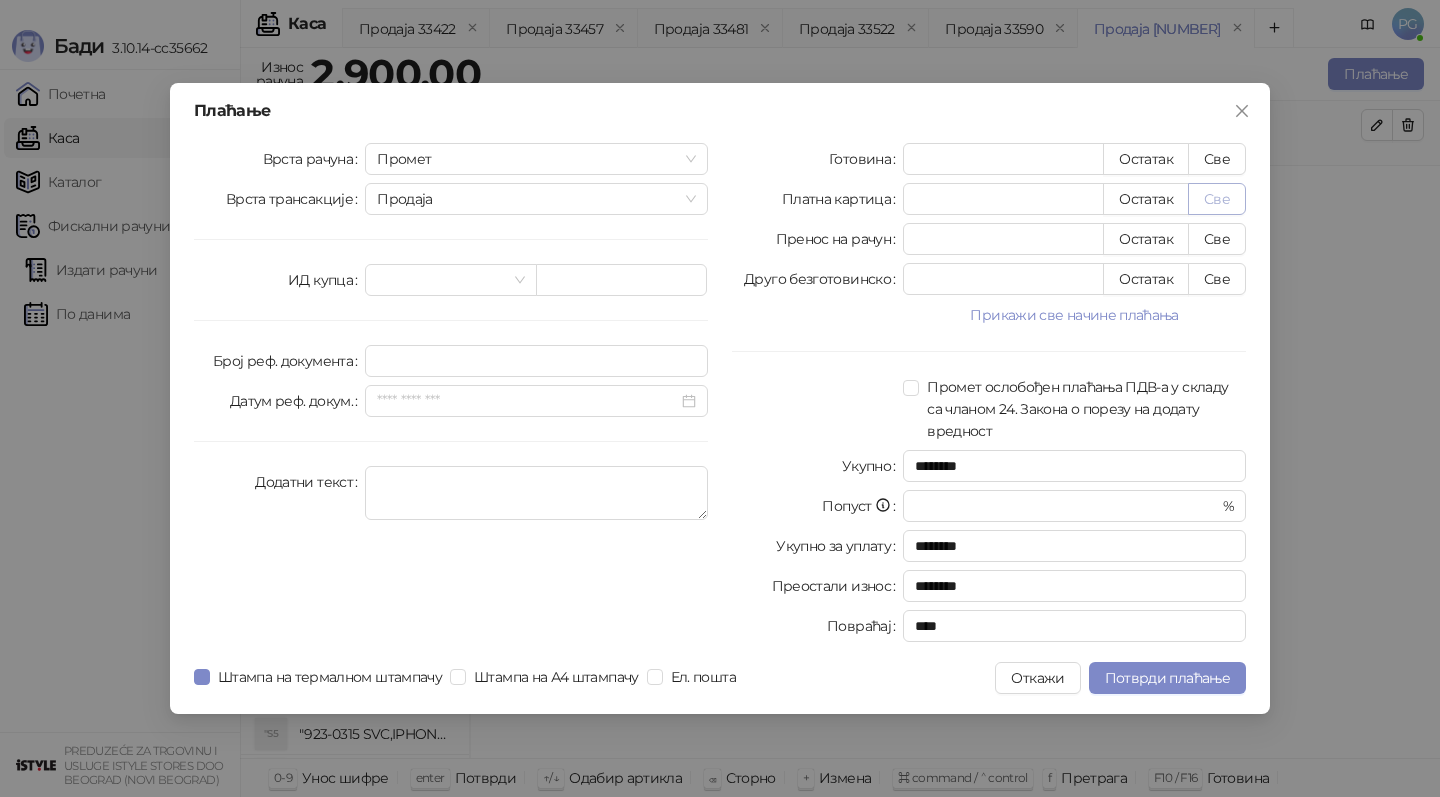click on "Све" at bounding box center [1217, 199] 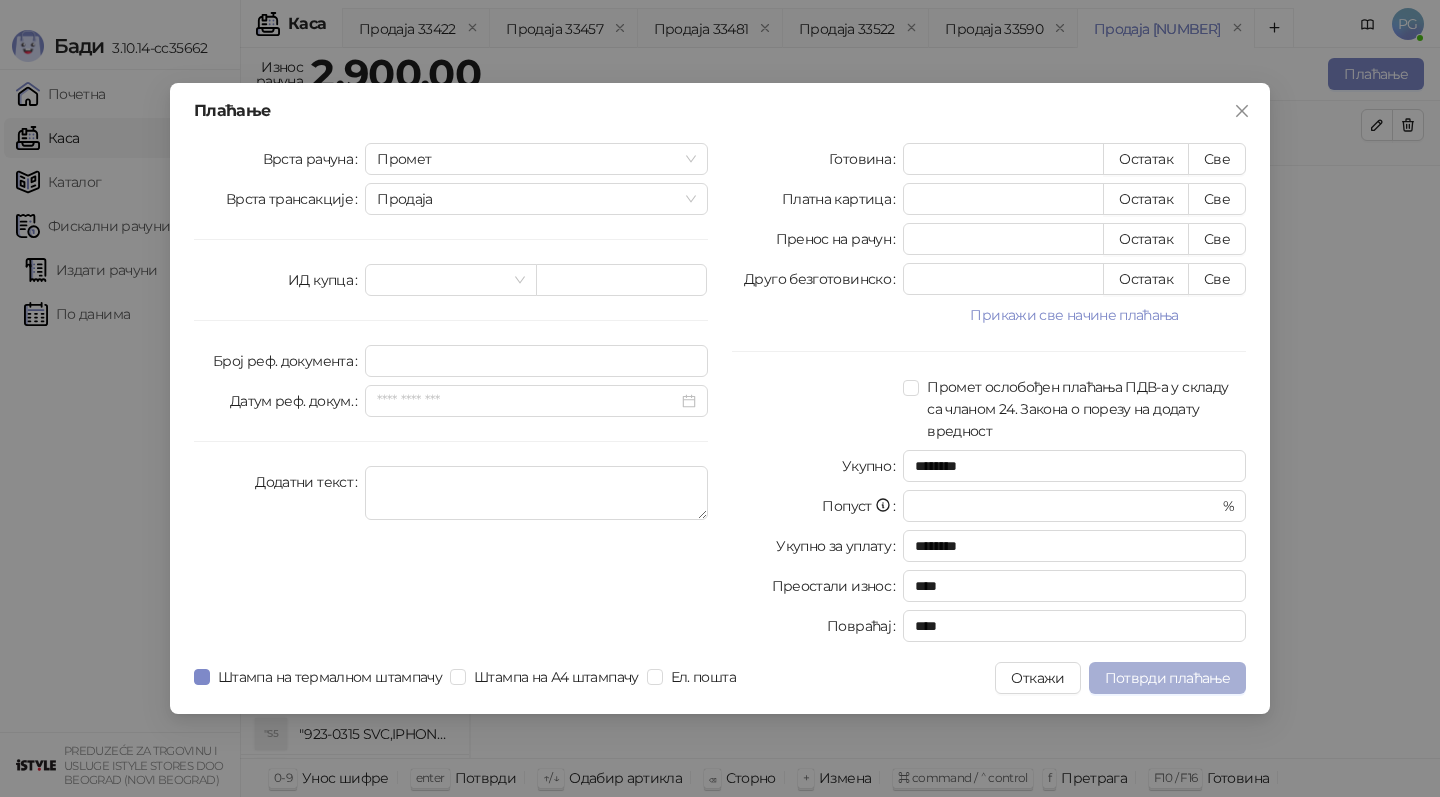 click on "Потврди плаћање" at bounding box center [1167, 678] 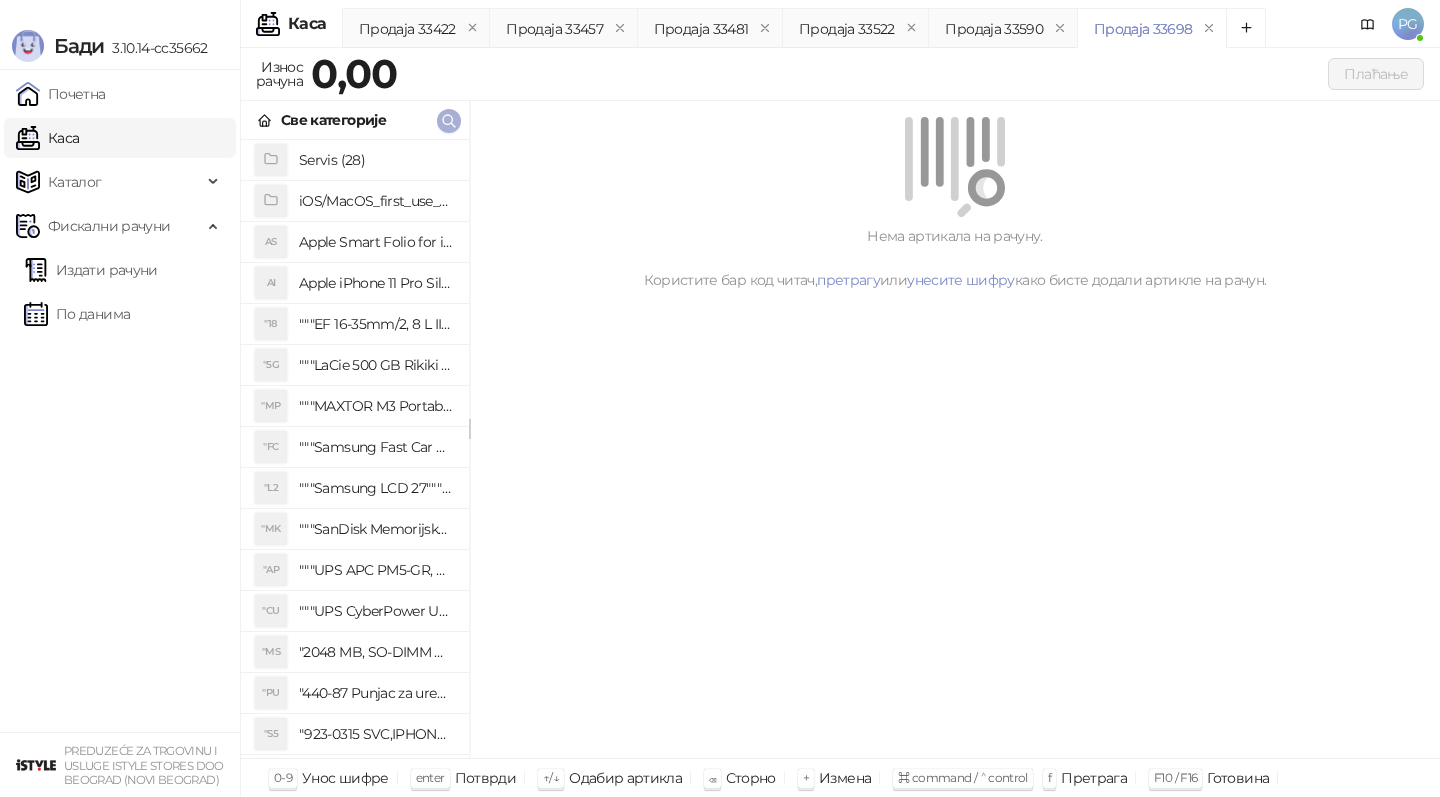 click 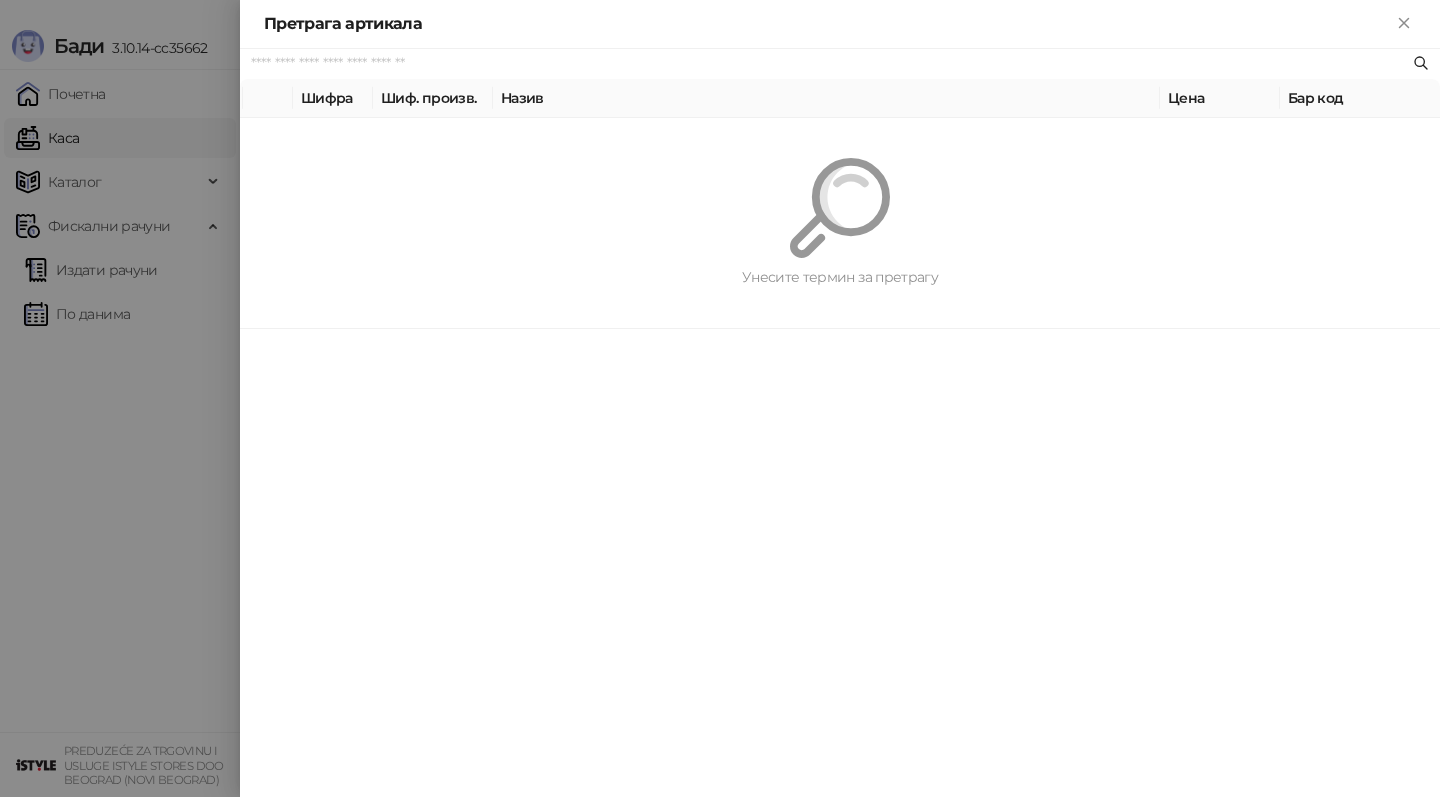 paste on "*********" 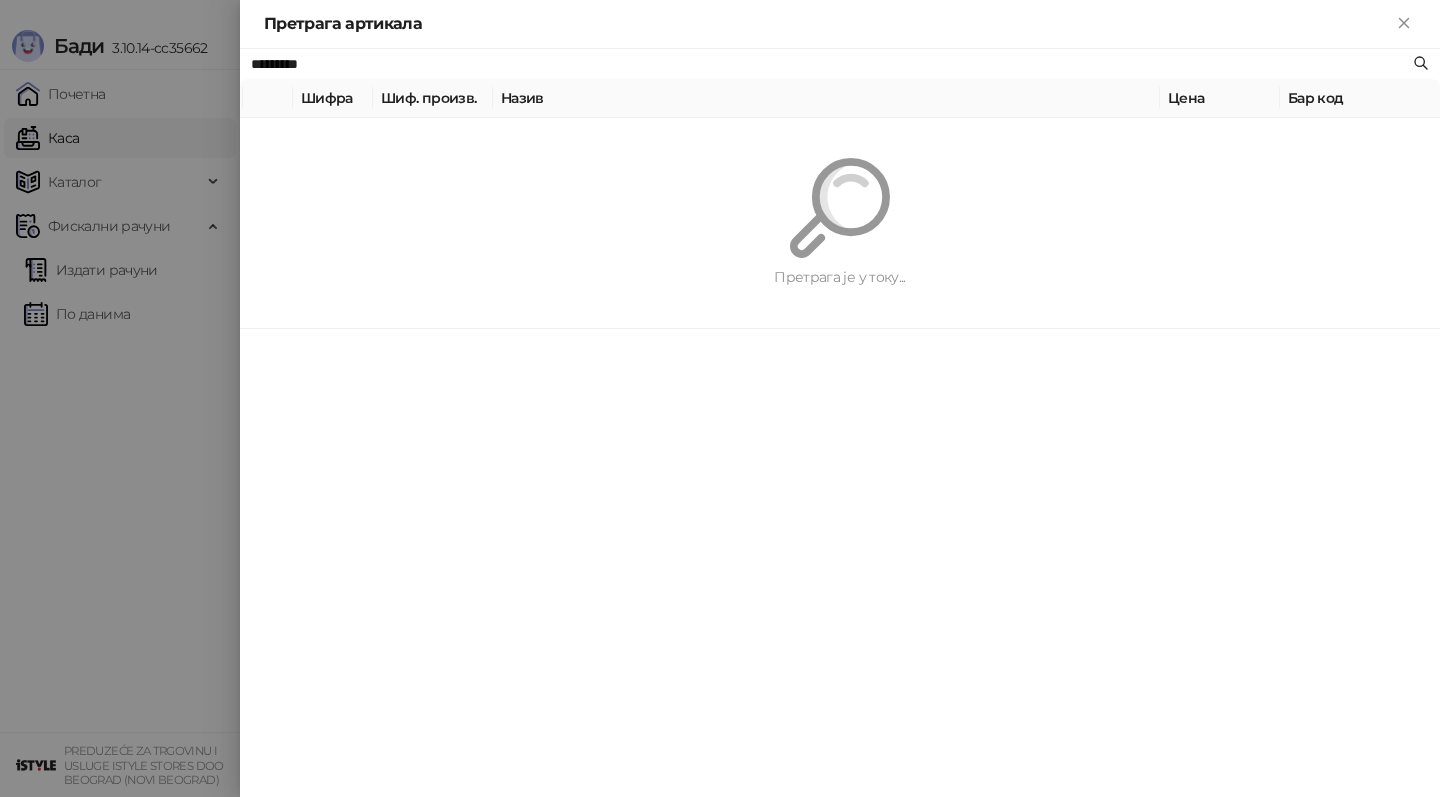 type on "*********" 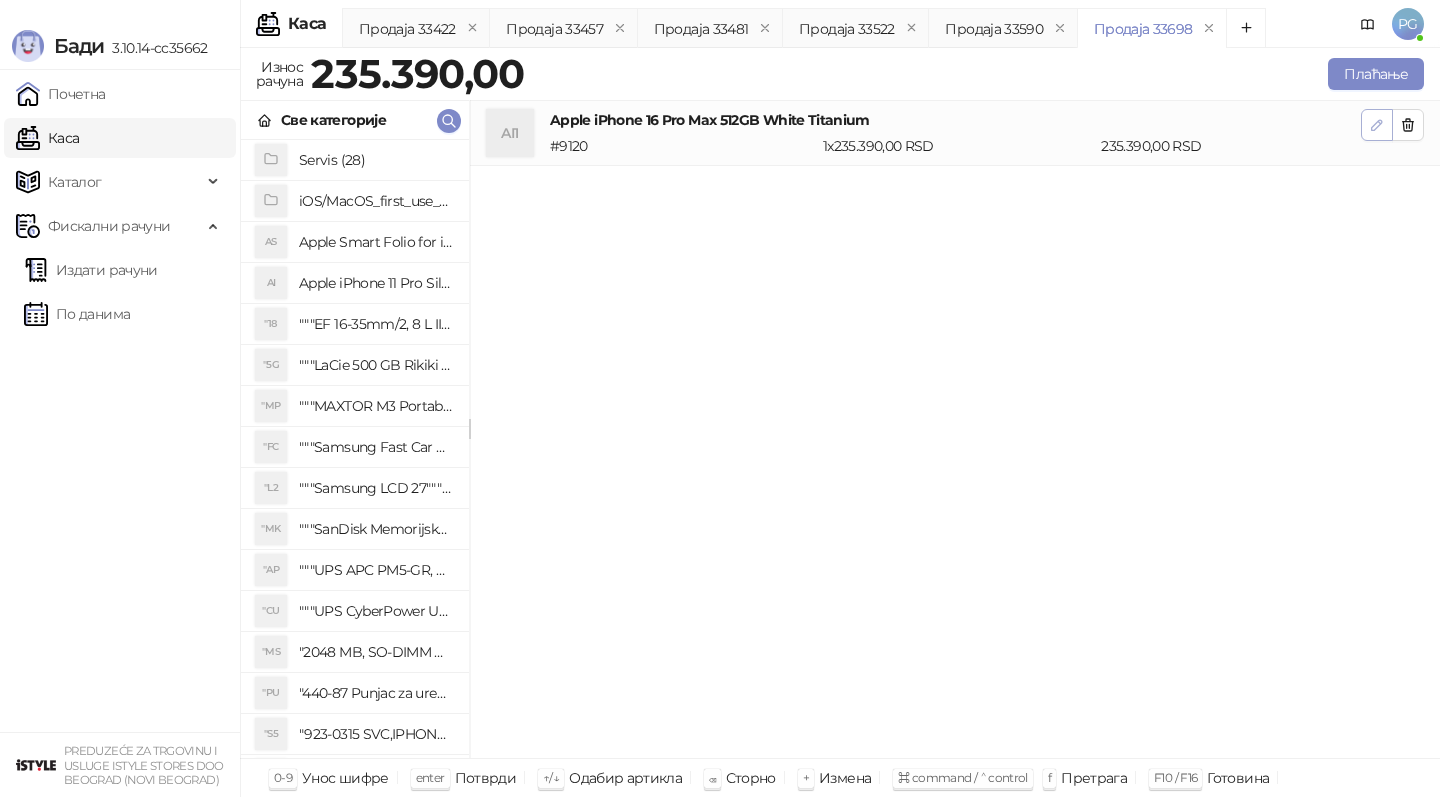 click 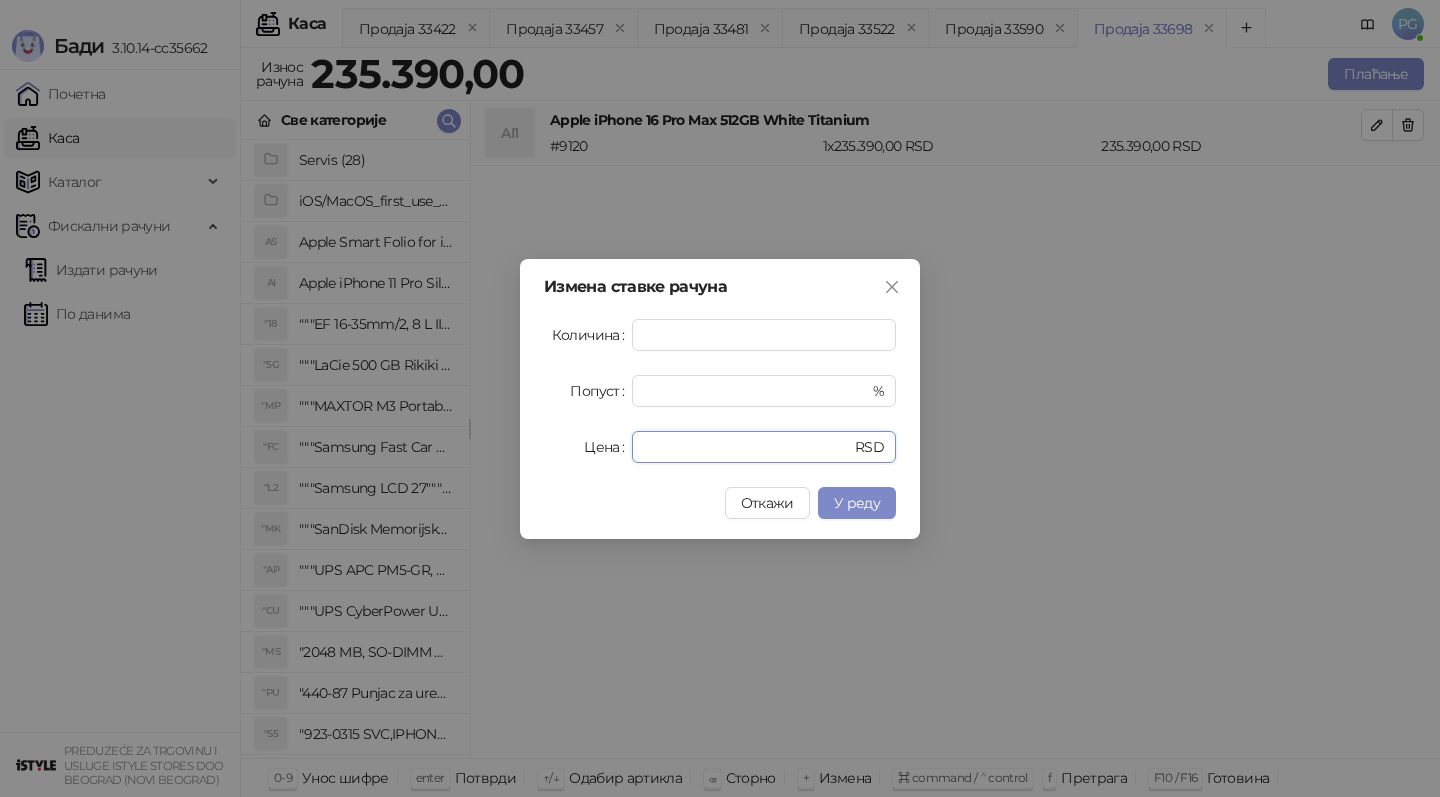 drag, startPoint x: 756, startPoint y: 448, endPoint x: 561, endPoint y: 444, distance: 195.04102 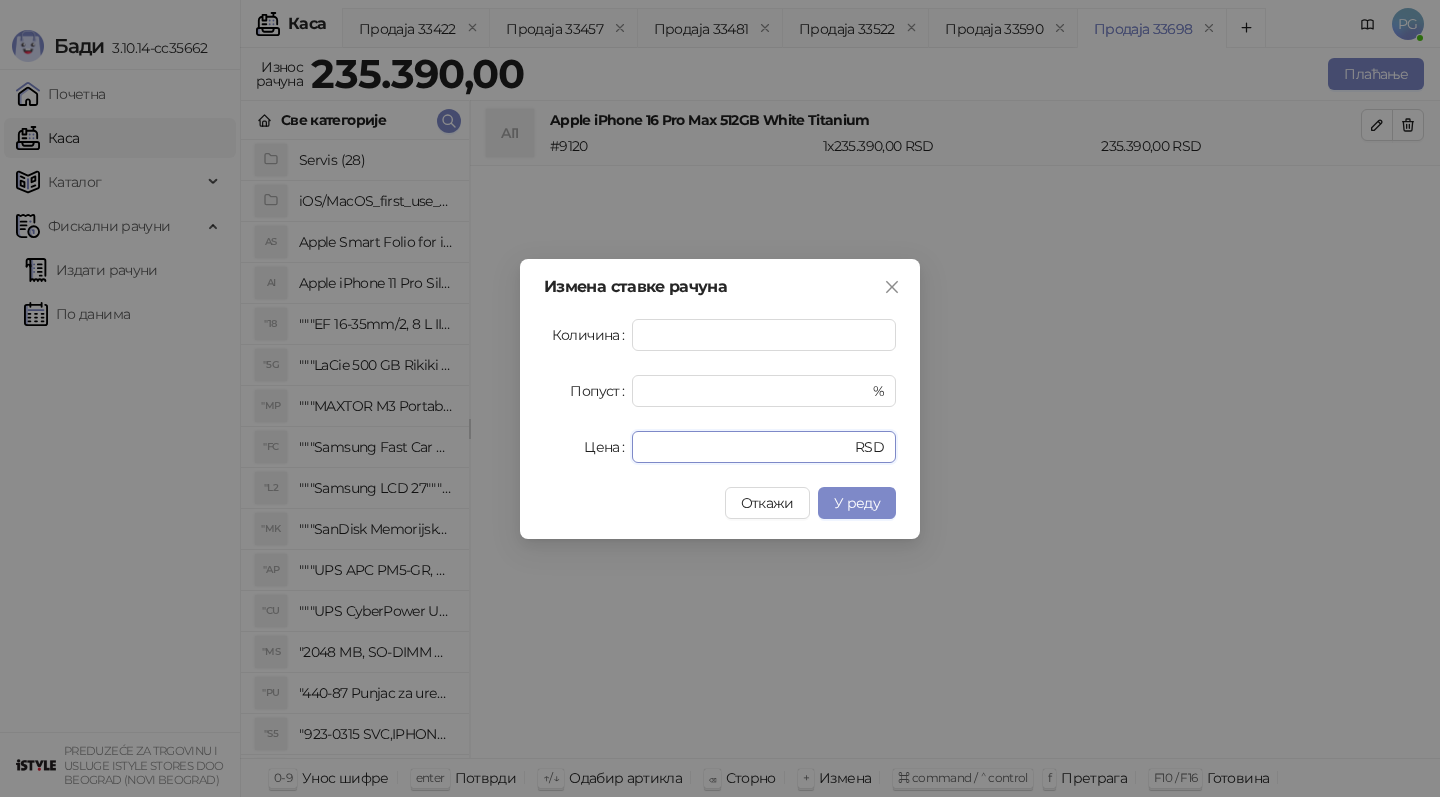 type on "******" 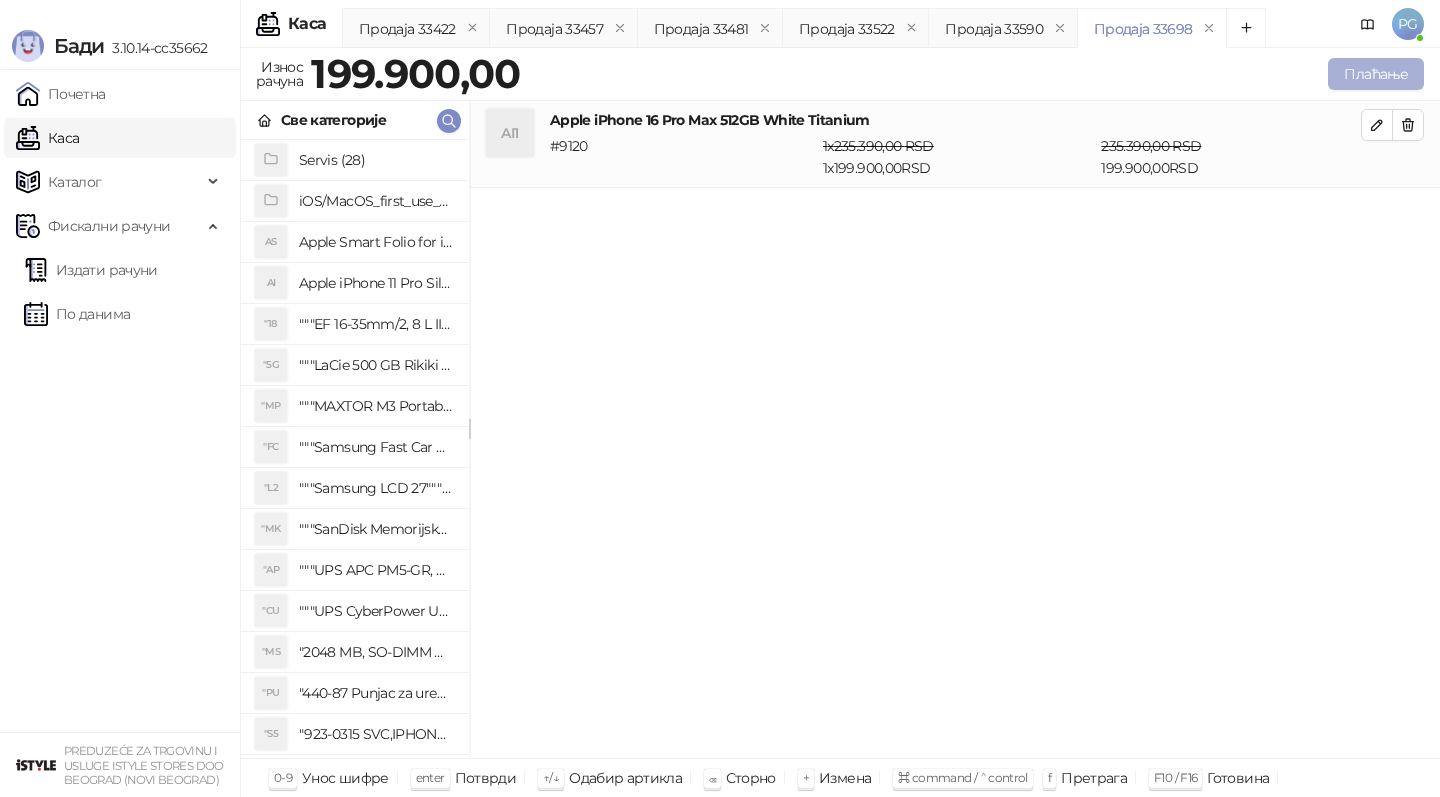 click on "Плаћање" at bounding box center [1376, 74] 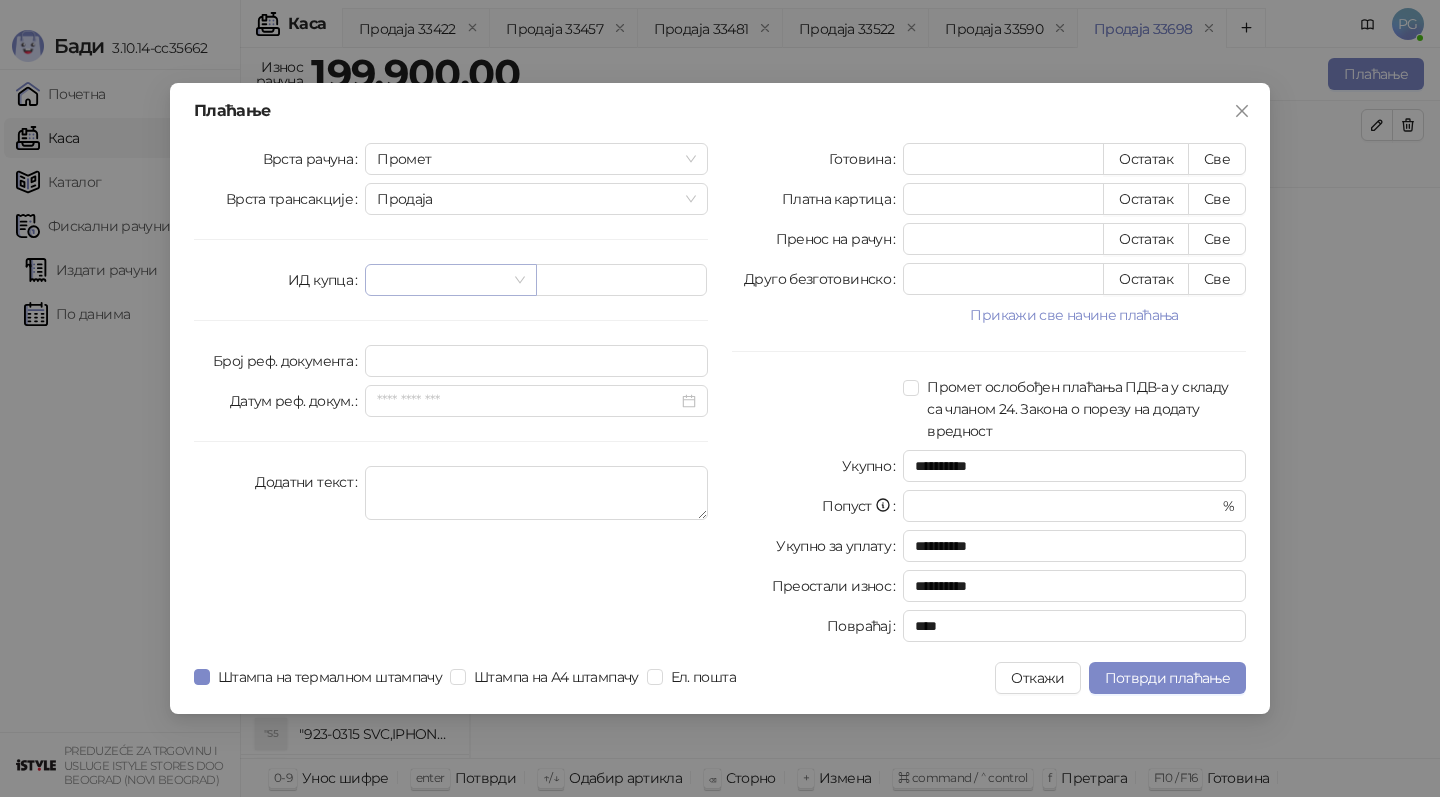 click at bounding box center (441, 280) 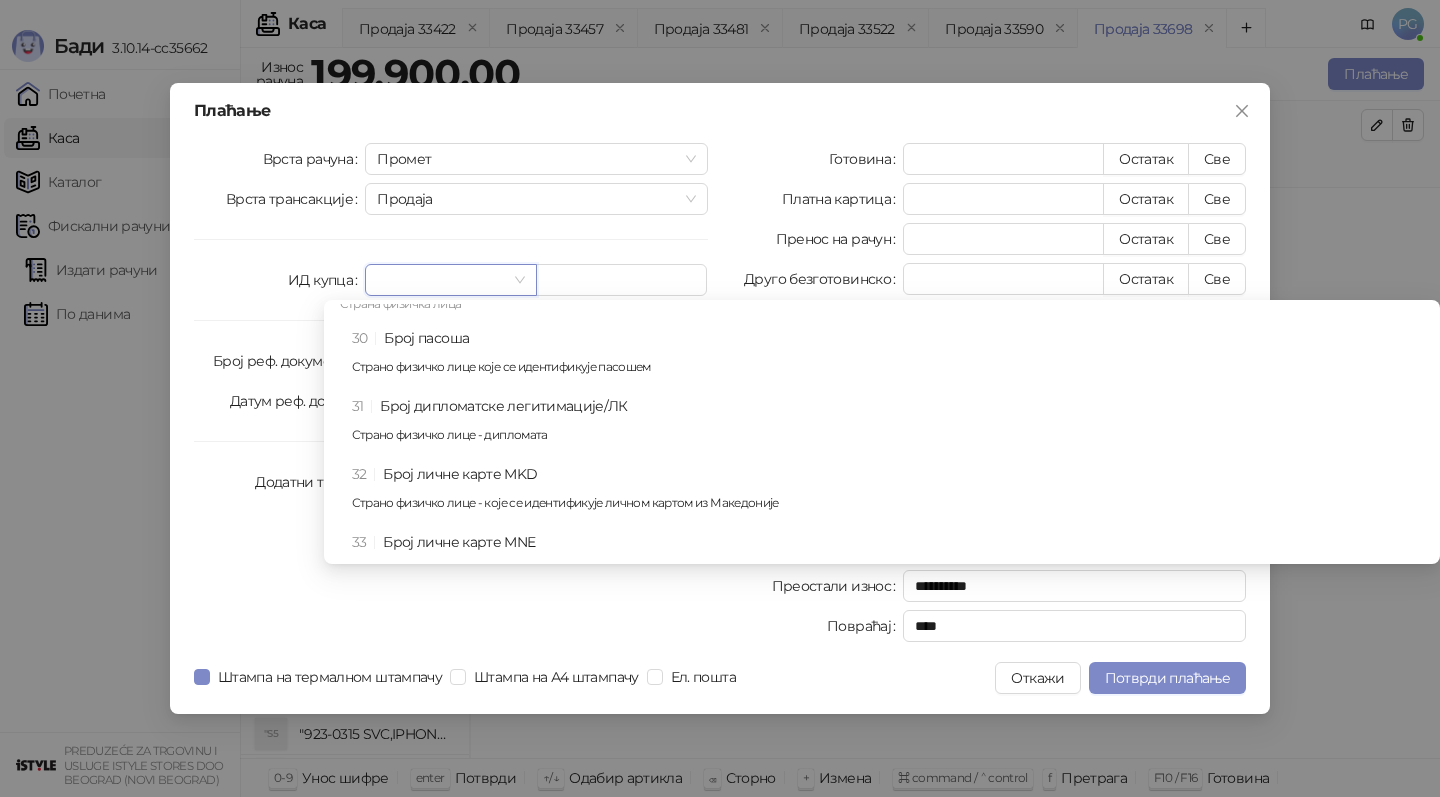 scroll, scrollTop: 914, scrollLeft: 0, axis: vertical 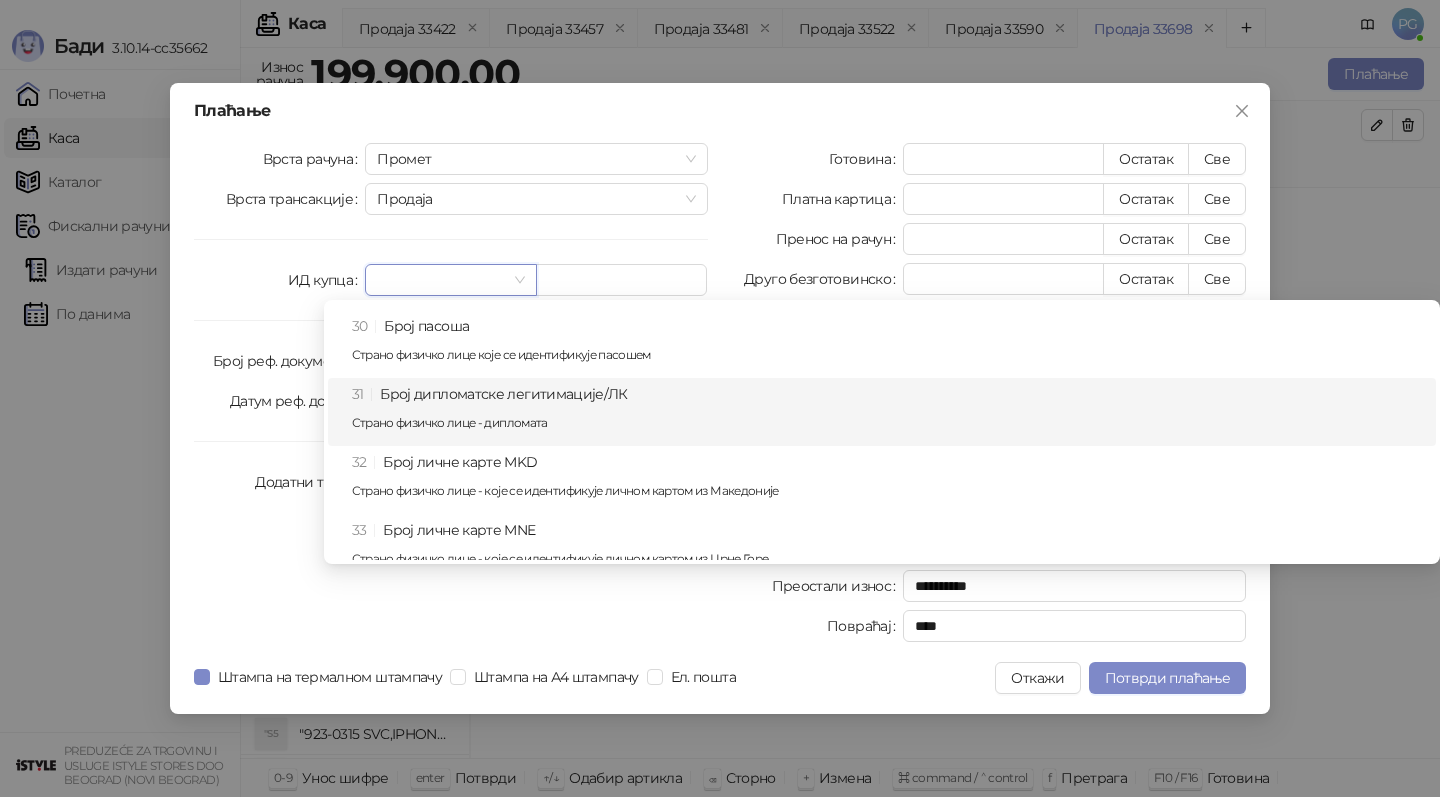 click on "[NUMBER] Број дипломатске легитимације/ЛК Страно физичко лице - дипломата" at bounding box center [888, 412] 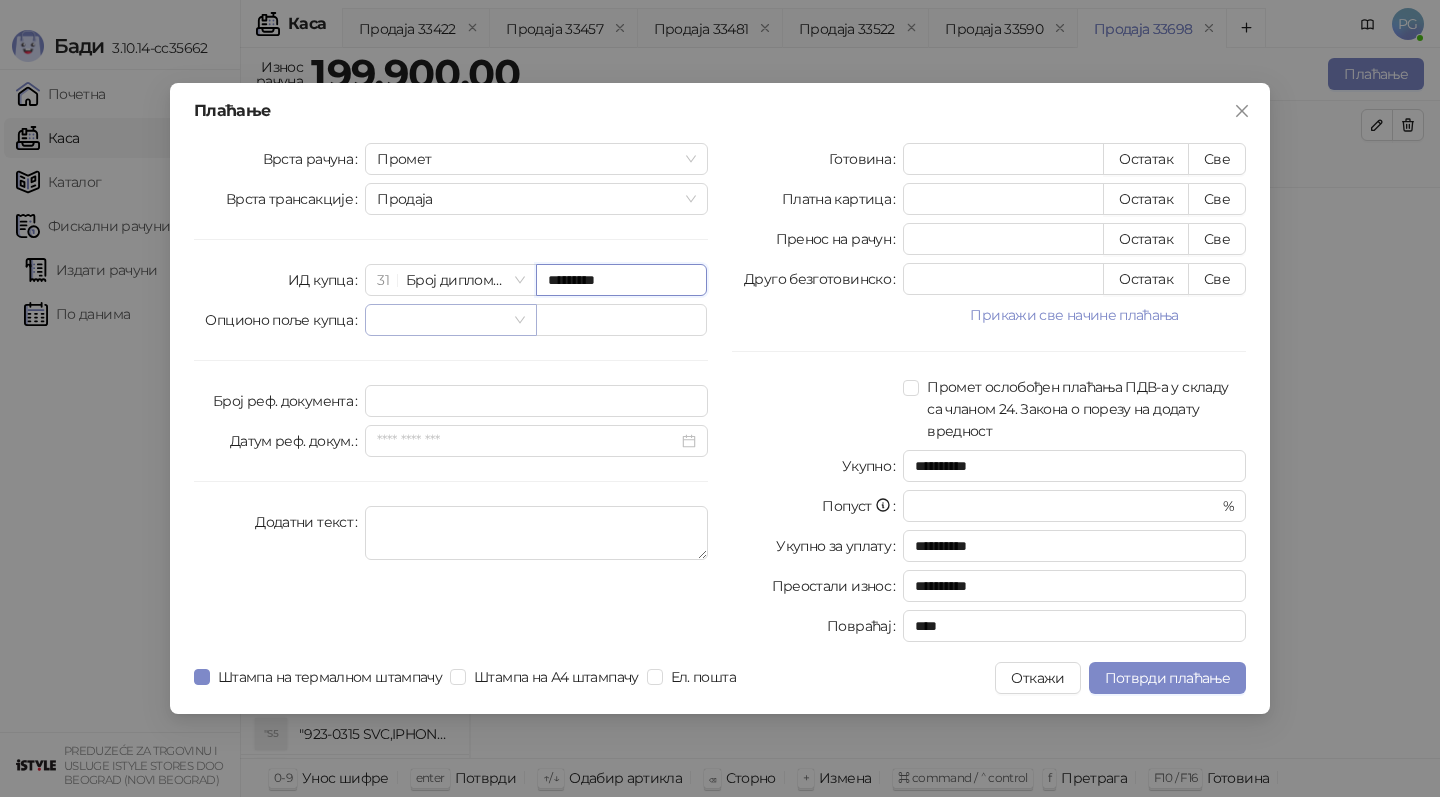 type on "*********" 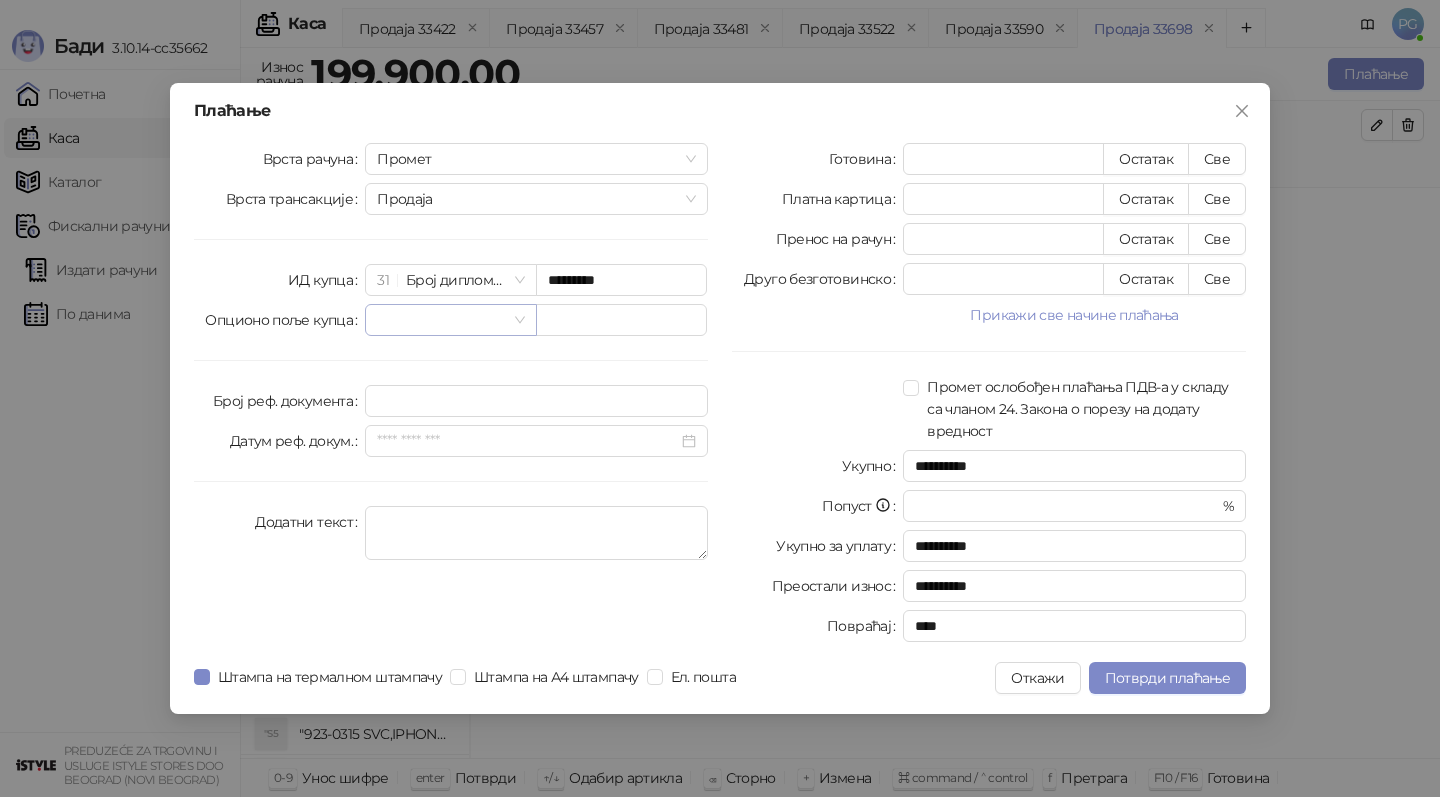 click at bounding box center (441, 320) 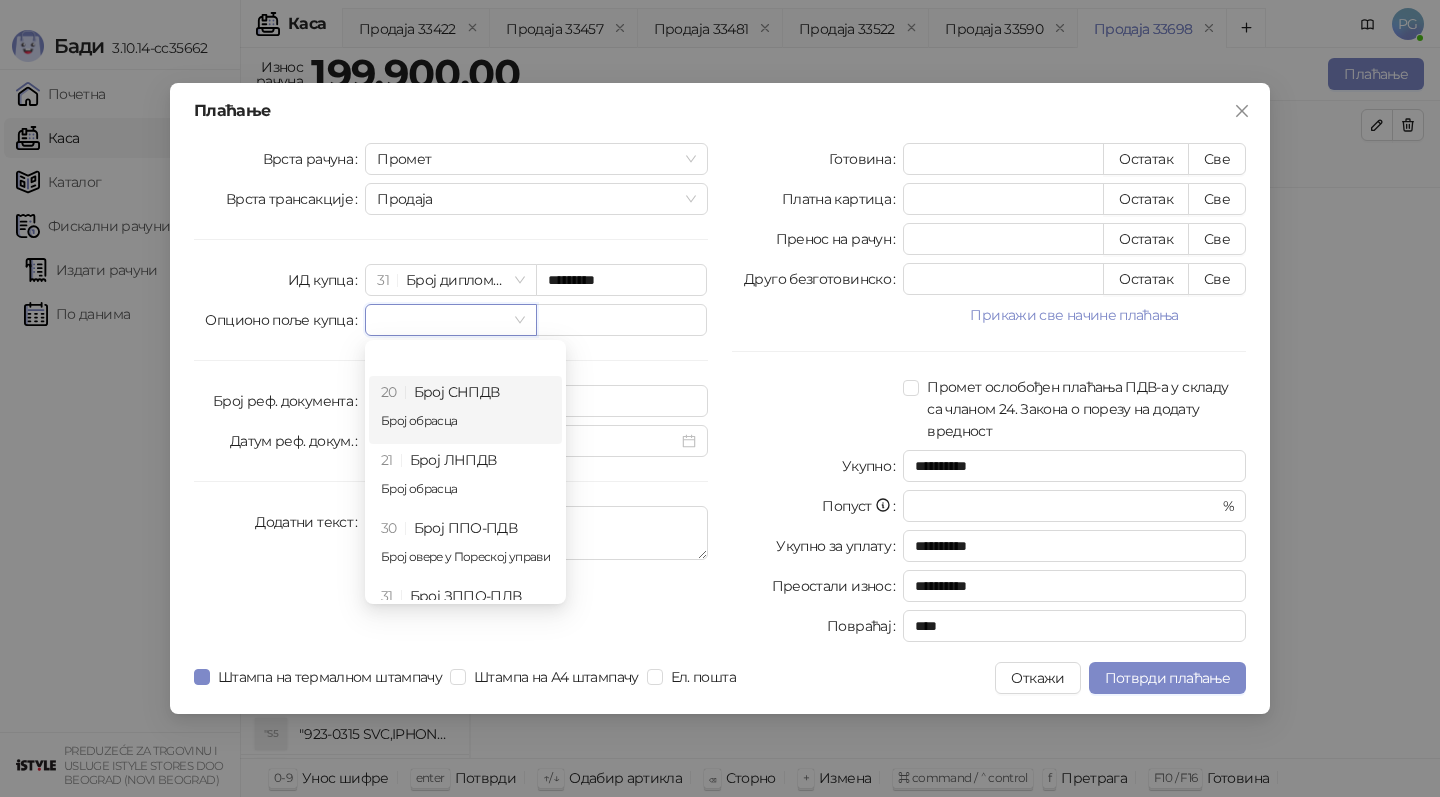 click on "21 Број ЛНПДВ Број обрасца" at bounding box center (465, 478) 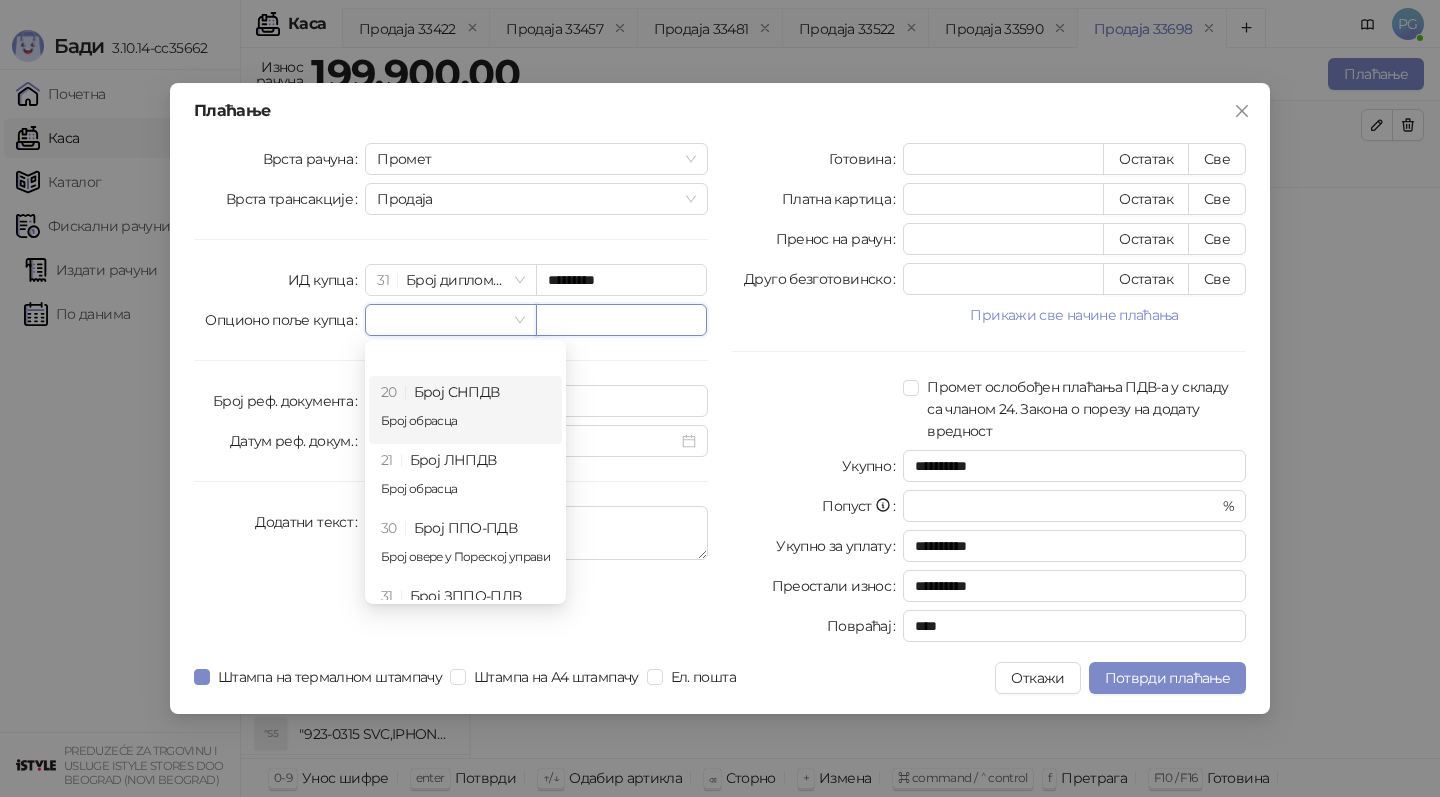 type on "**********" 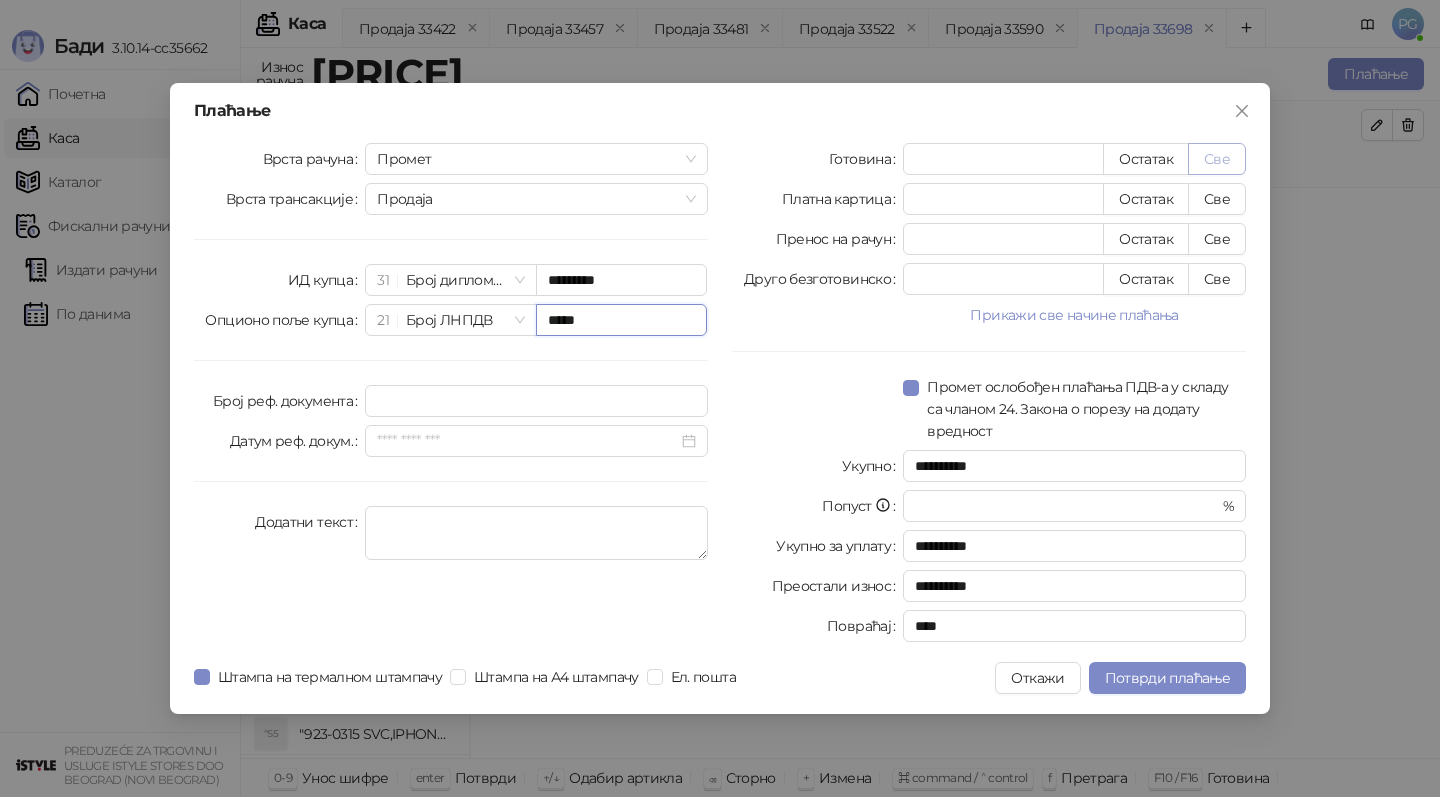 type on "*****" 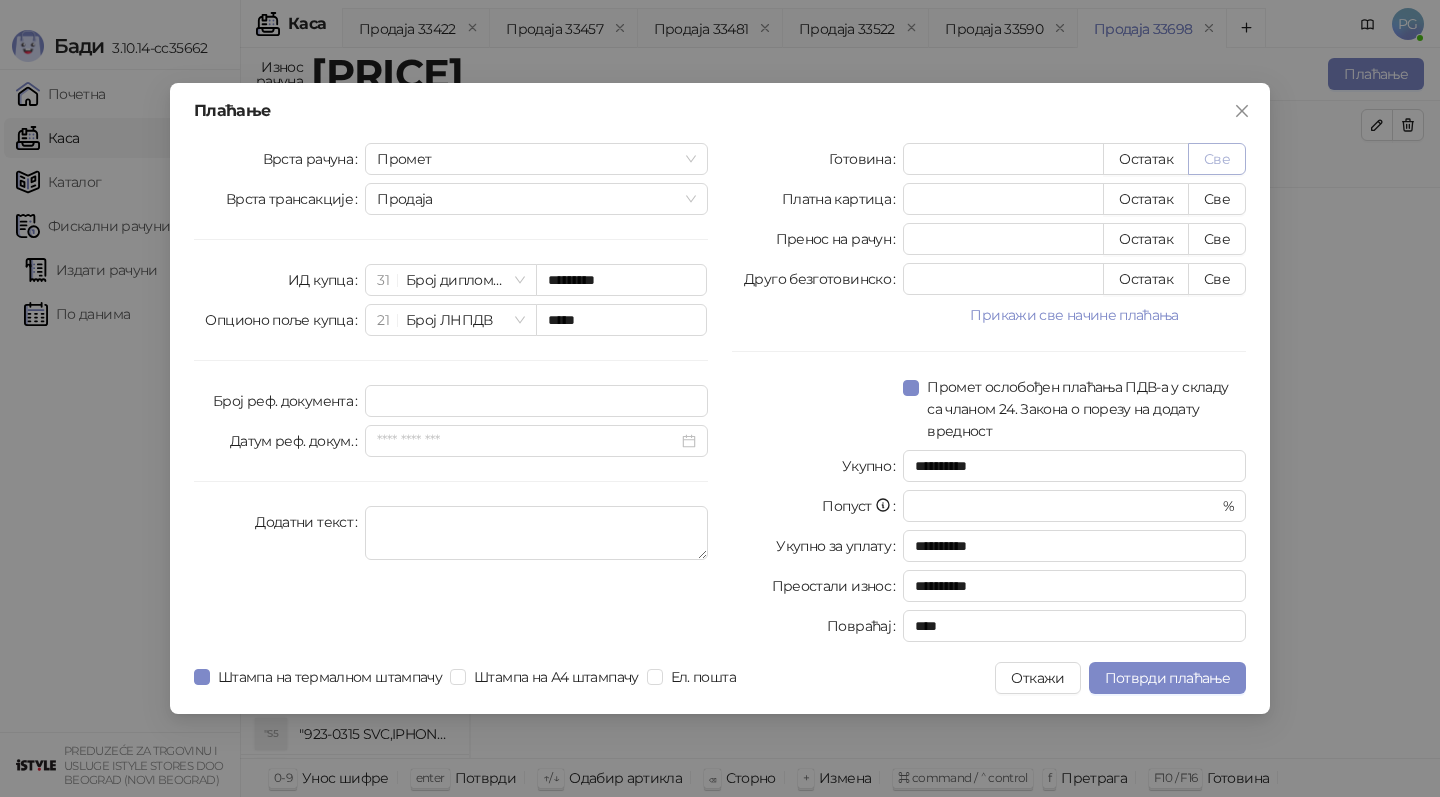 click on "Све" at bounding box center (1217, 159) 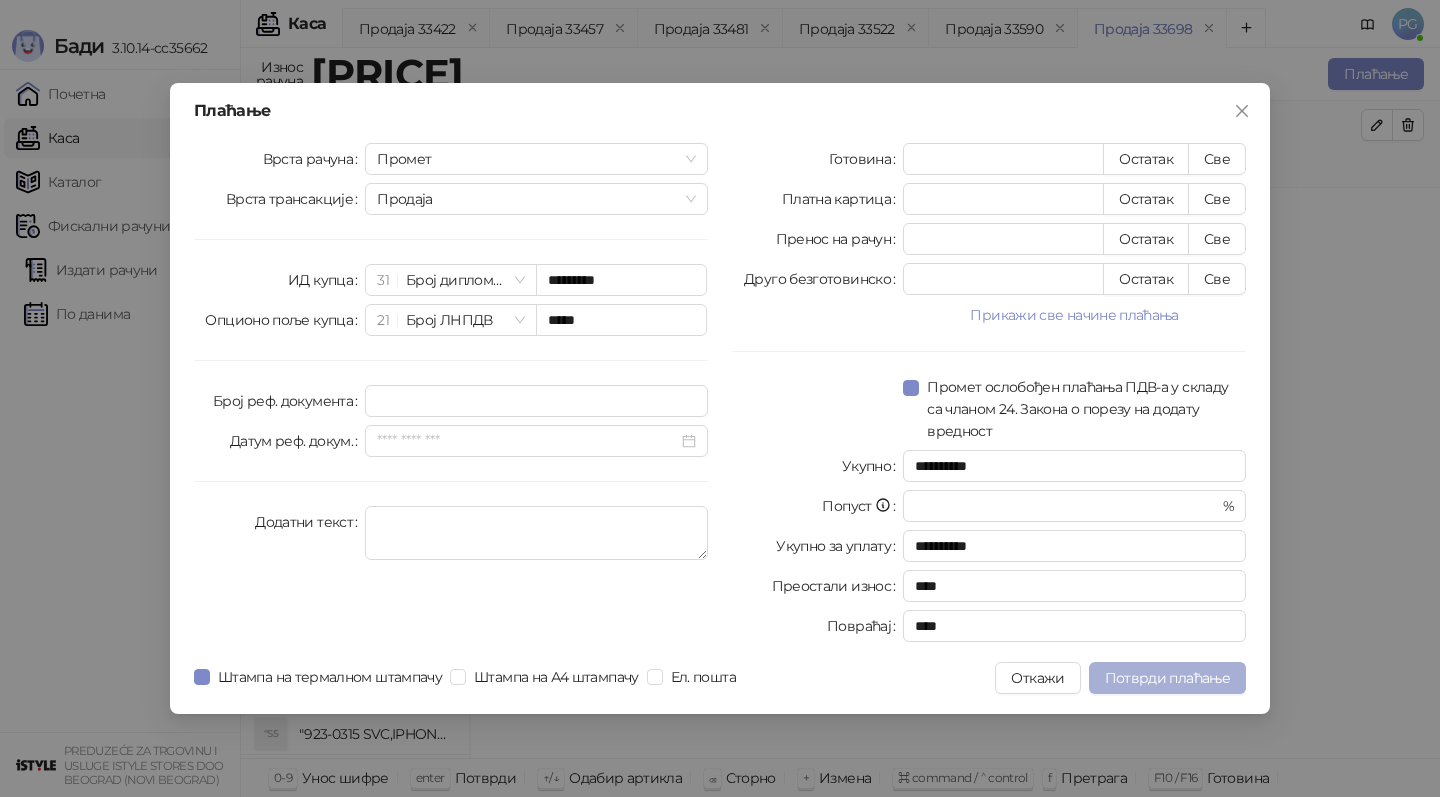 click on "Потврди плаћање" at bounding box center [1167, 678] 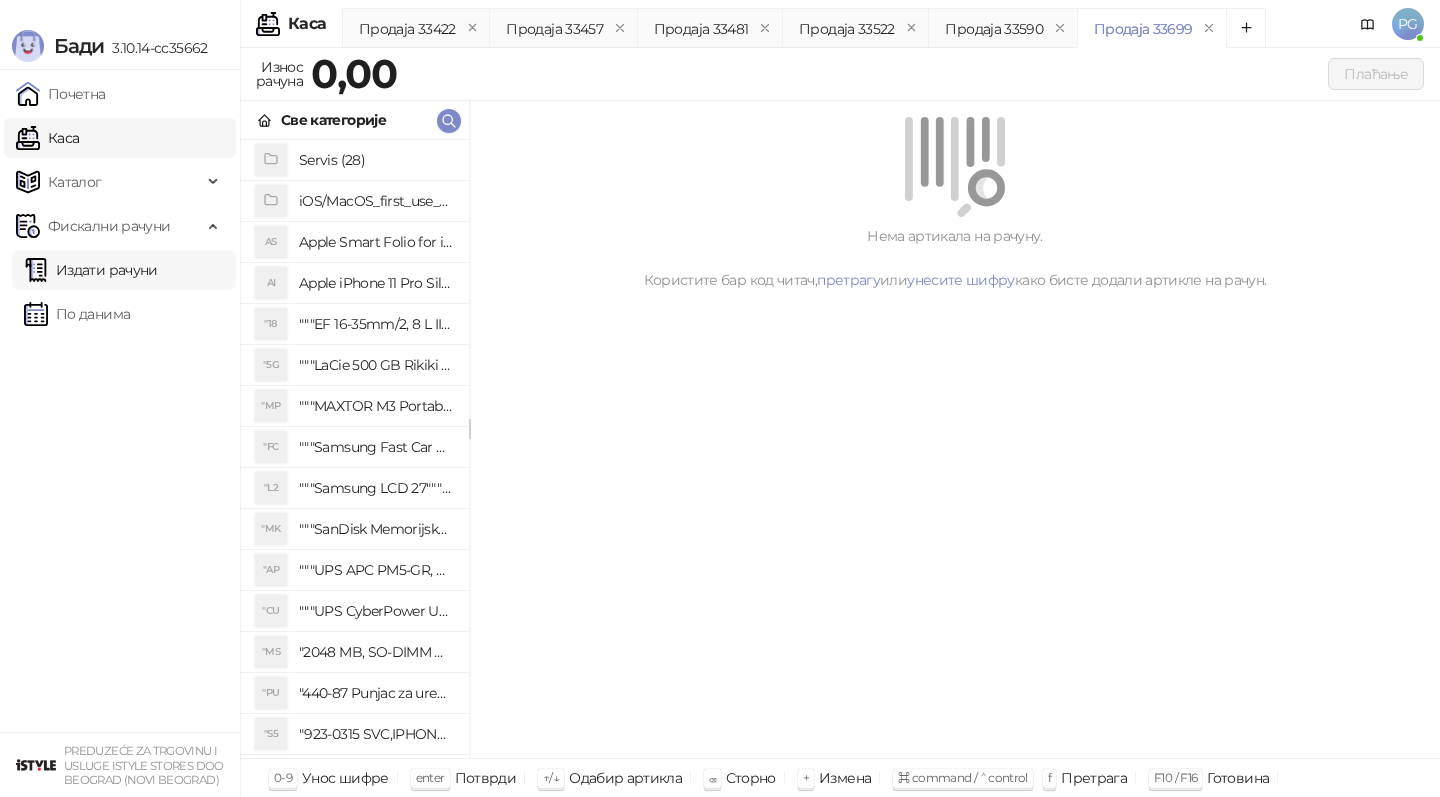 click on "Издати рачуни" at bounding box center [91, 270] 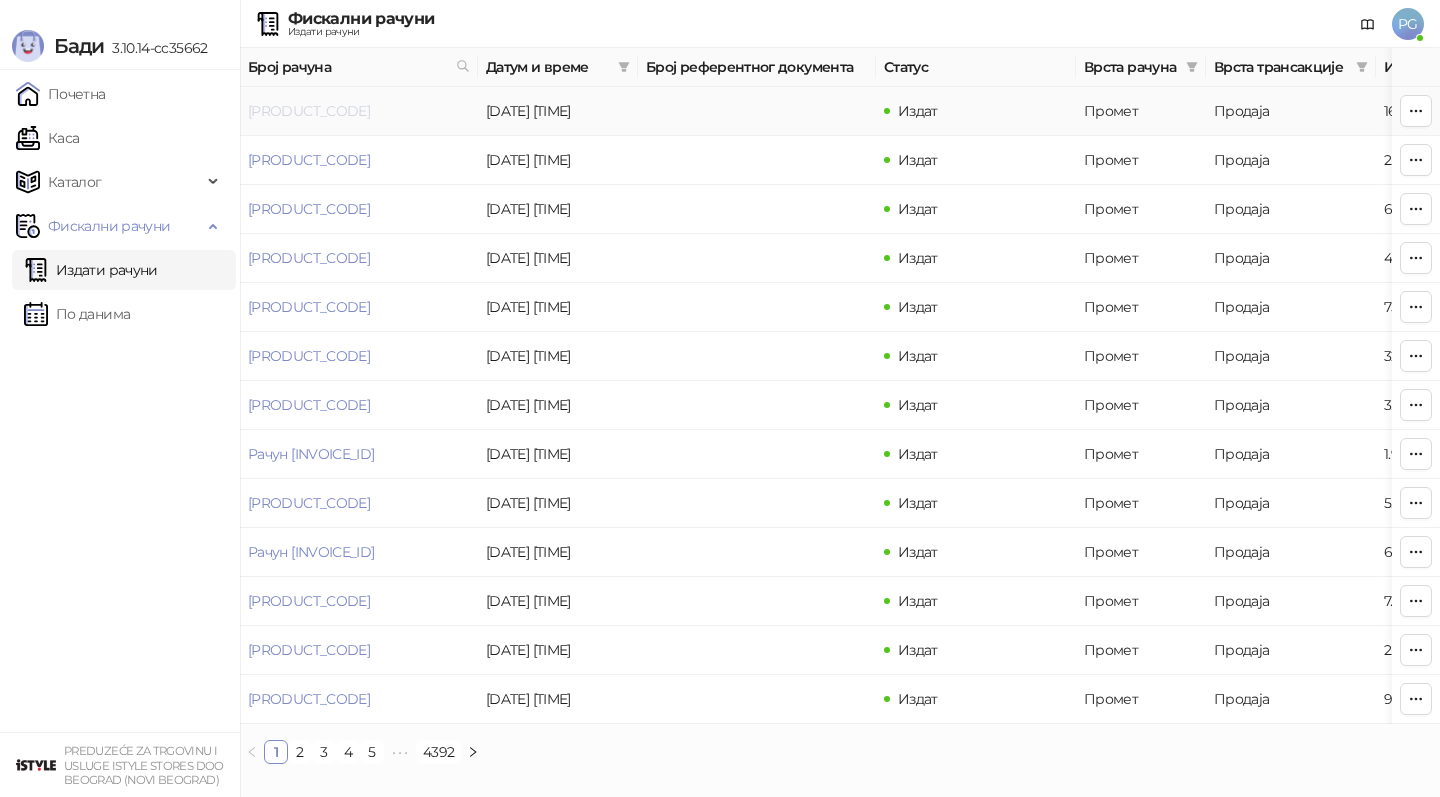 click on "[PRODUCT_CODE]" at bounding box center (309, 111) 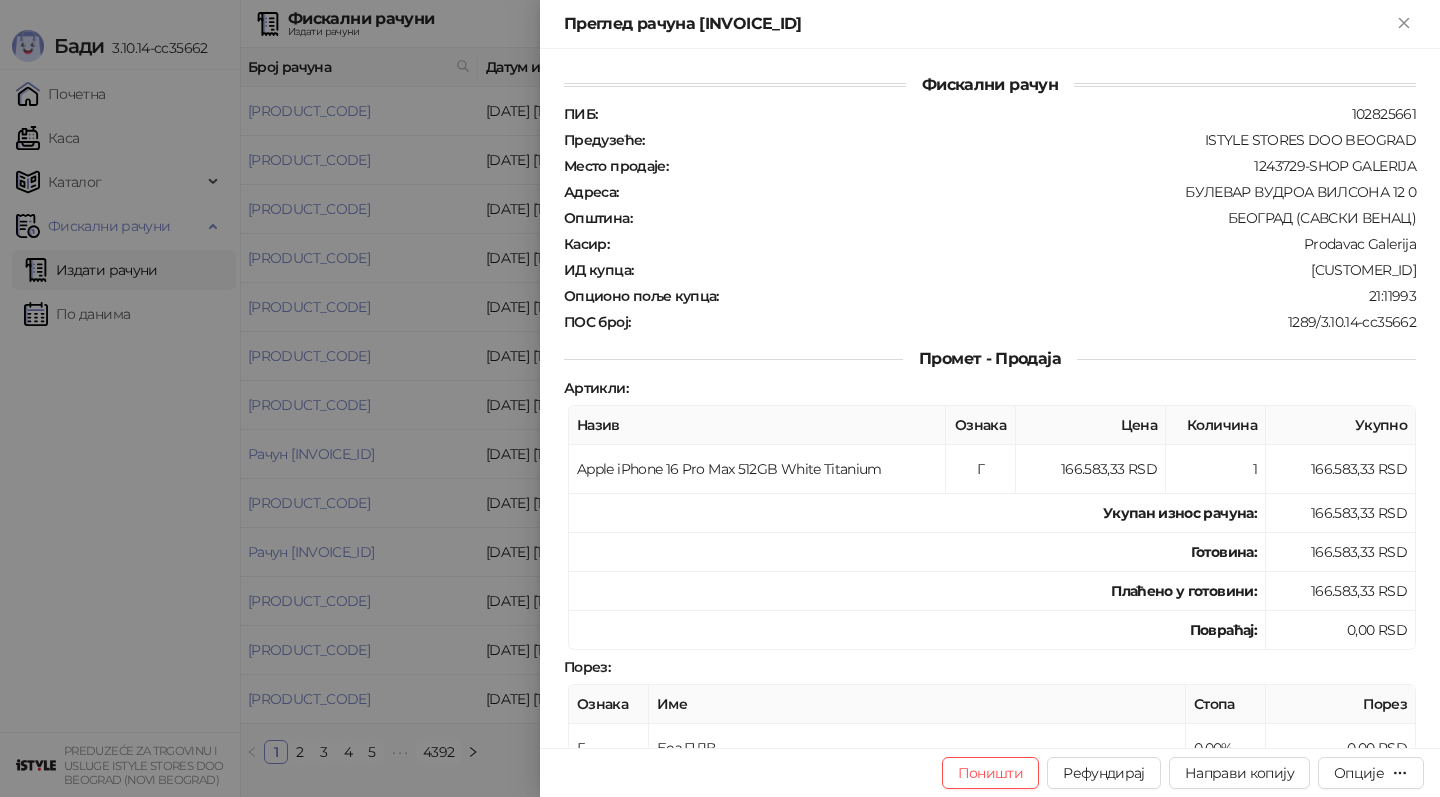 click at bounding box center (720, 398) 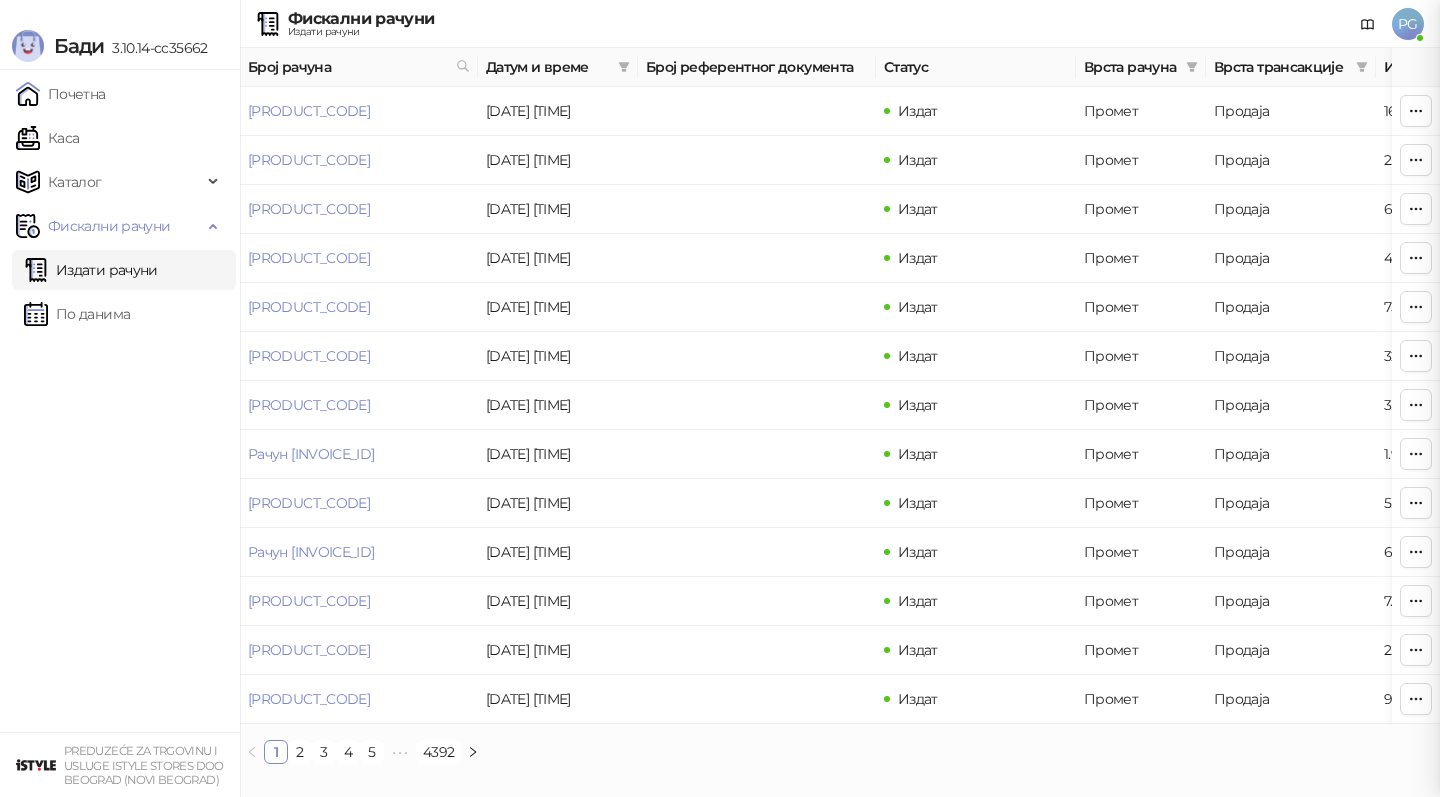 click at bounding box center [720, 398] 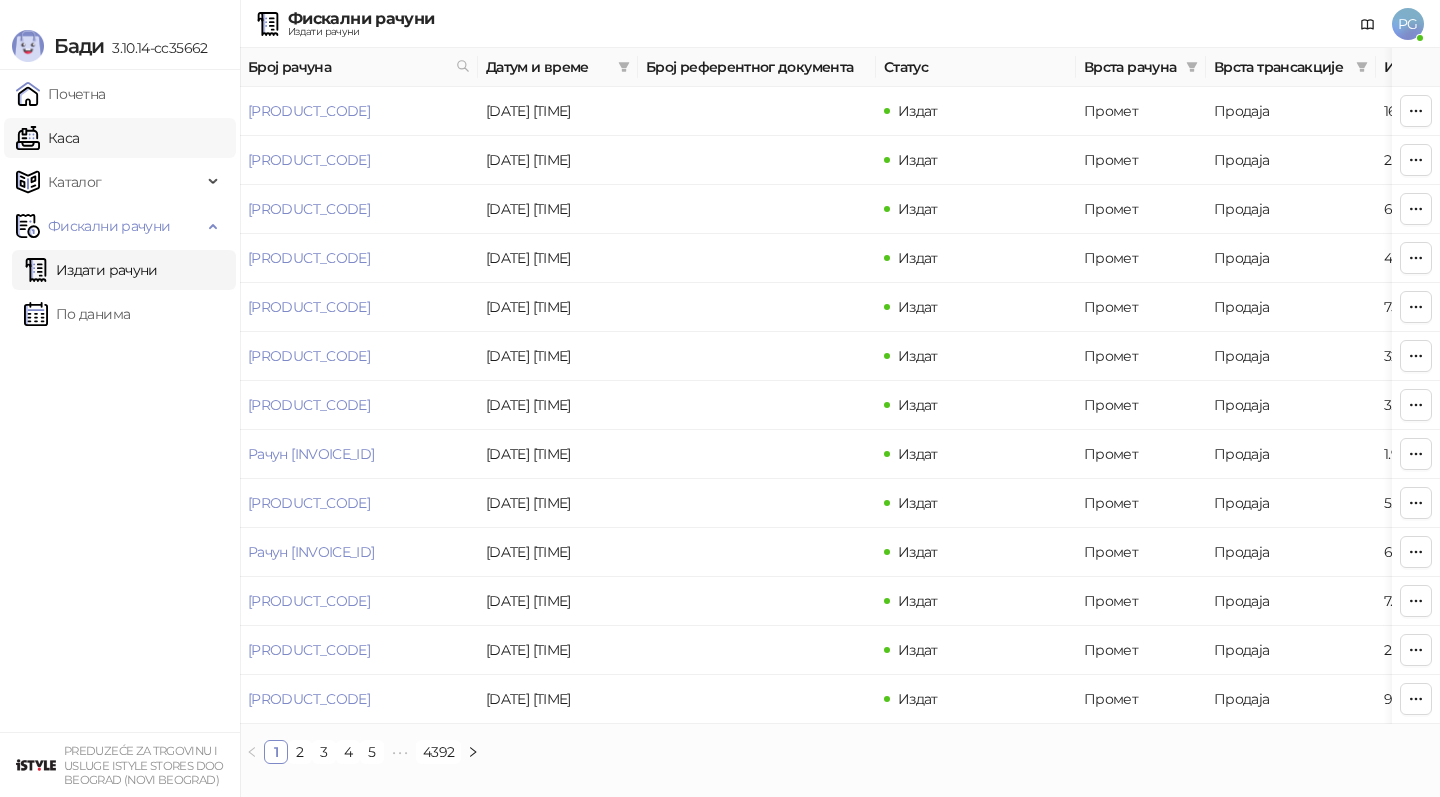 click on "Каса" at bounding box center (47, 138) 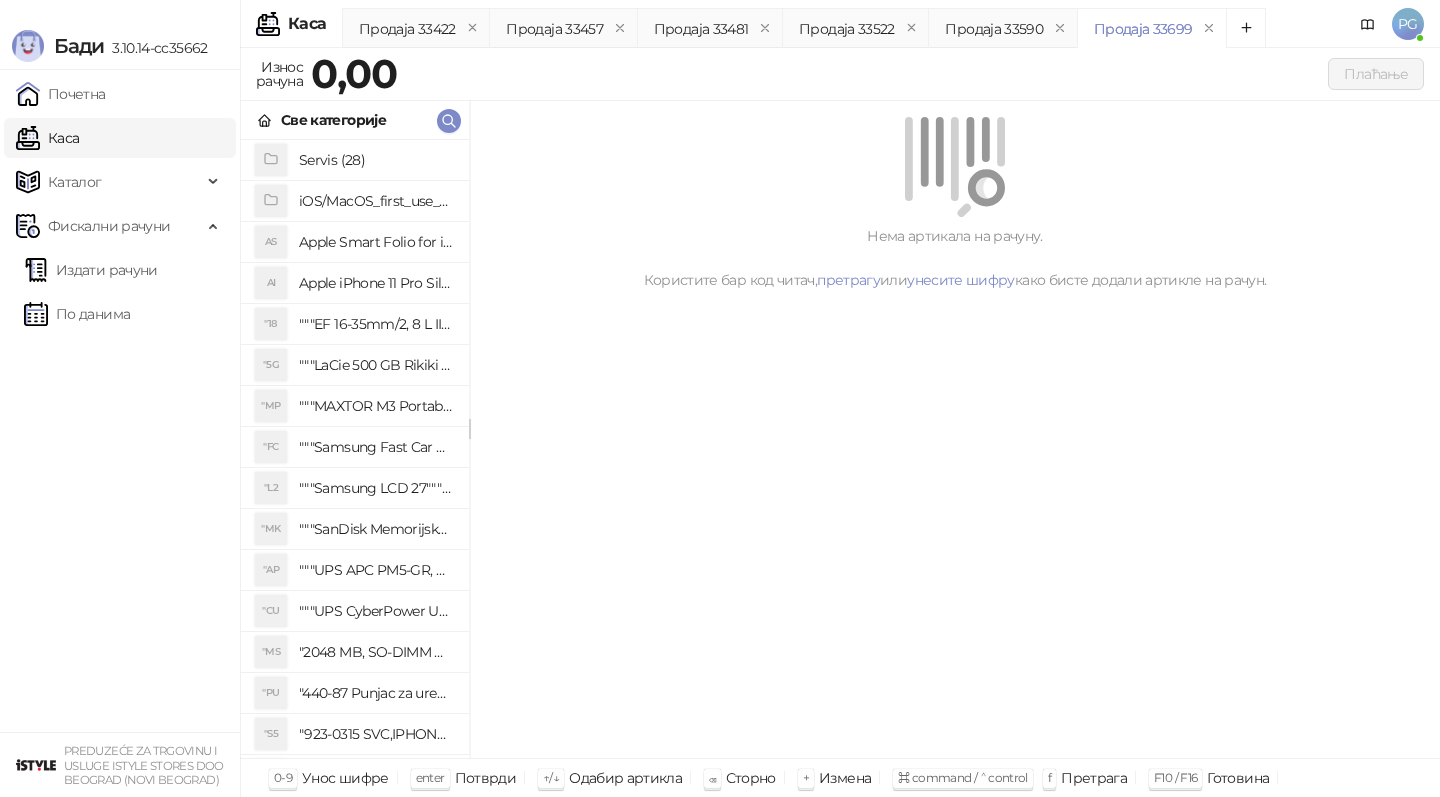 click on "Каса" at bounding box center (47, 138) 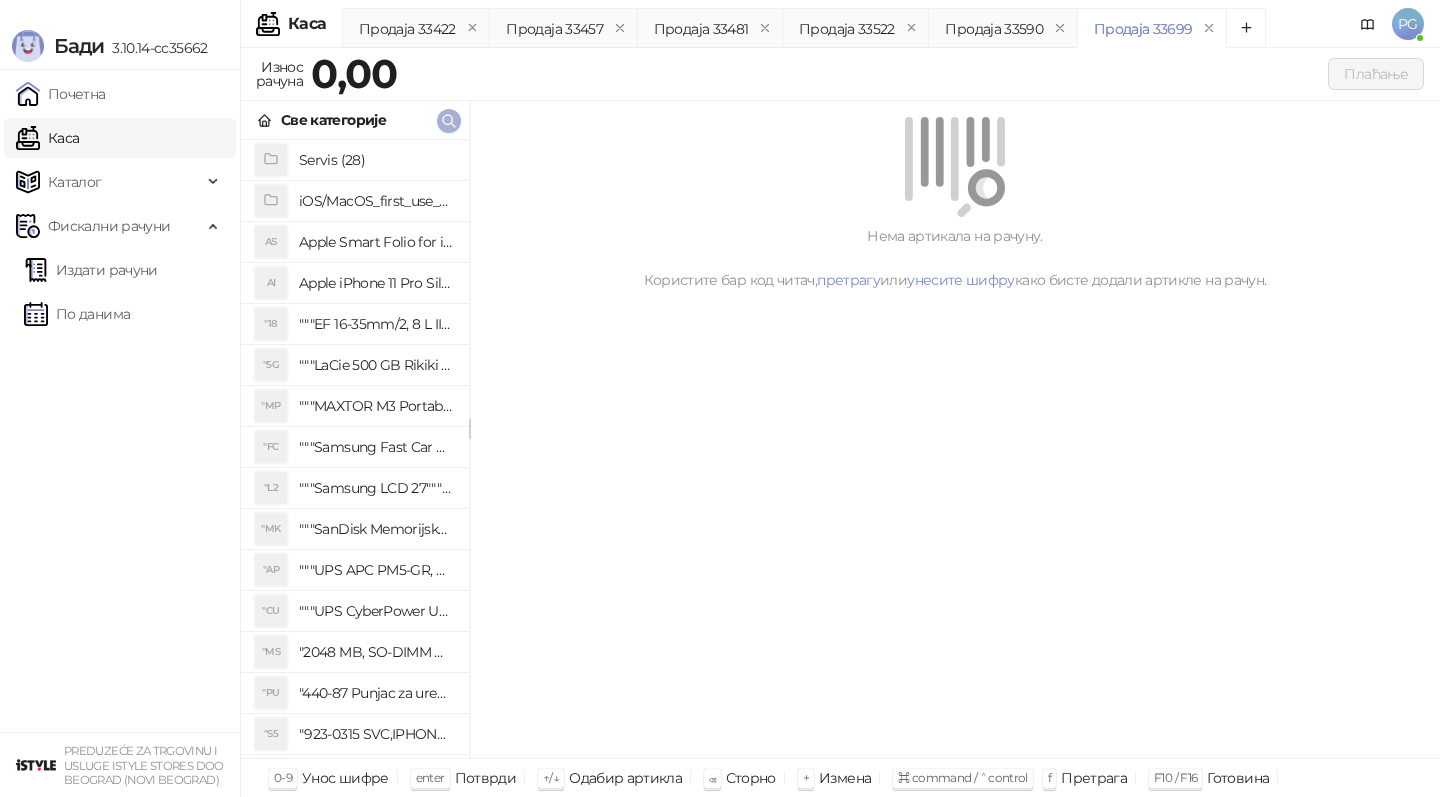 click 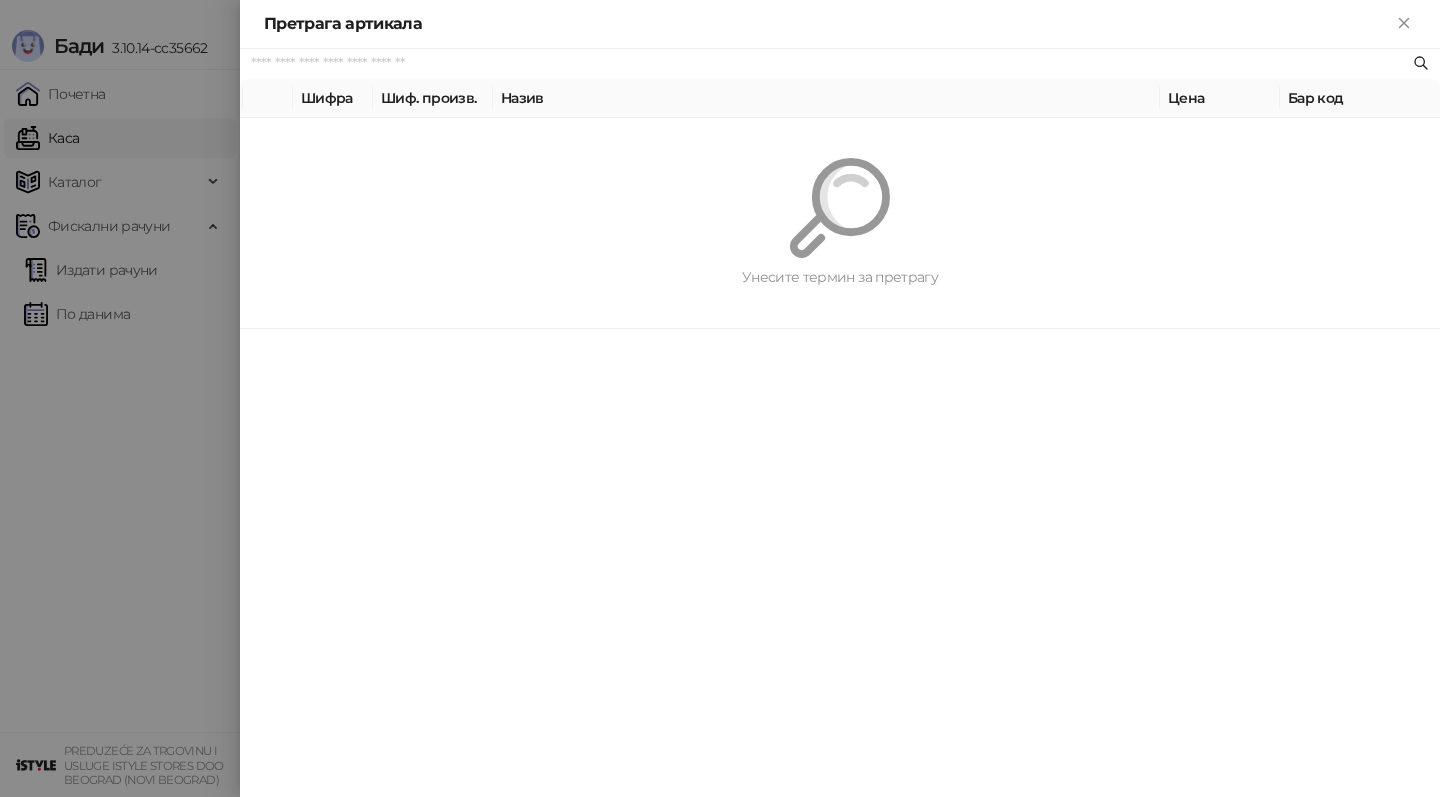 paste on "**********" 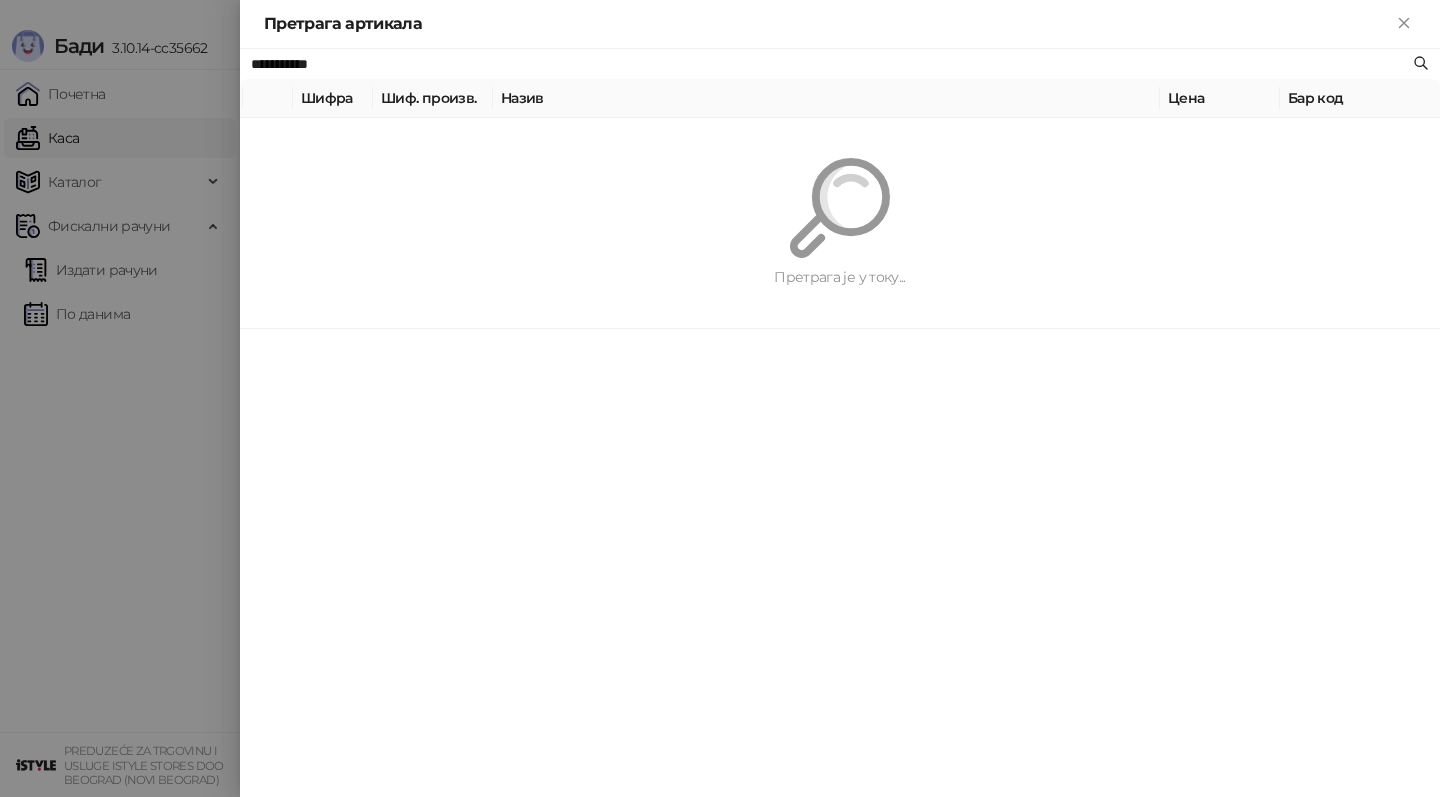 type on "**********" 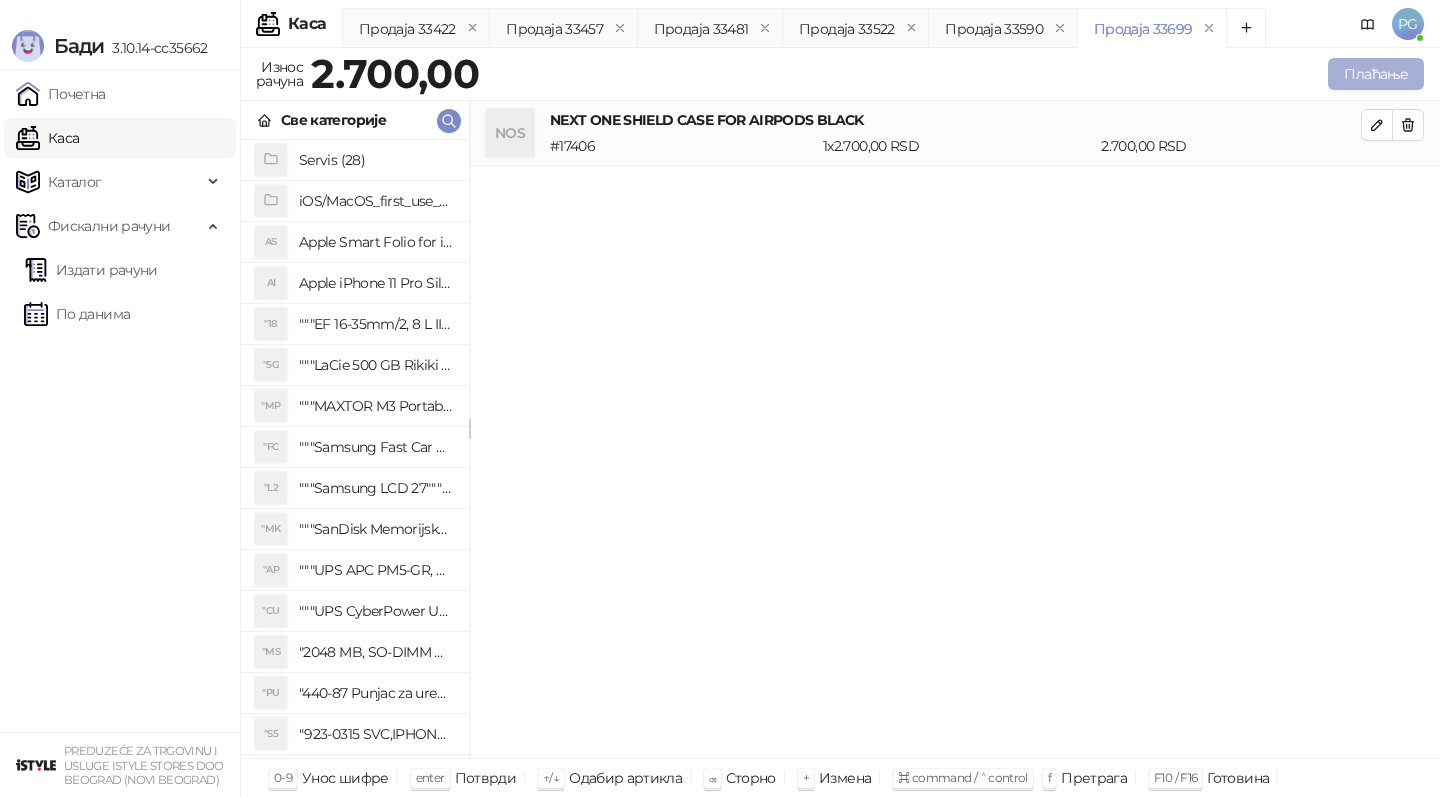 click on "Плаћање" at bounding box center [1376, 74] 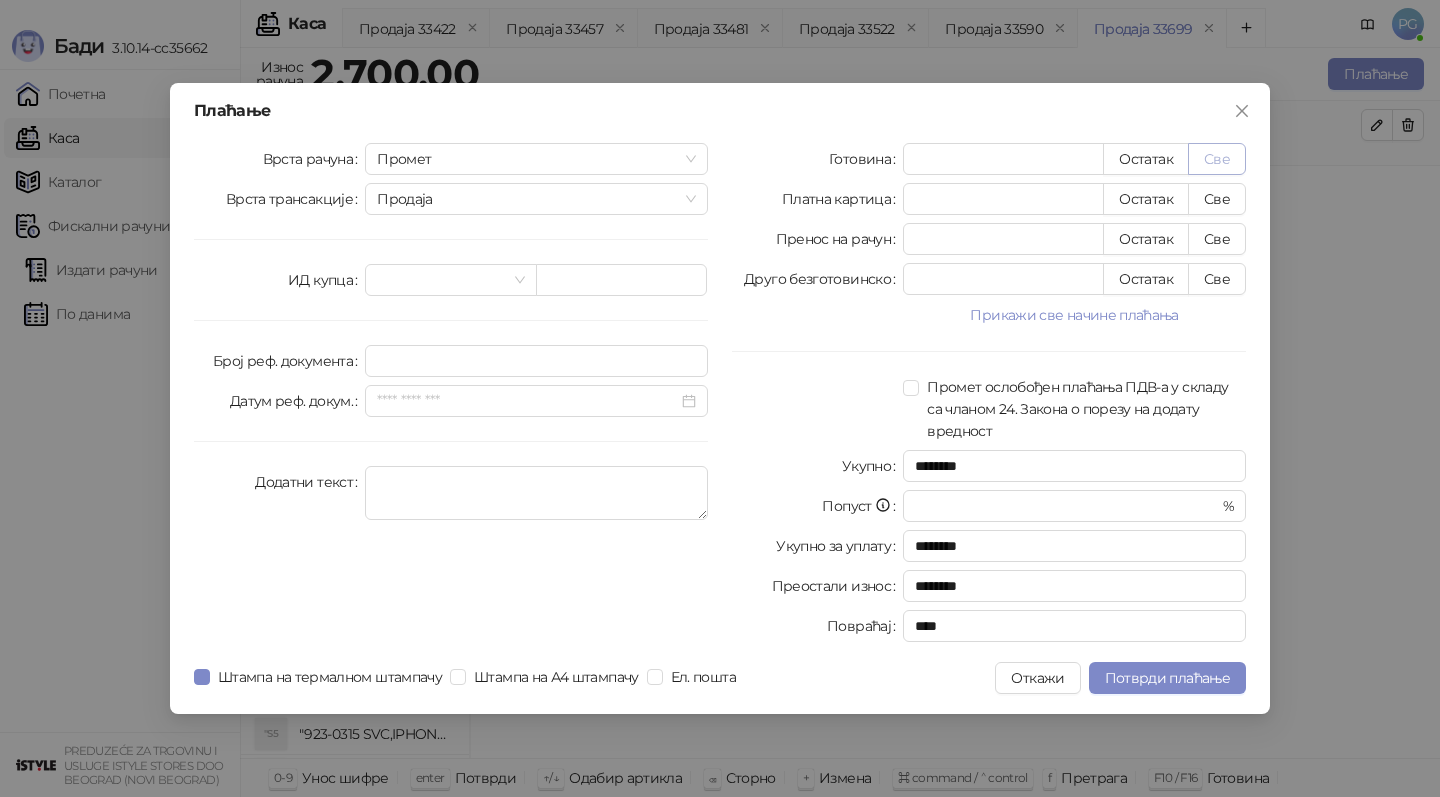click on "Све" at bounding box center [1217, 159] 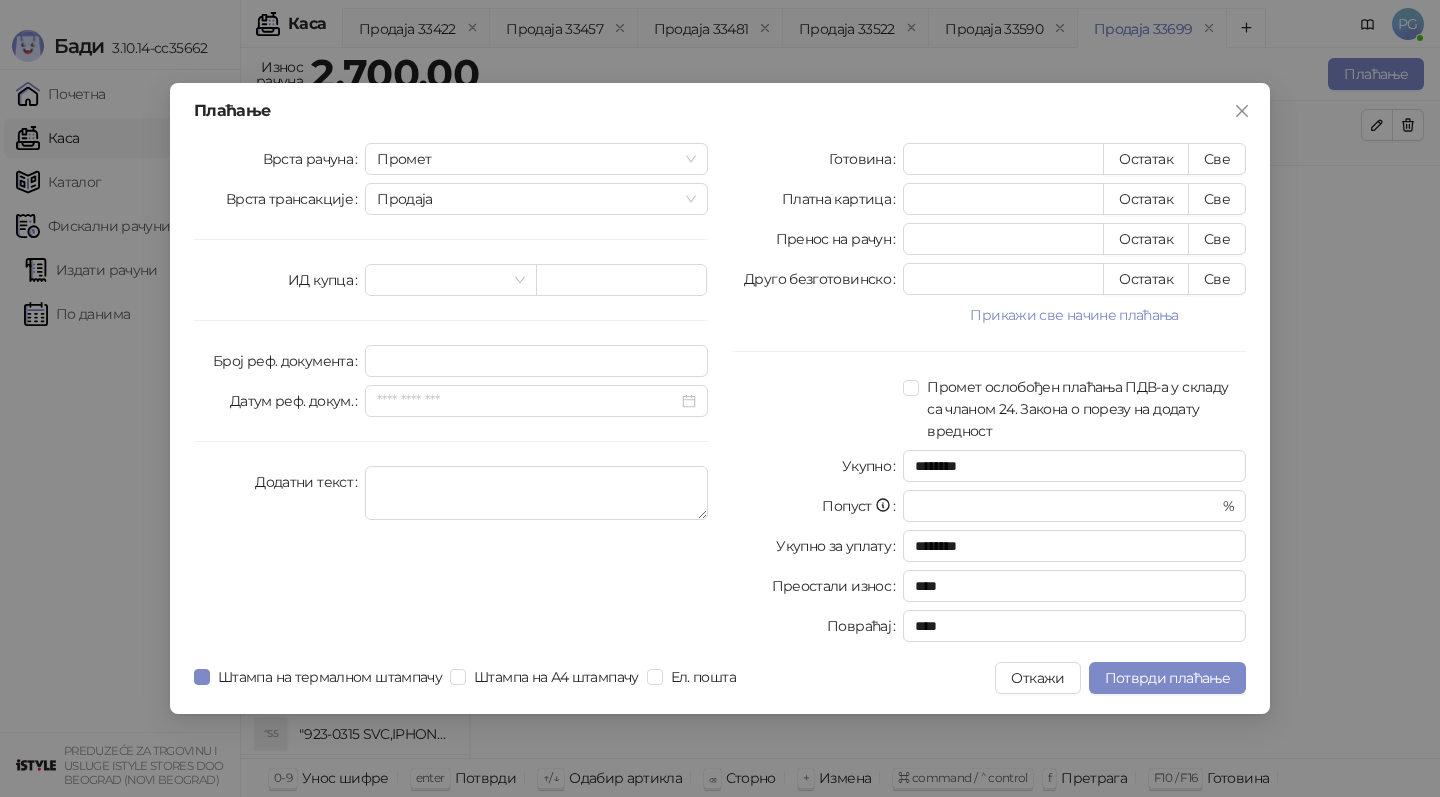 click on "Плаћање Врста рачуна Промет Врста трансакције Продаја ИД купца Број реф. документа Датум реф. докум. Додатни текст Готовина **** Остатак Све Платна картица * Остатак Све Пренос на рачун * Остатак Све Друго безготовинско * Остатак Све Прикажи све начине плаћања Чек * Остатак Све Ваучер * Остатак Све Инстант плаћање * Остатак Све   Промет ослобођен плаћања ПДВ-а у складу са чланом 24. Закона о порезу на додату вредност Укупно ******** Попуст   * % Укупно за уплату ******** Преостали износ **** Повраћај **** Штампа на термалном штампачу Штампа на А4 штампачу Ел. пошта Откажи" at bounding box center [720, 398] 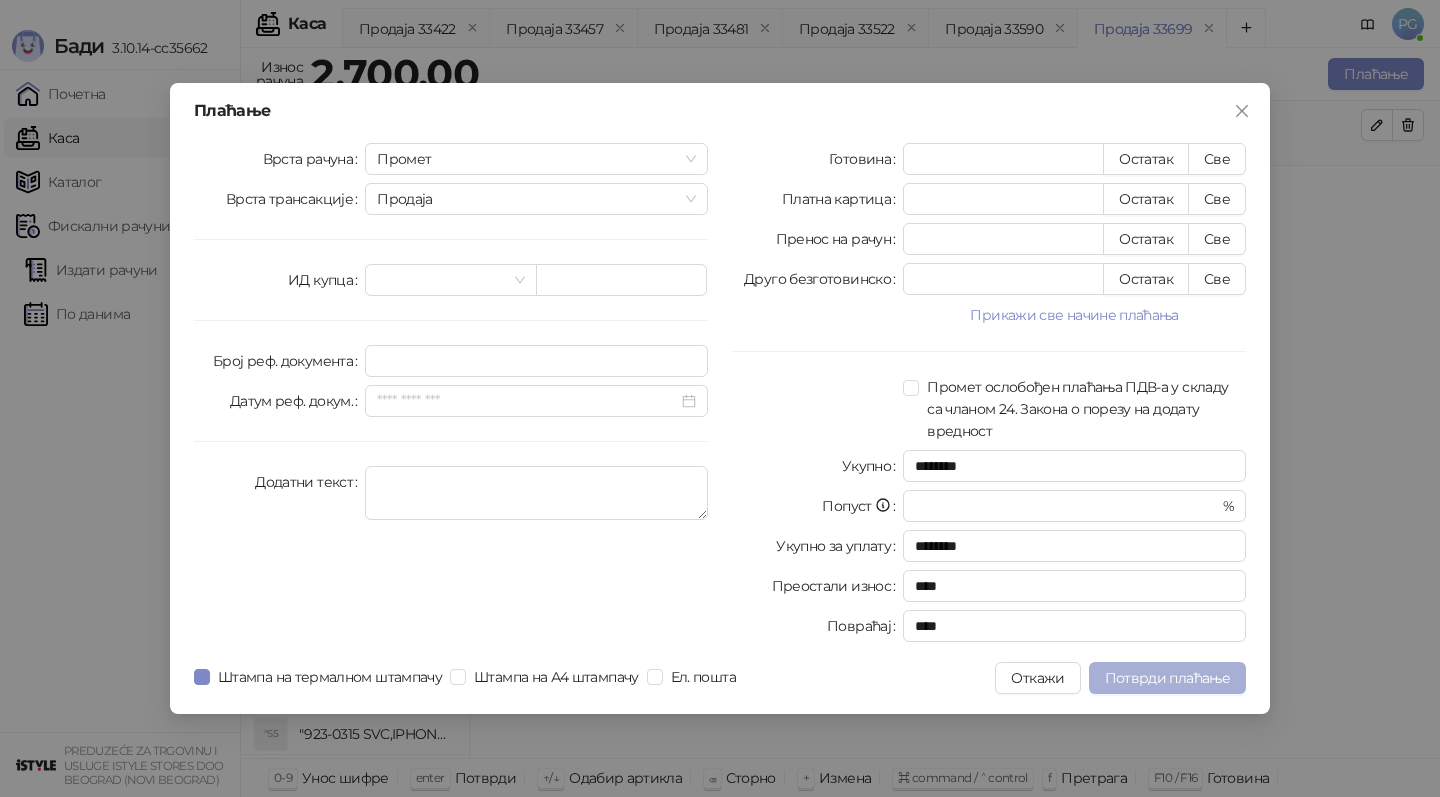click on "Потврди плаћање" at bounding box center (1167, 678) 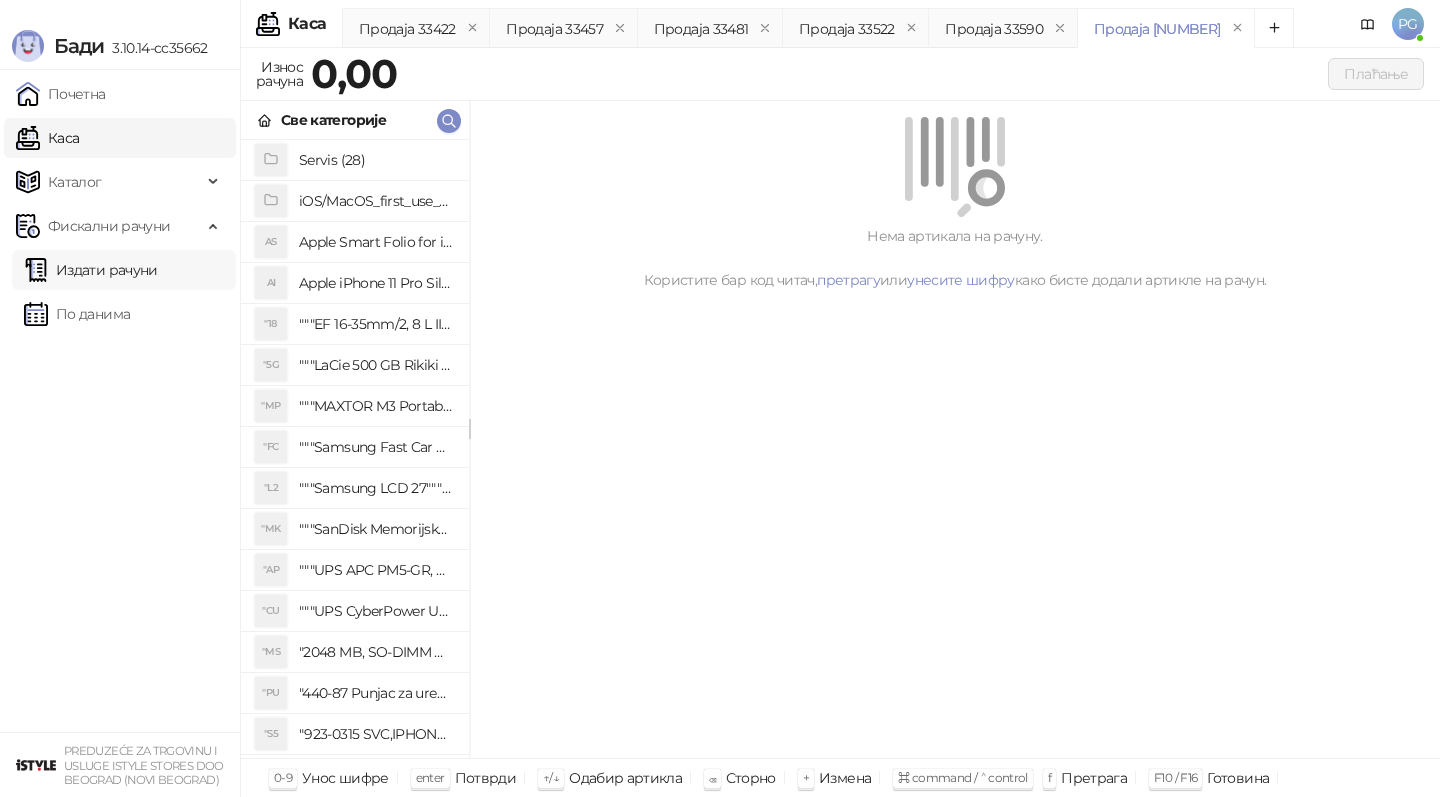 click on "Издати рачуни" at bounding box center (91, 270) 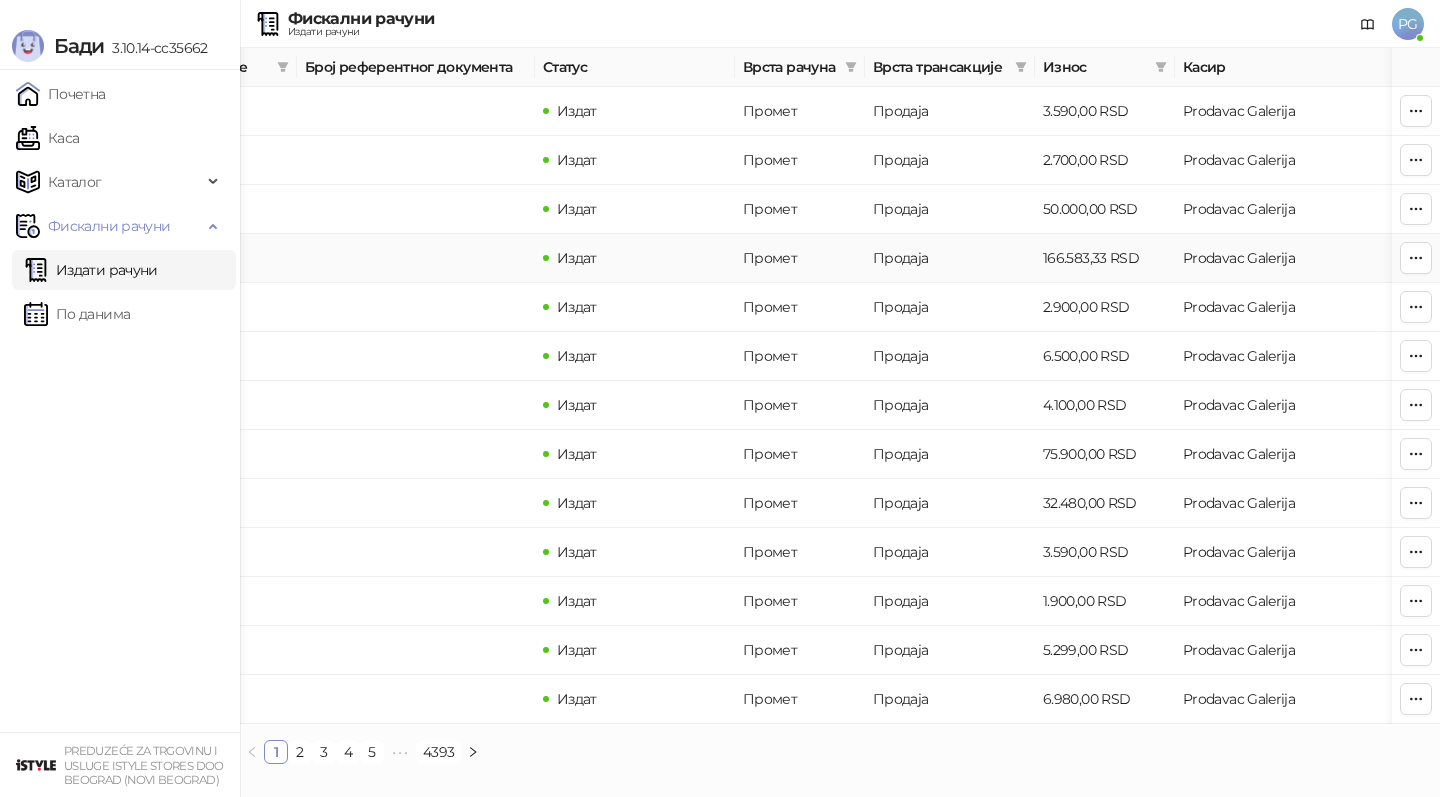 scroll, scrollTop: 0, scrollLeft: 600, axis: horizontal 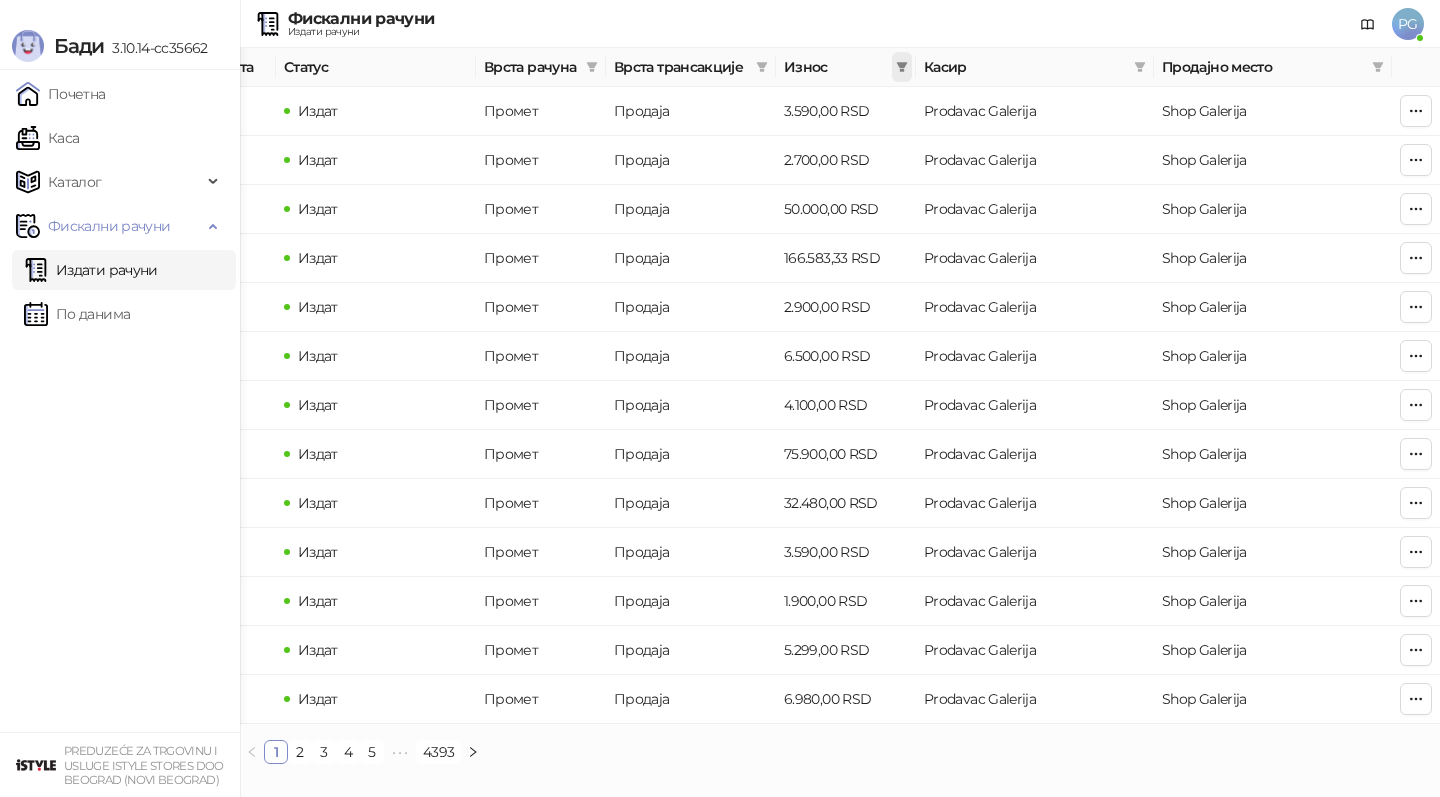 click at bounding box center (902, 67) 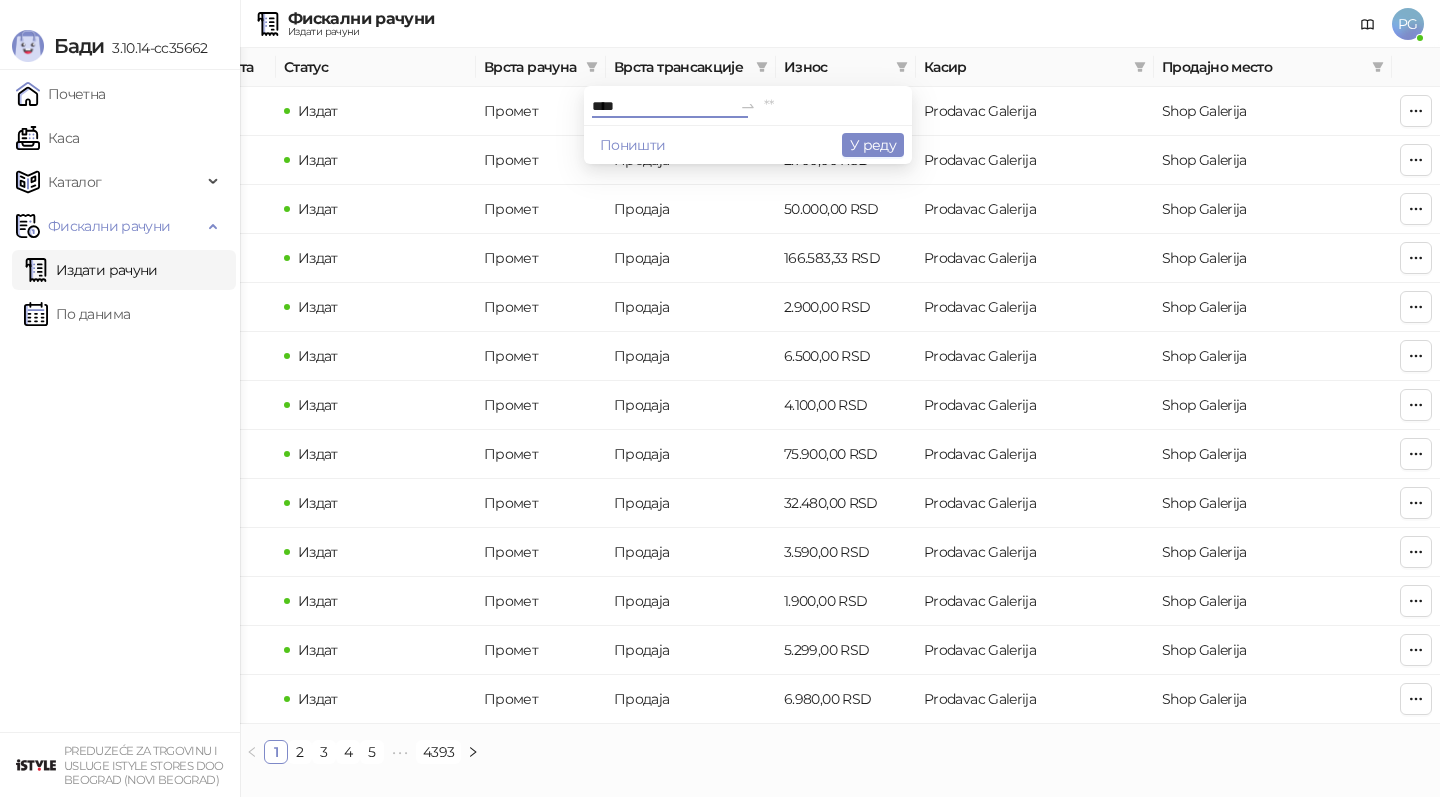 type on "****" 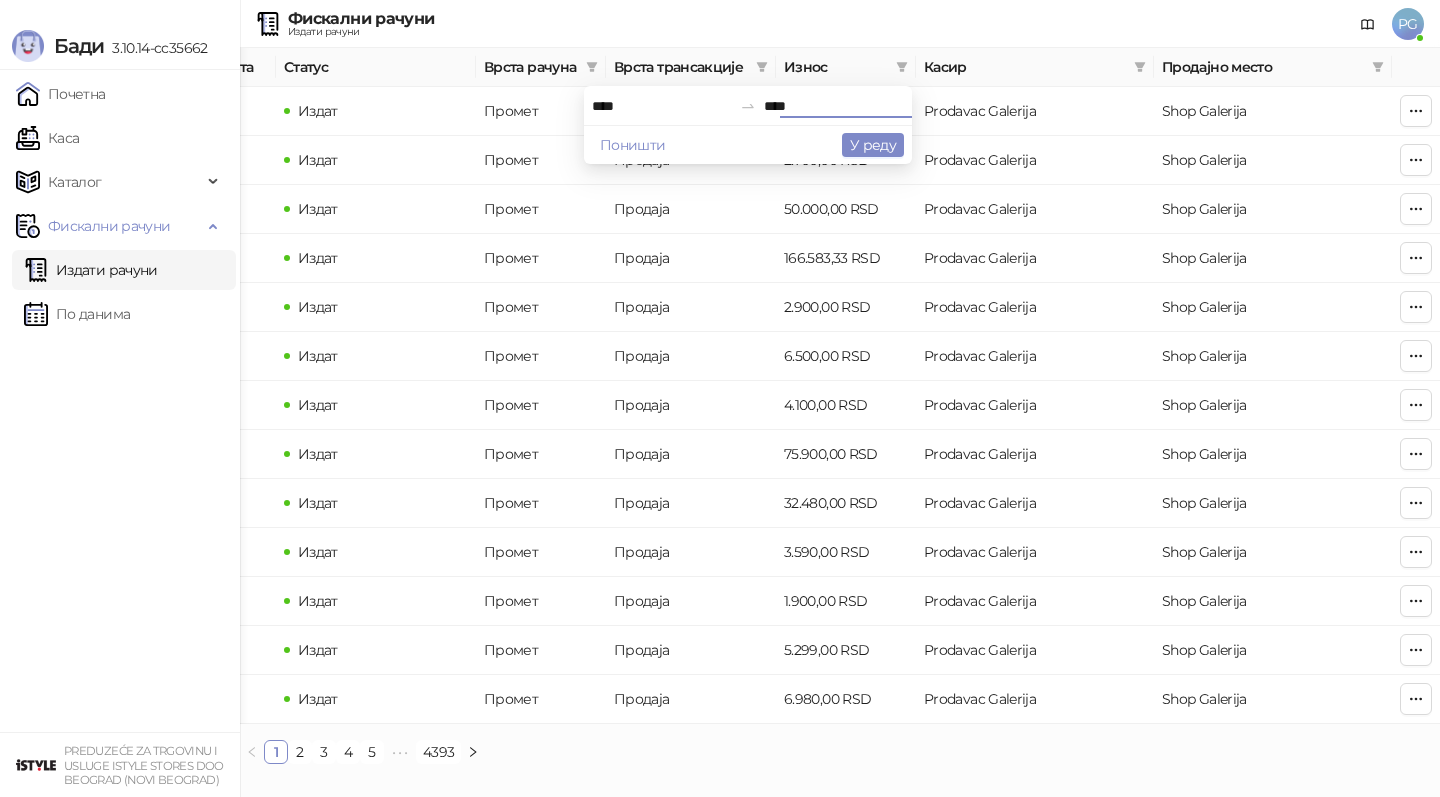 type on "****" 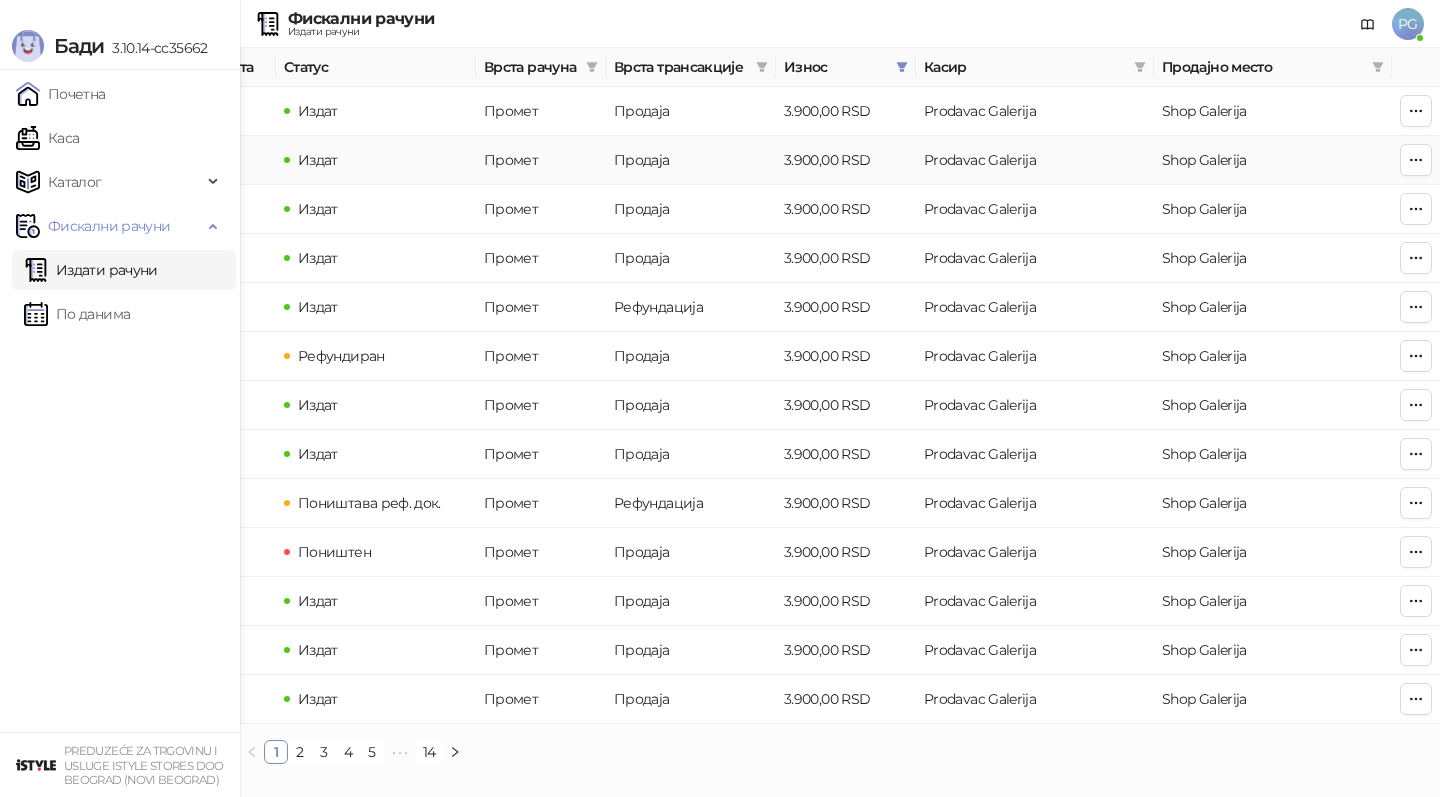 scroll, scrollTop: 0, scrollLeft: 0, axis: both 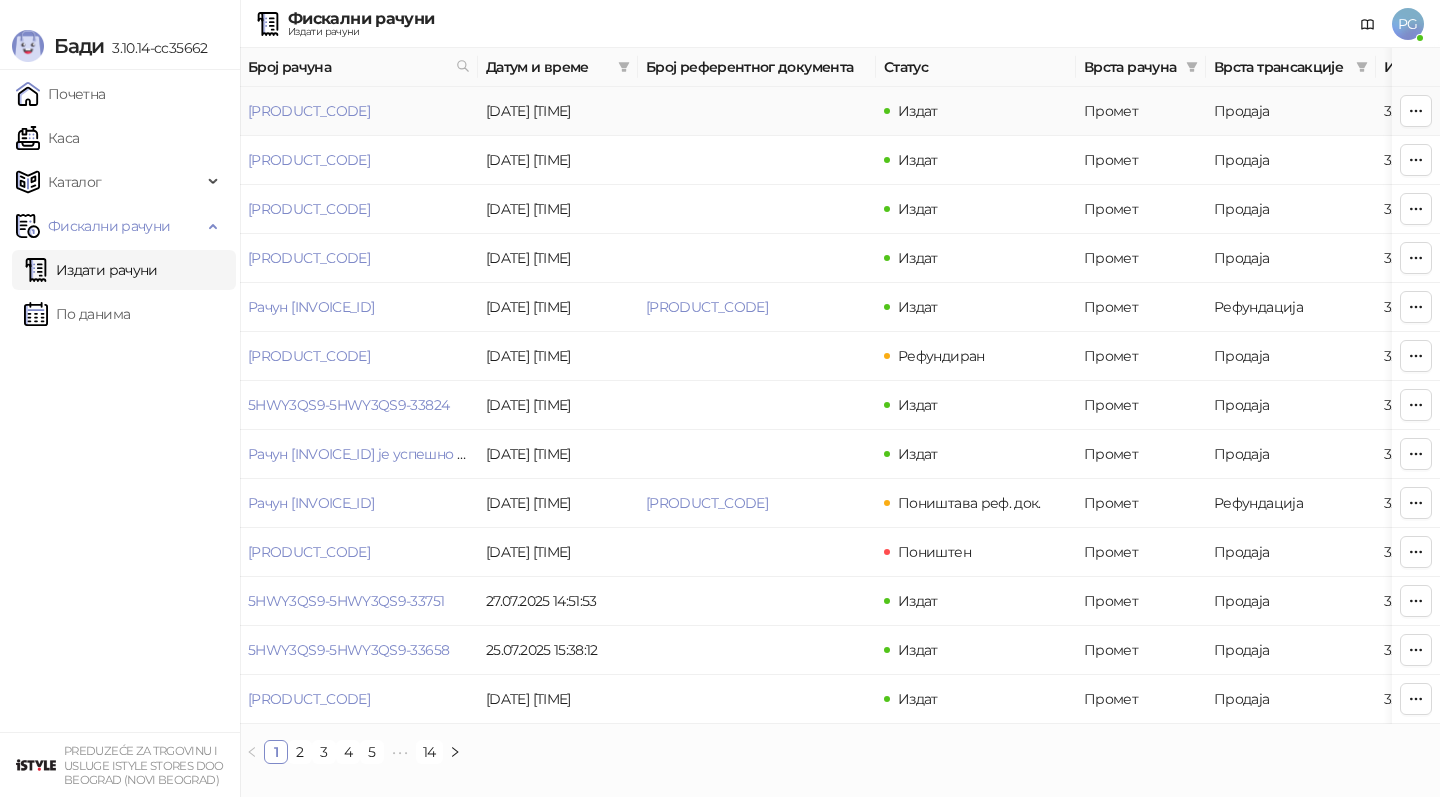 click on "[PRODUCT_CODE]" at bounding box center [359, 111] 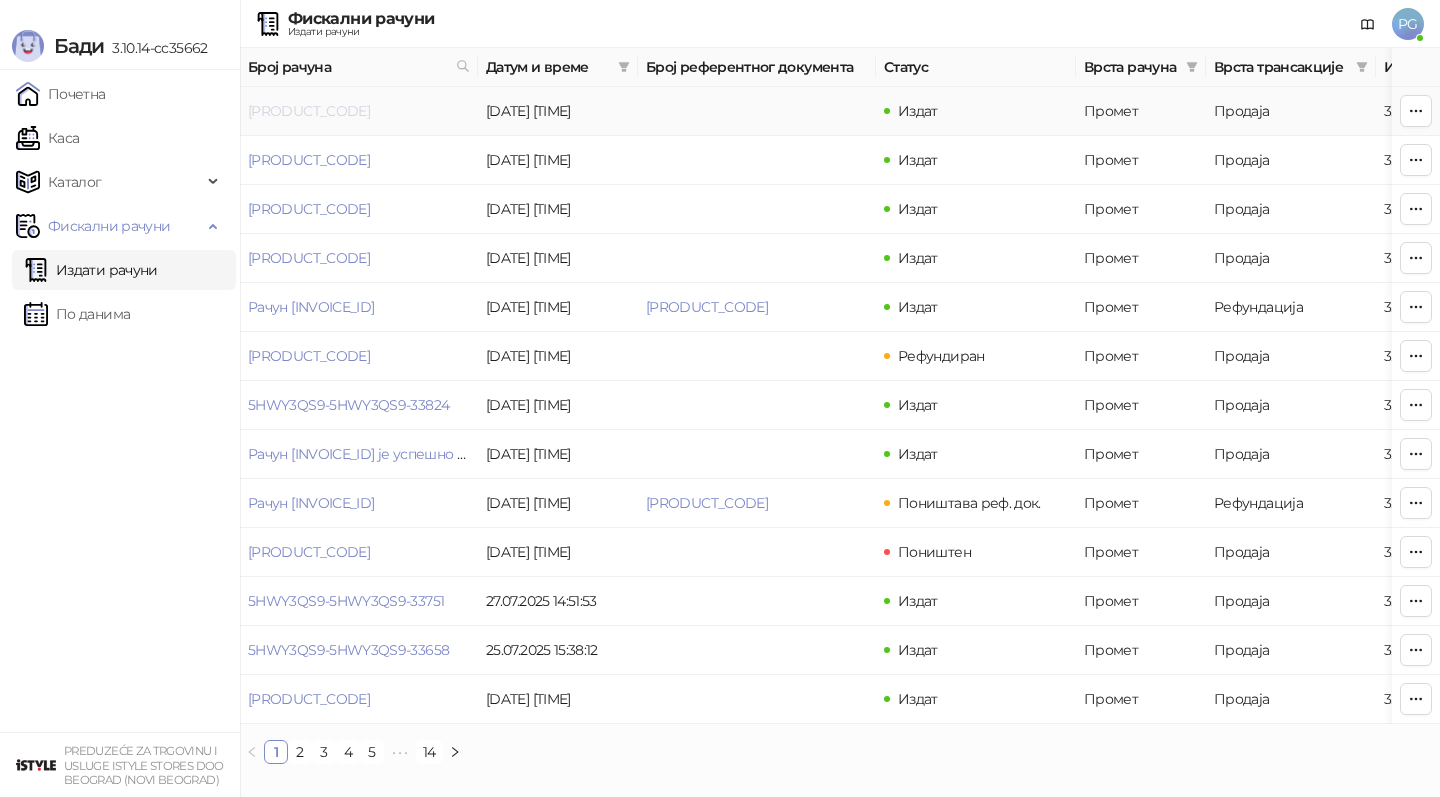 click on "[PRODUCT_CODE]" at bounding box center [309, 111] 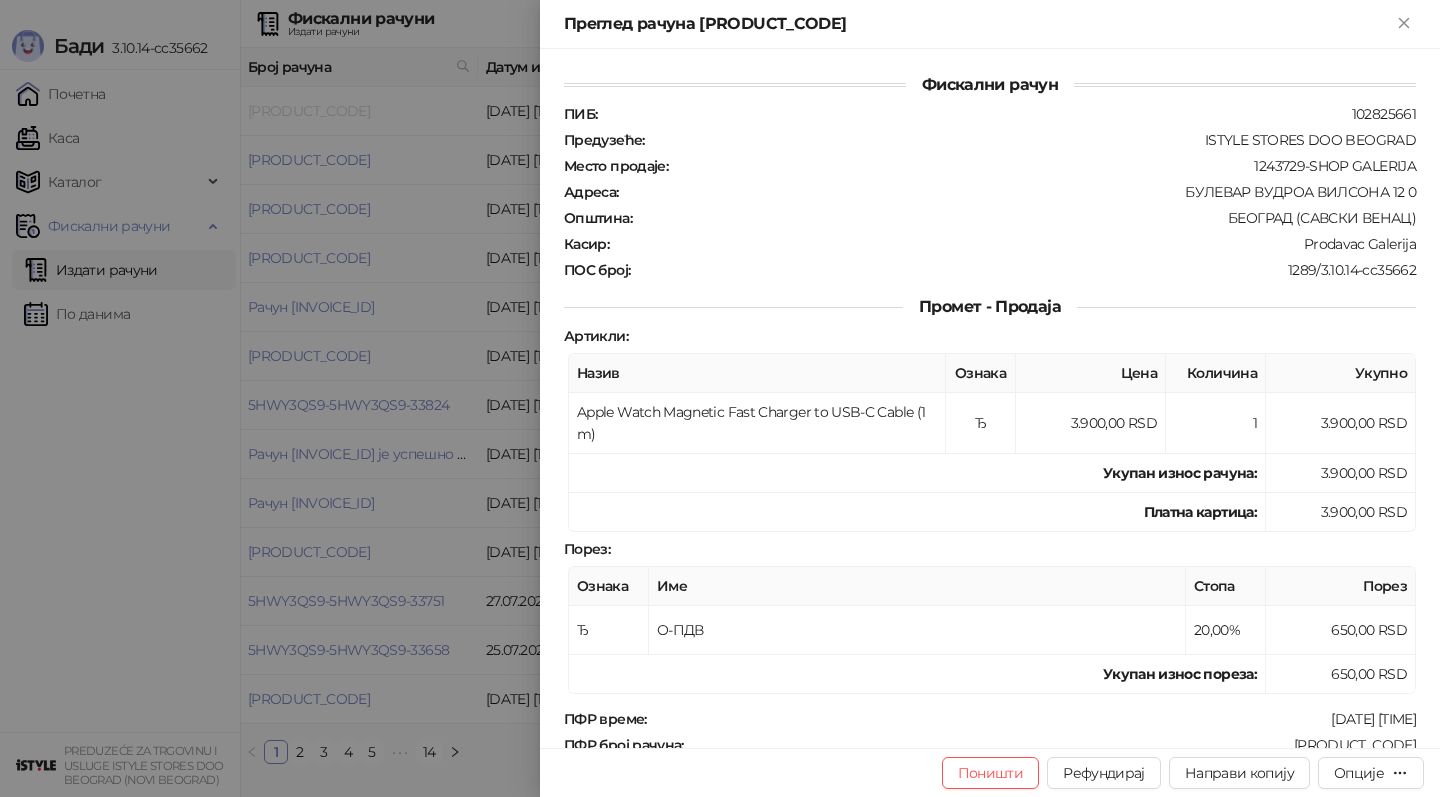 click at bounding box center (720, 398) 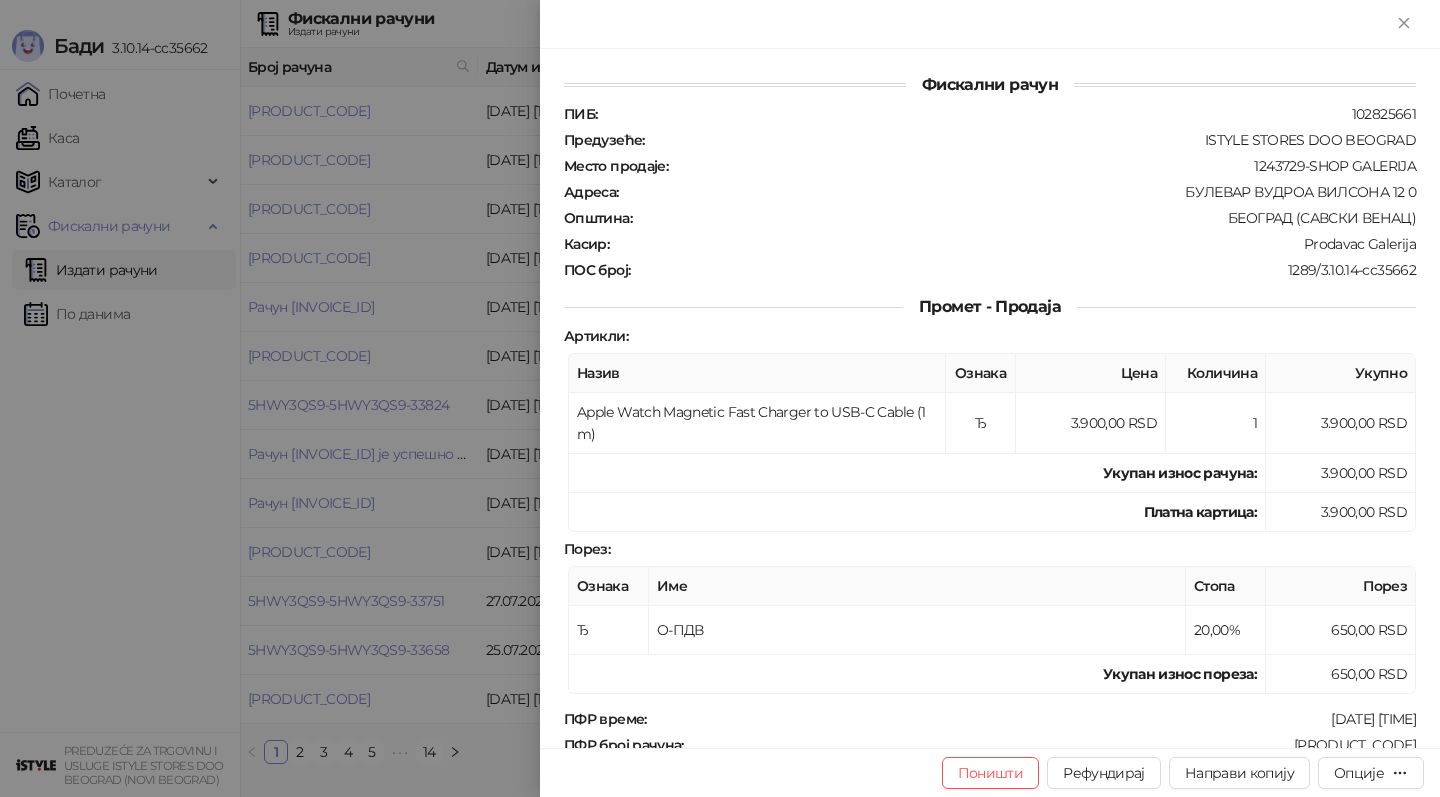 click at bounding box center (720, 398) 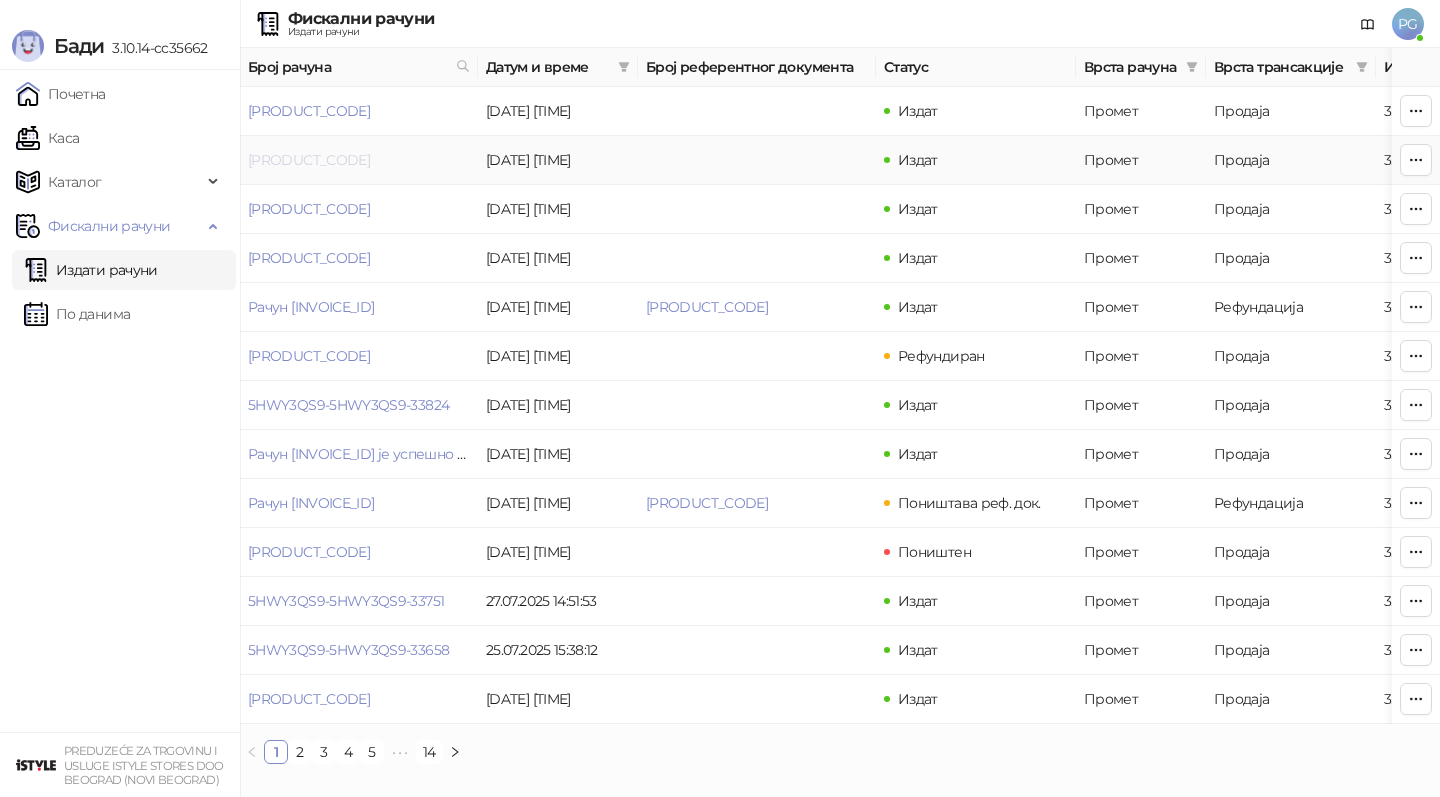 click on "[PRODUCT_CODE]" at bounding box center [309, 160] 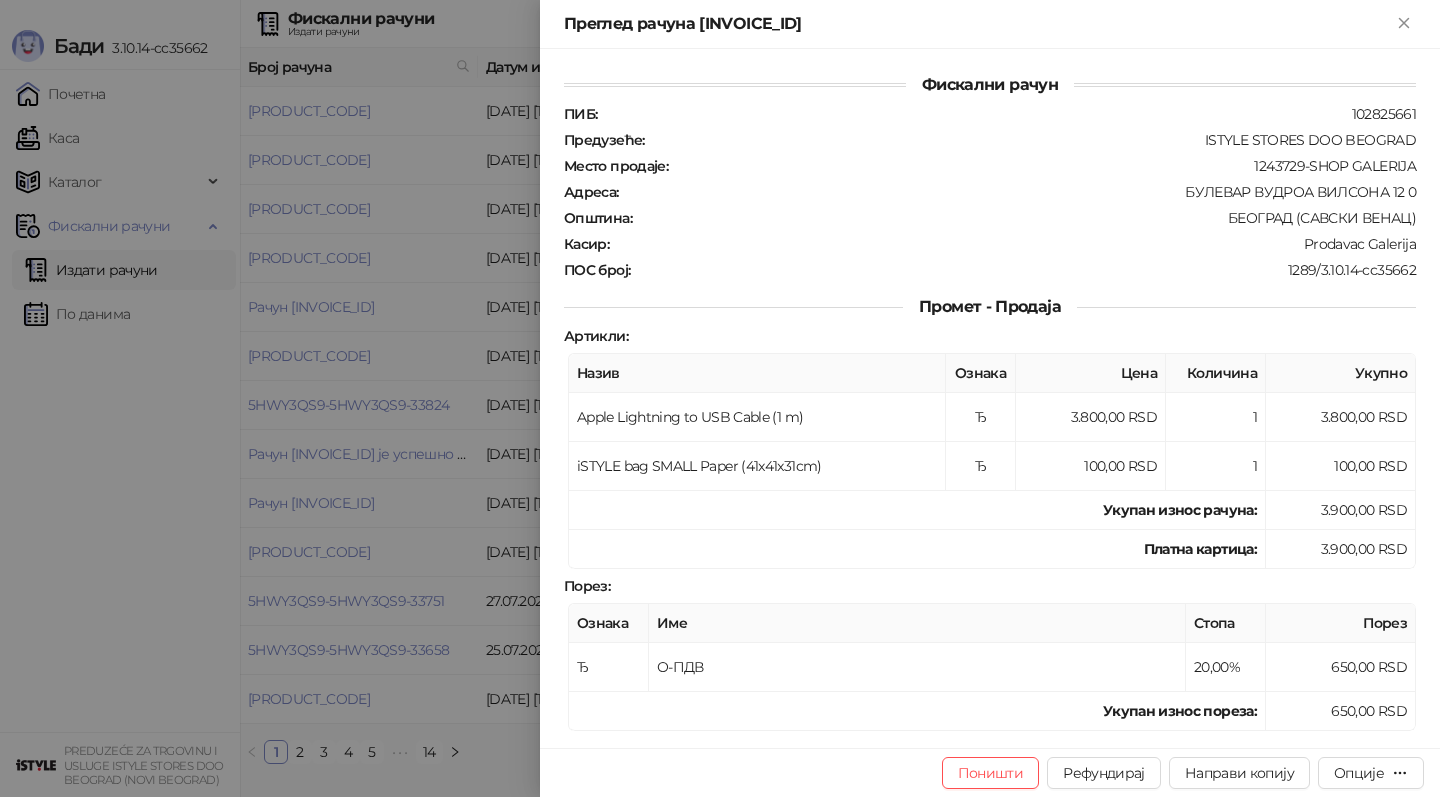 click at bounding box center [720, 398] 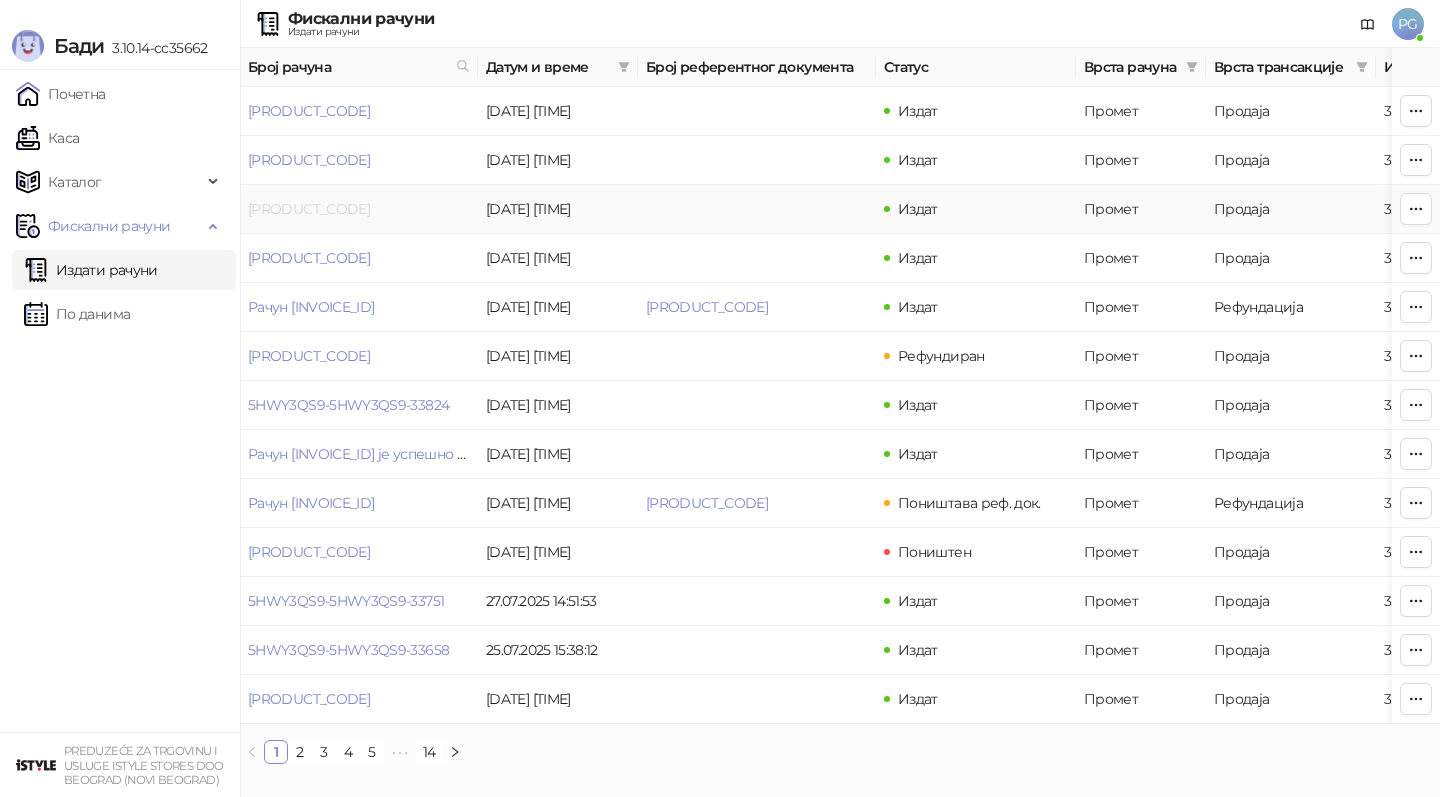 click on "[PRODUCT_CODE]" at bounding box center (309, 209) 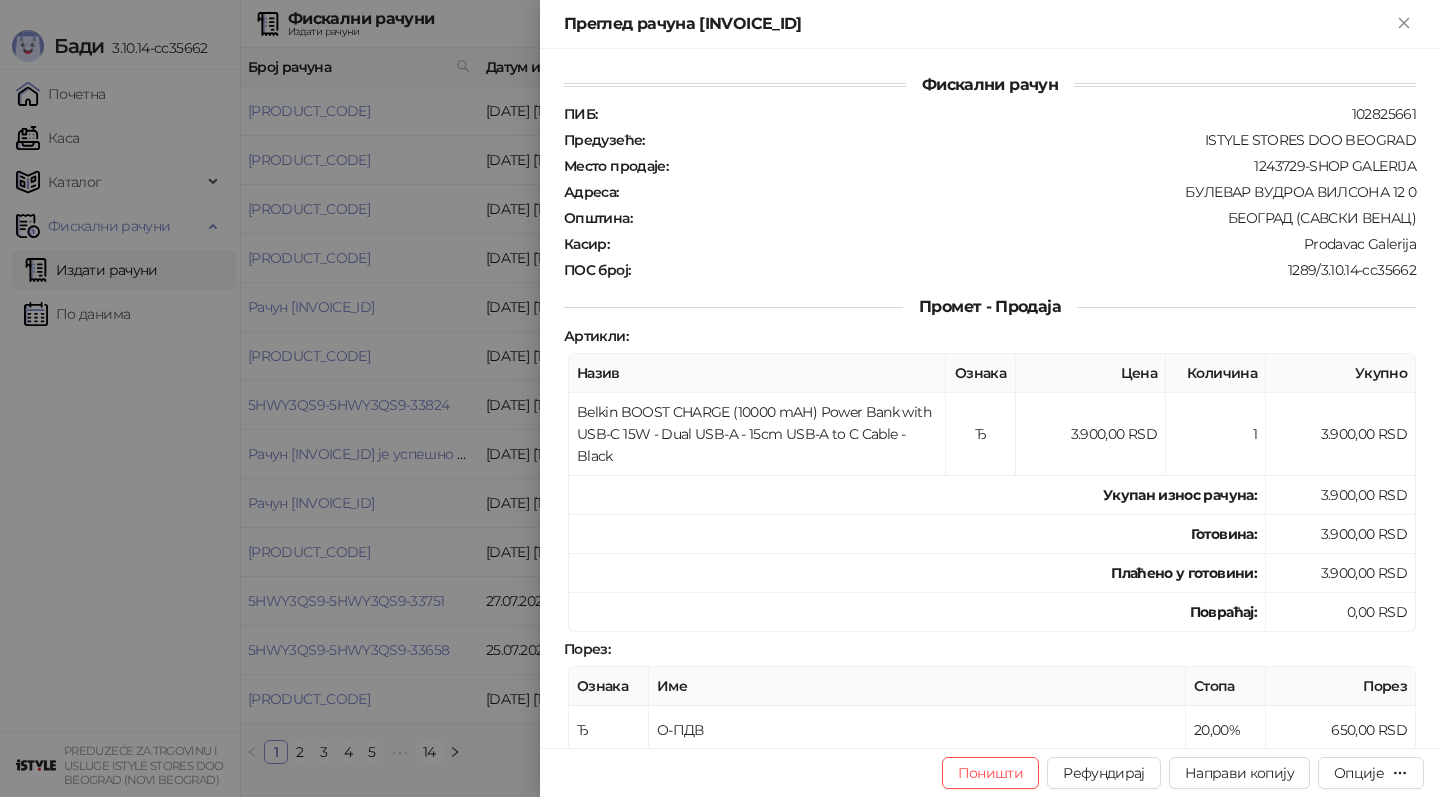 click at bounding box center (720, 398) 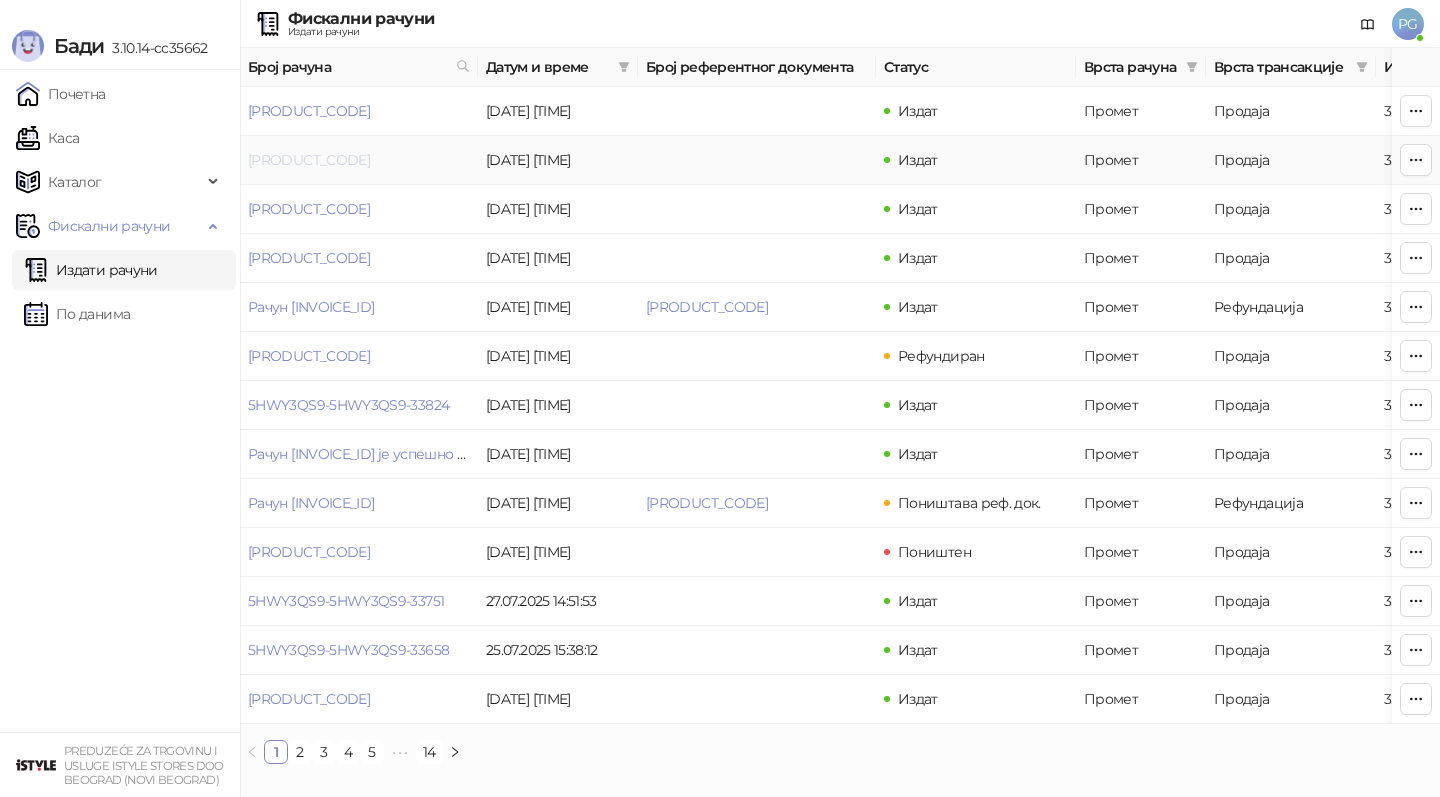 click on "[PRODUCT_CODE]" at bounding box center [309, 160] 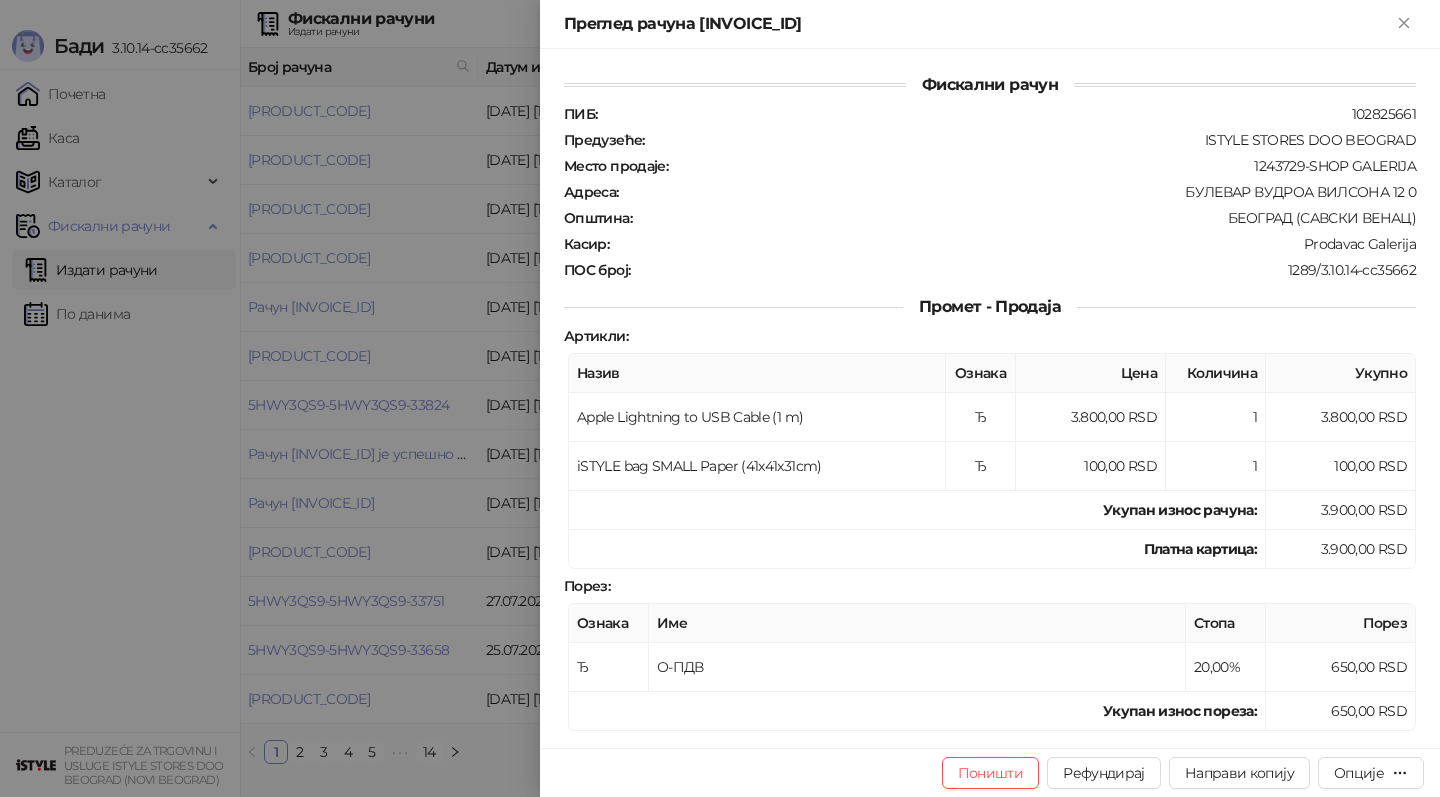 click on "Поништи Рефундирај Направи копију Опције" at bounding box center (990, 772) 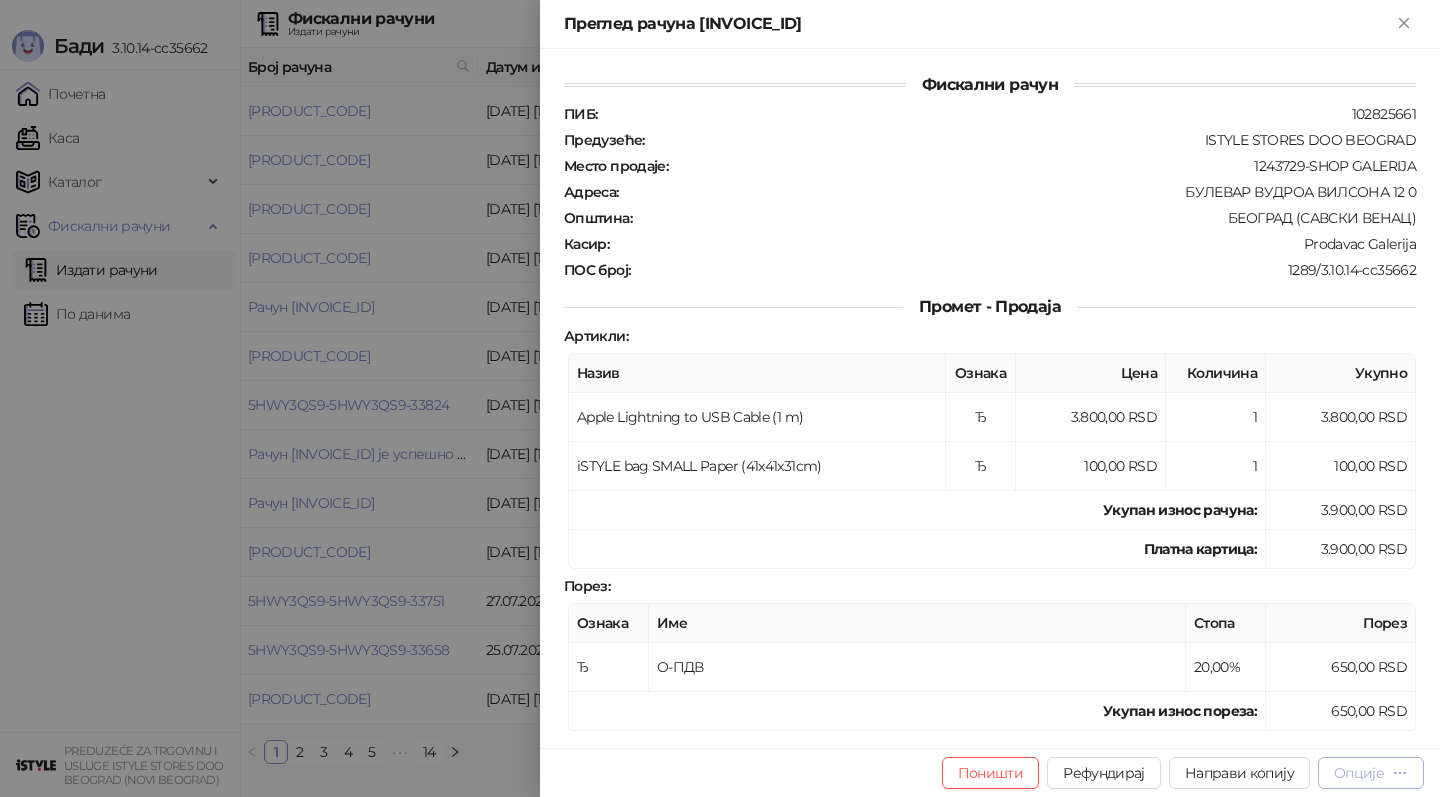 click on "Опције" at bounding box center [1359, 773] 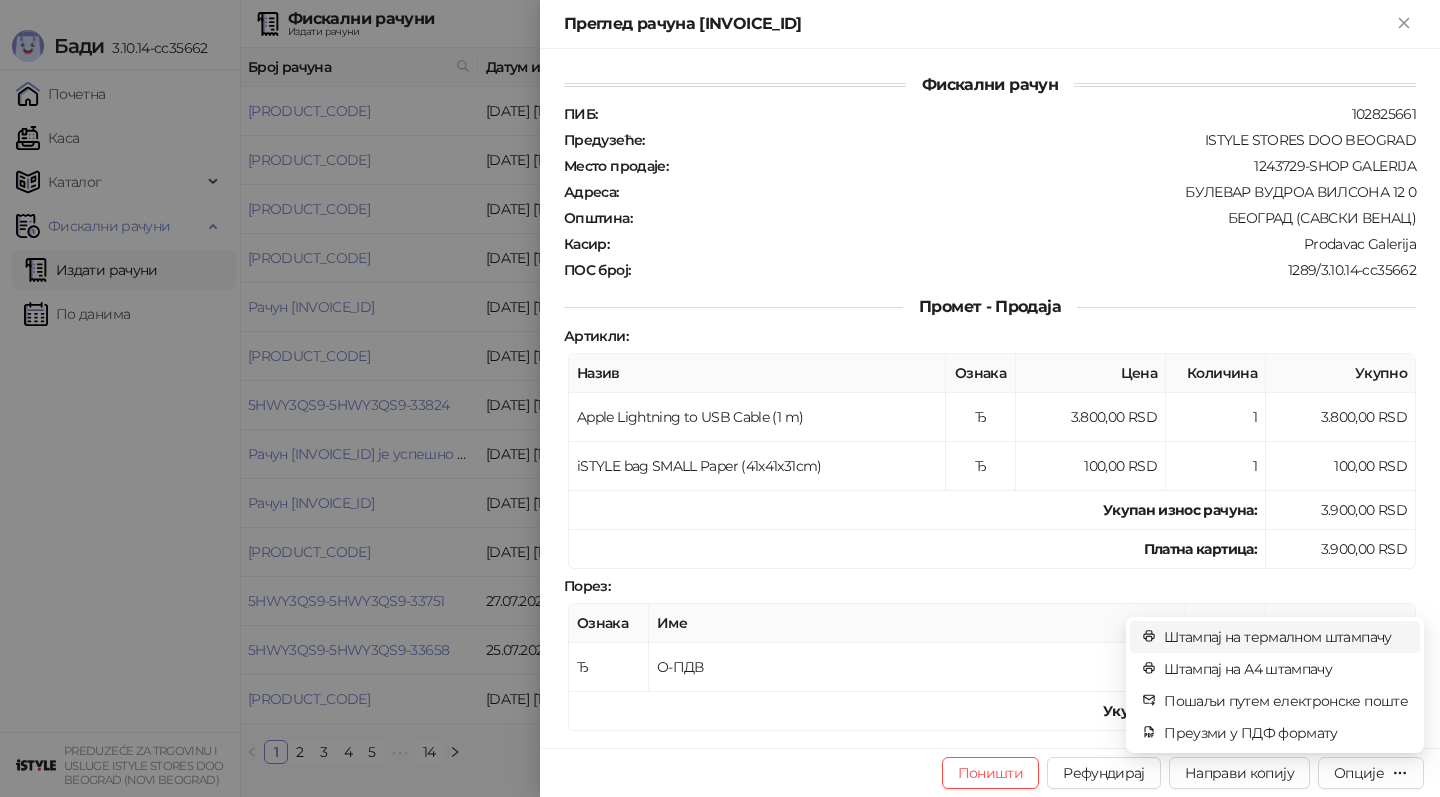 click on "Штампај на термалном штампачу" at bounding box center [1286, 637] 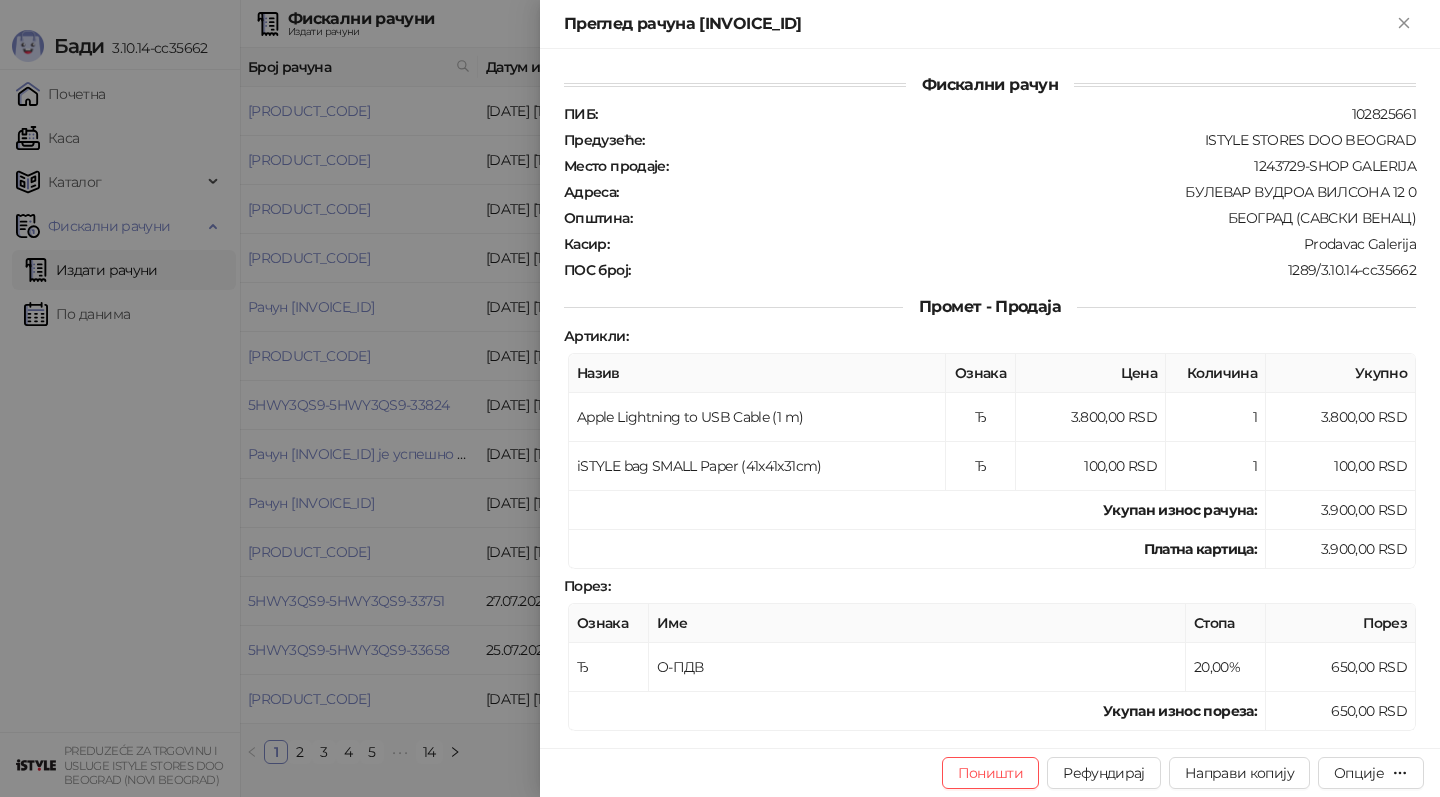 click at bounding box center [720, 398] 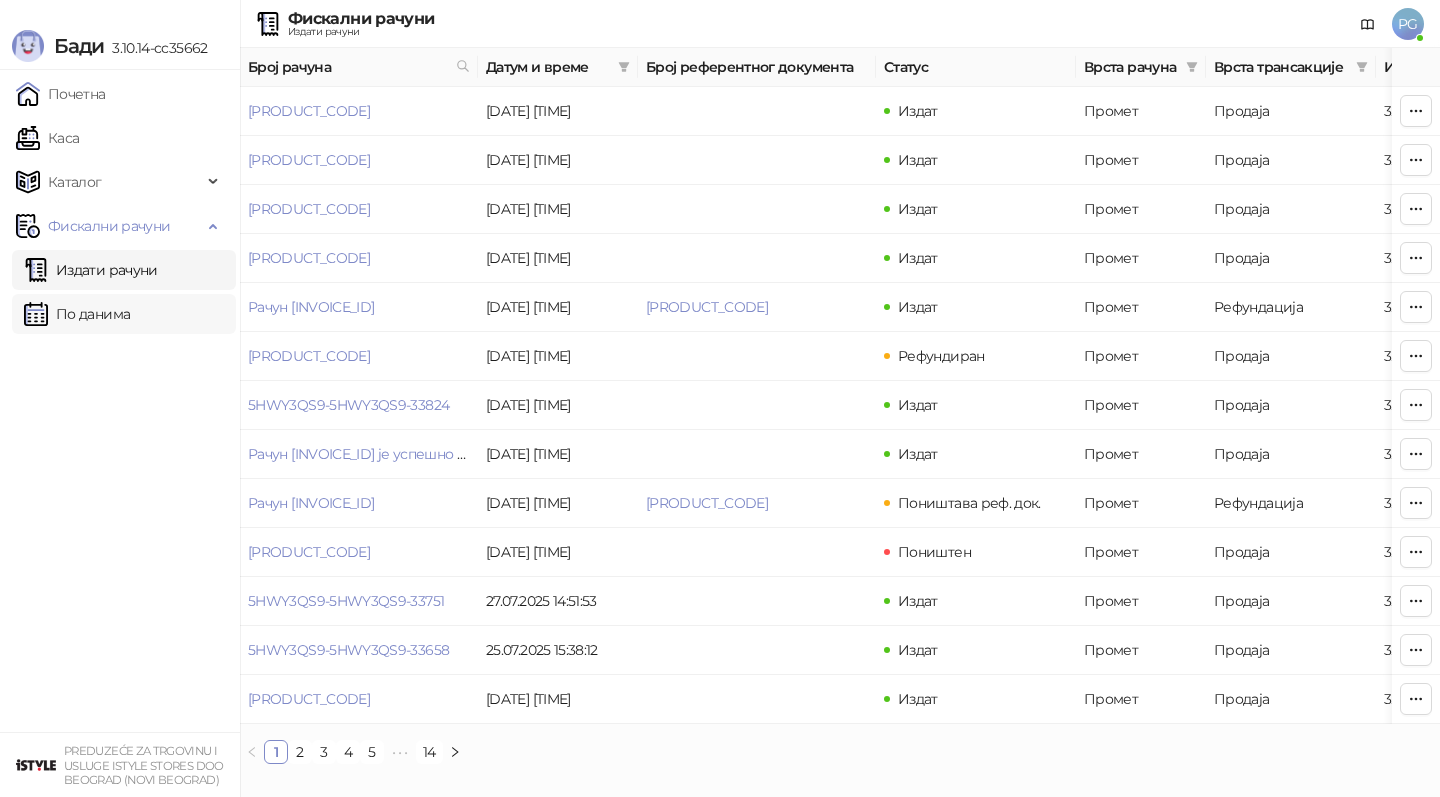 click on "По данима" at bounding box center (77, 314) 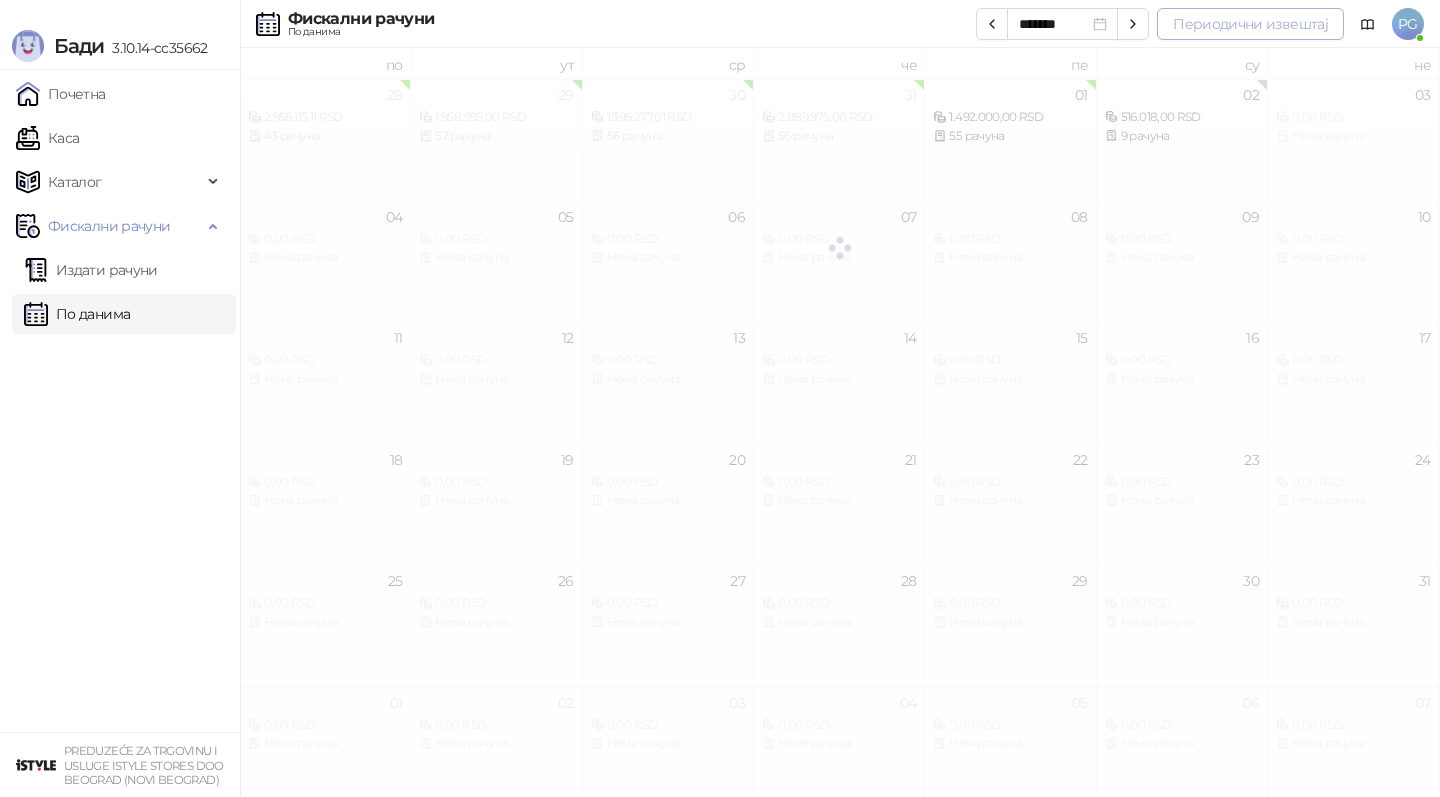 click on "Периодични извештај" at bounding box center [1250, 24] 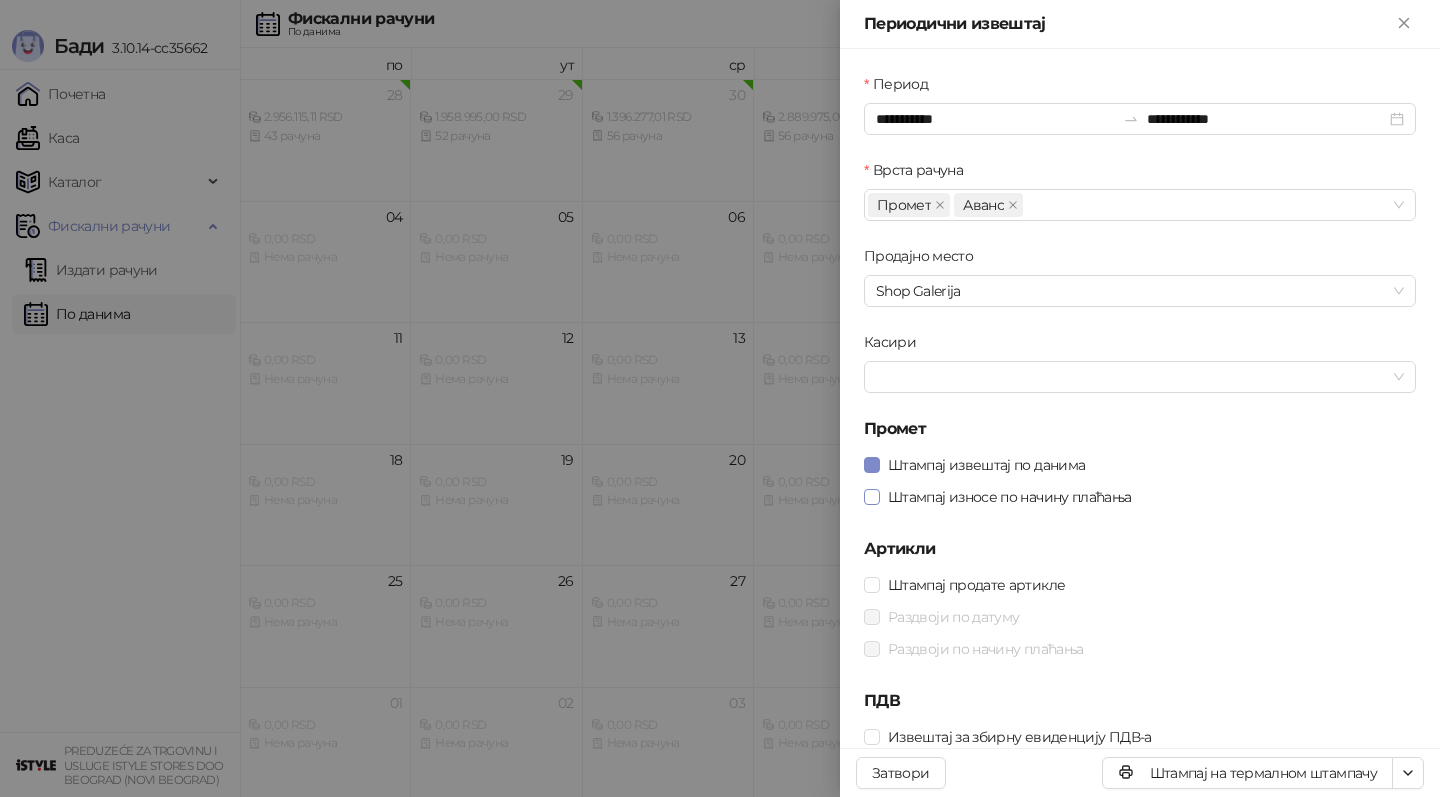 click on "Штампај износе по начину плаћања" at bounding box center (1010, 497) 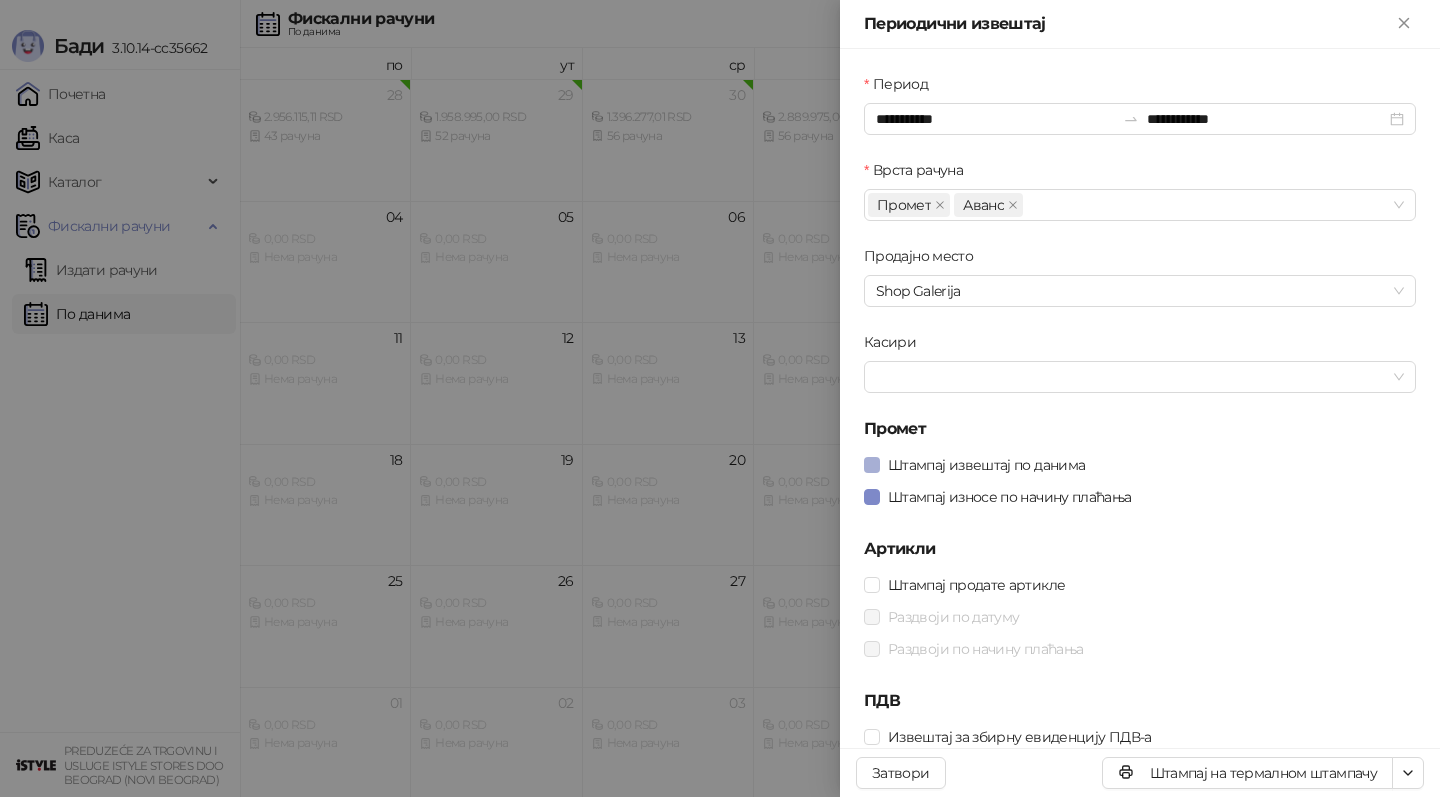 click on "Штампај извештај по данима" at bounding box center (986, 465) 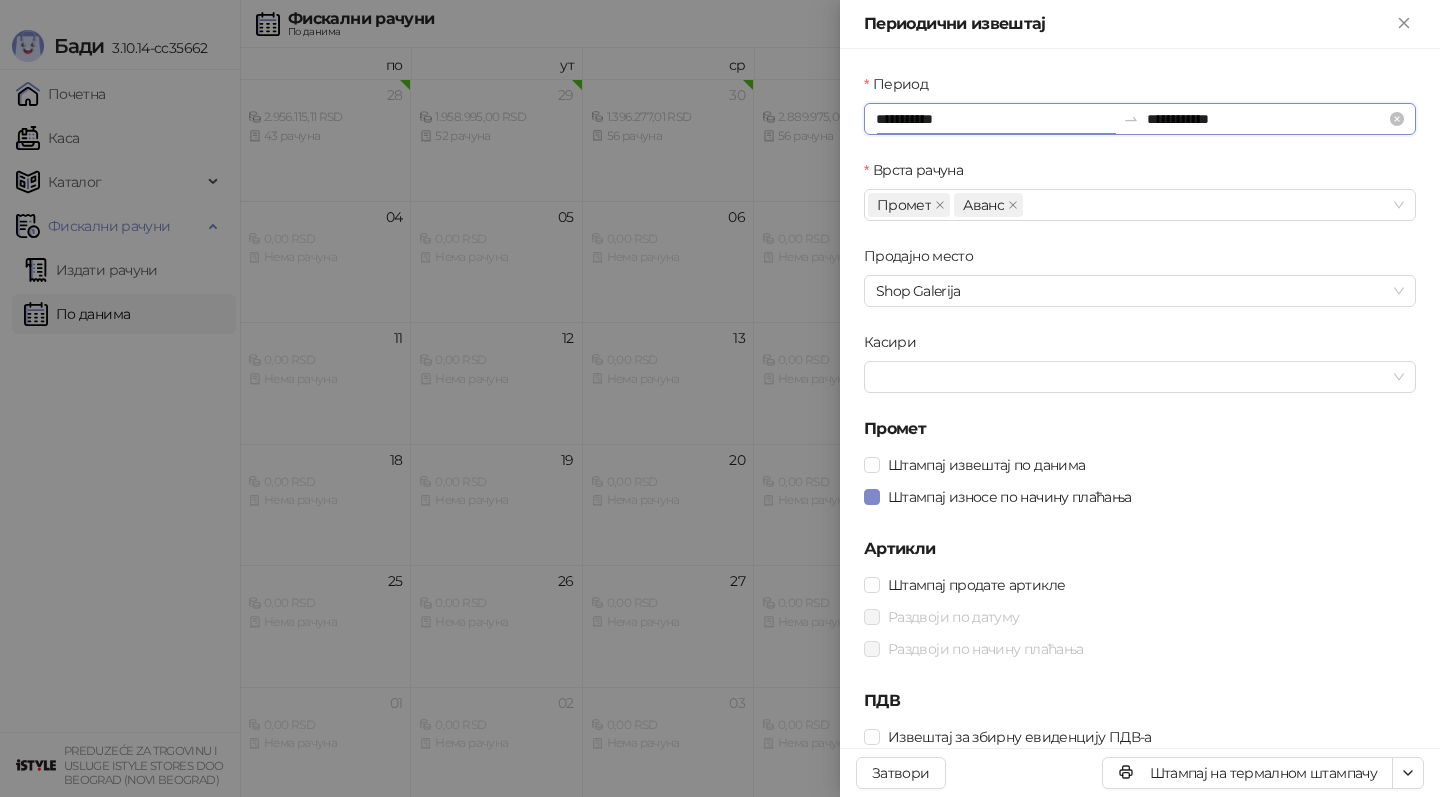 click on "**********" at bounding box center (995, 119) 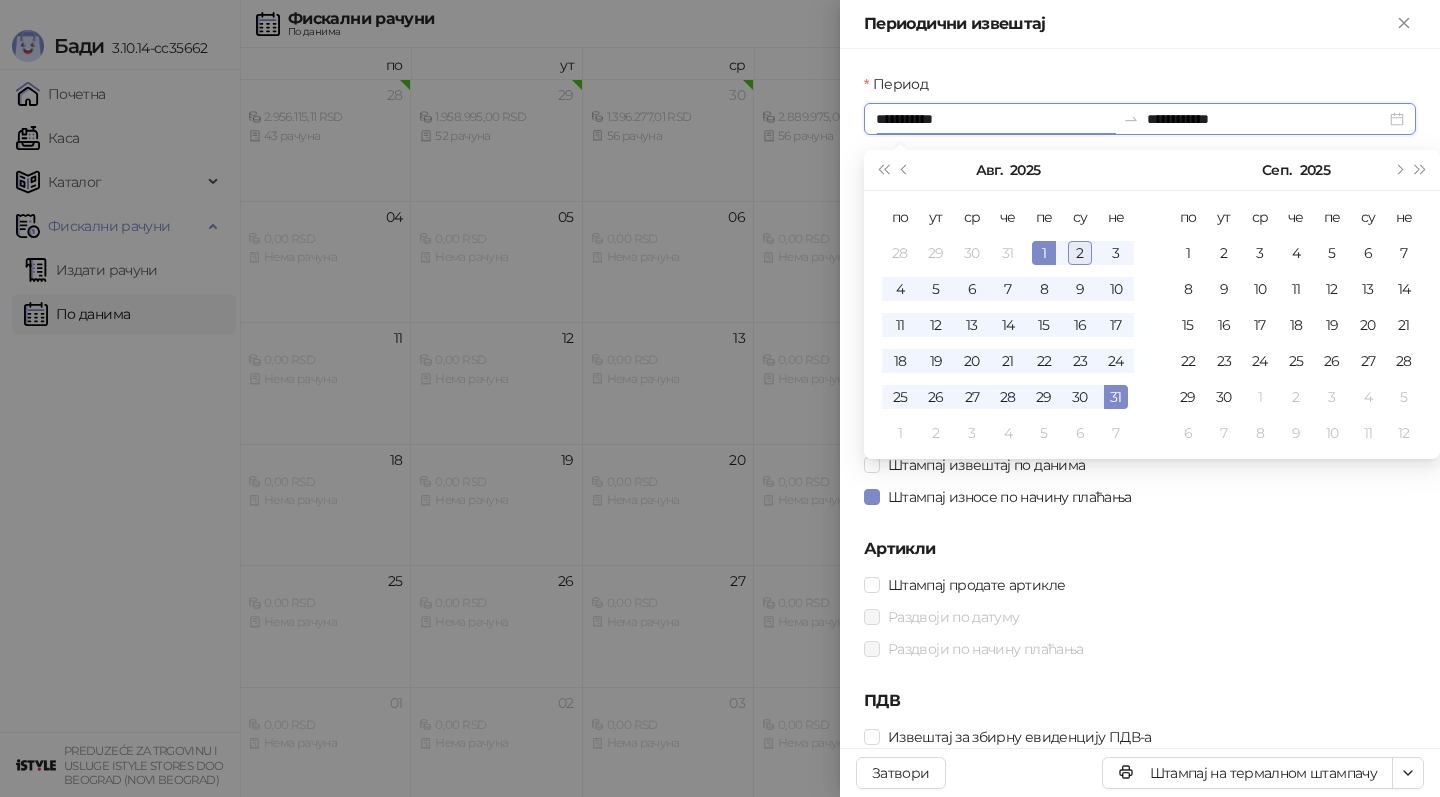 type on "**********" 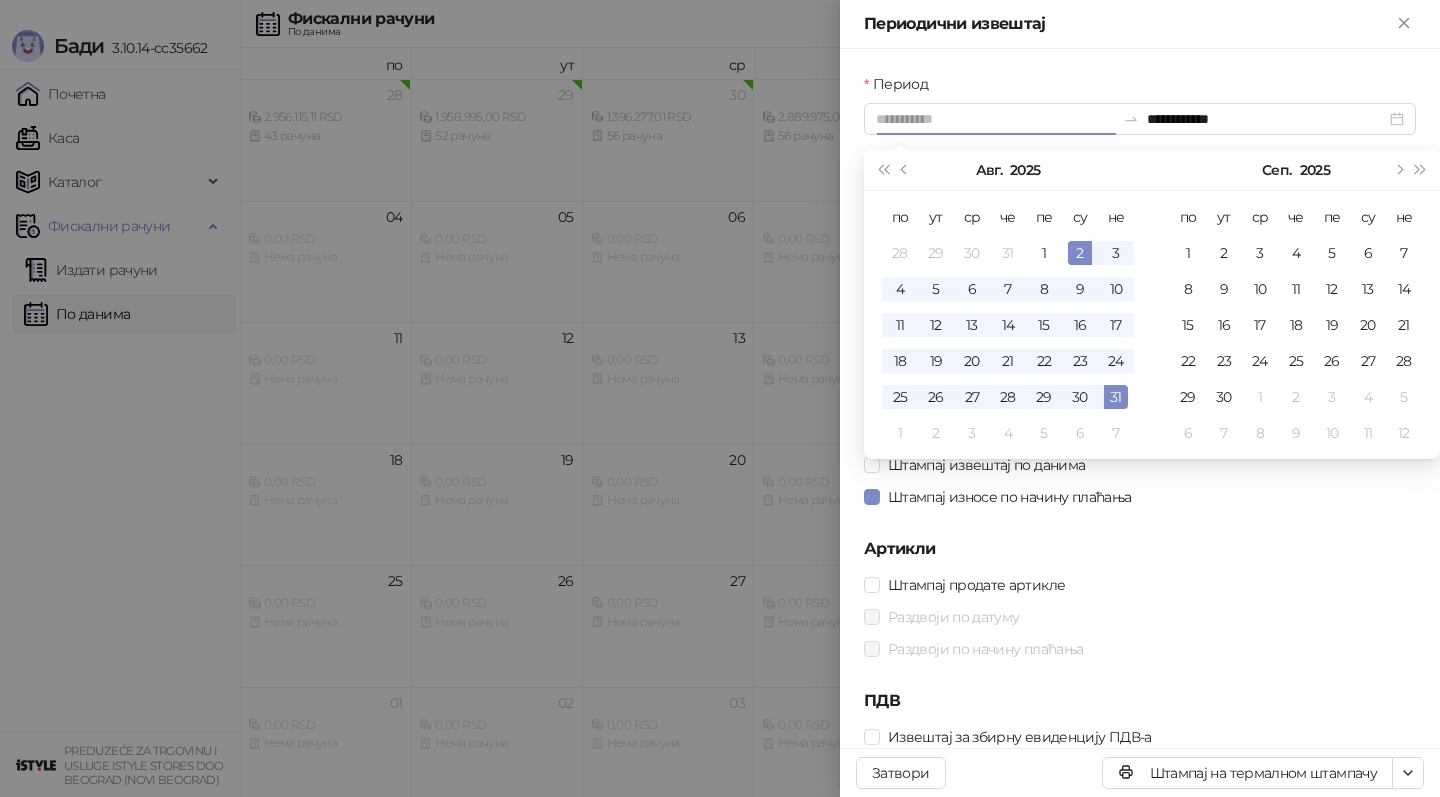 click on "2" at bounding box center (1080, 253) 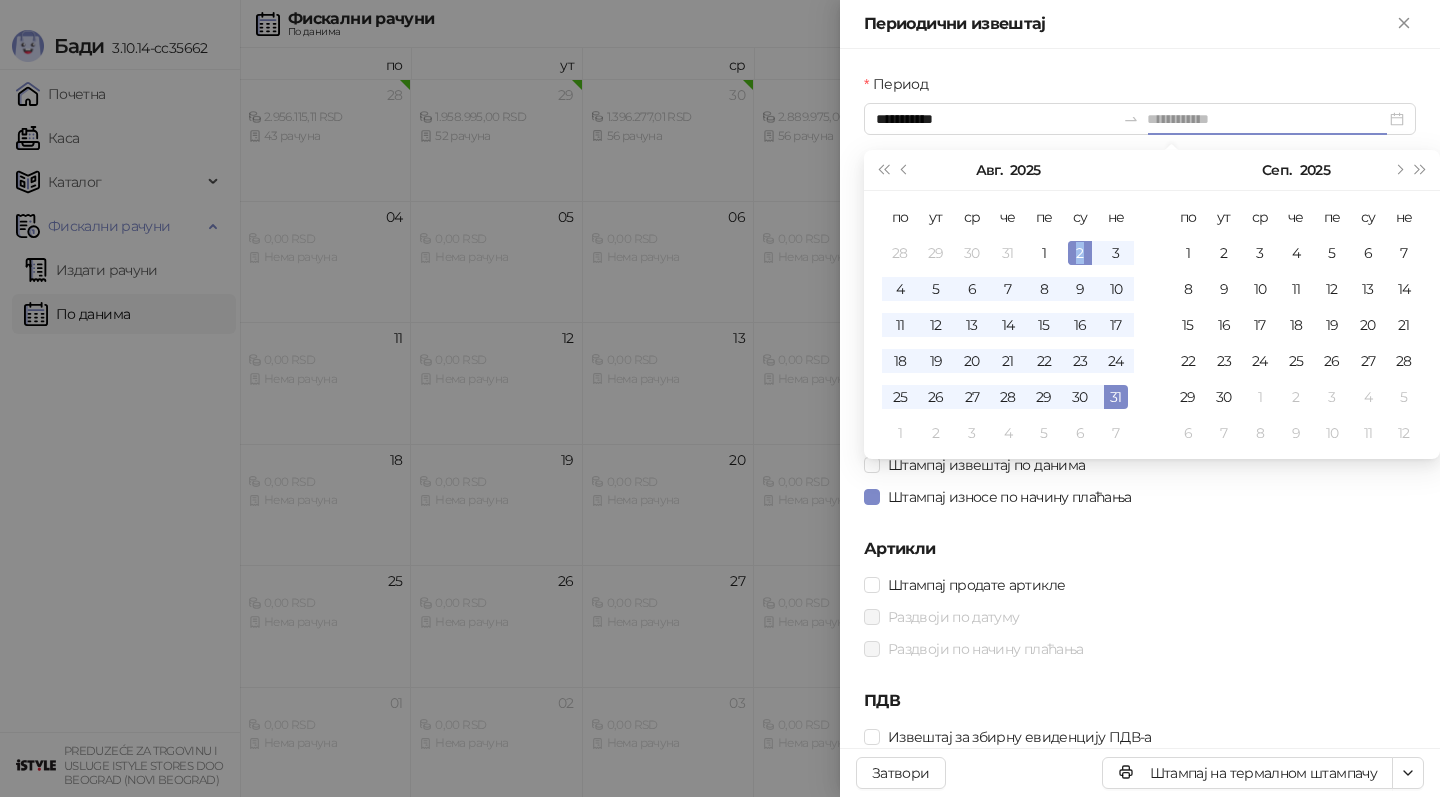 click on "2" at bounding box center [1080, 253] 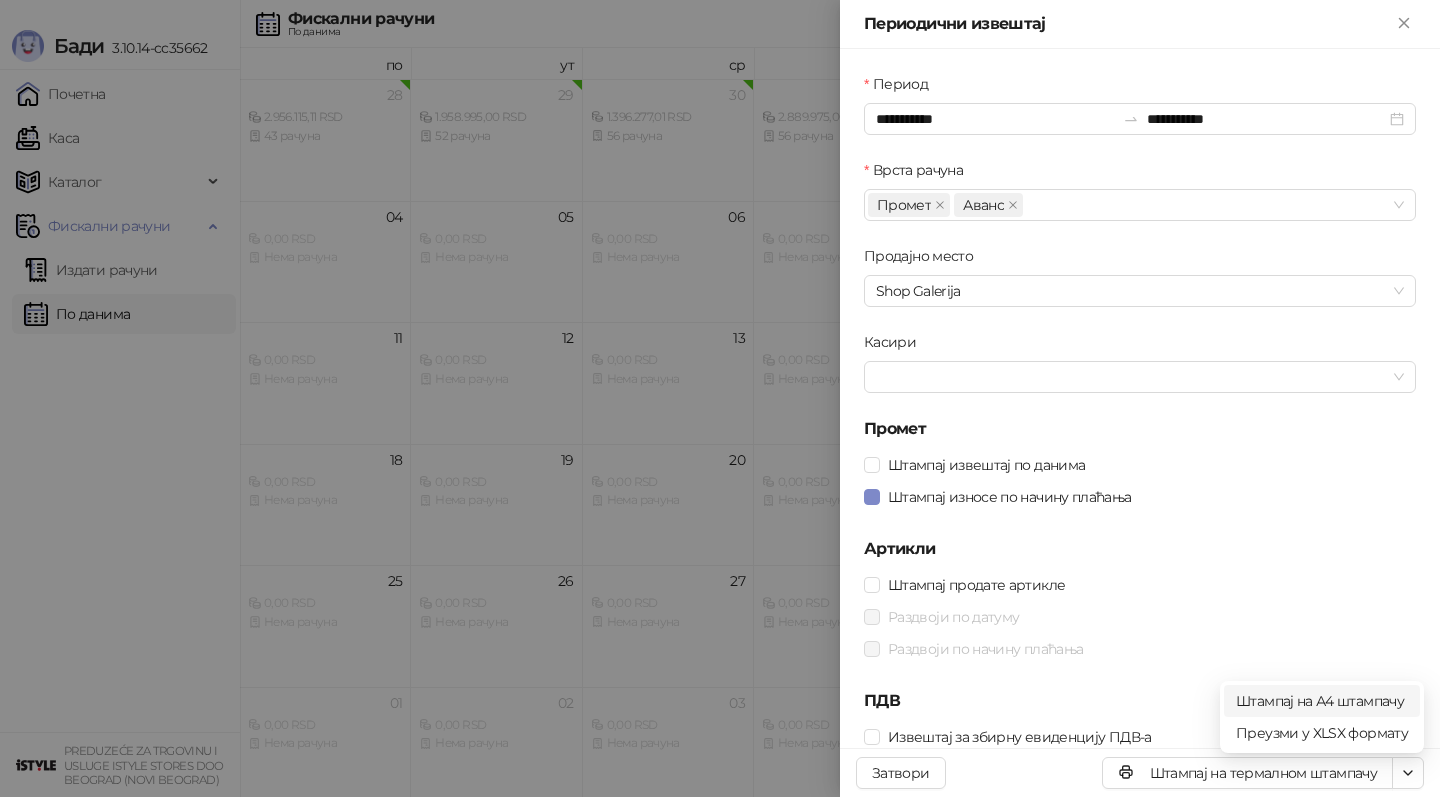 click on "Штампај на А4 штампачу" at bounding box center (1322, 701) 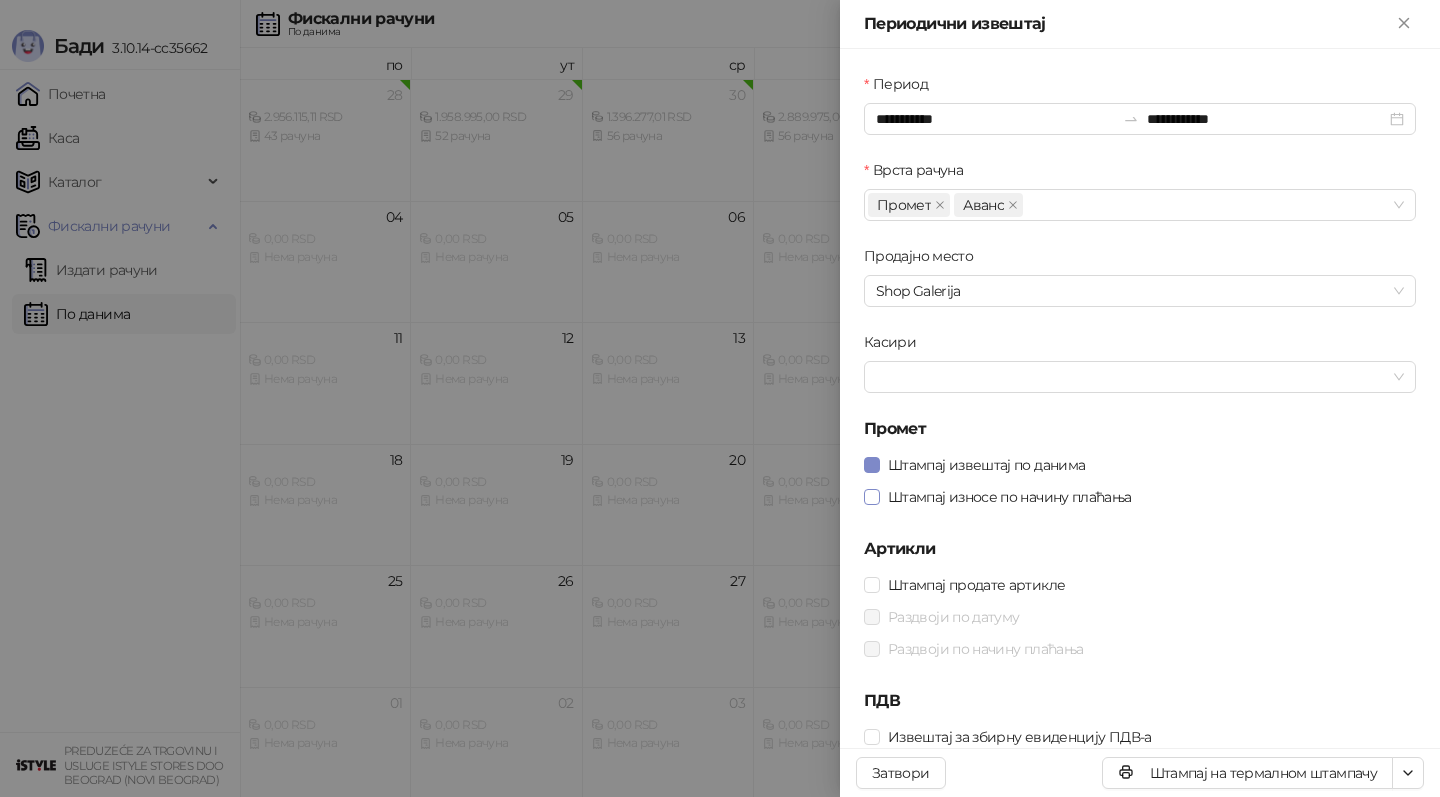 click on "Штампај износе по начину плаћања" at bounding box center [1010, 497] 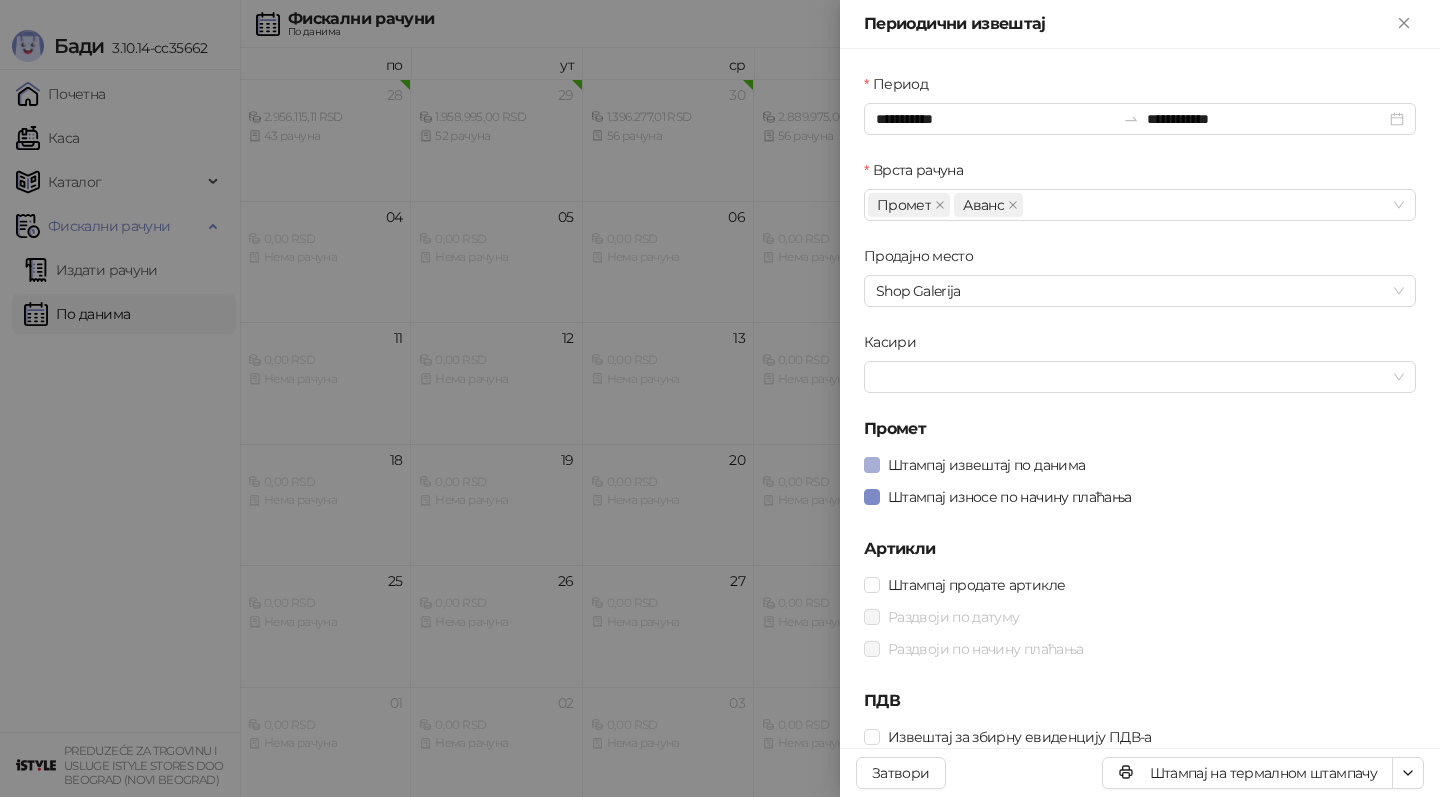 click on "Штампај извештај по данима" at bounding box center [986, 465] 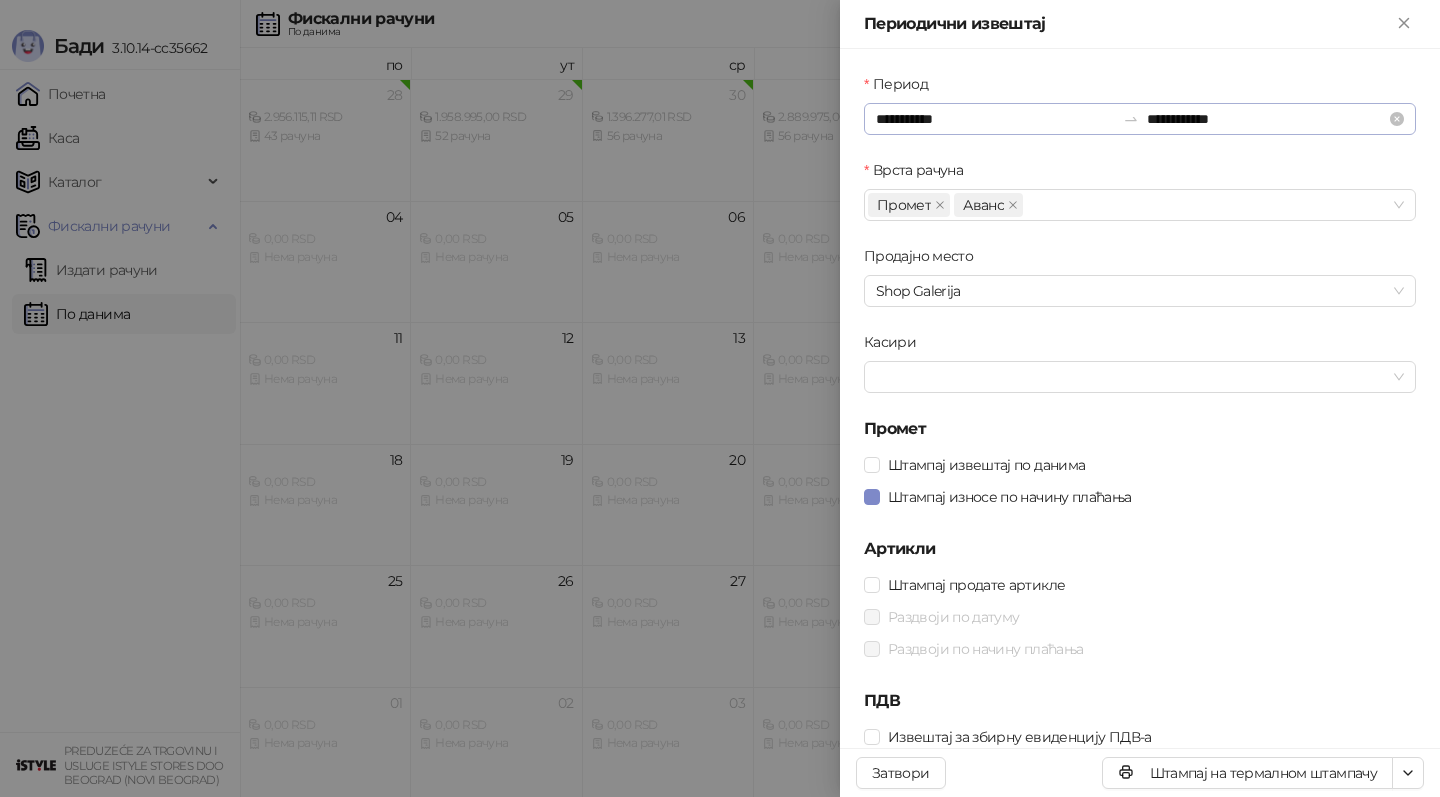 click on "**********" at bounding box center (1140, 119) 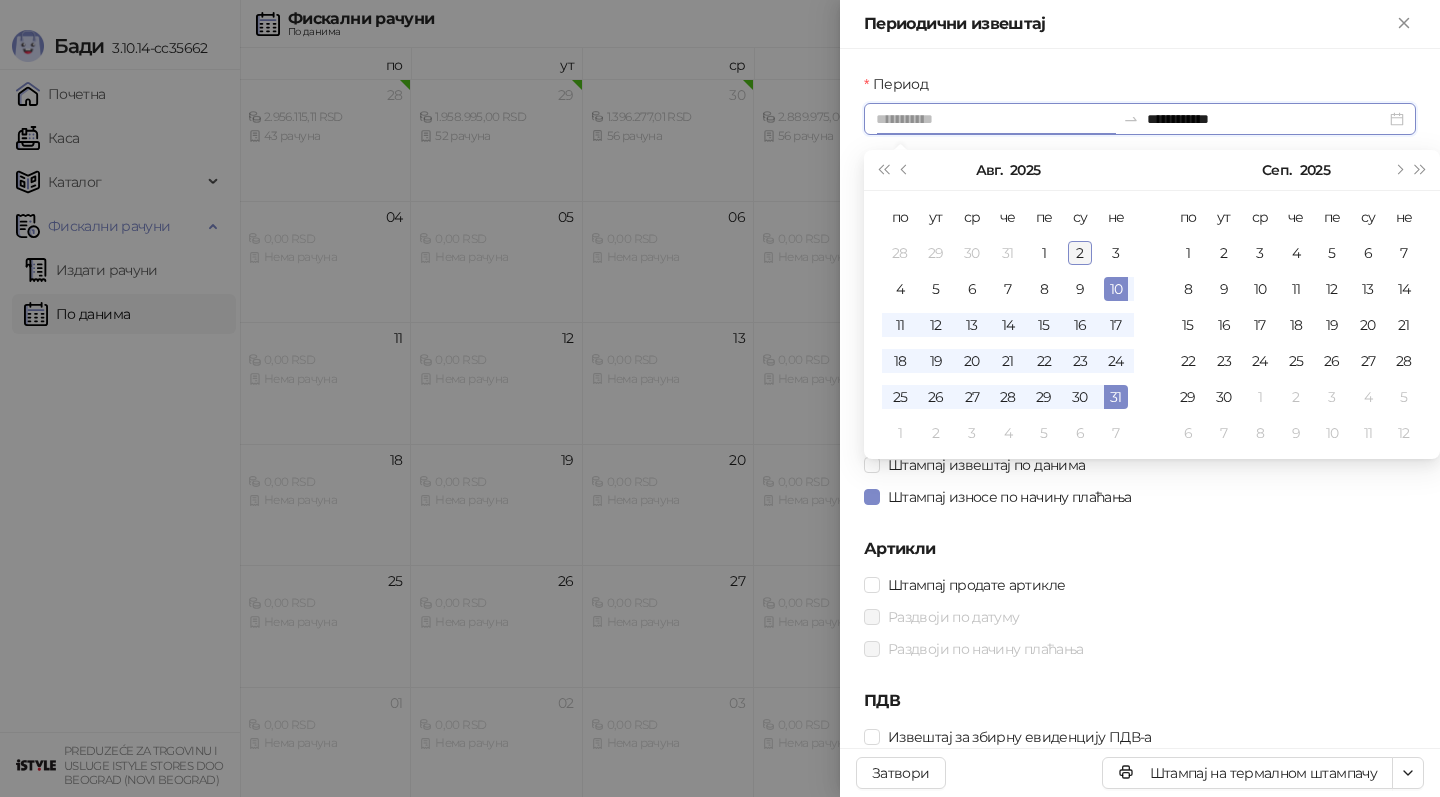 type on "**********" 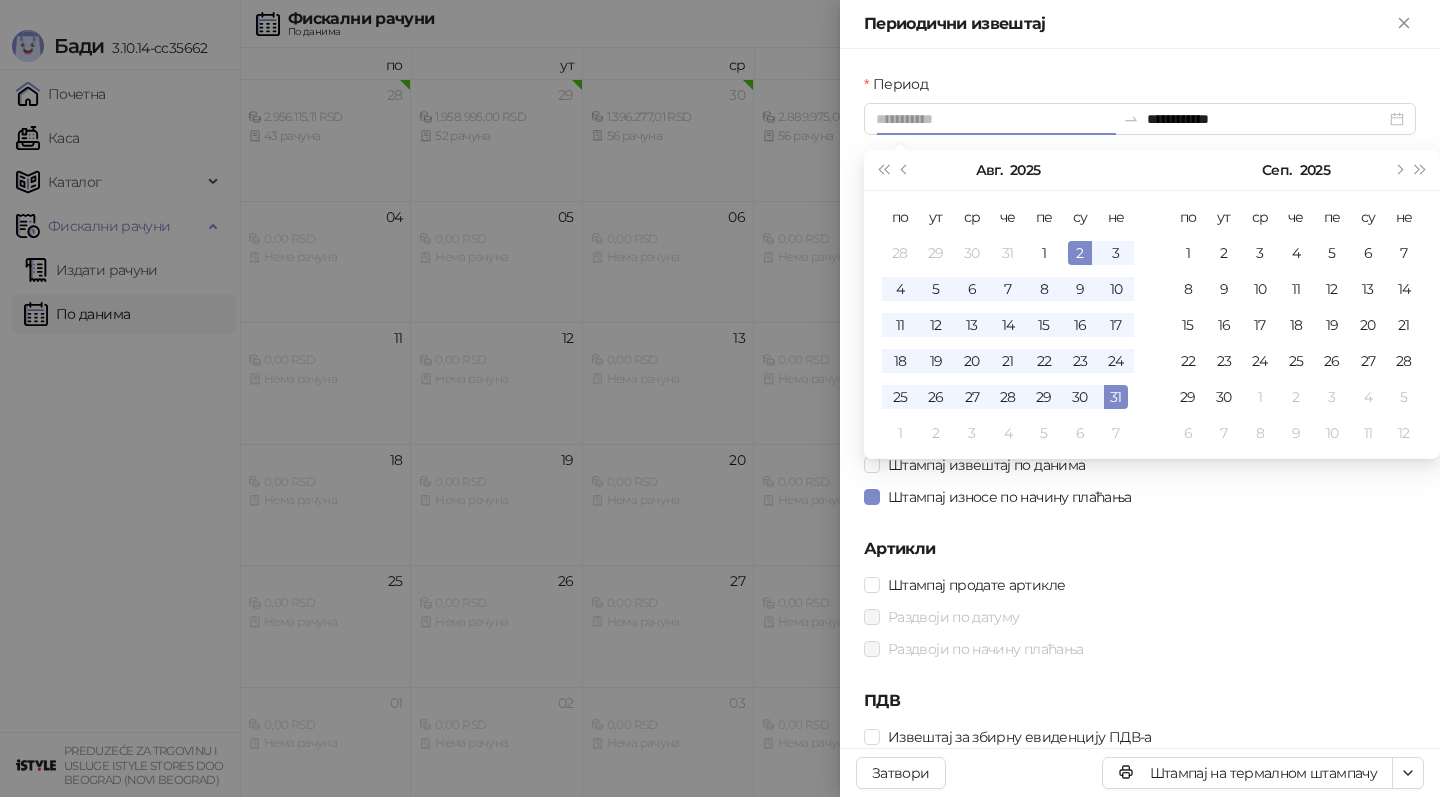 click on "2" at bounding box center (1080, 253) 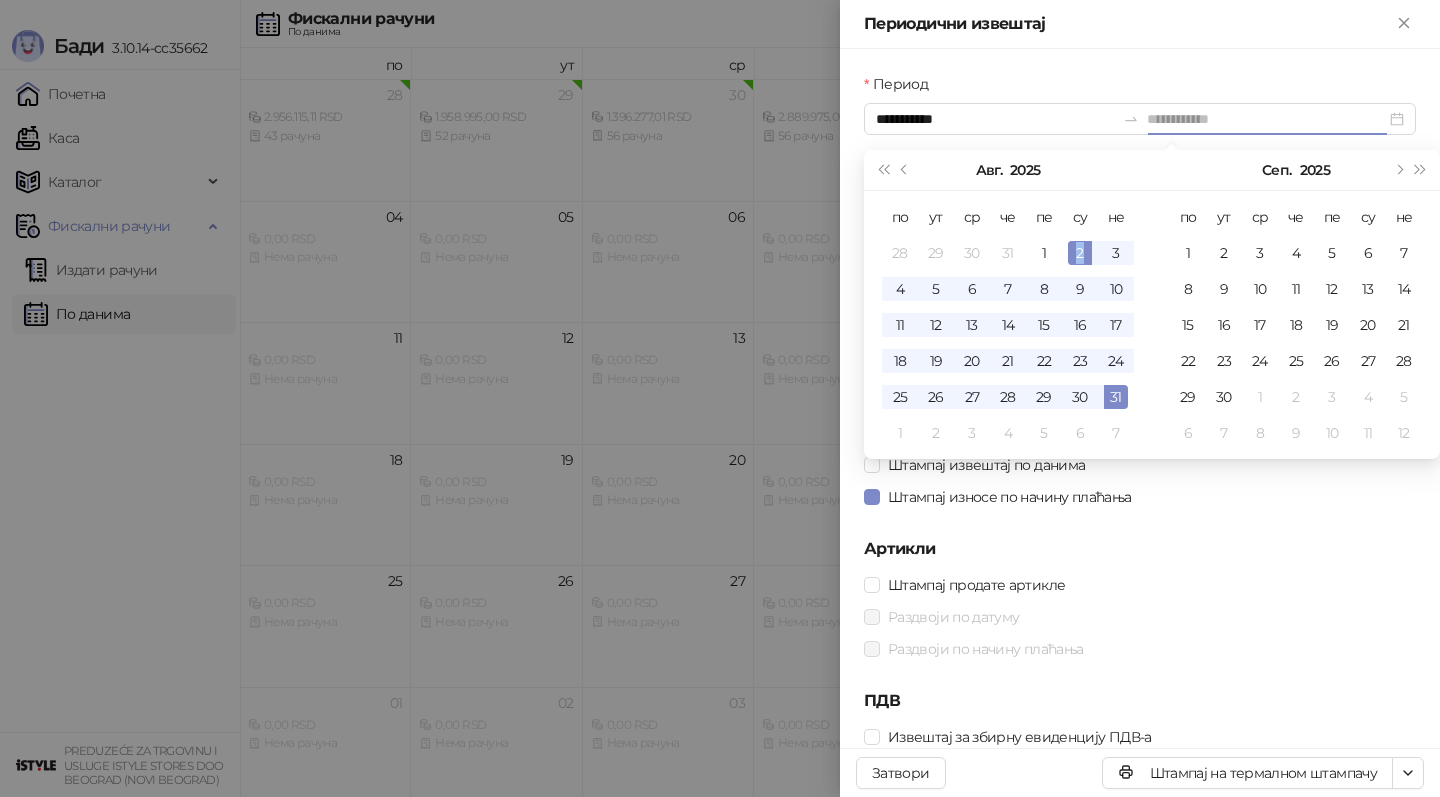 click on "2" at bounding box center [1080, 253] 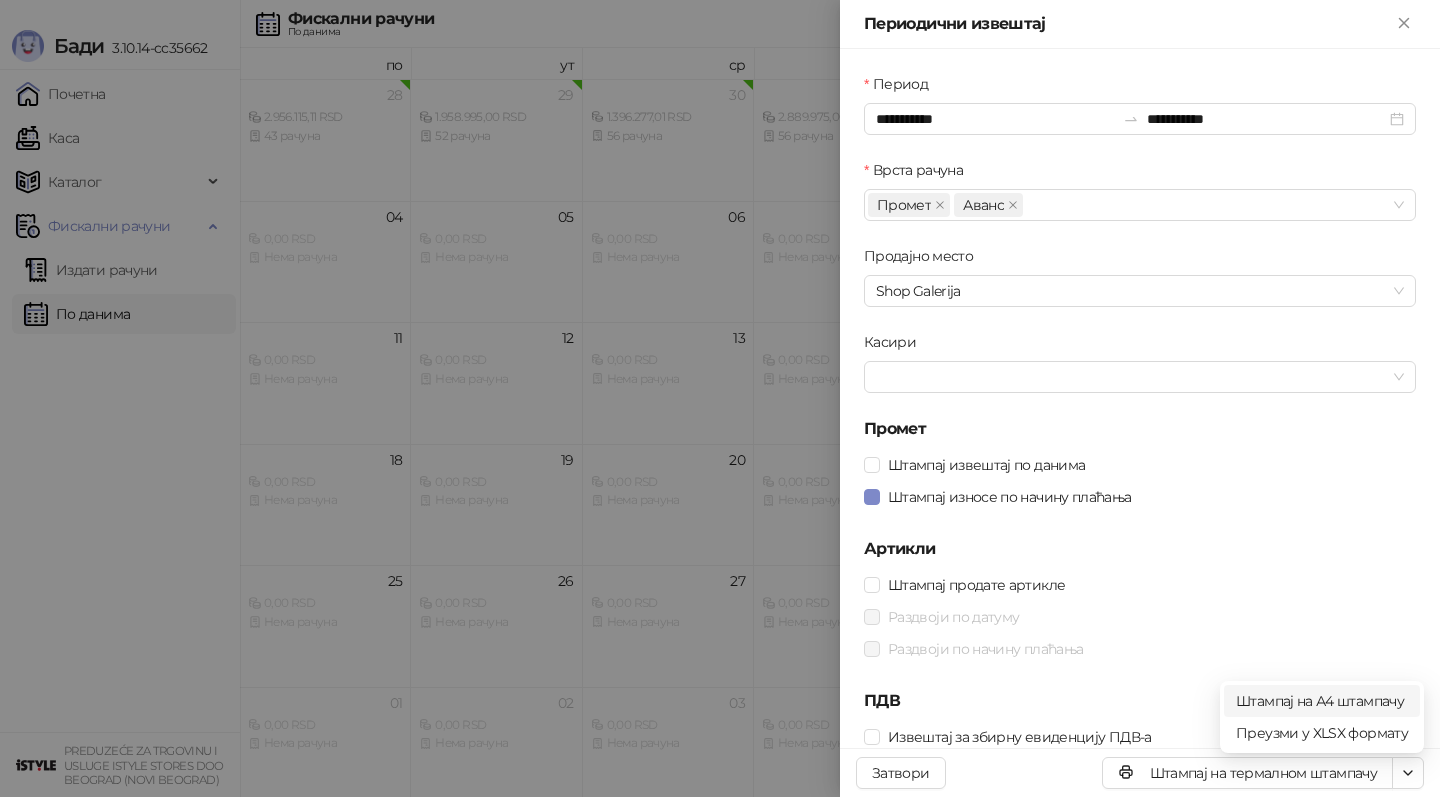 click on "Штампај на А4 штампачу" at bounding box center [1322, 701] 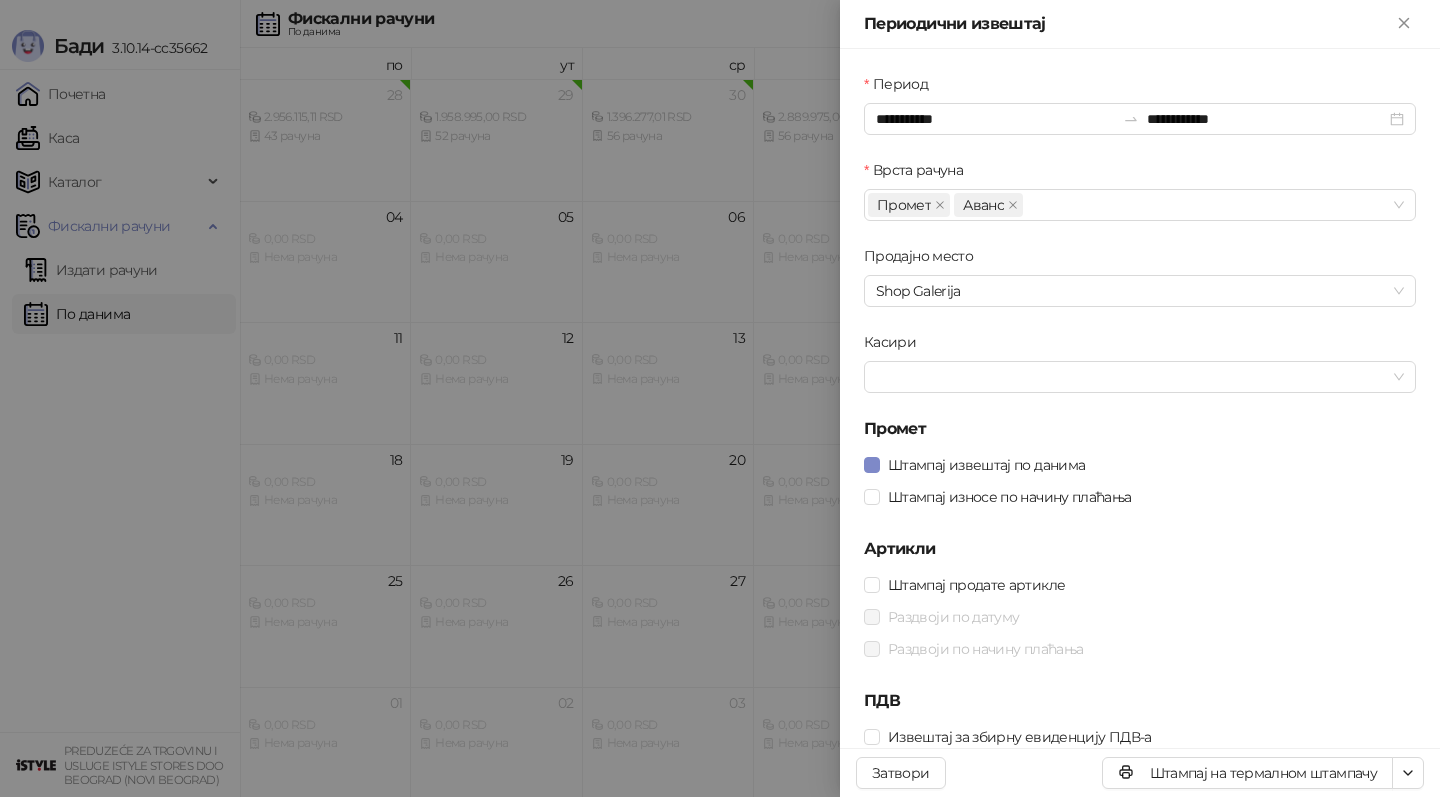 click at bounding box center (720, 398) 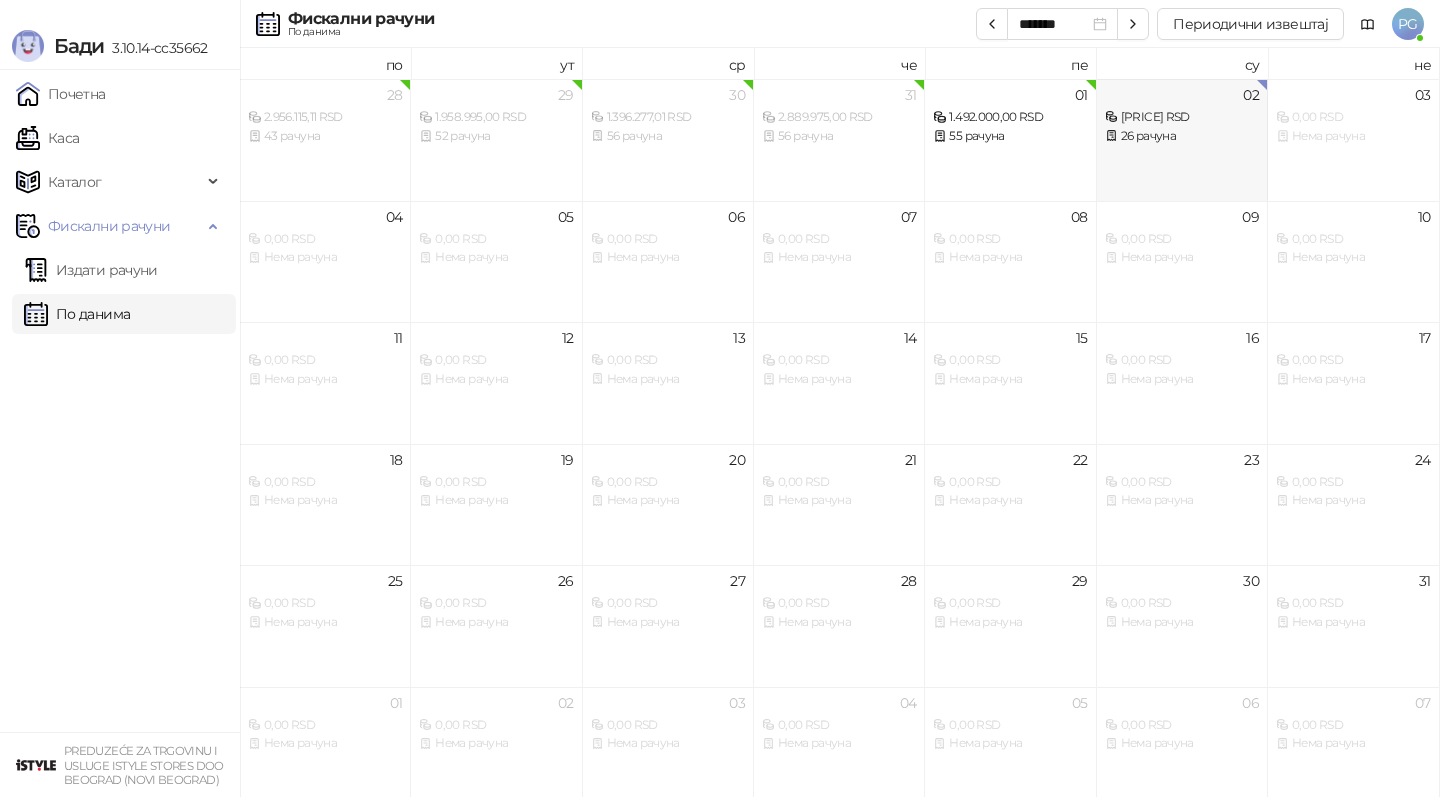 click on "[DATE] [PRICE] RSD [NUMBER] рачуна" at bounding box center [1182, 140] 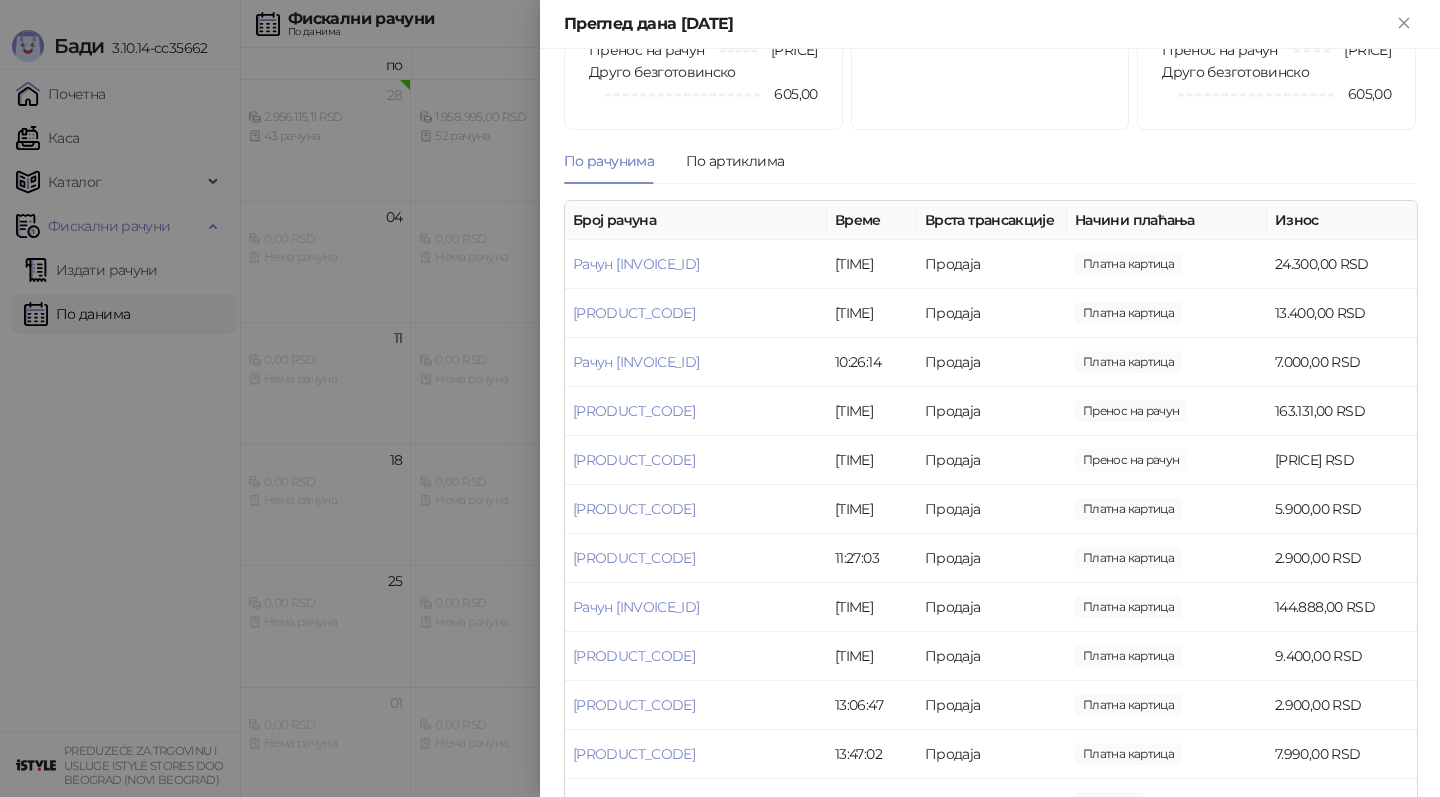 scroll, scrollTop: 0, scrollLeft: 0, axis: both 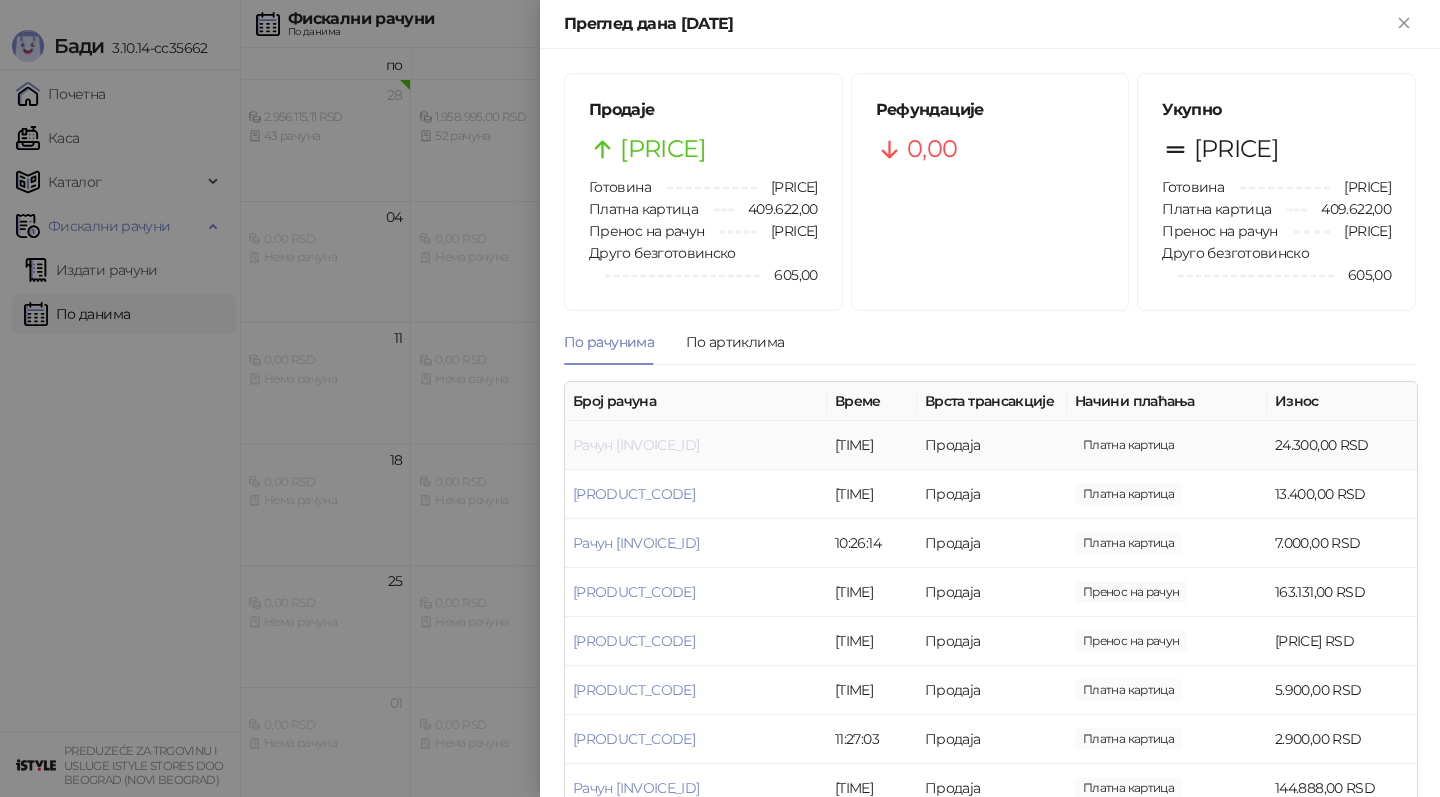 click on "Рачун [INVOICE_ID]" at bounding box center [636, 445] 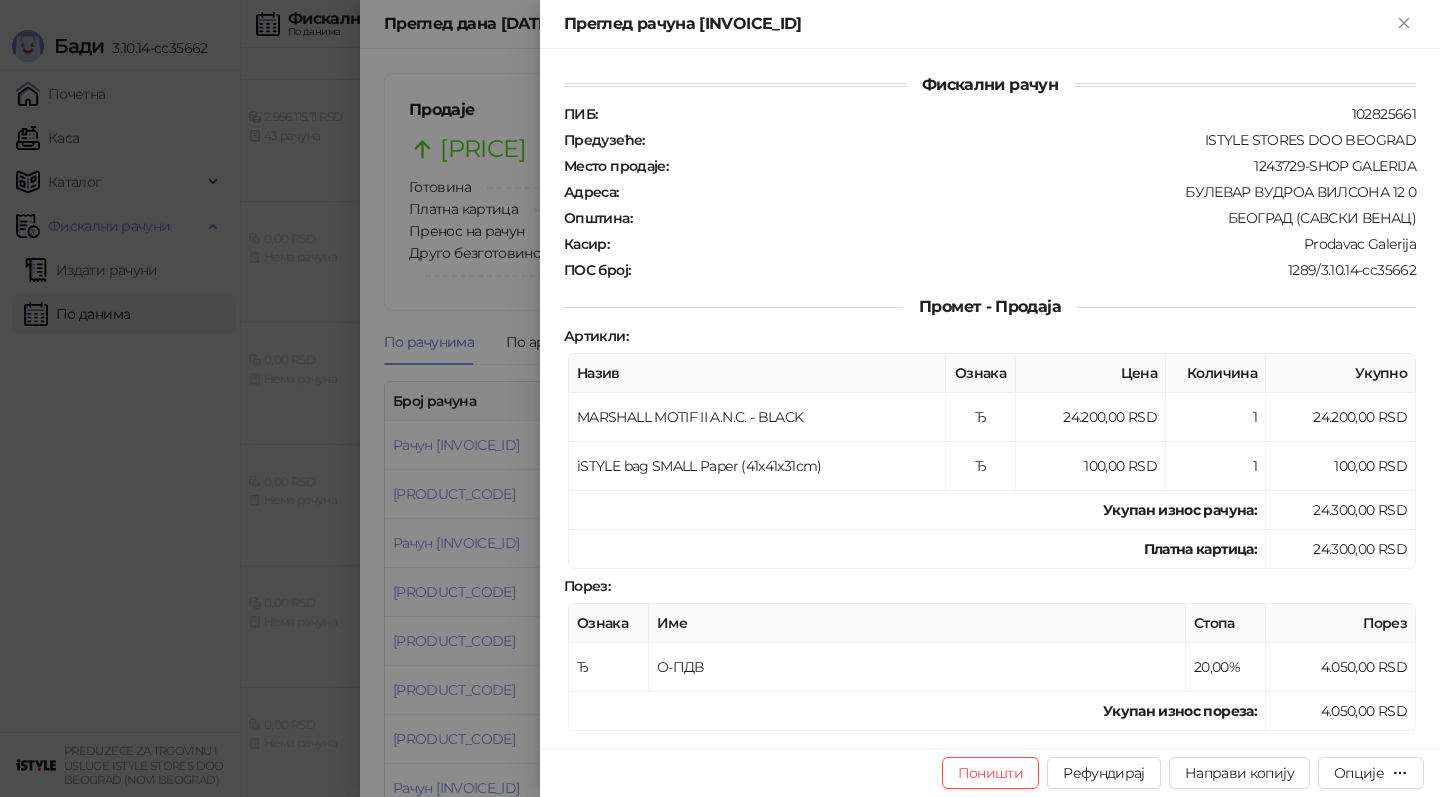 click at bounding box center (720, 398) 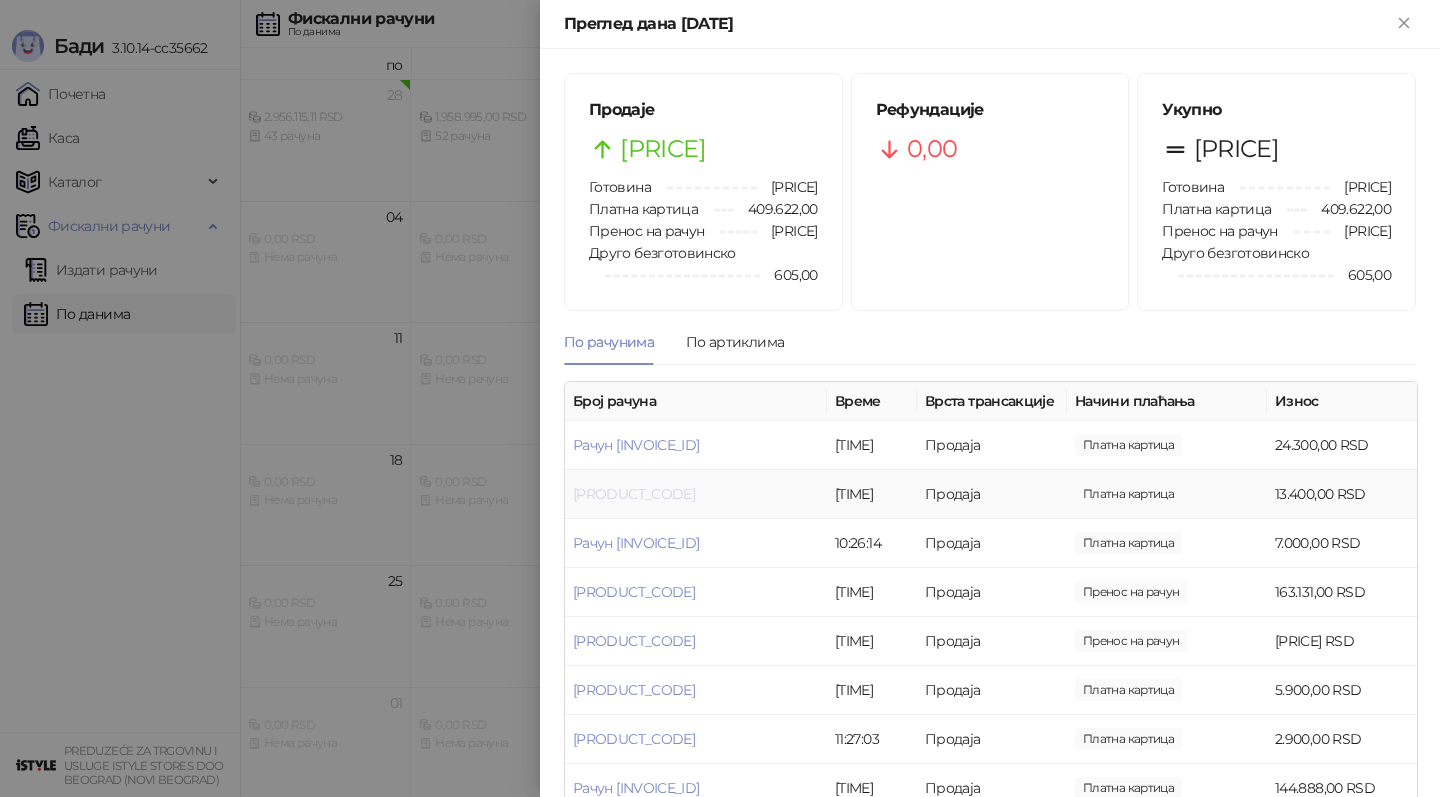 click on "[PRODUCT_CODE]" at bounding box center [634, 494] 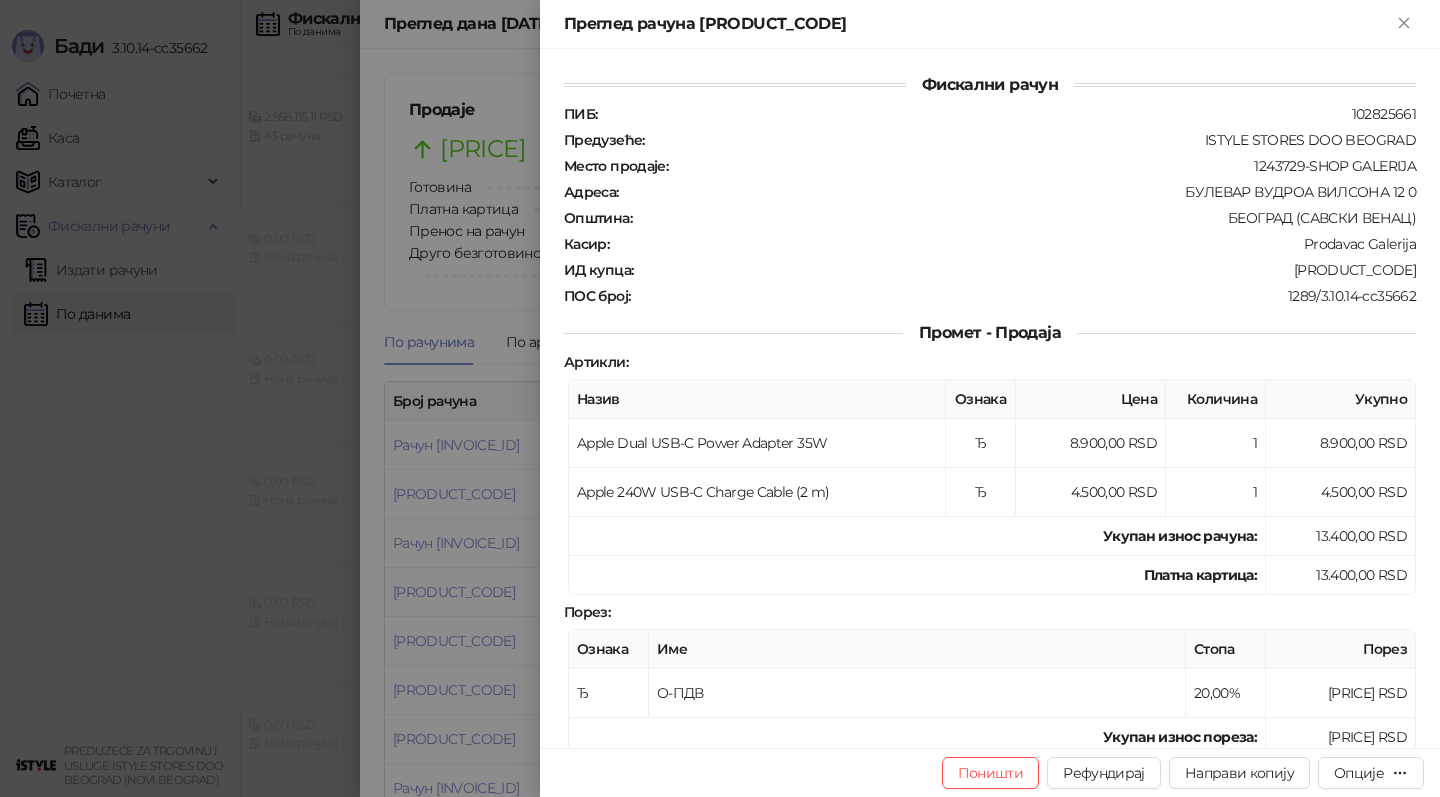 click at bounding box center [720, 398] 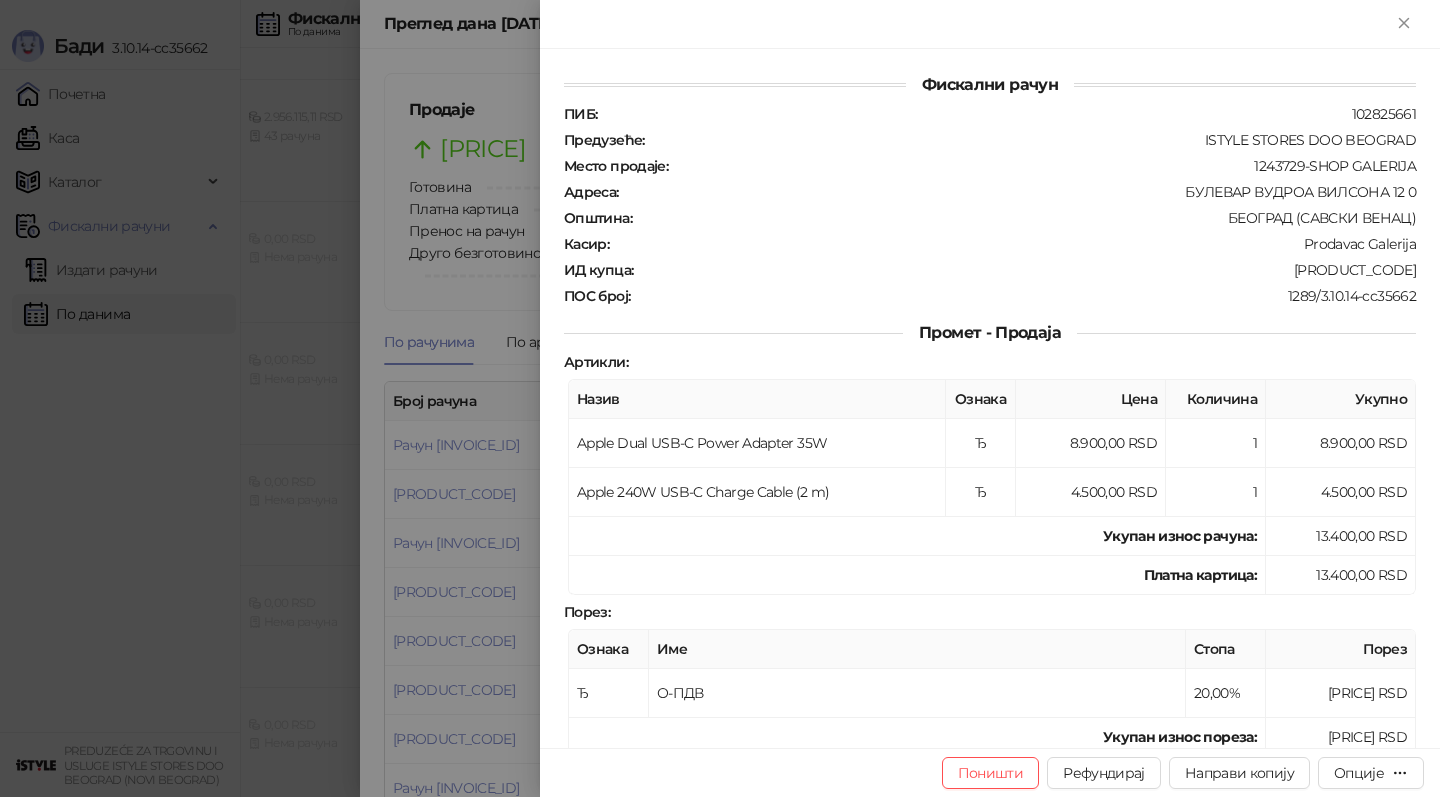 click at bounding box center (720, 398) 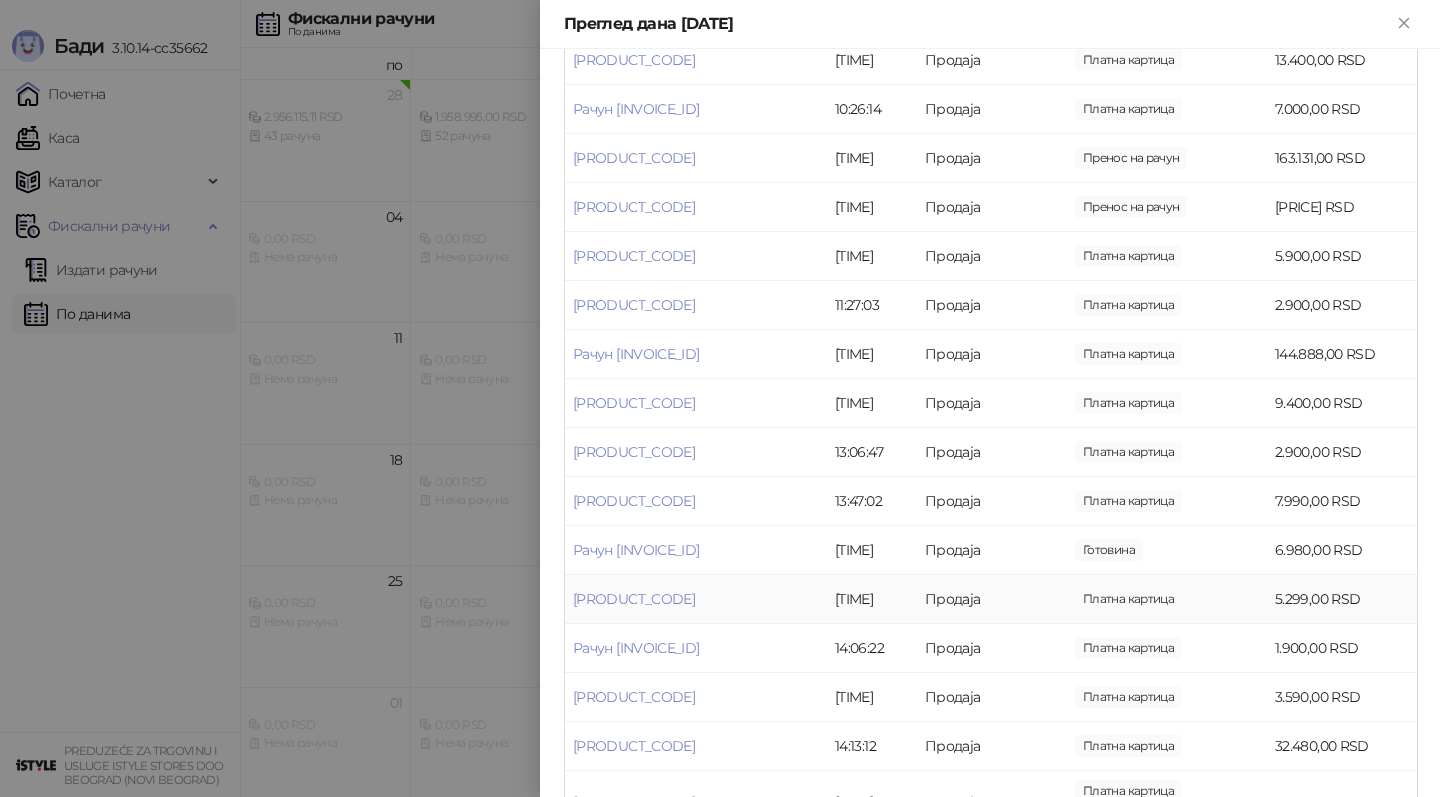 scroll, scrollTop: 469, scrollLeft: 0, axis: vertical 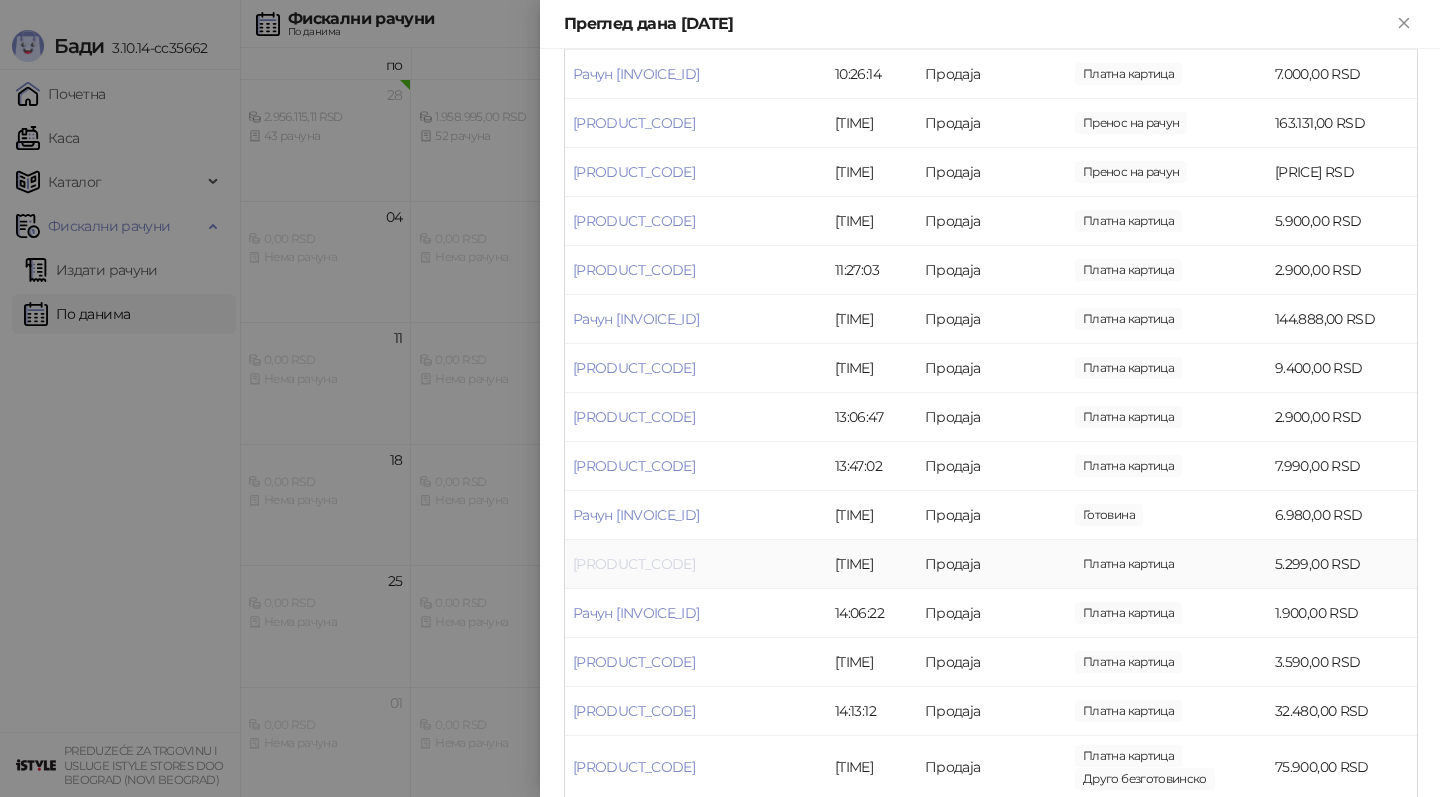 click on "[PRODUCT_CODE]" at bounding box center [634, 564] 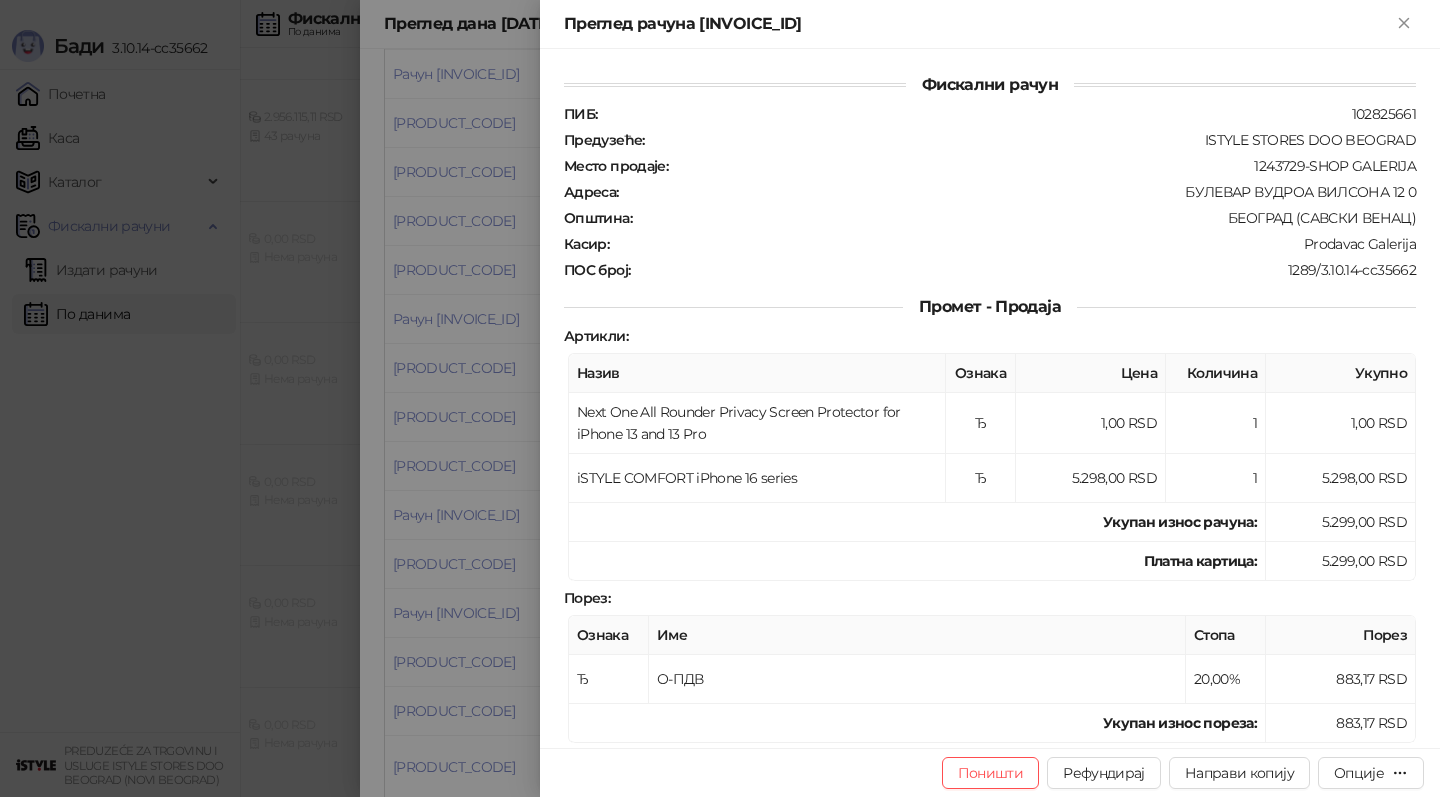 click on "Поништи Рефундирај Направи копију Опције" at bounding box center (990, 772) 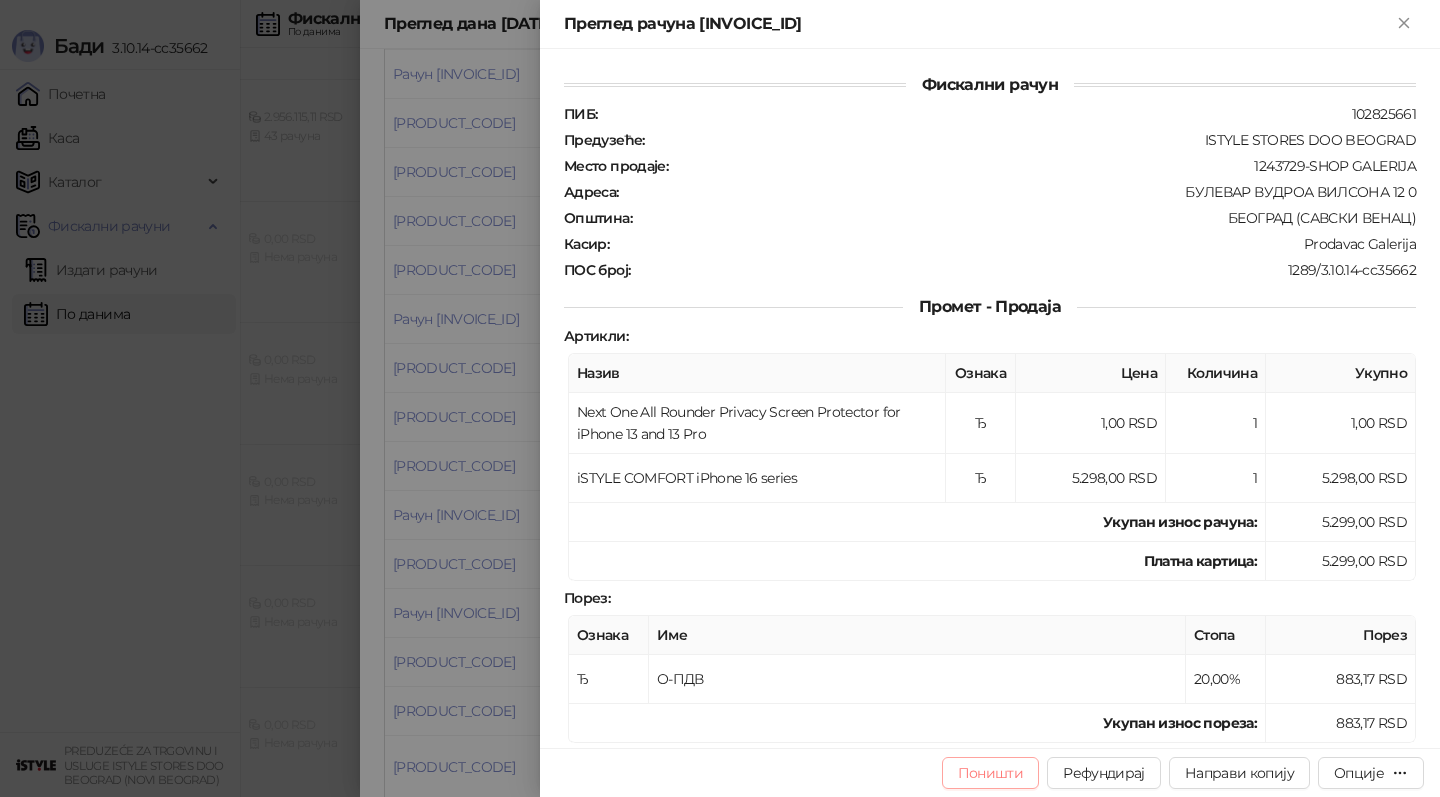 click on "Поништи" at bounding box center (991, 773) 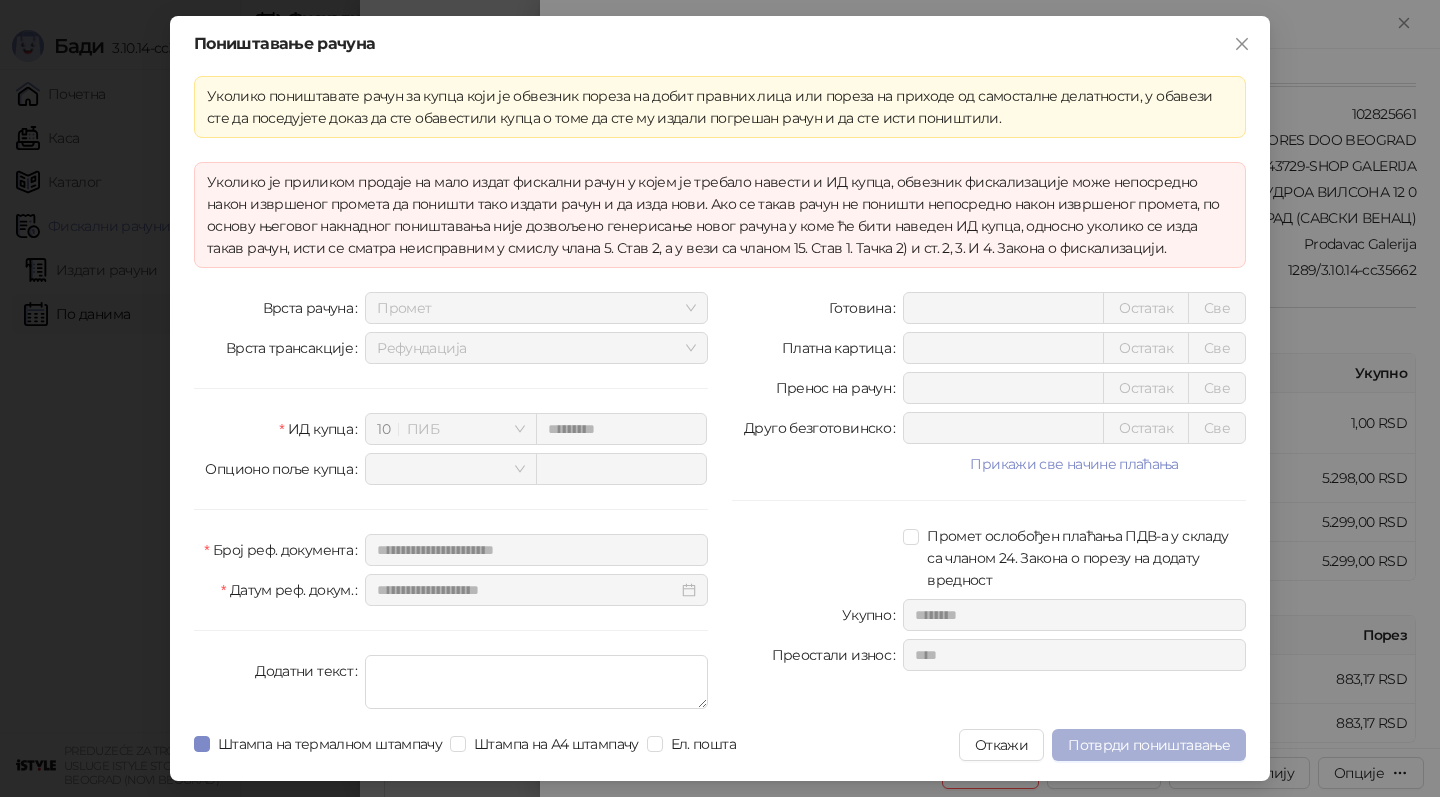 click on "Потврди поништавање" at bounding box center (1149, 745) 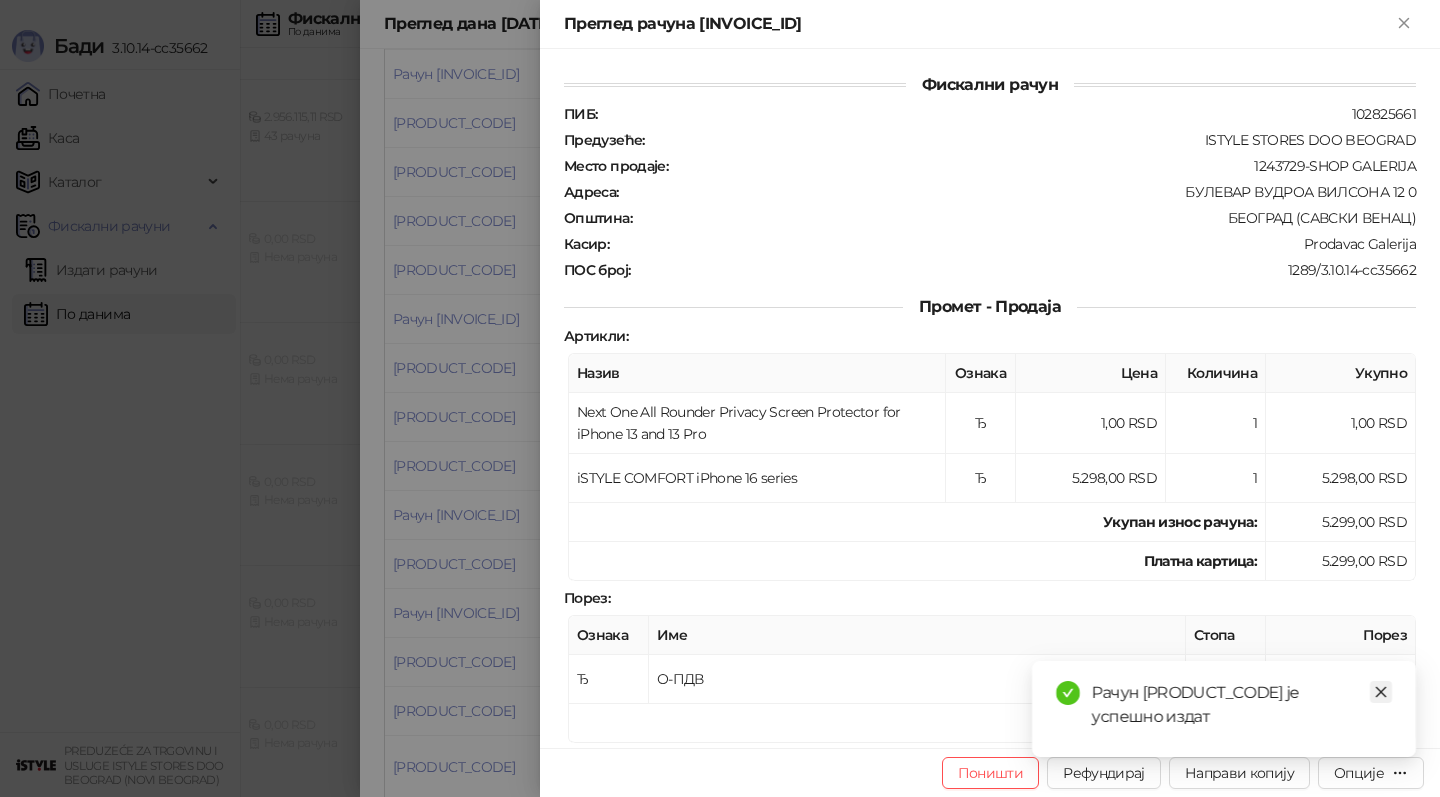 click 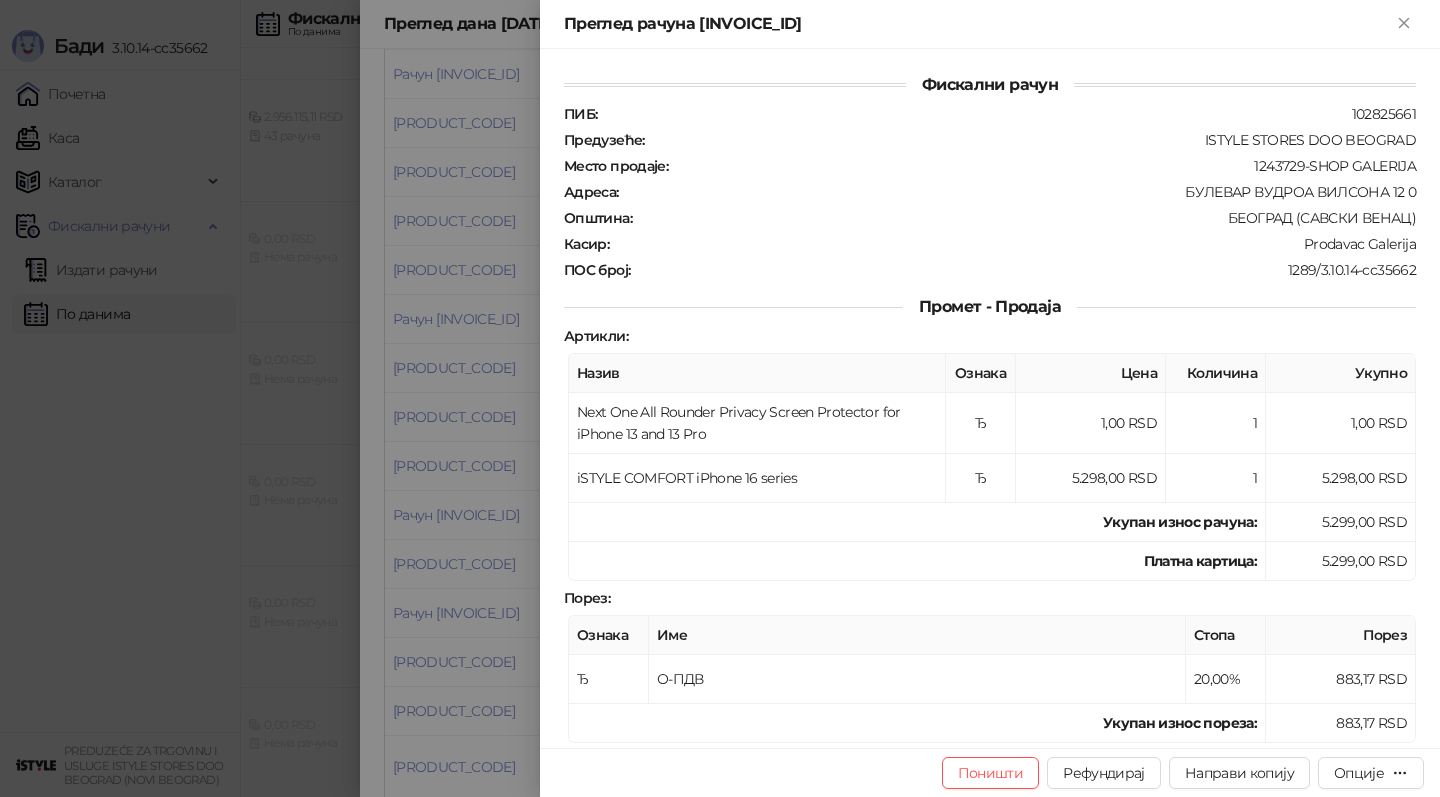 click at bounding box center (720, 398) 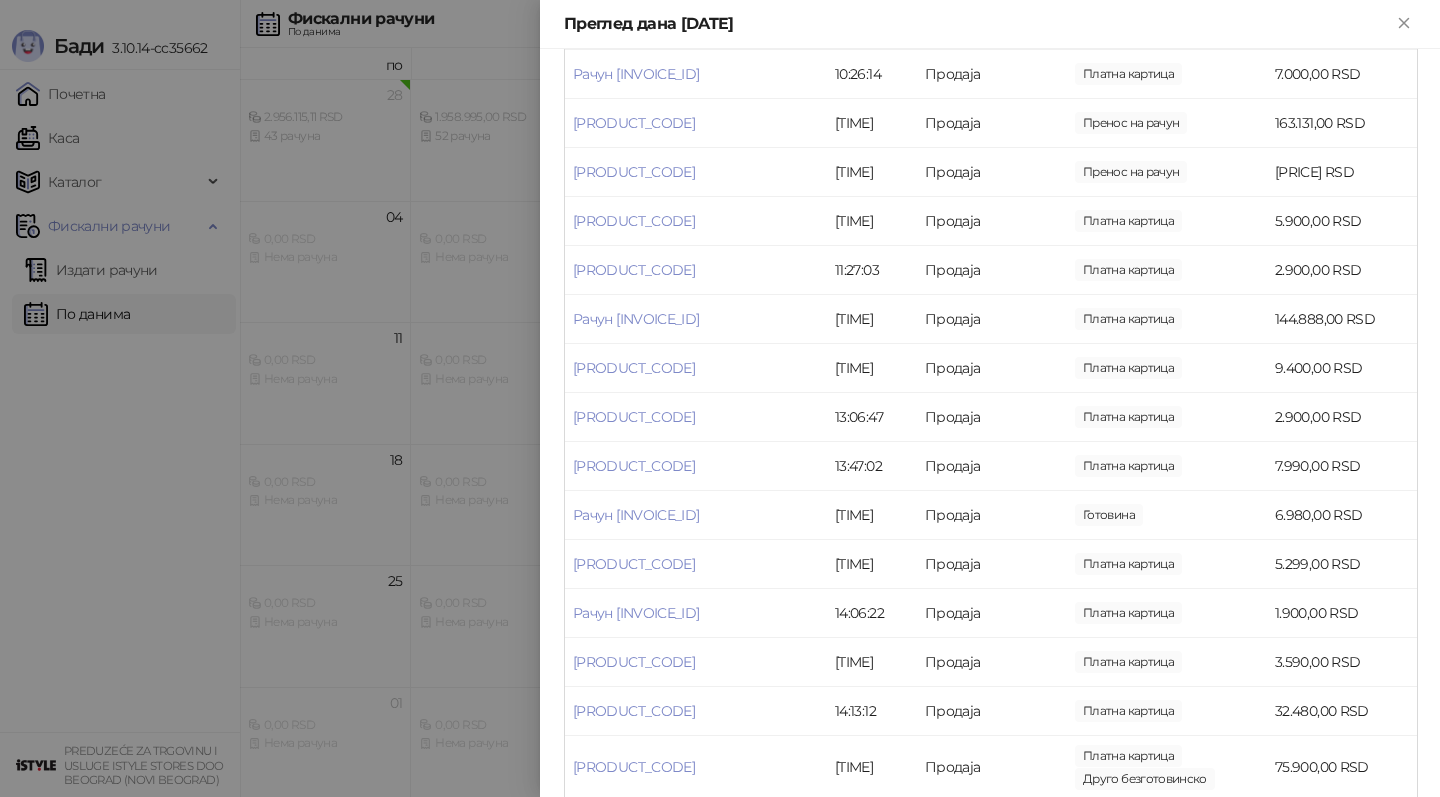 click at bounding box center (720, 398) 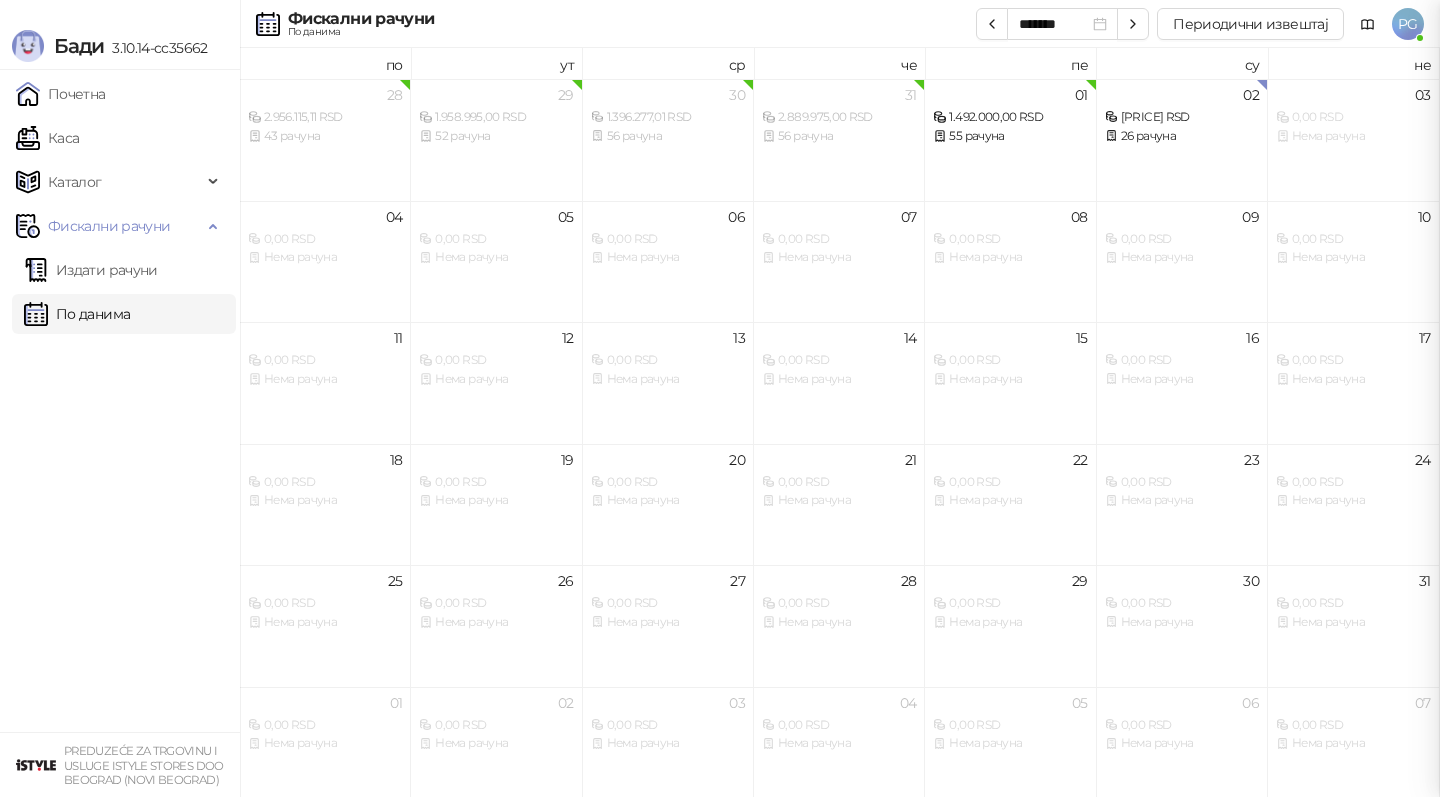 scroll, scrollTop: 0, scrollLeft: 0, axis: both 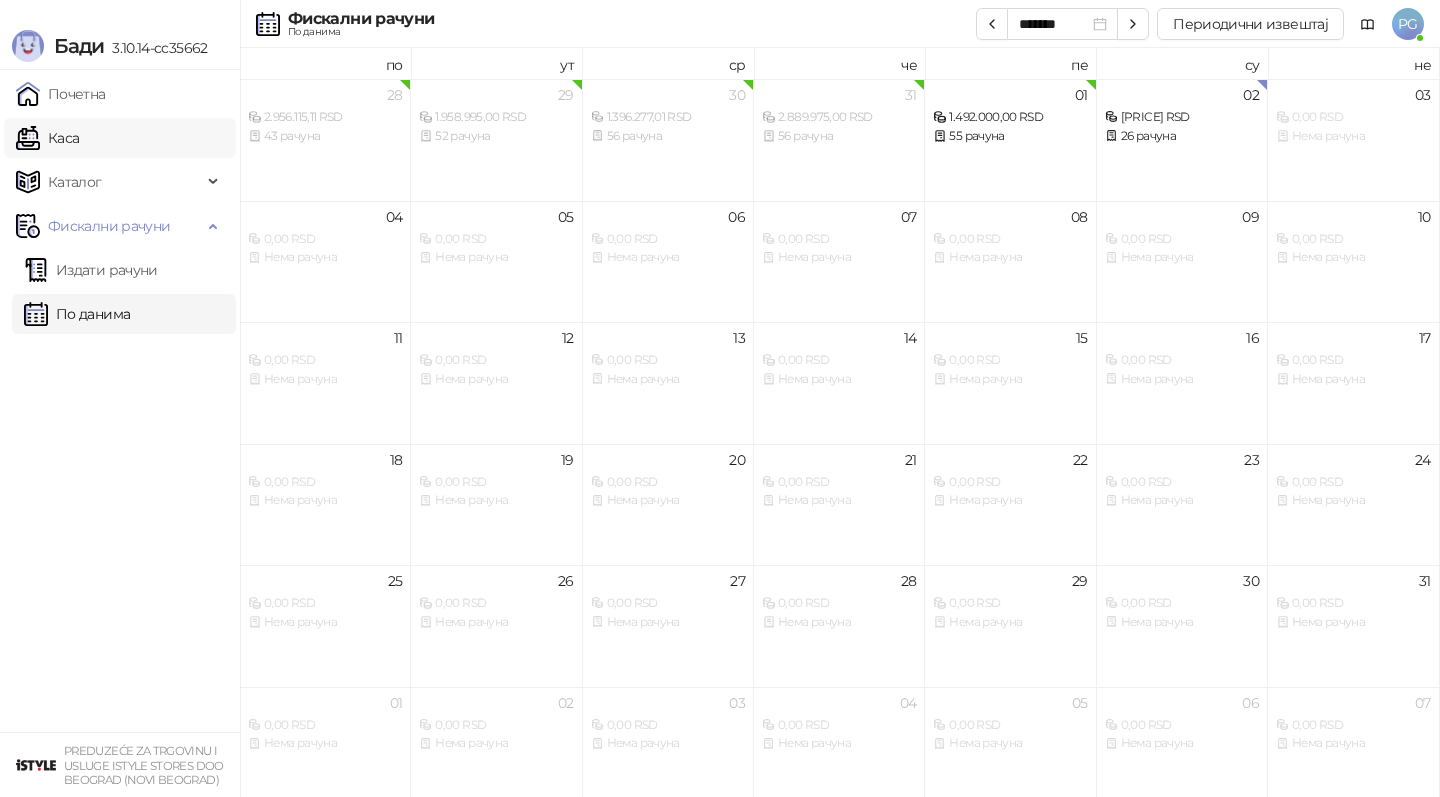 click on "Каса" at bounding box center (47, 138) 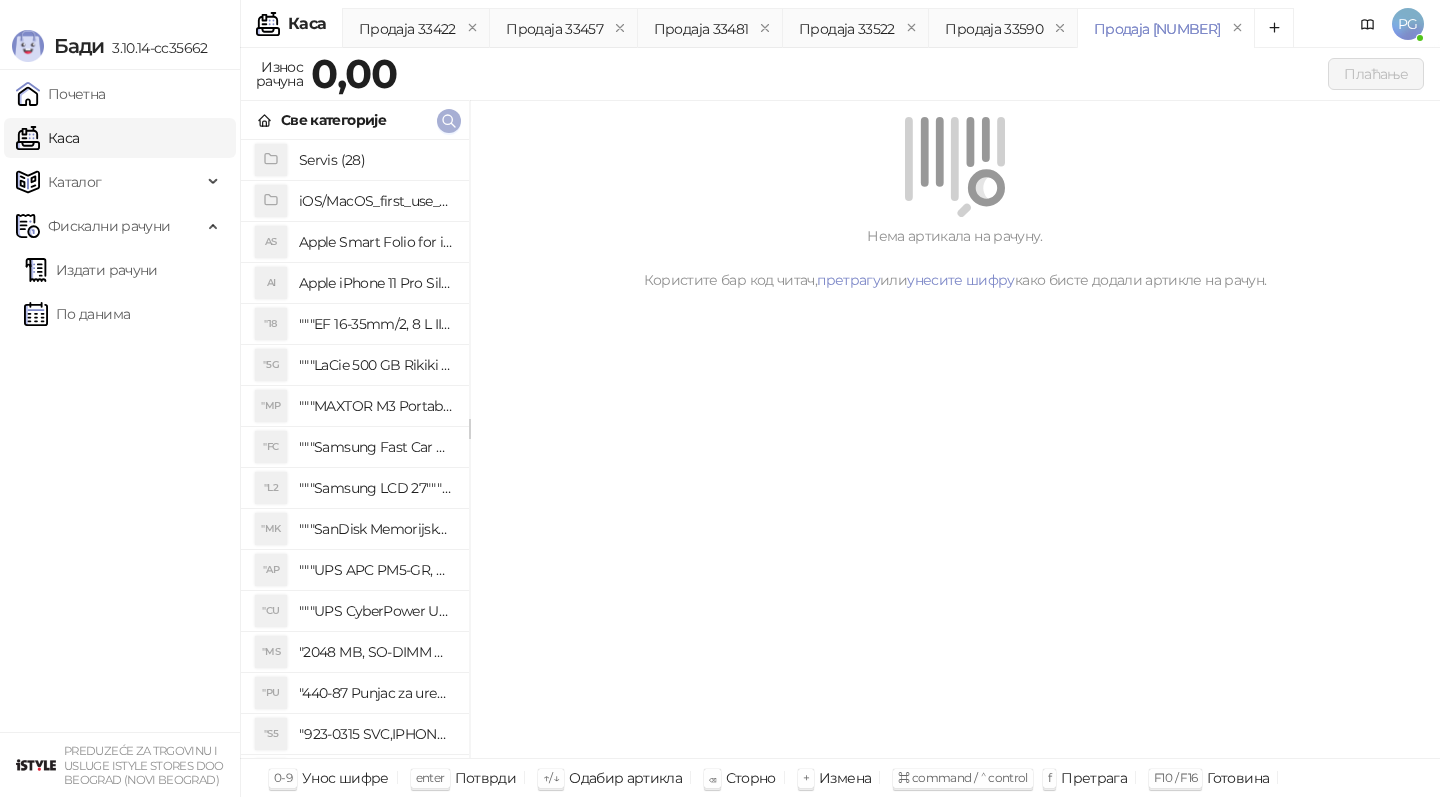 click 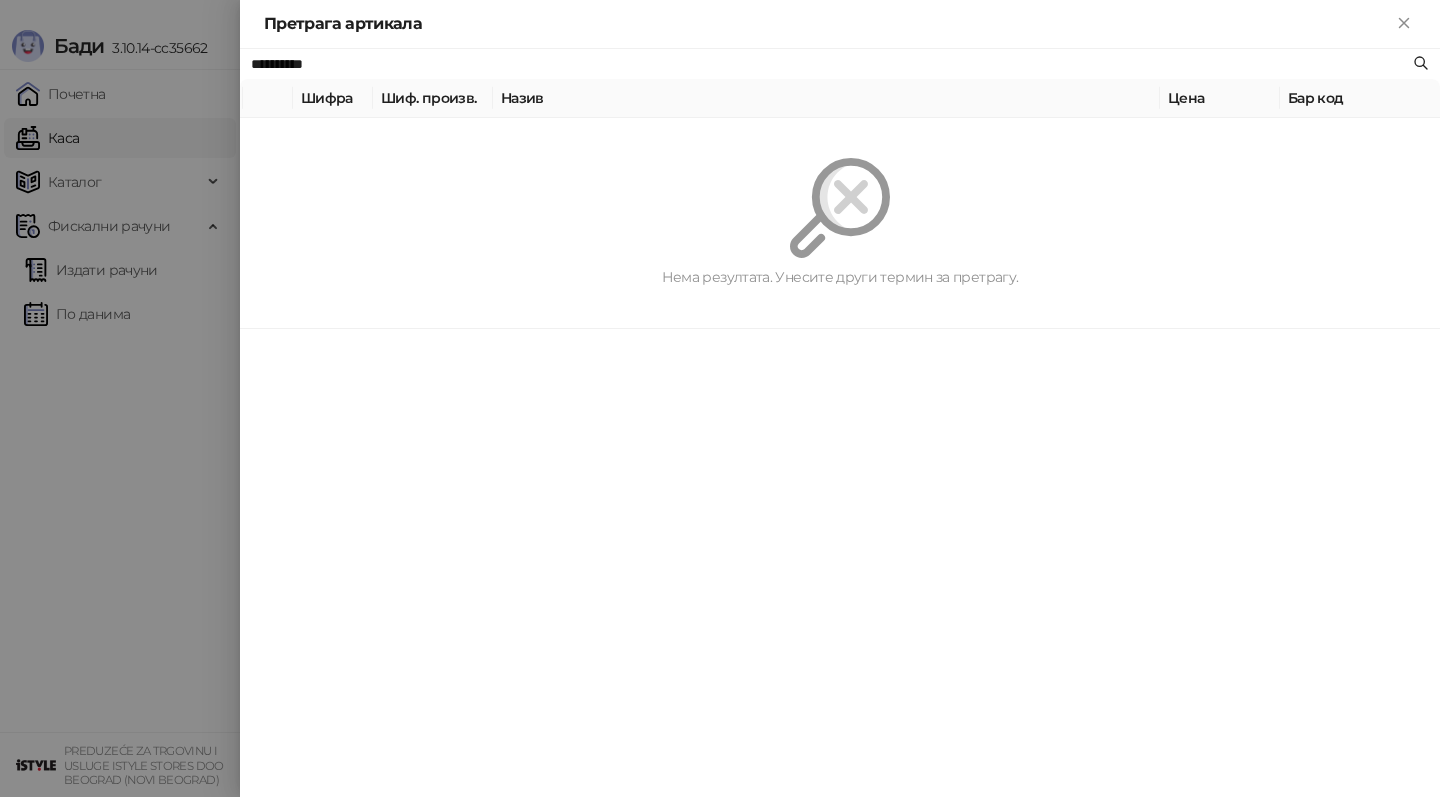 drag, startPoint x: 357, startPoint y: 67, endPoint x: 264, endPoint y: 67, distance: 93 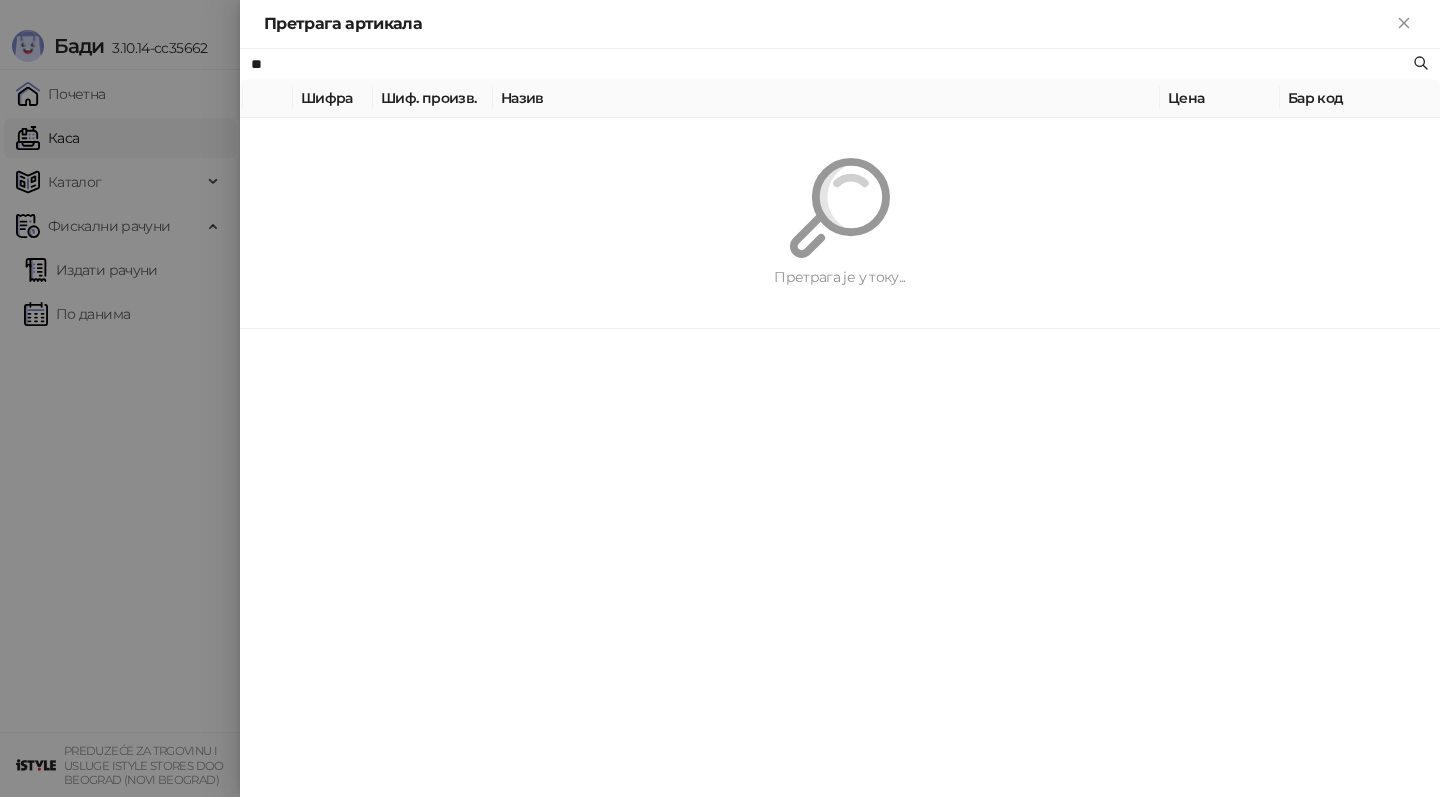 type on "*" 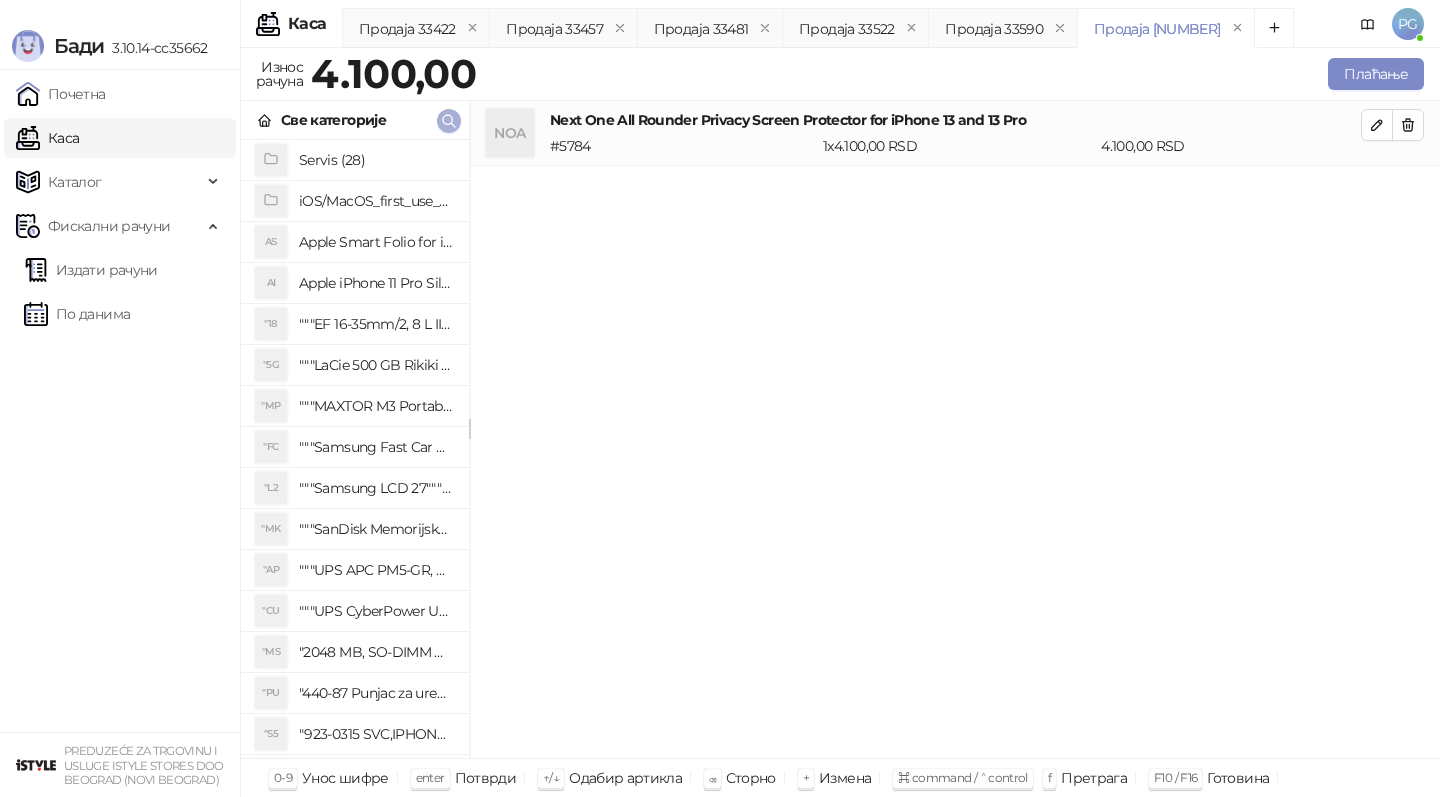 click at bounding box center [449, 121] 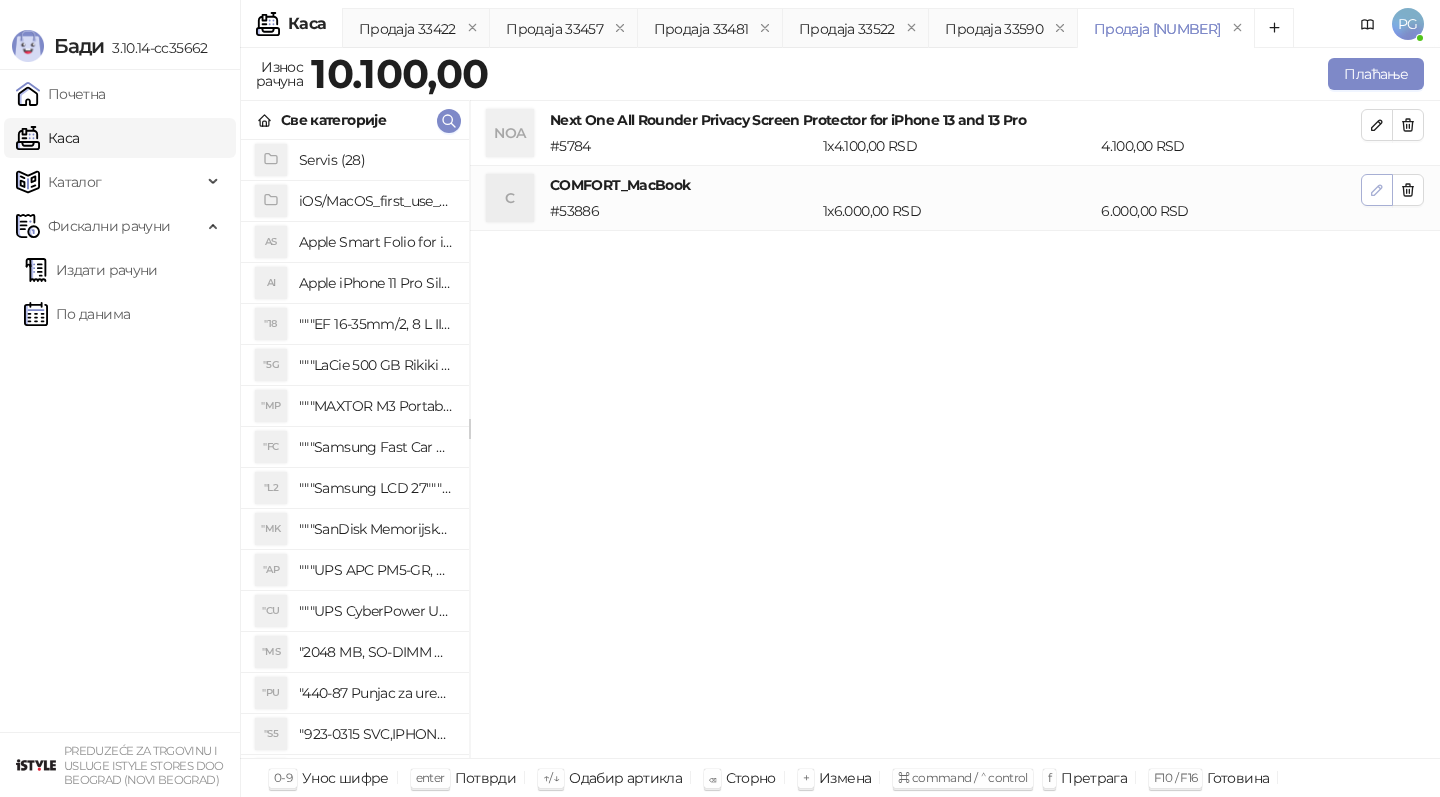 click at bounding box center (1377, 190) 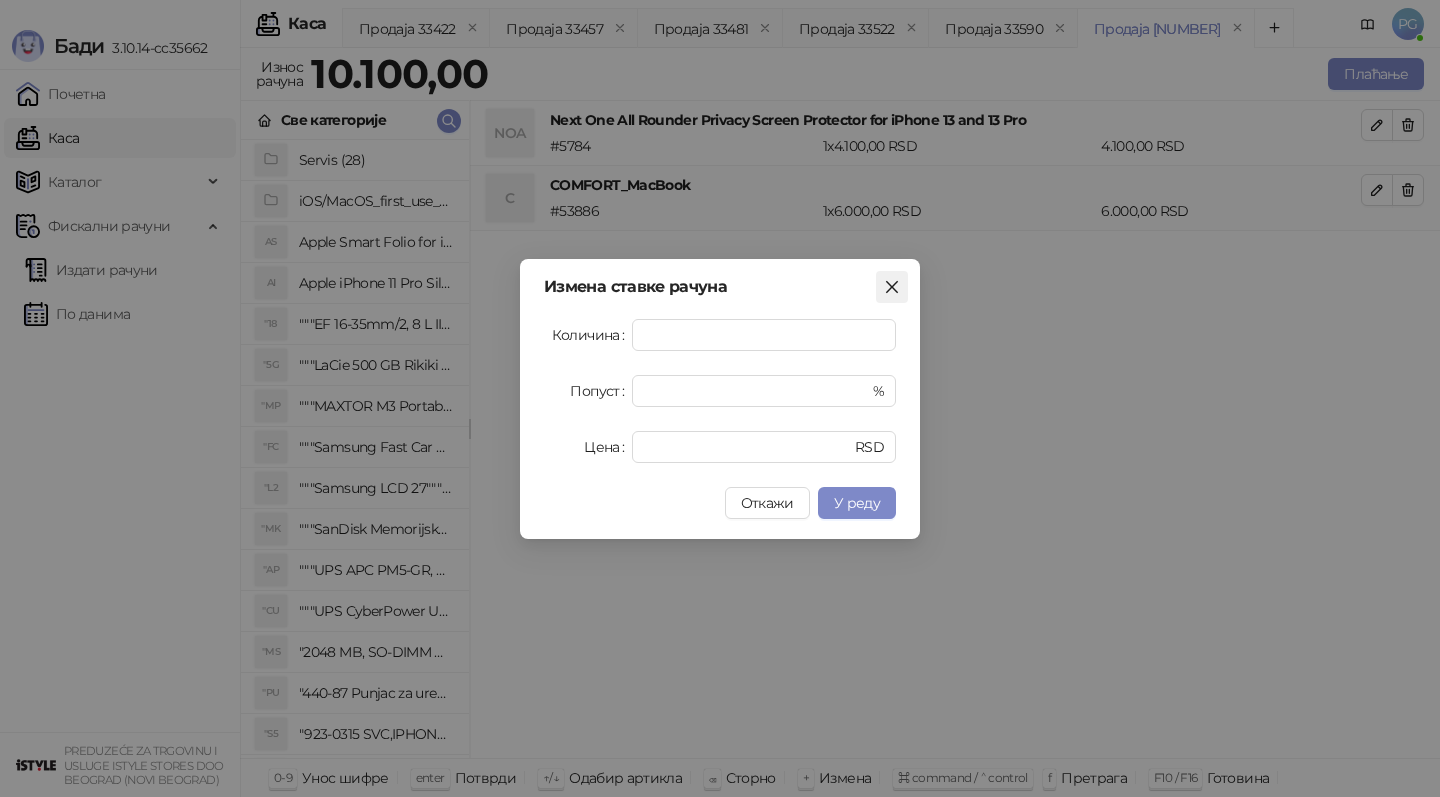 click at bounding box center [892, 287] 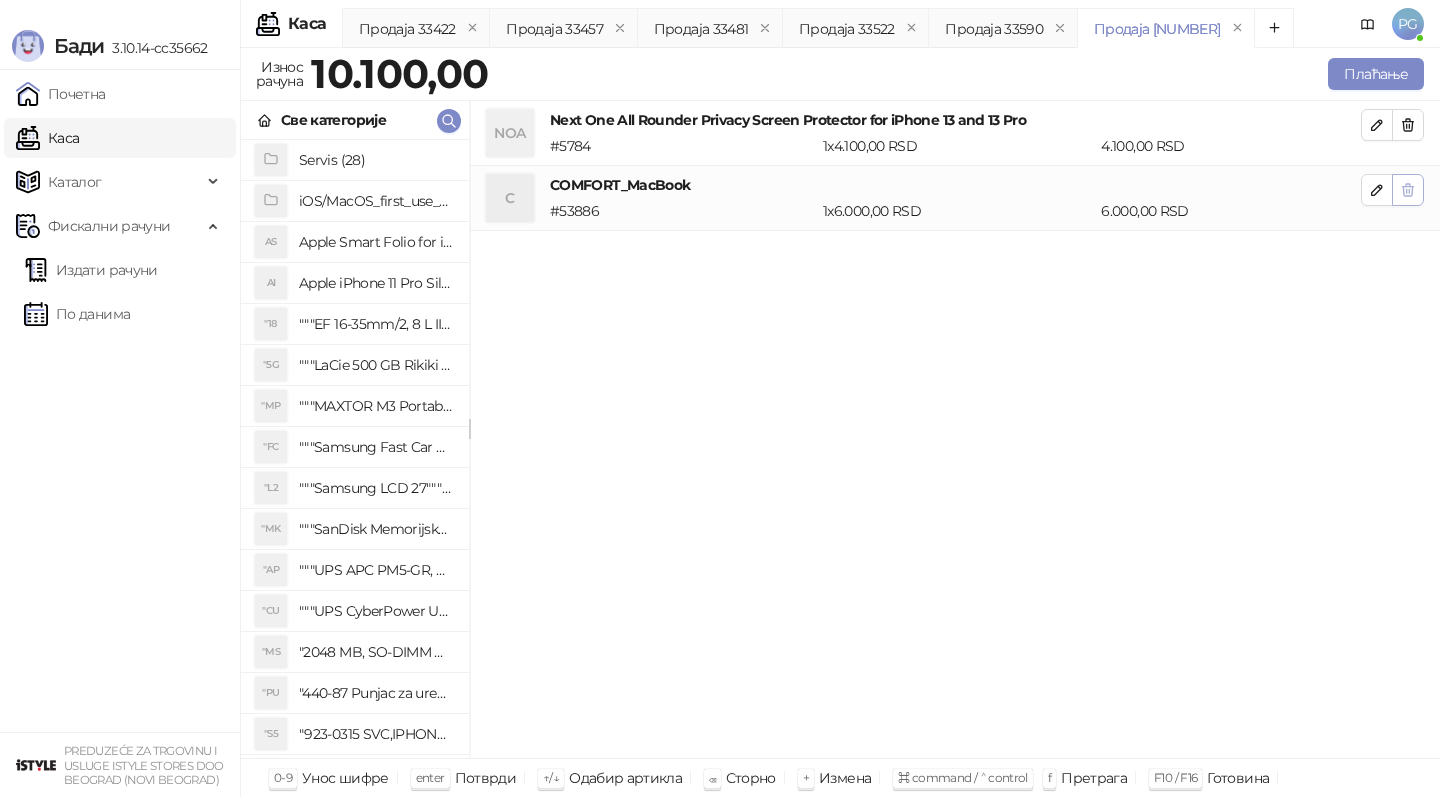click at bounding box center (1408, 190) 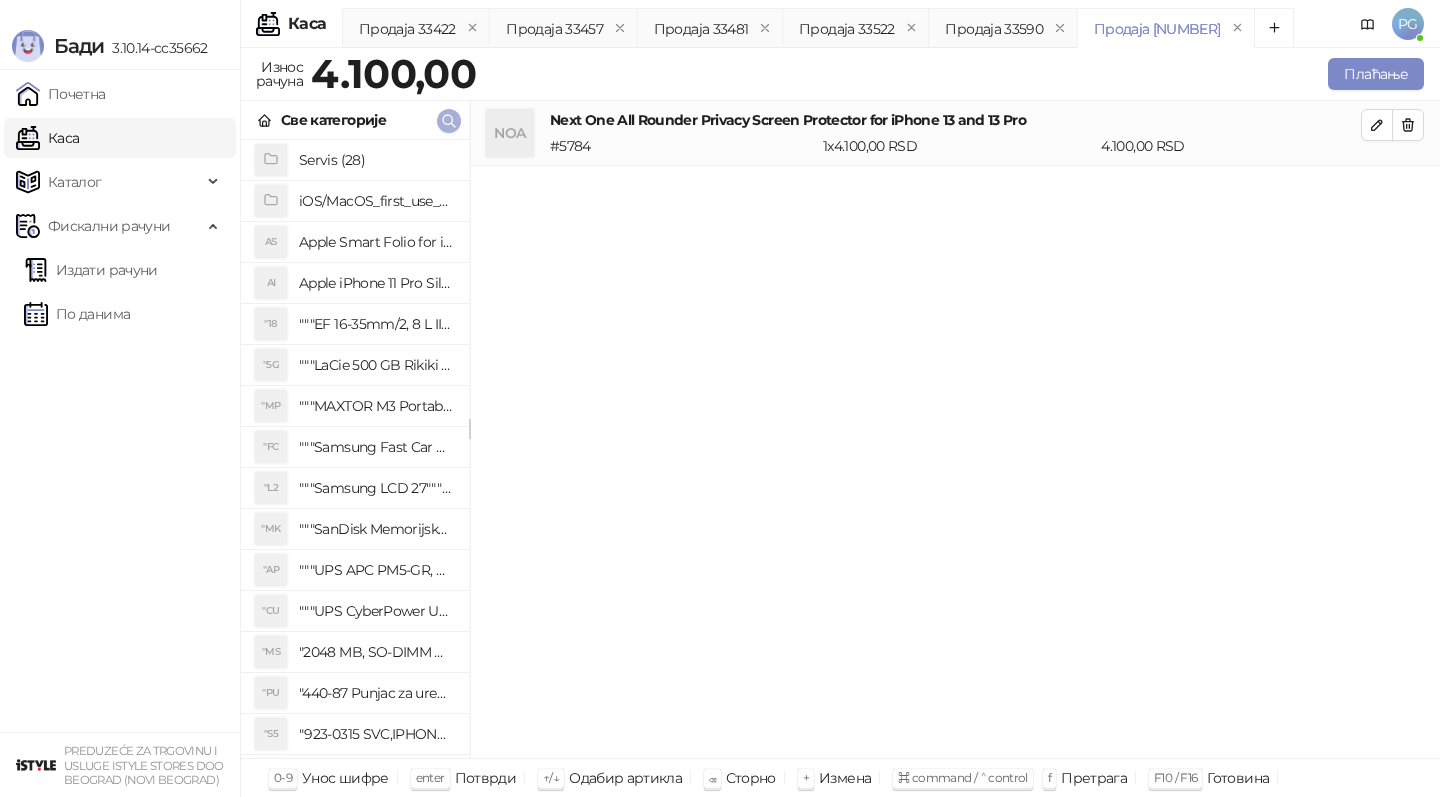 click 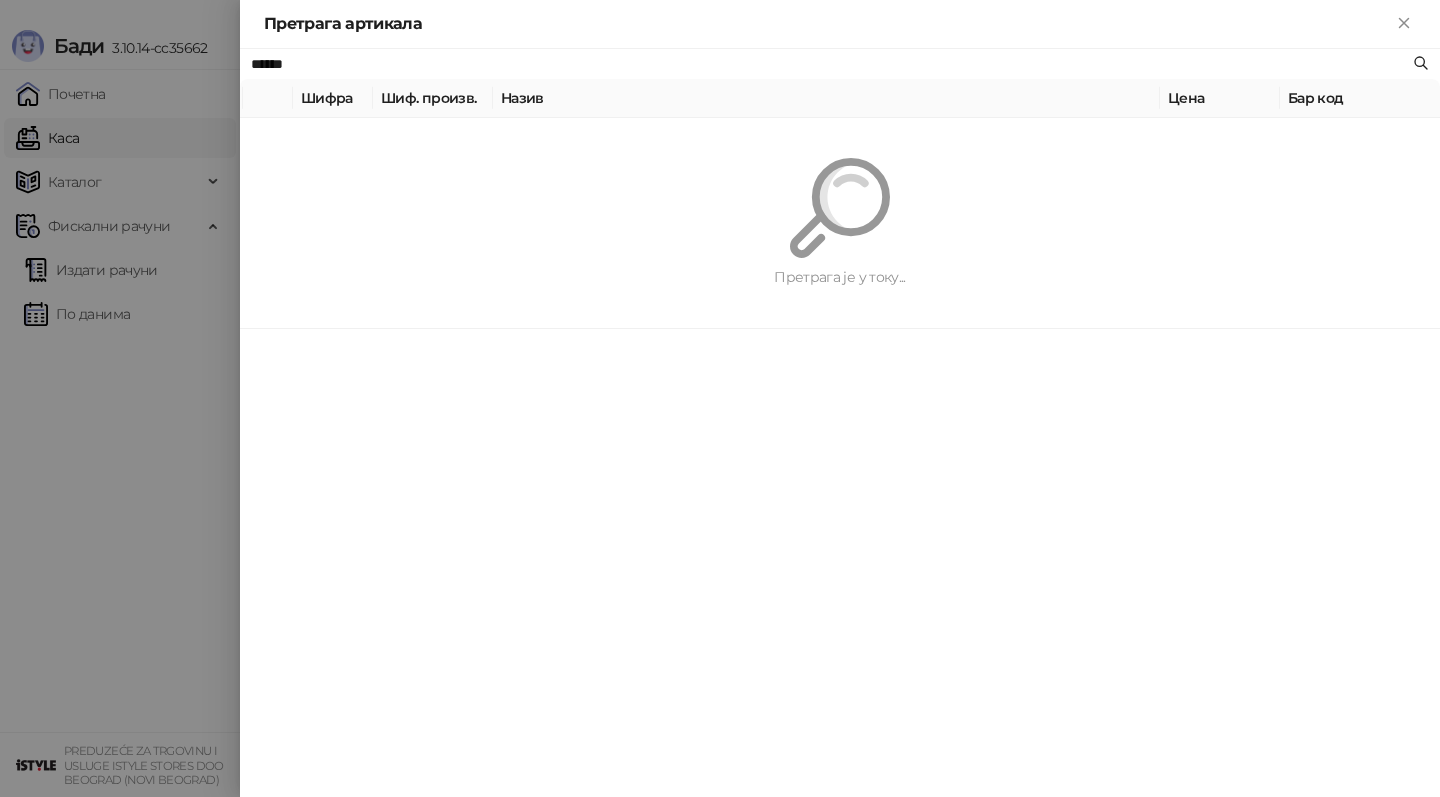 type on "*******" 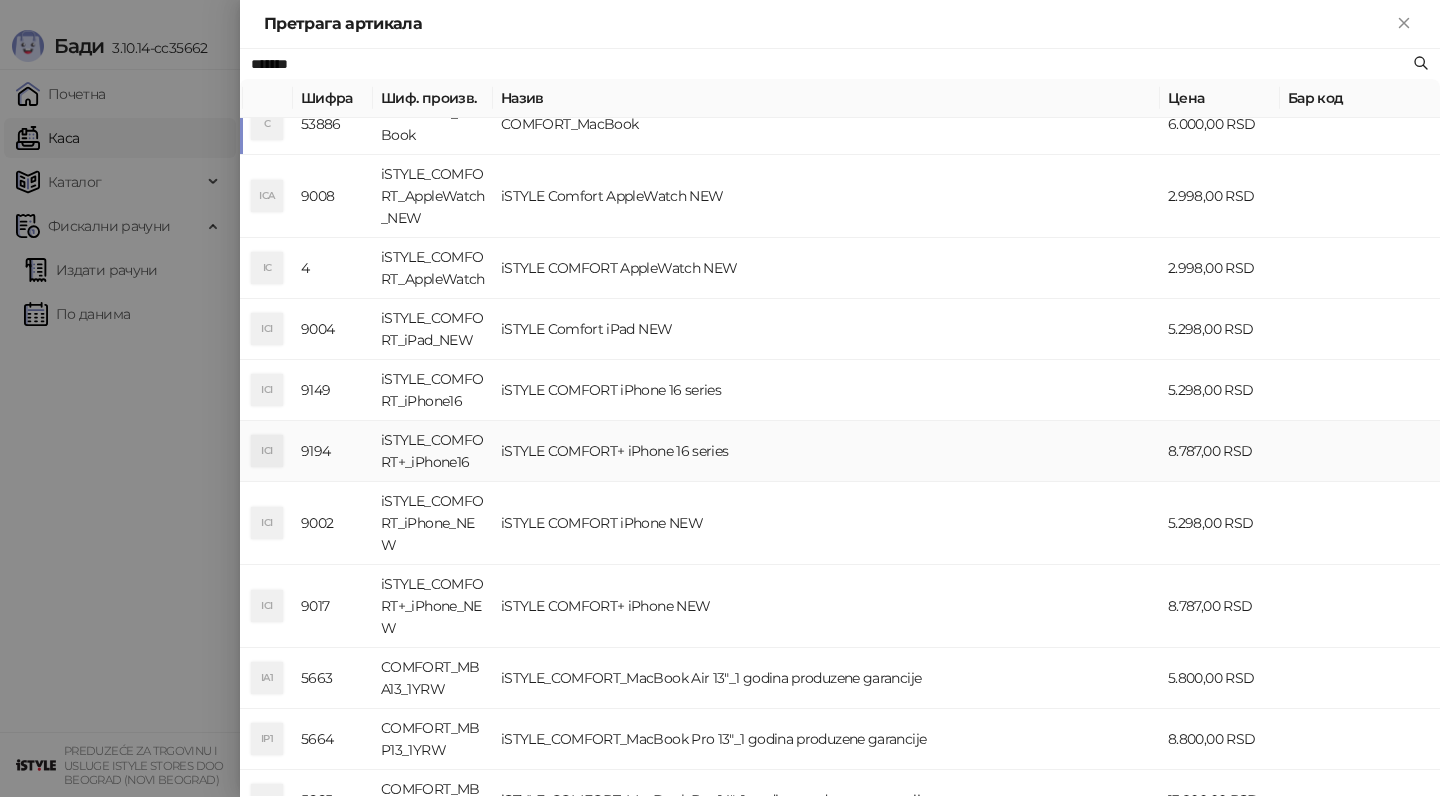 scroll, scrollTop: 28, scrollLeft: 0, axis: vertical 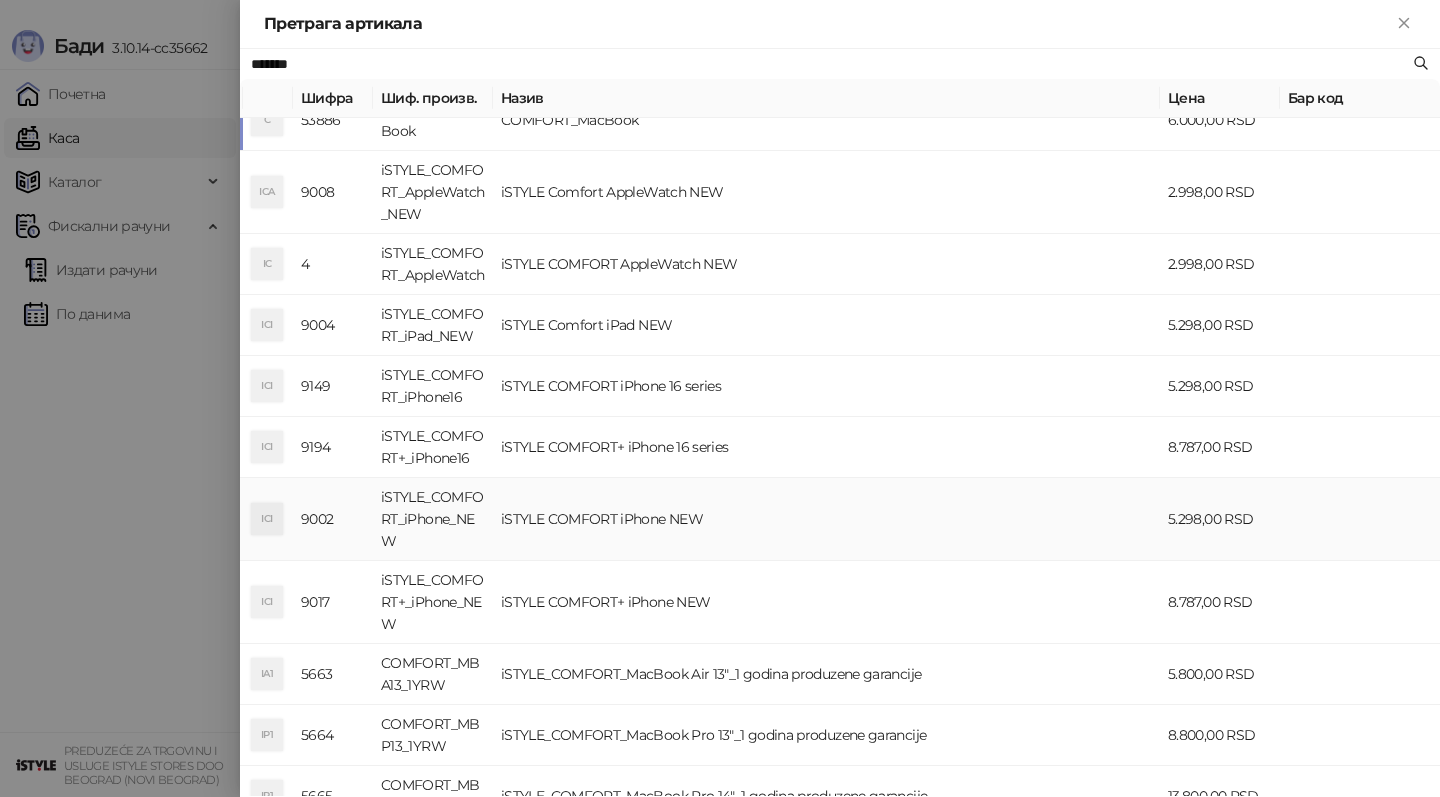 click on "iSTYLE COMFORT iPhone NEW" at bounding box center [826, 519] 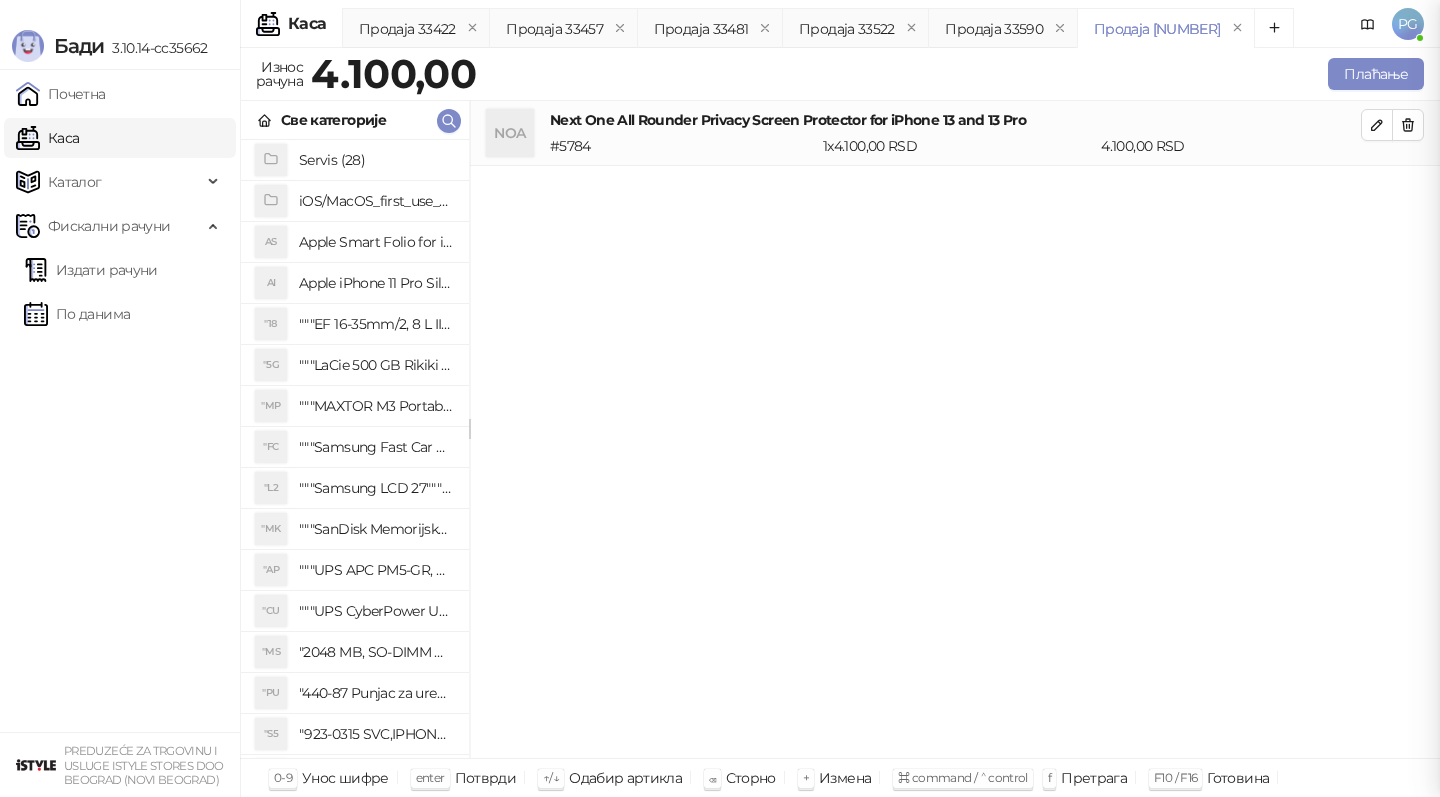 scroll, scrollTop: 0, scrollLeft: 0, axis: both 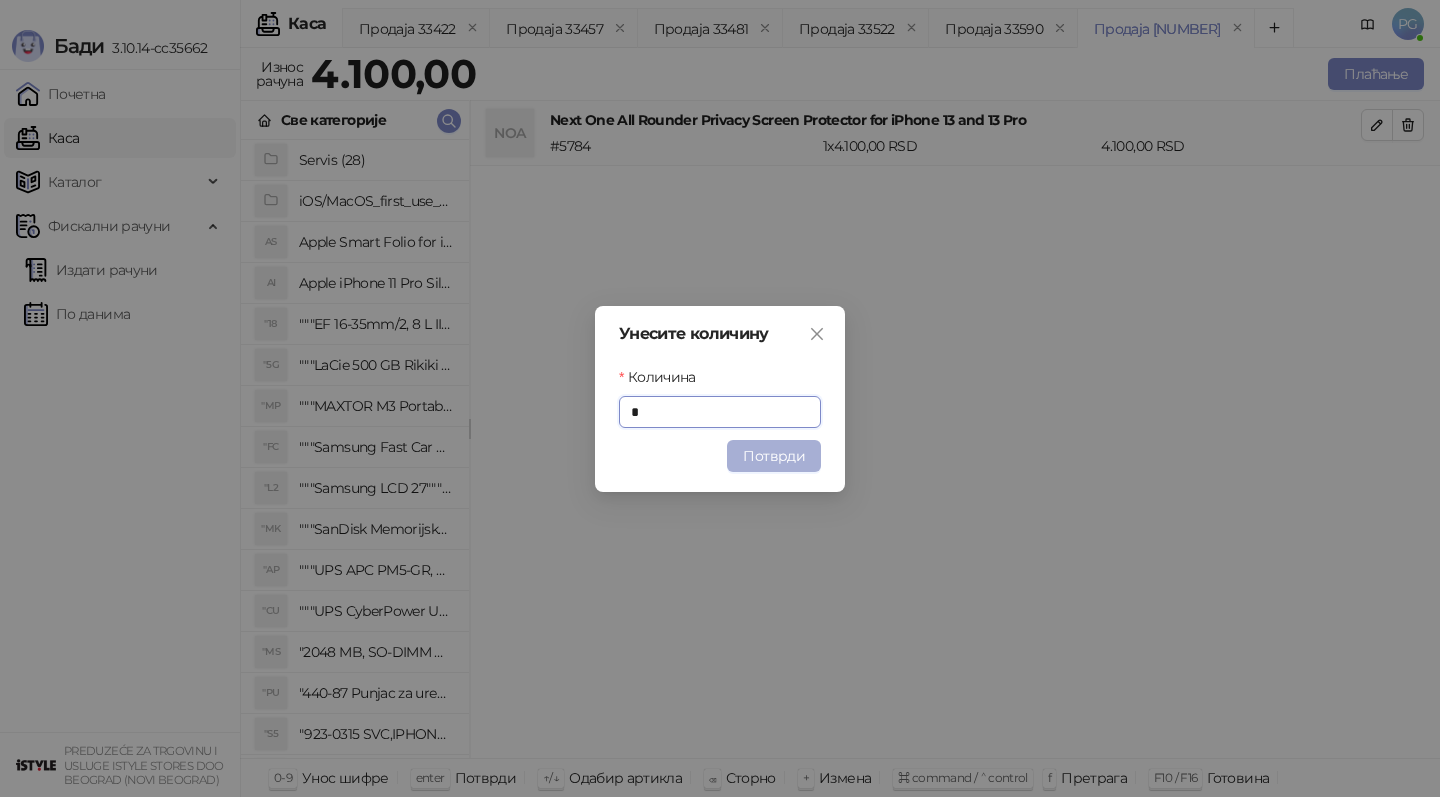 click on "Потврди" at bounding box center [774, 456] 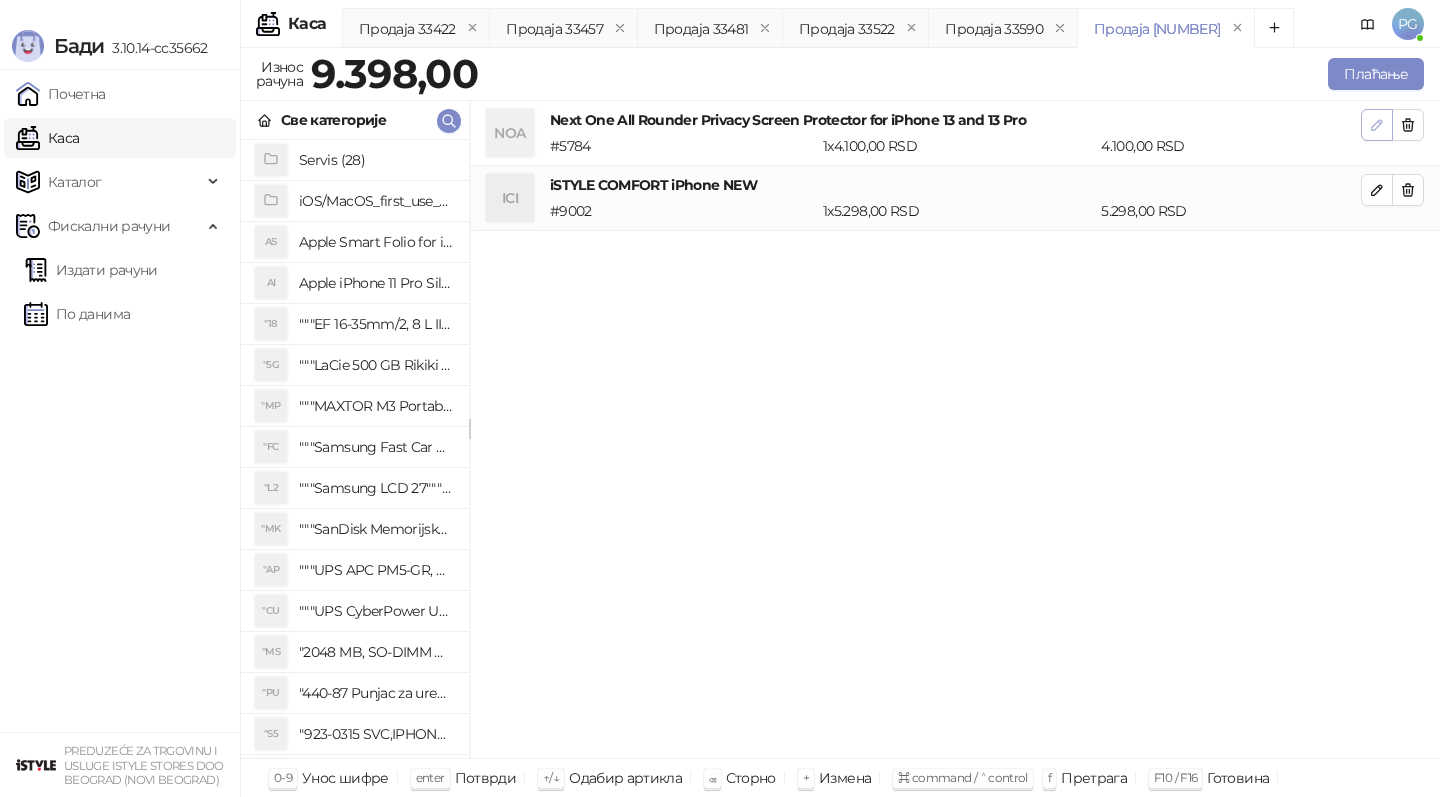 click at bounding box center [1377, 125] 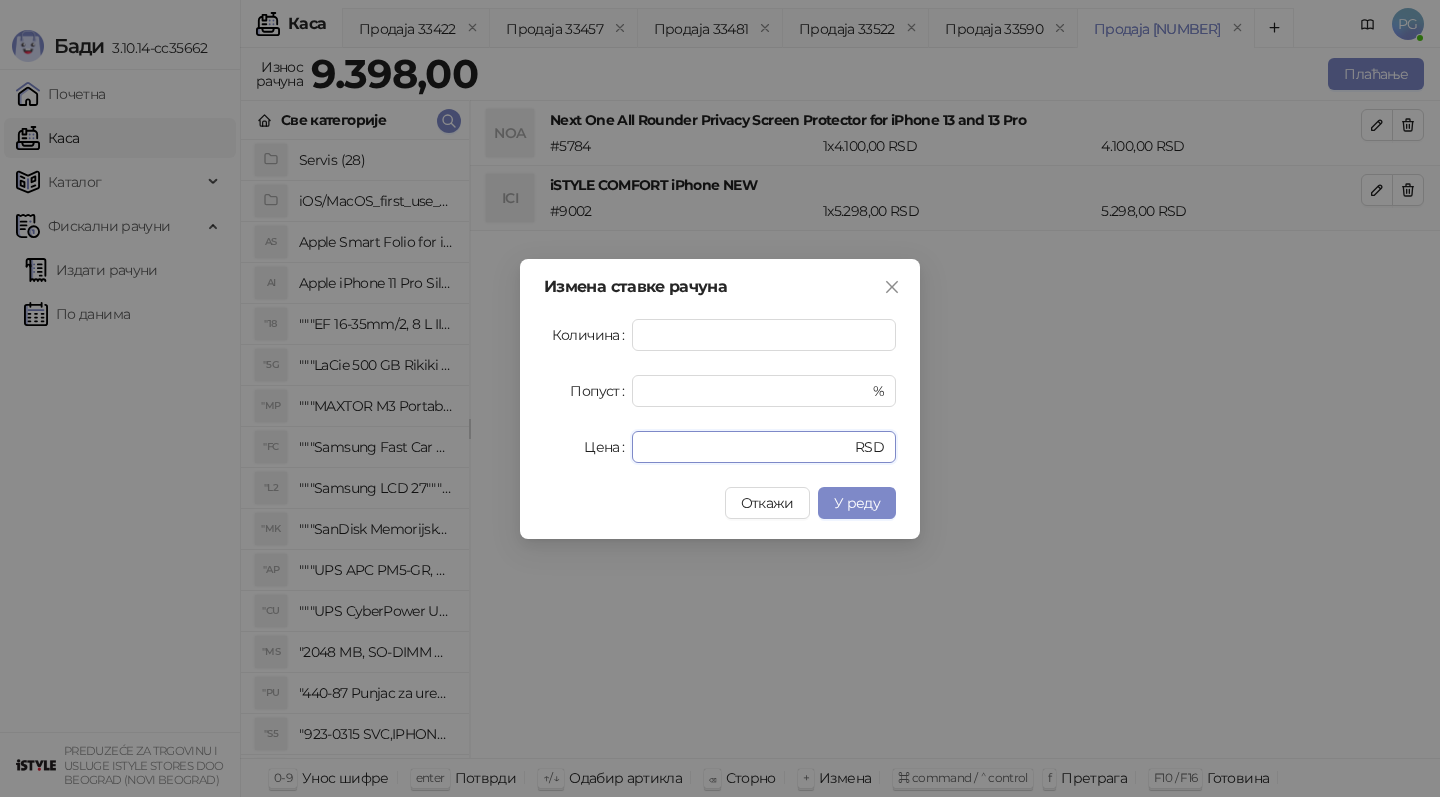 drag, startPoint x: 738, startPoint y: 433, endPoint x: 621, endPoint y: 433, distance: 117 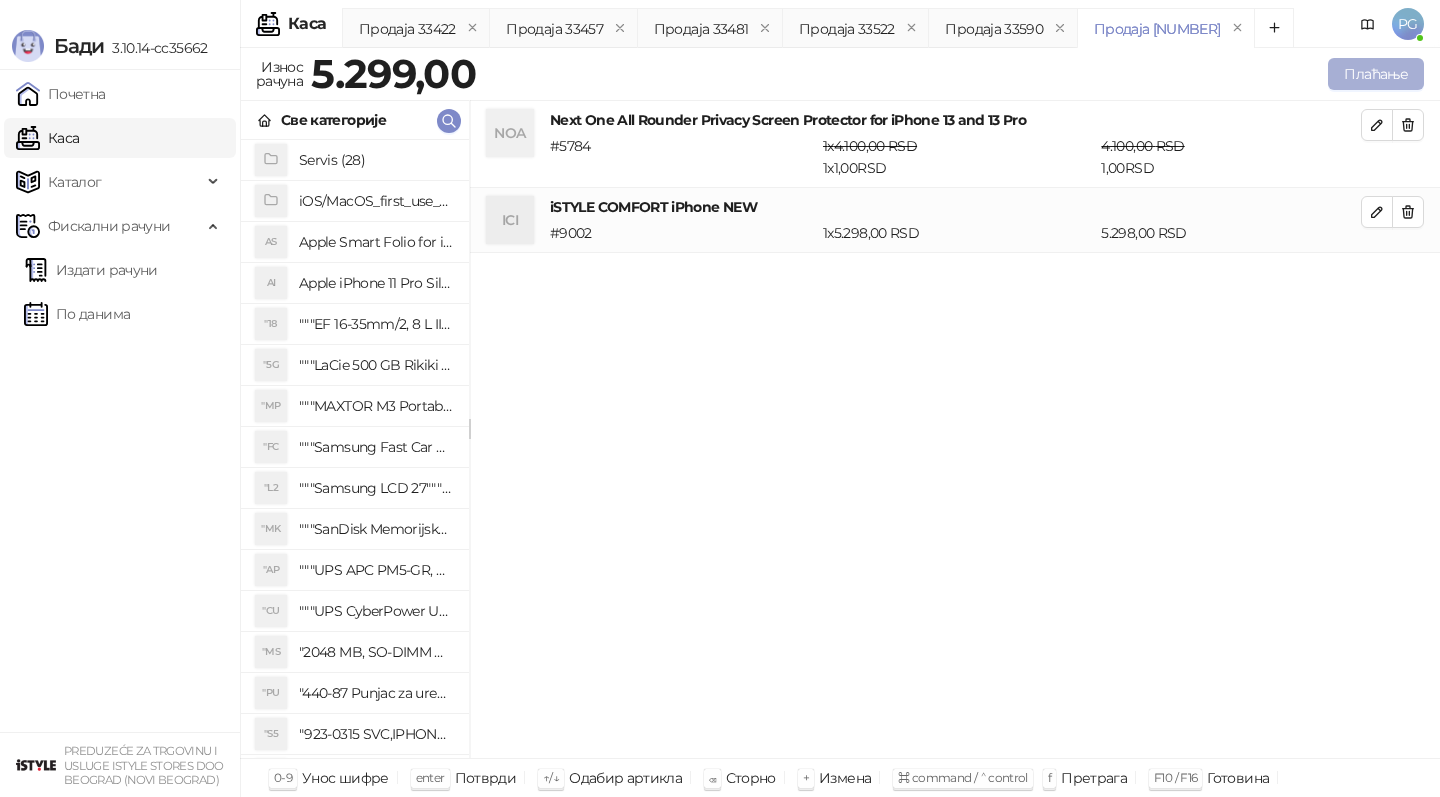 click on "Плаћање" at bounding box center (1376, 74) 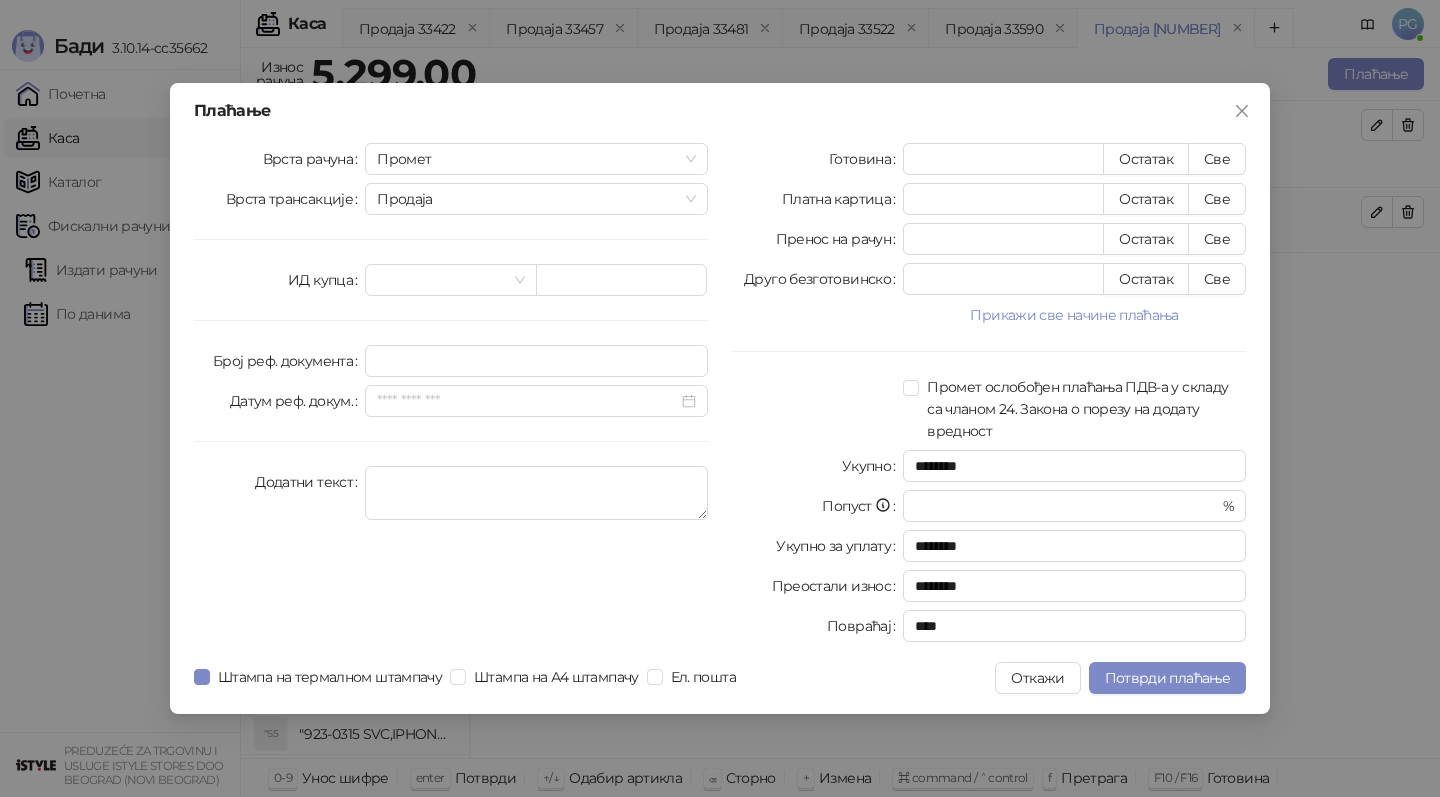 click on "Готовина * Остатак Све Платна картица * Остатак Све Пренос на рачун * Остатак Све Друго безготовинско * Остатак Све Прикажи све начине плаћања Чек * Остатак Све Ваучер * Остатак Све Инстант плаћање * Остатак Све   Промет ослобођен плаћања ПДВ-а у складу са чланом 24. Закона о порезу на додату вредност Укупно ******** Попуст   * % Укупно за уплату ******** Преостали износ ******** Повраћај ****" at bounding box center [989, 396] 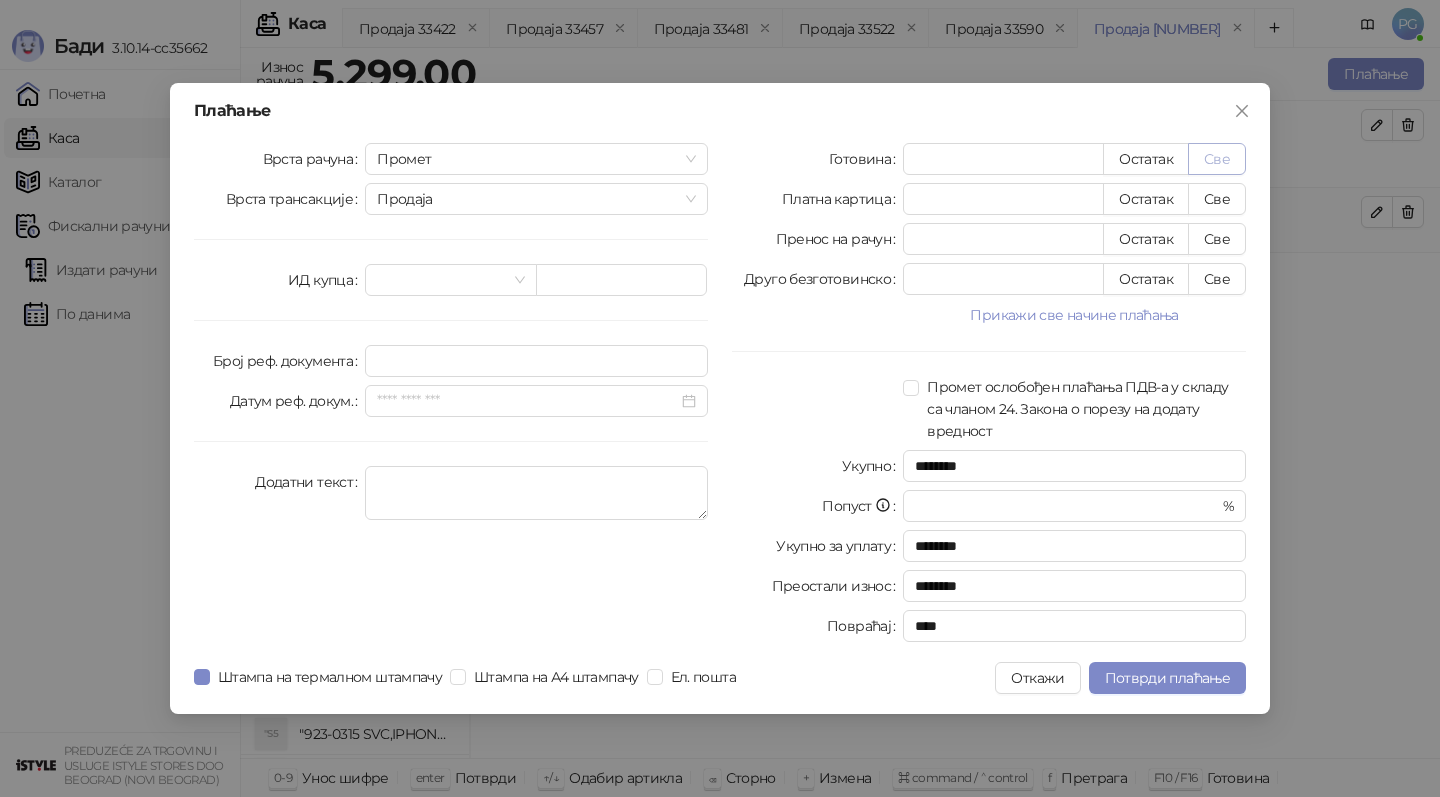 click on "Све" at bounding box center [1217, 159] 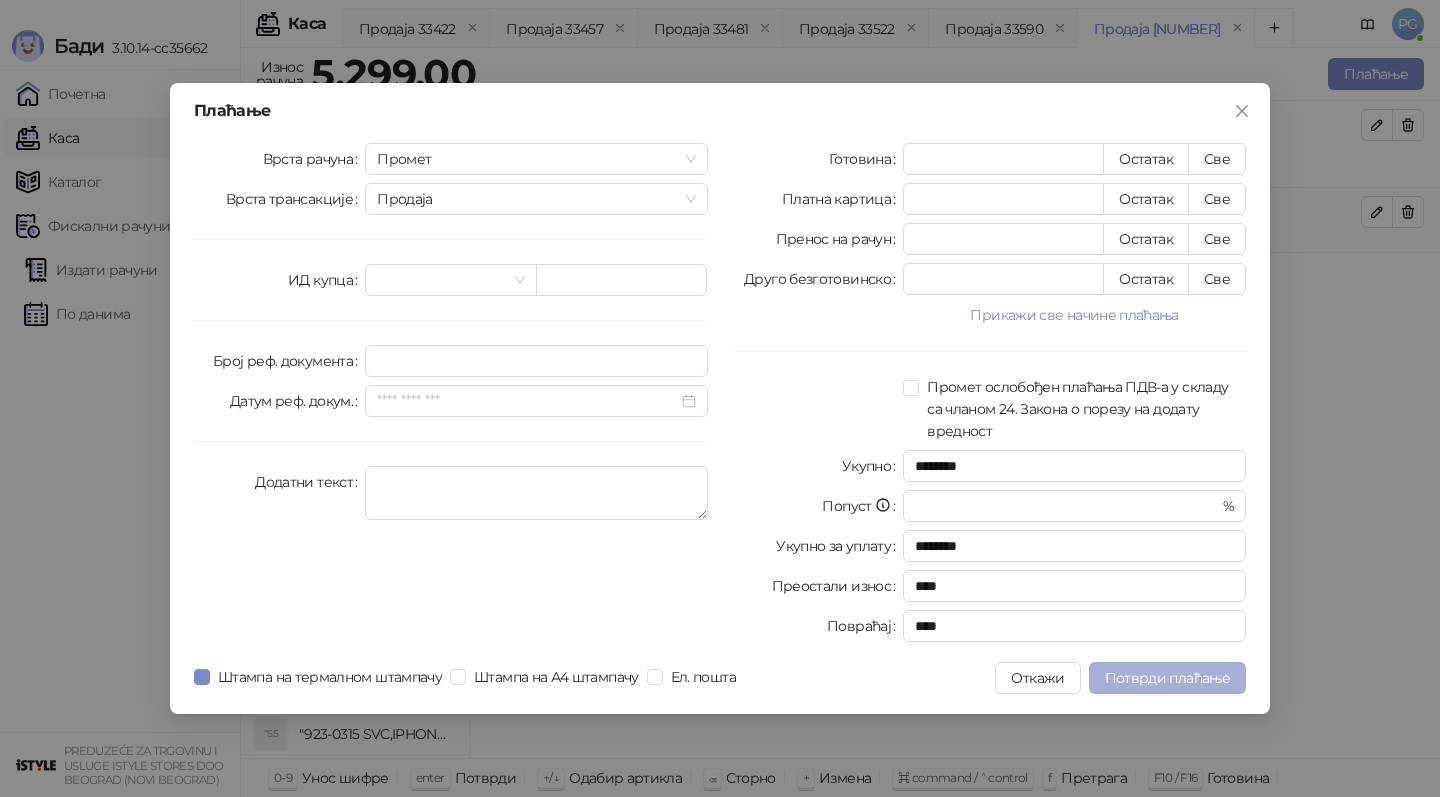 click on "Потврди плаћање" at bounding box center (1167, 678) 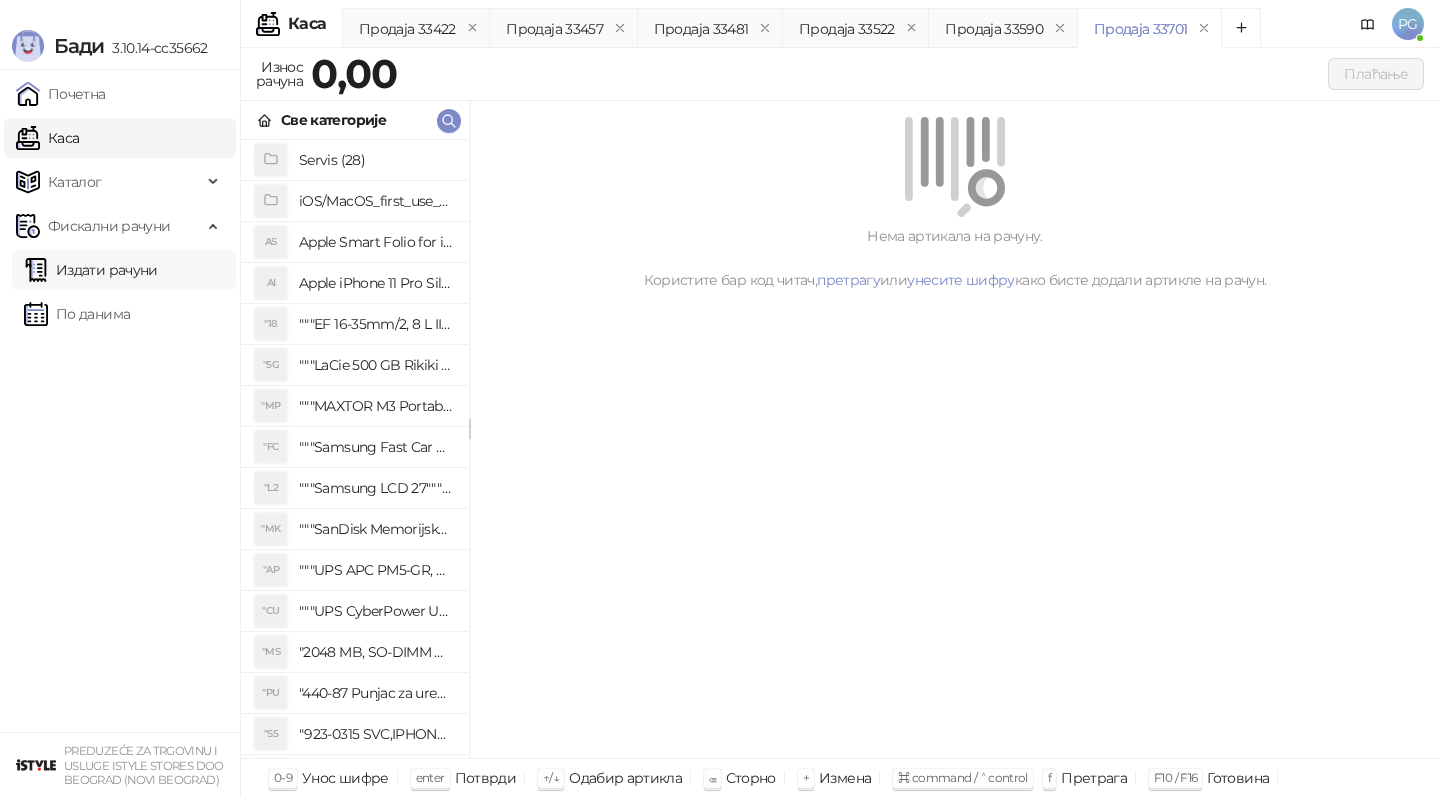 click on "Издати рачуни" at bounding box center (91, 270) 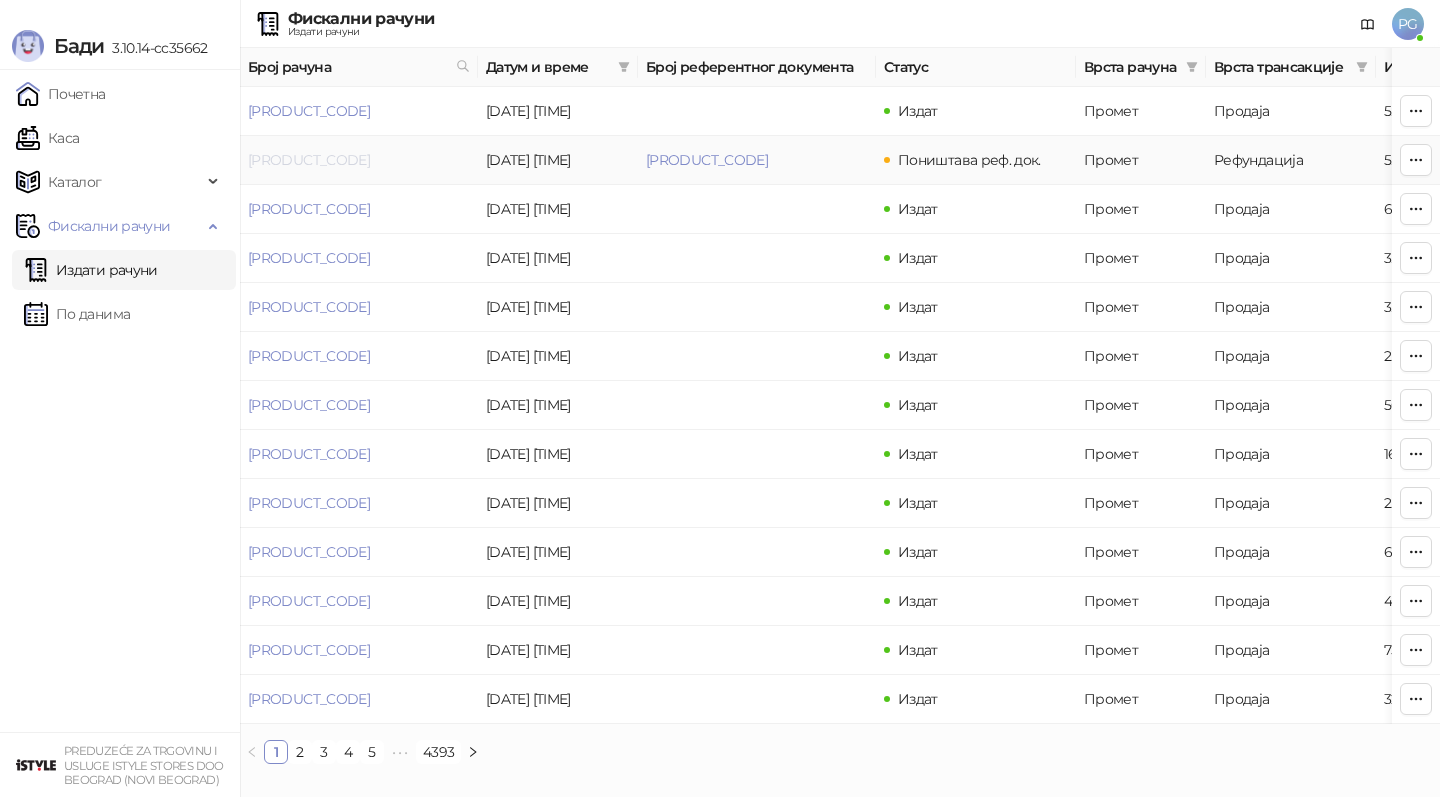 drag, startPoint x: 459, startPoint y: 156, endPoint x: 247, endPoint y: 160, distance: 212.03773 